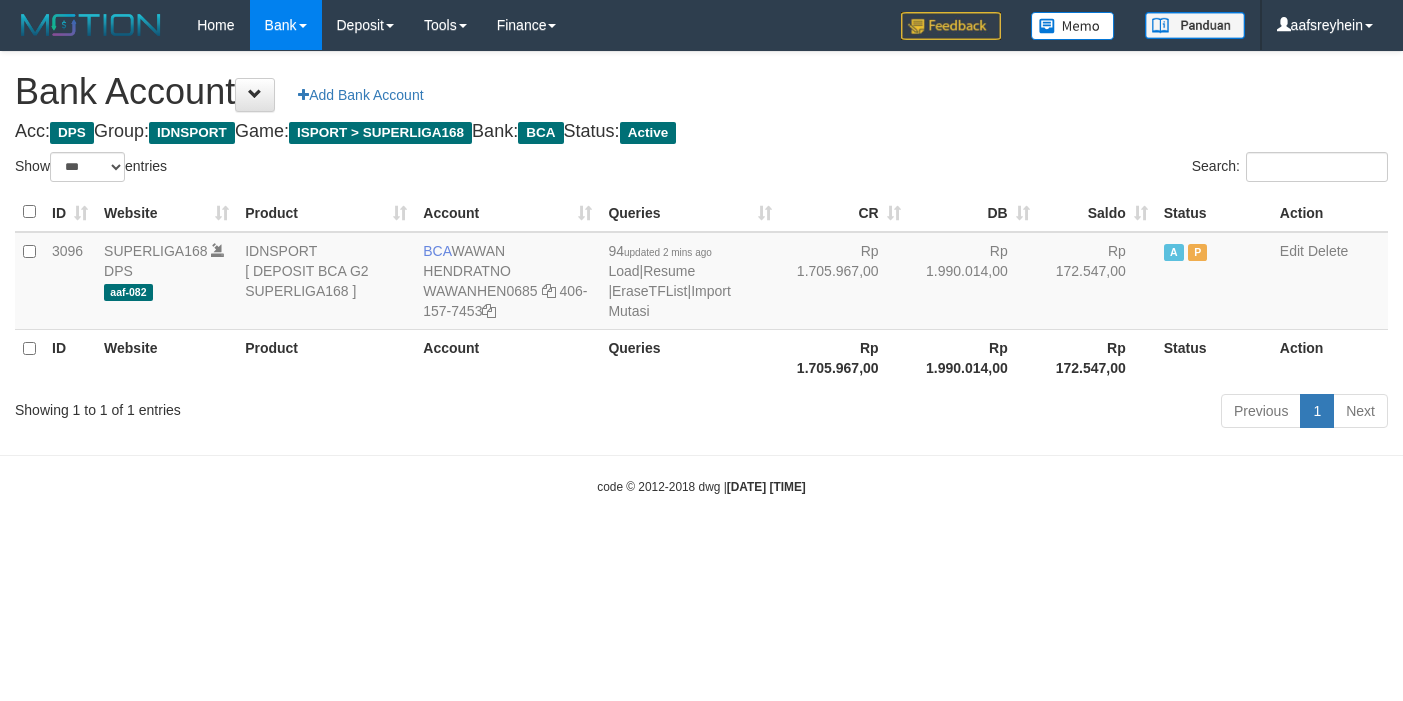 select on "***" 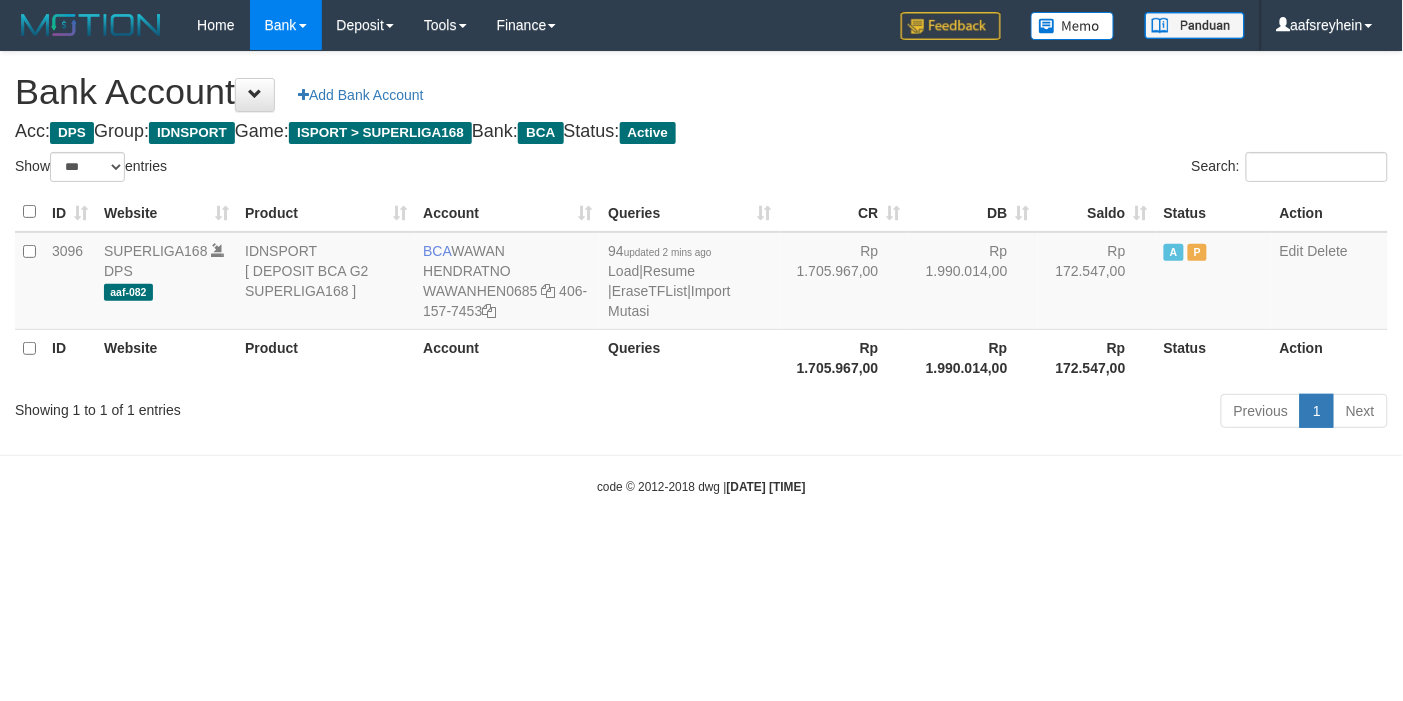 click on "ID Website Product Account Queries CR DB Saldo Status Action
3096
SUPERLIGA168
DPS
aaf-082
IDNSPORT
[ DEPOSIT BCA G2 SUPERLIGA168 ]
BCA
WAWAN HENDRATNO
WAWANHEN0685
406-157-7453
94  updated 2 mins ago
Load
|
Resume
|
EraseTFList
|
Import Mutasi
Rp 1.705.967,00
Rp 1.990.014,00
Rp 172.547,00
A
P
Edit
Delete
ID Website Product Account Queries Rp 1.705.967,00 Rp 1.990.014,00 Status" at bounding box center (701, 289) 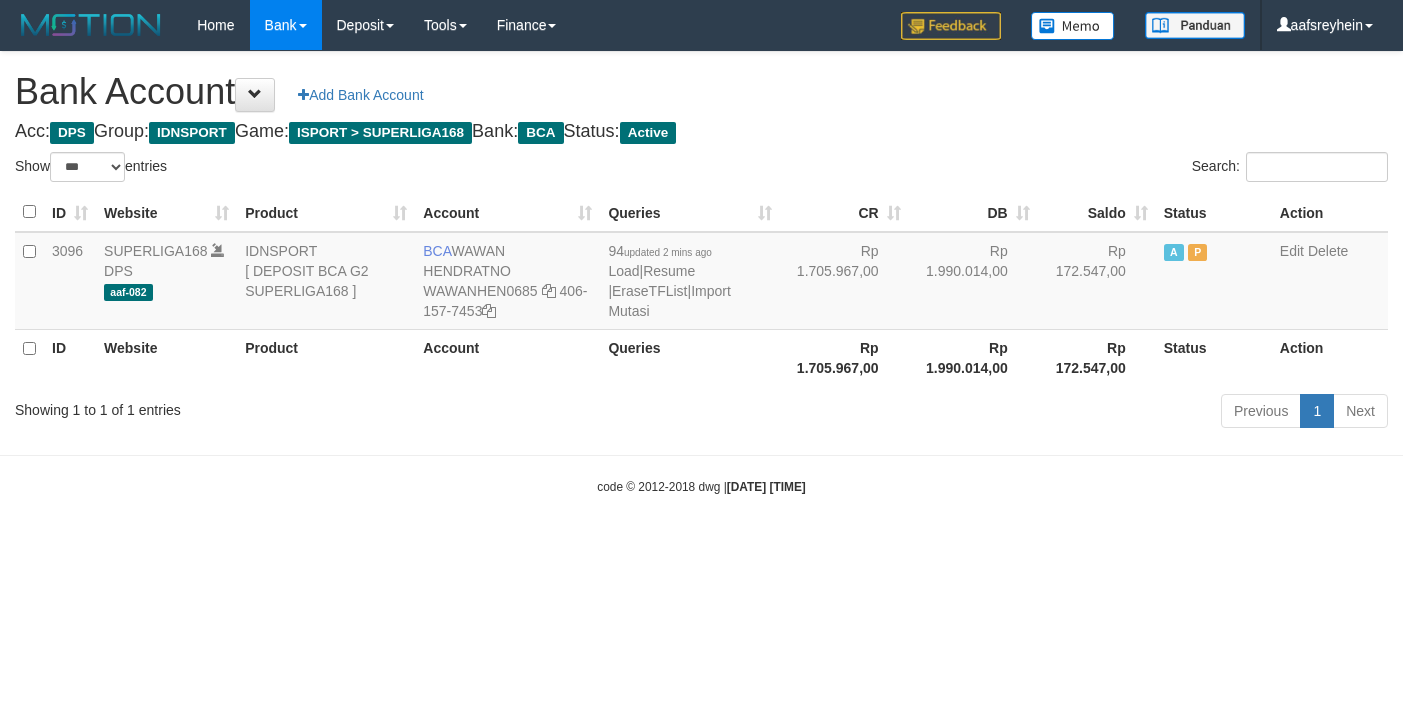 select on "***" 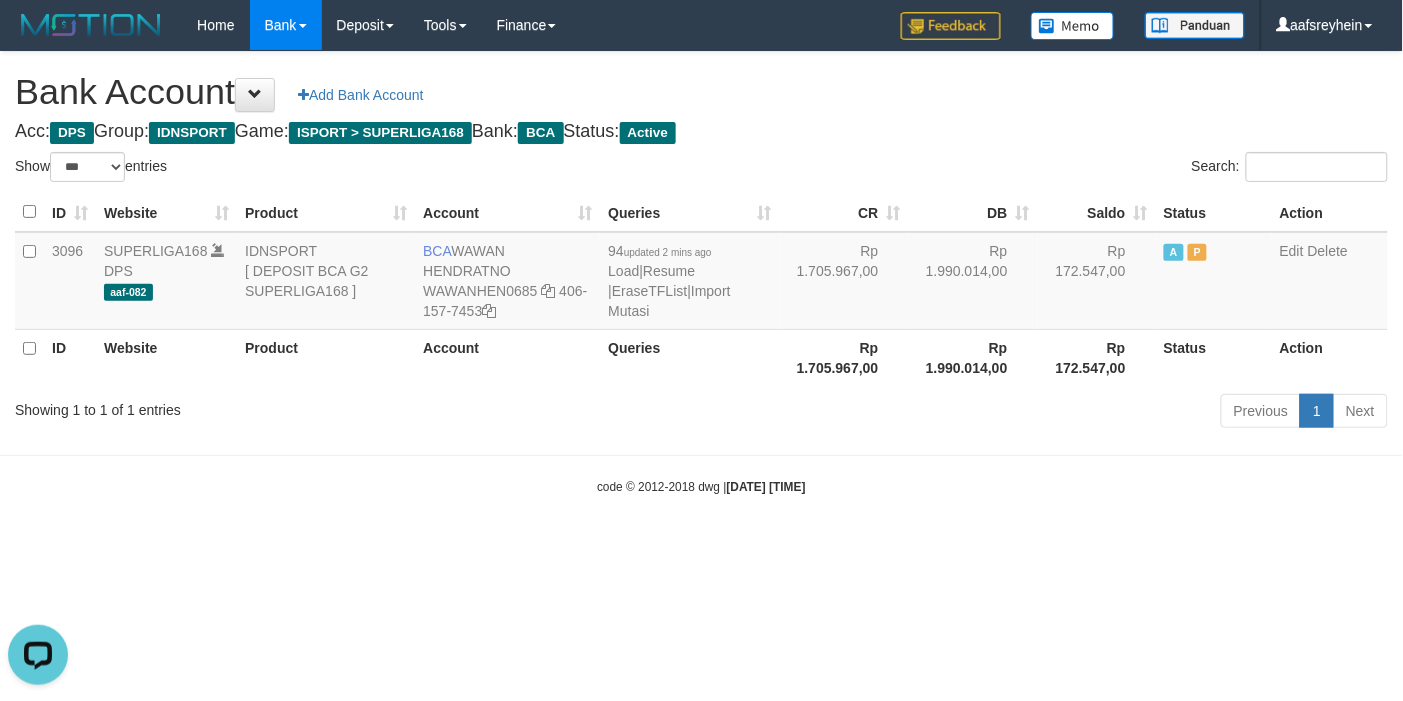 scroll, scrollTop: 0, scrollLeft: 0, axis: both 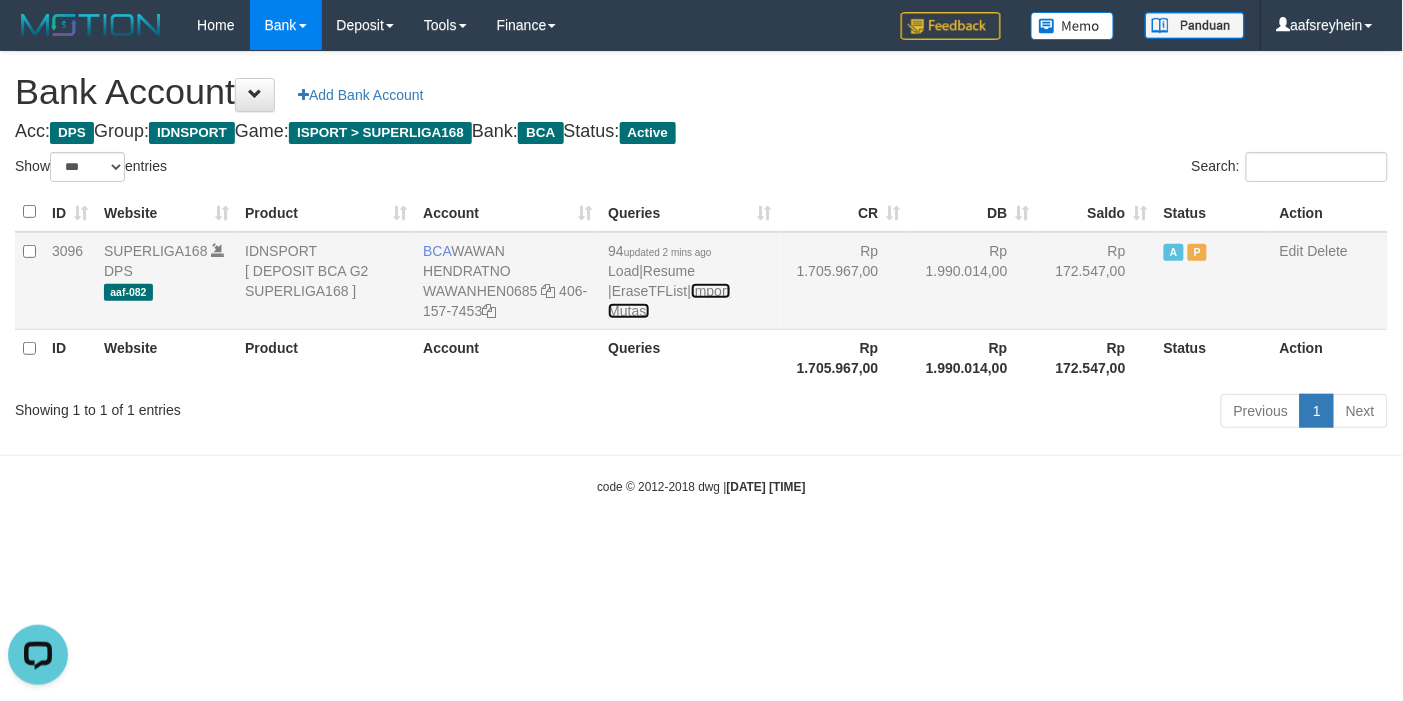 click on "Import Mutasi" at bounding box center (669, 301) 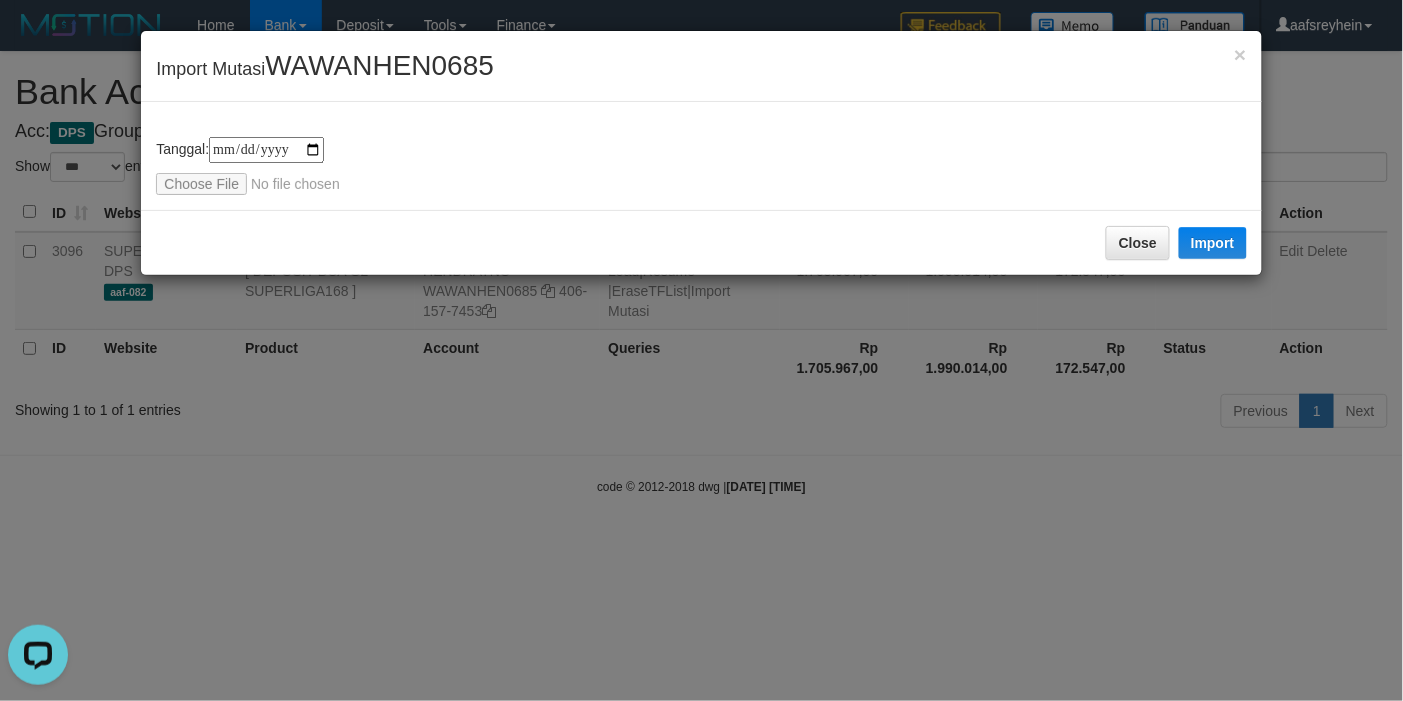 type on "**********" 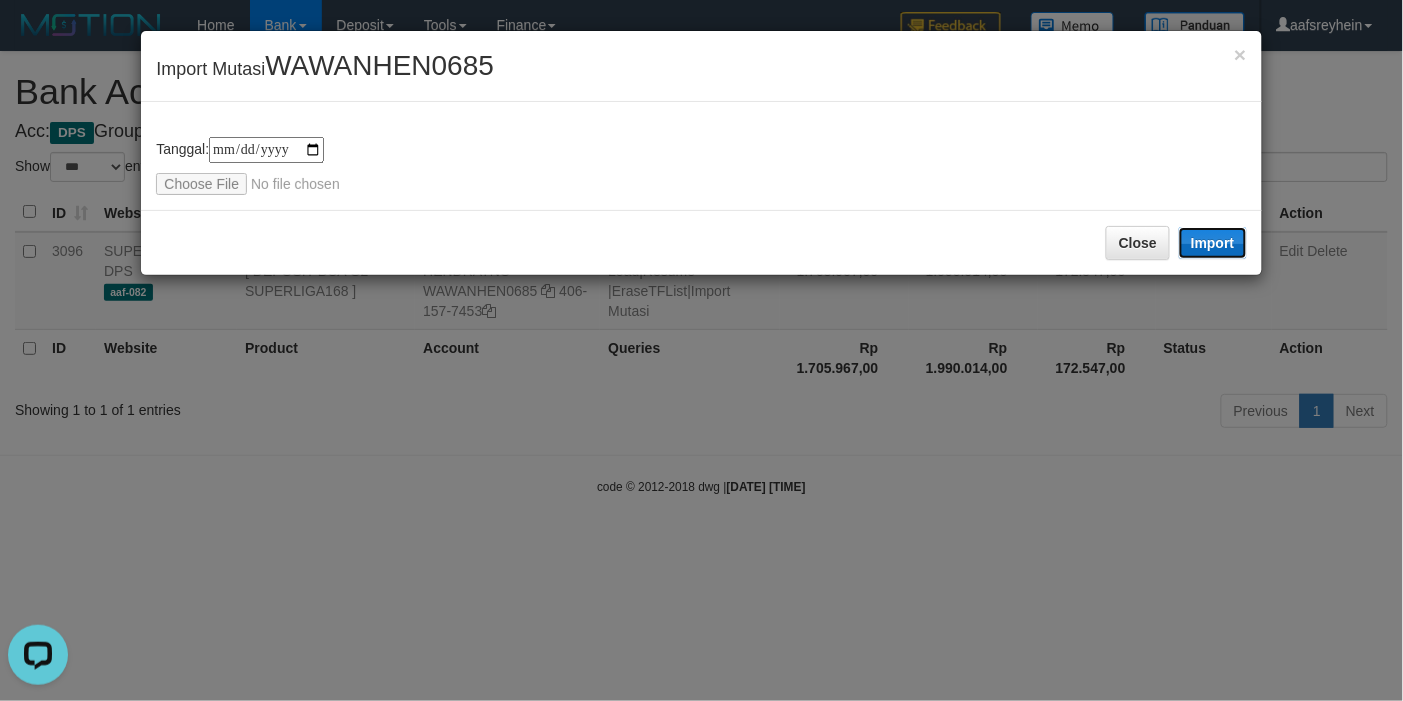 click on "Import" at bounding box center [1213, 243] 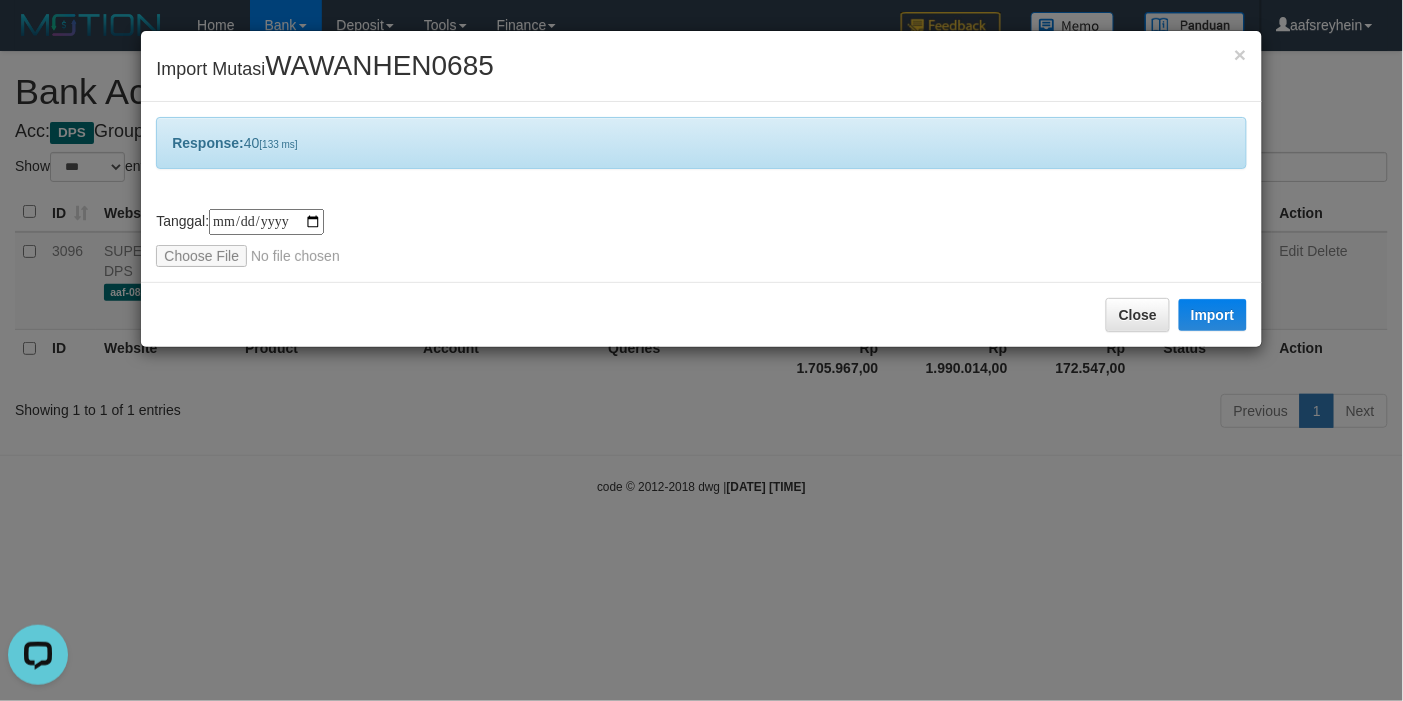 click on "**********" at bounding box center [701, 350] 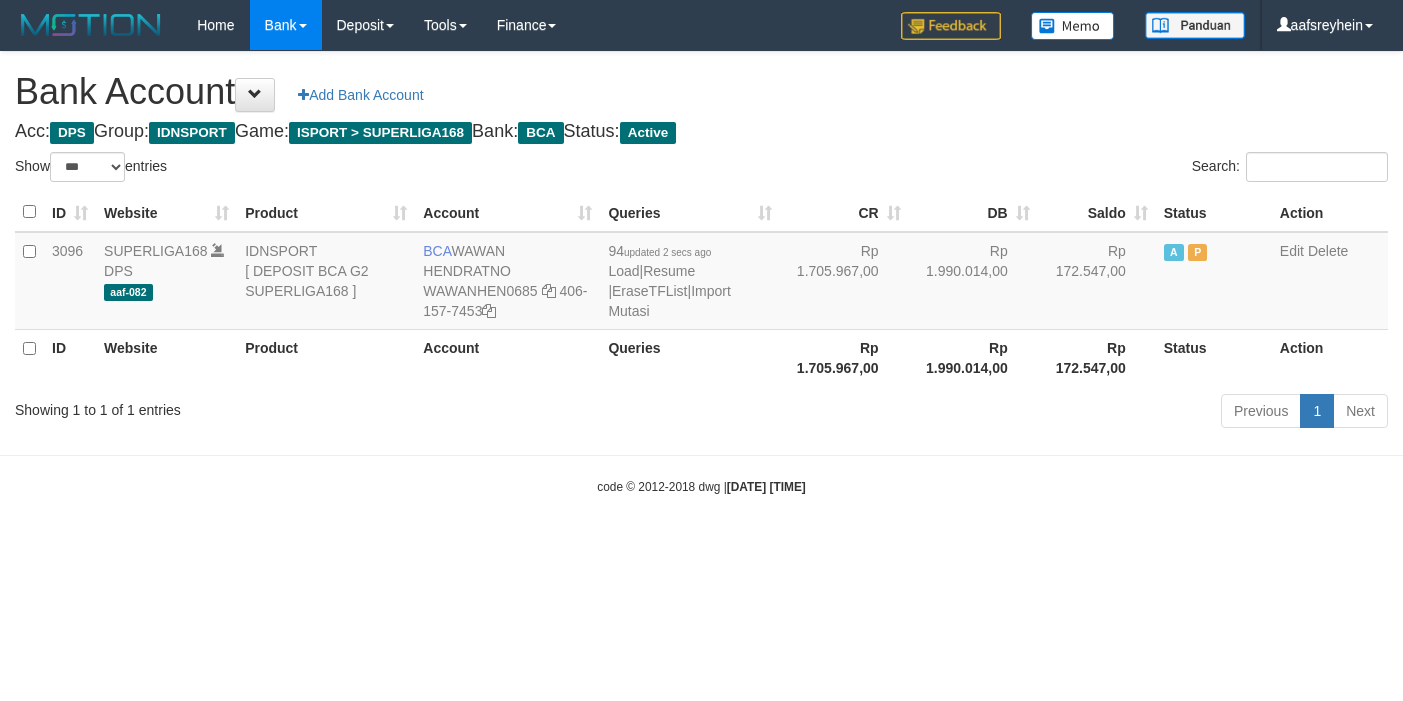 select on "***" 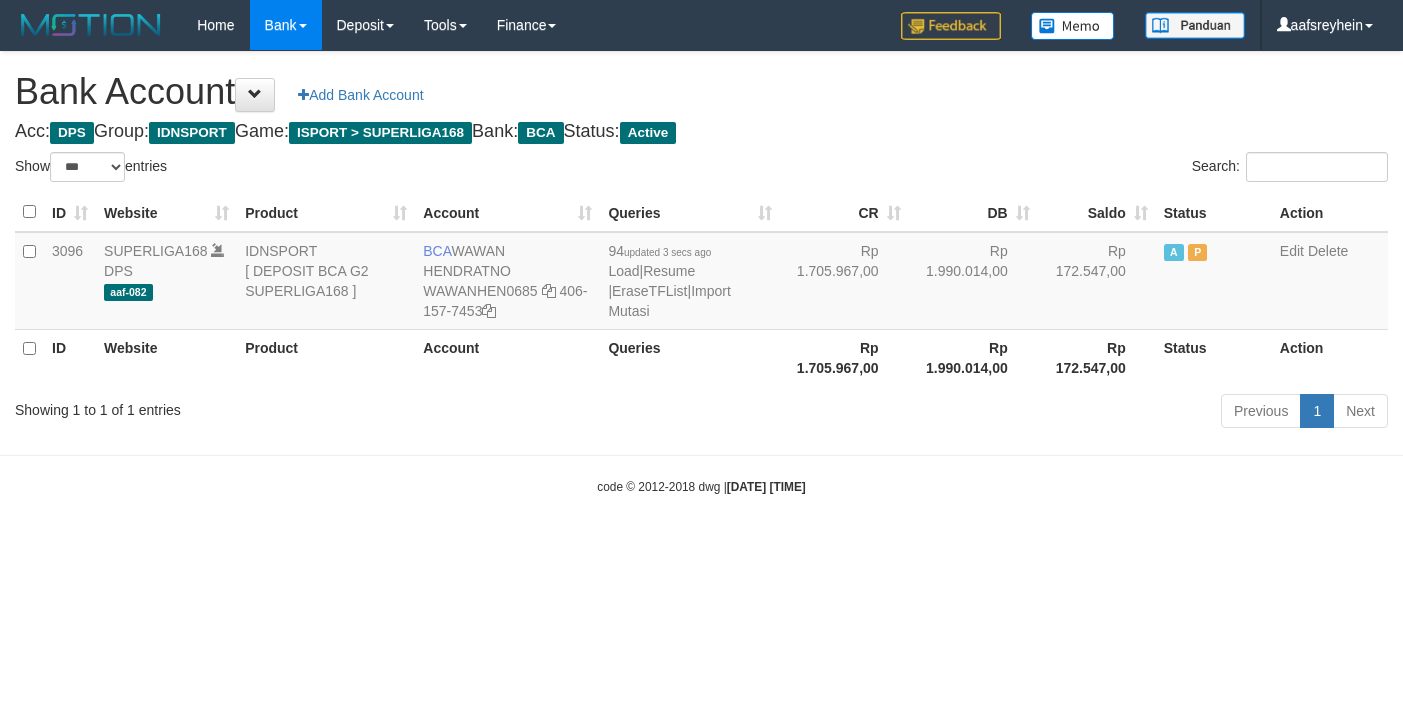 select on "***" 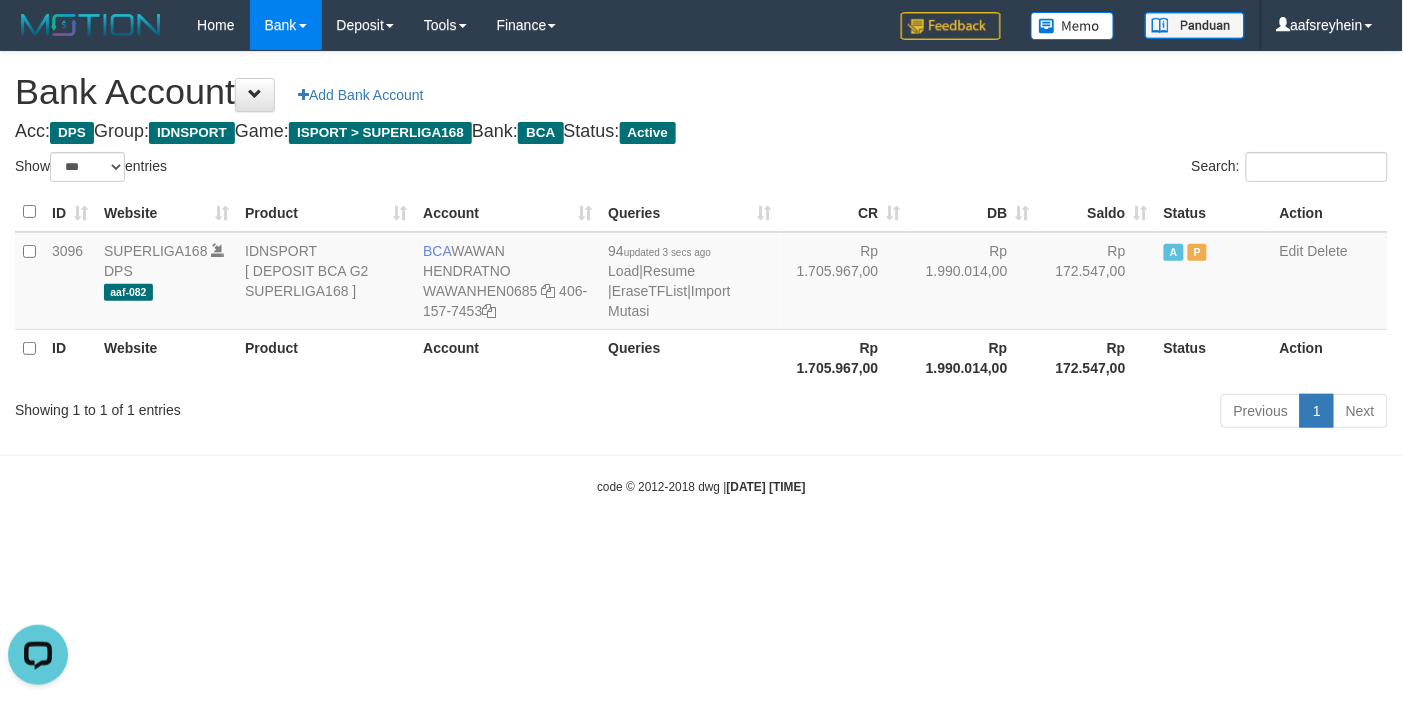 scroll, scrollTop: 0, scrollLeft: 0, axis: both 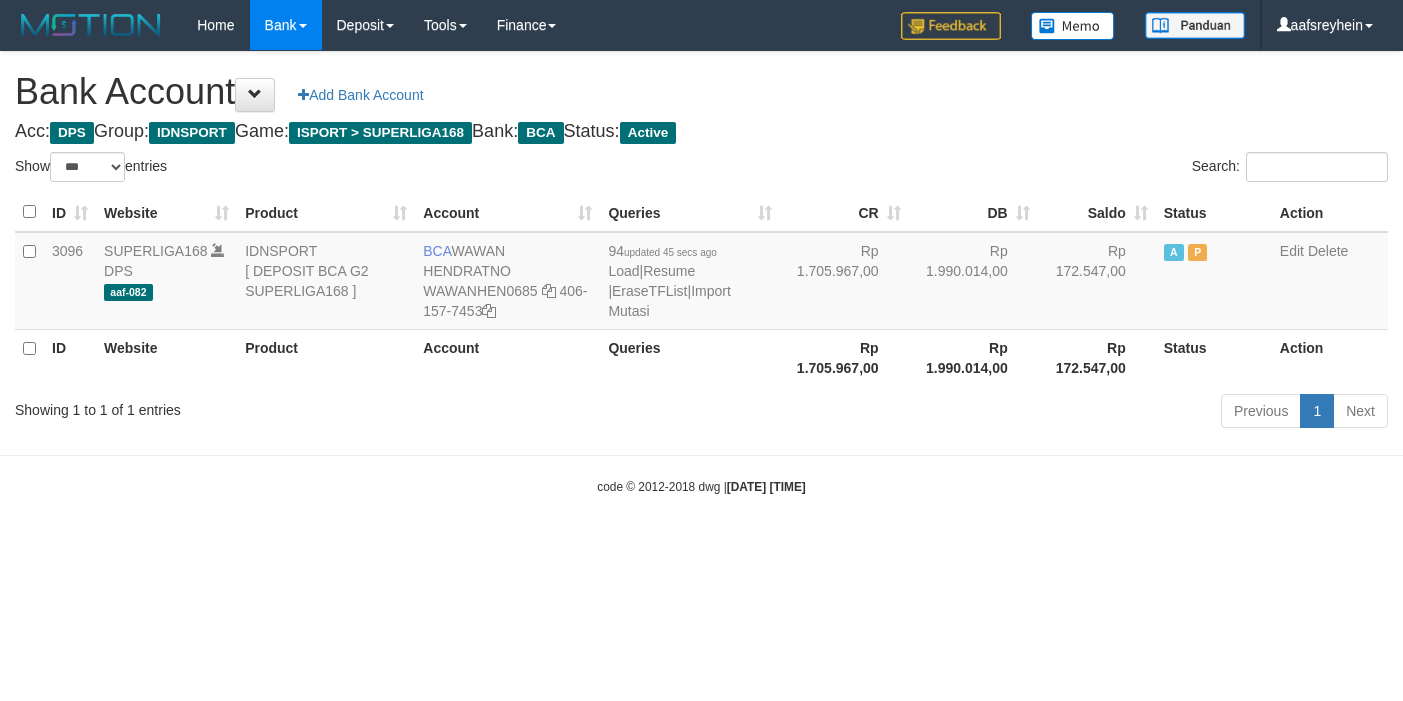 select on "***" 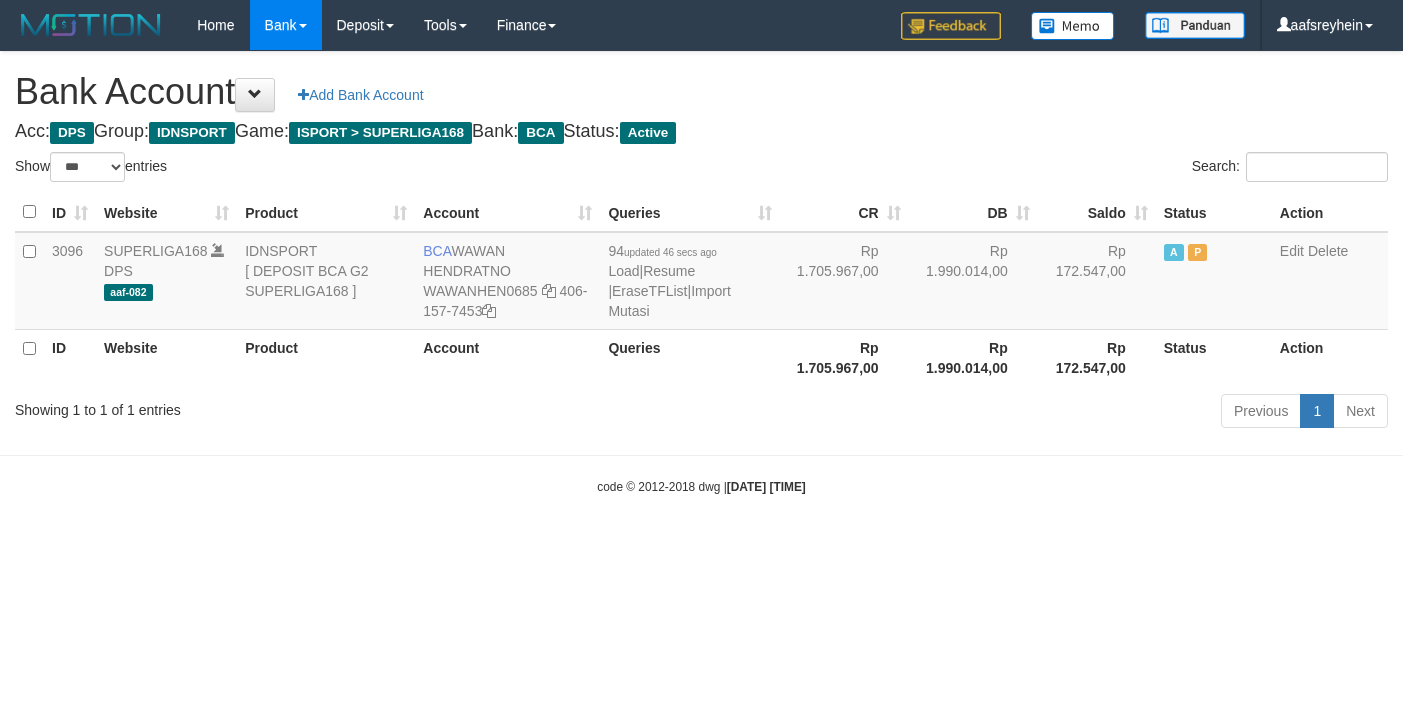 select on "***" 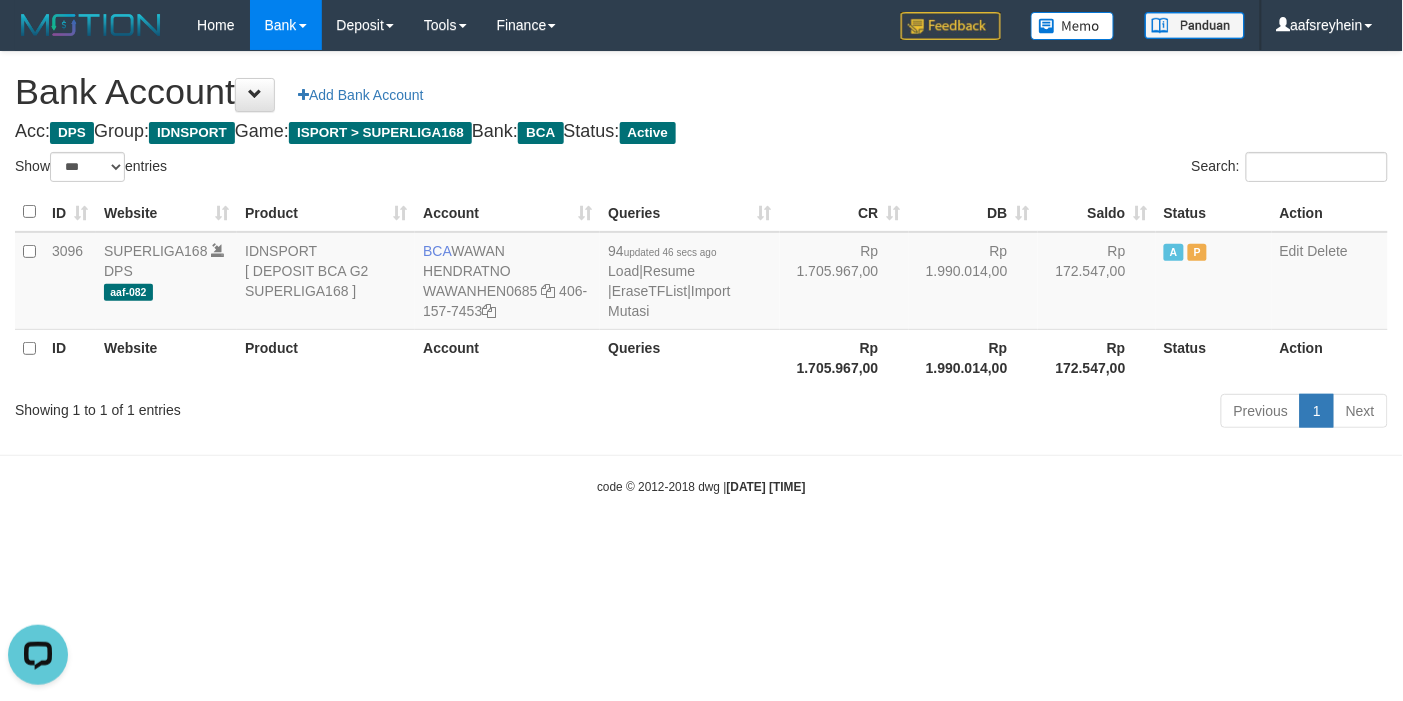 scroll, scrollTop: 0, scrollLeft: 0, axis: both 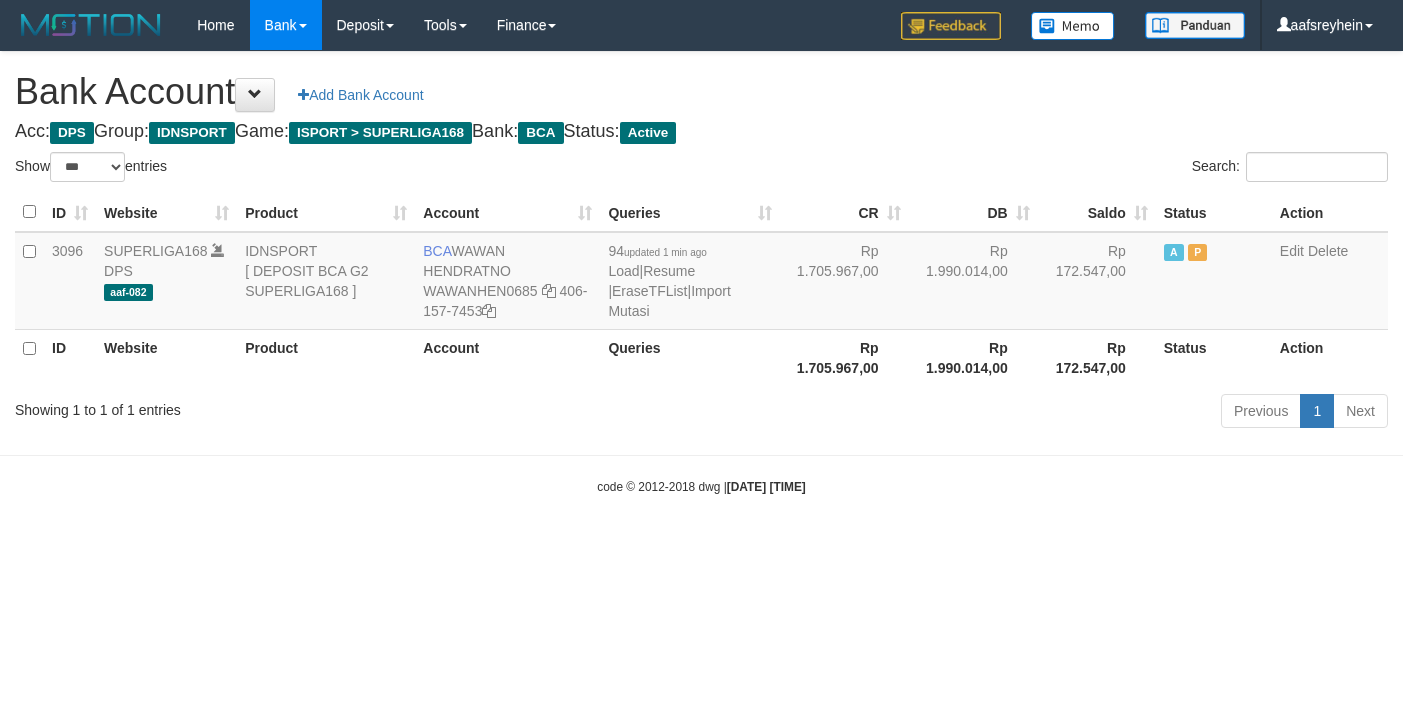 select on "***" 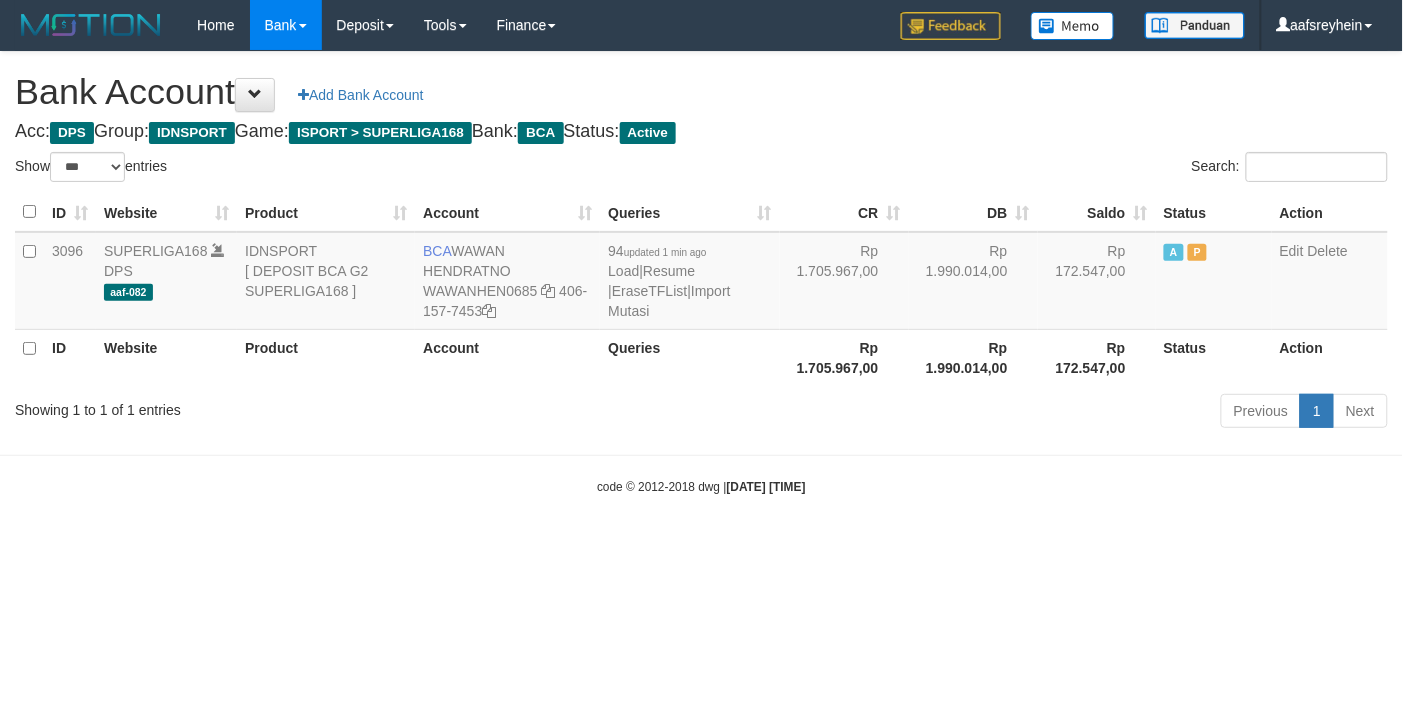 click on "Previous 1 Next" at bounding box center (994, 413) 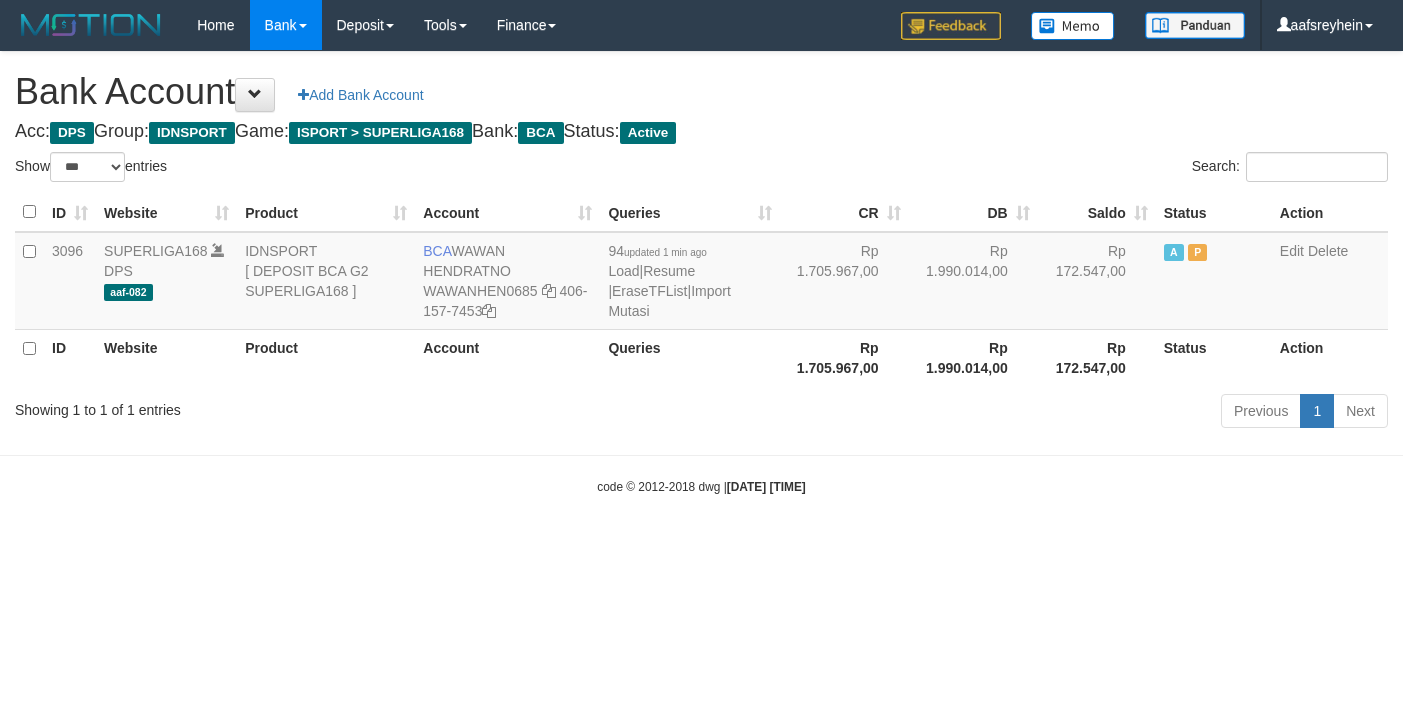 select on "***" 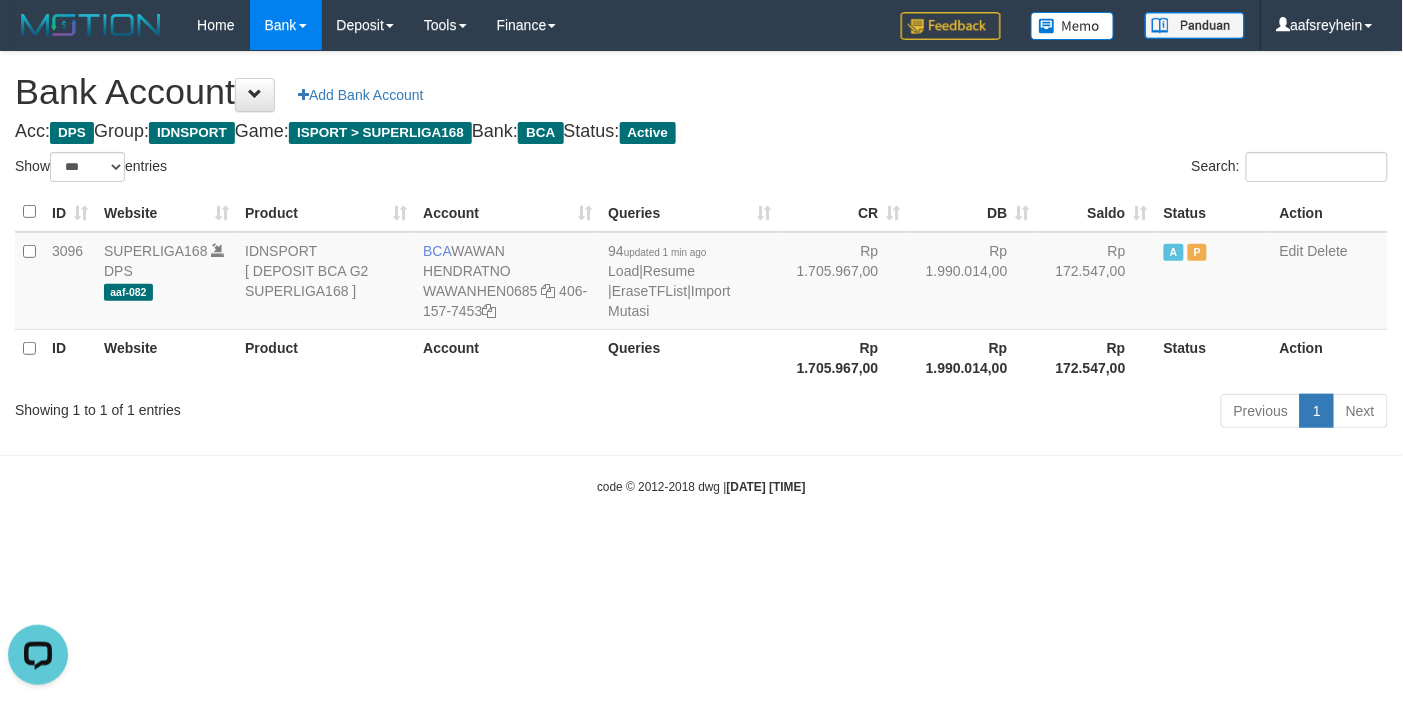scroll, scrollTop: 0, scrollLeft: 0, axis: both 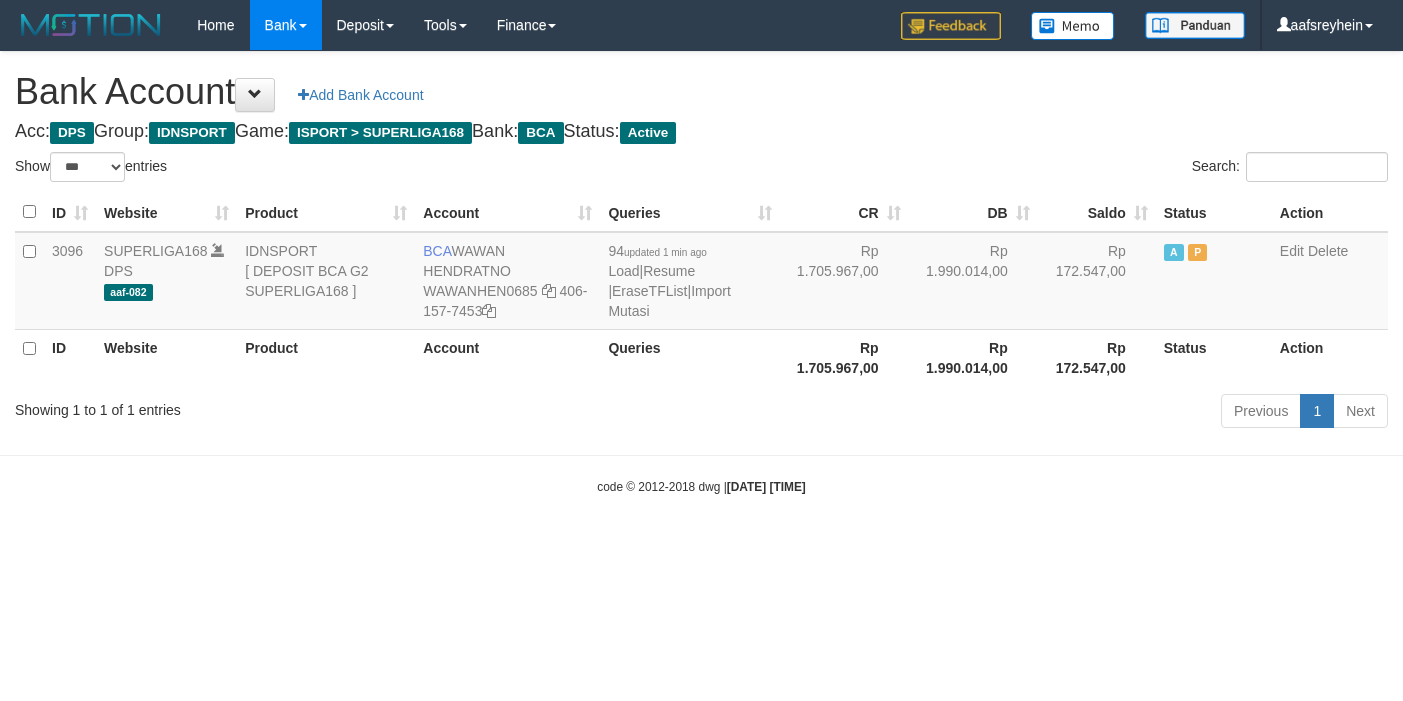 select on "***" 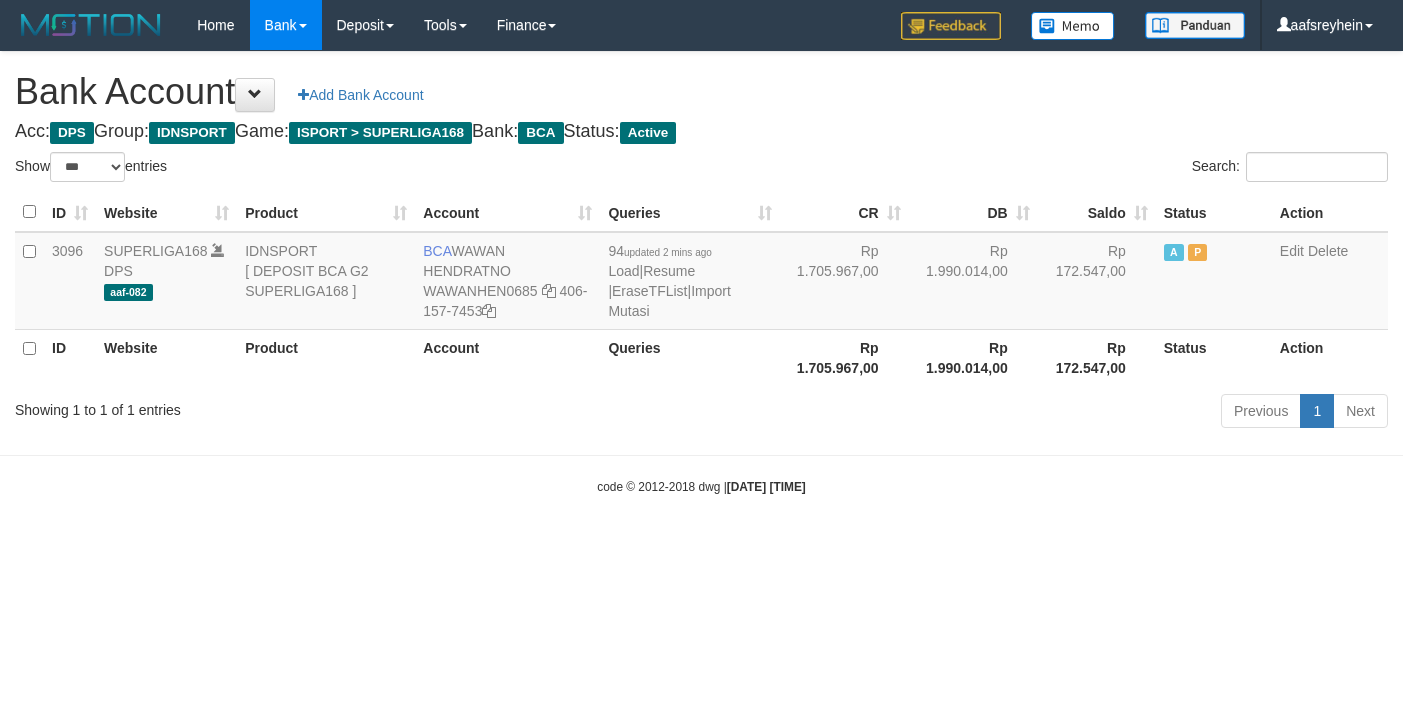 select on "***" 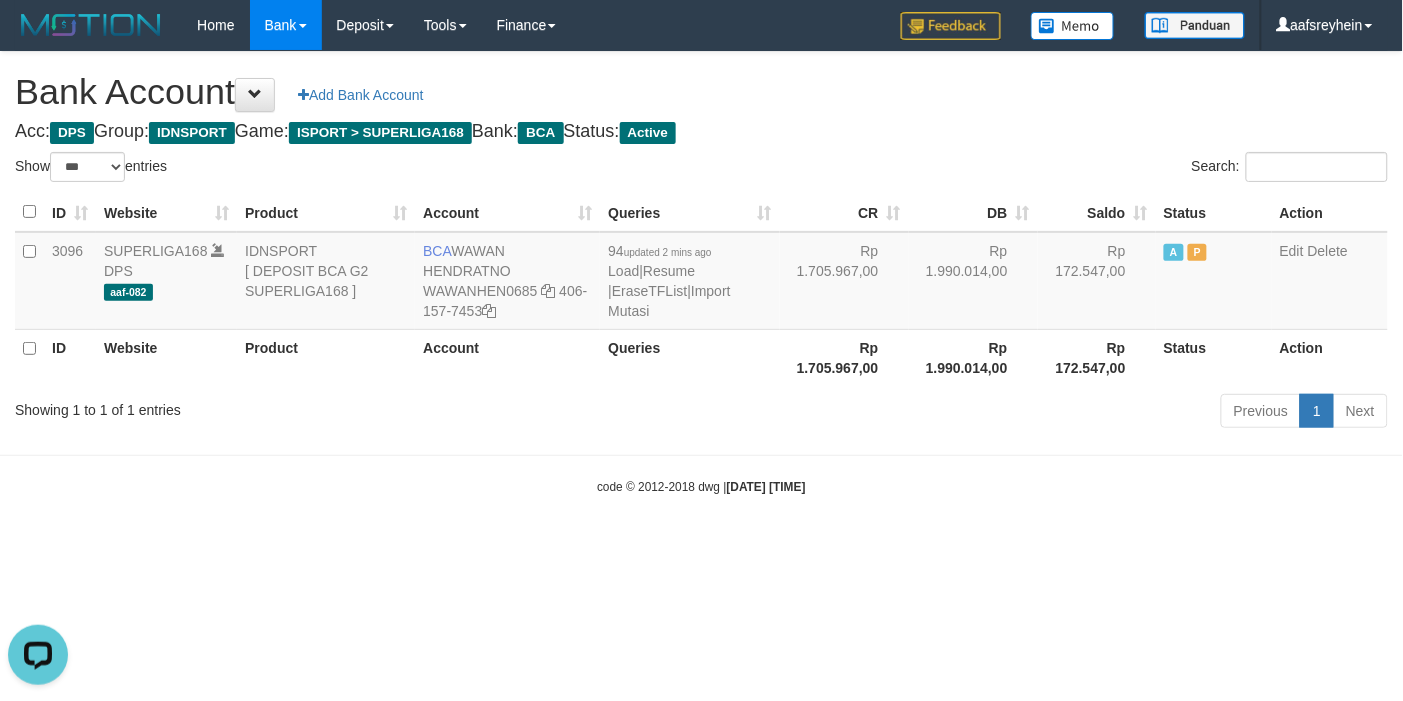 scroll, scrollTop: 0, scrollLeft: 0, axis: both 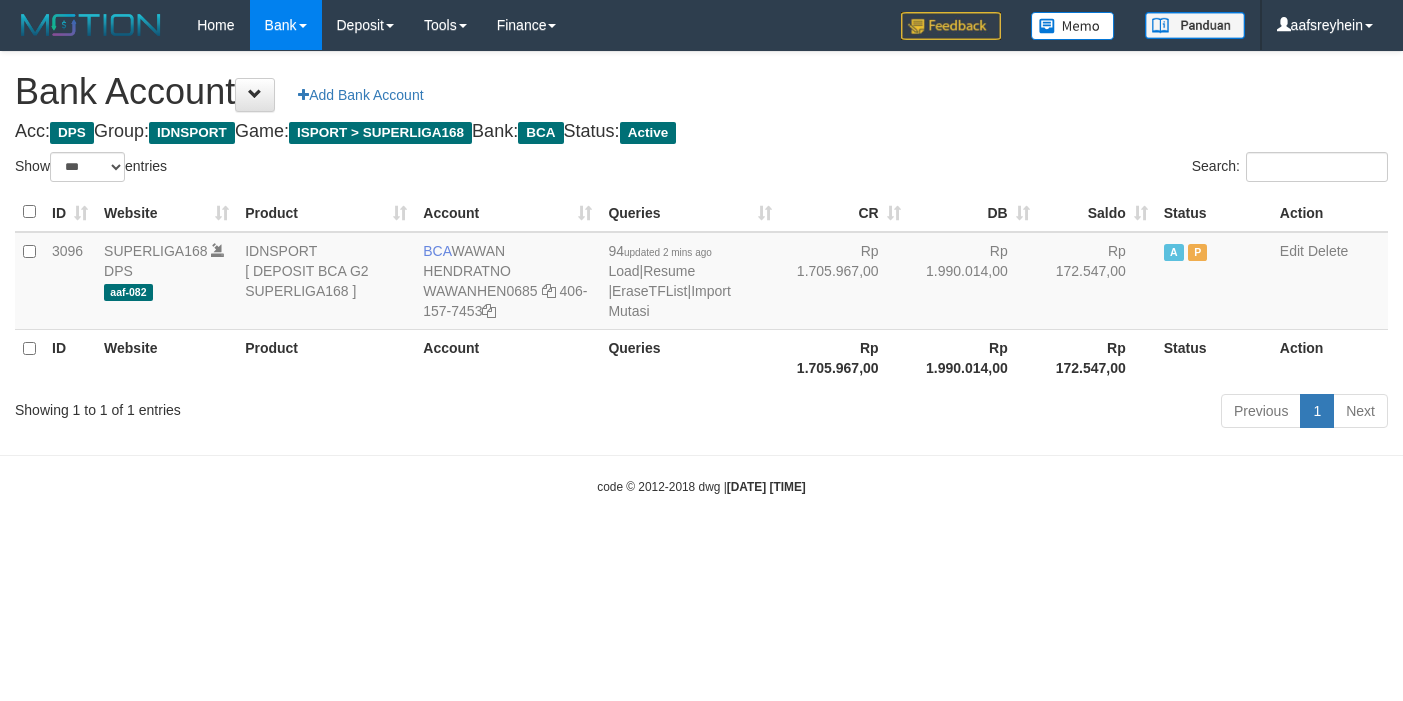 select on "***" 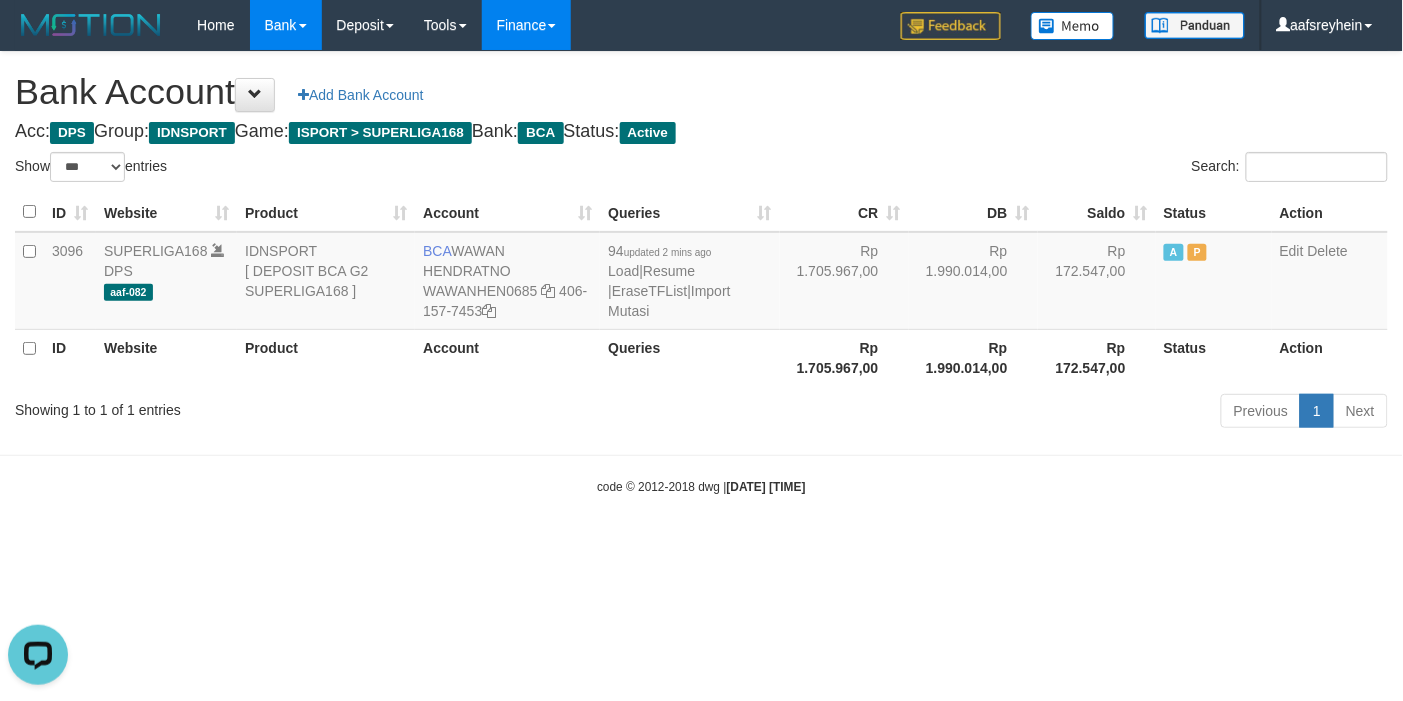 scroll, scrollTop: 0, scrollLeft: 0, axis: both 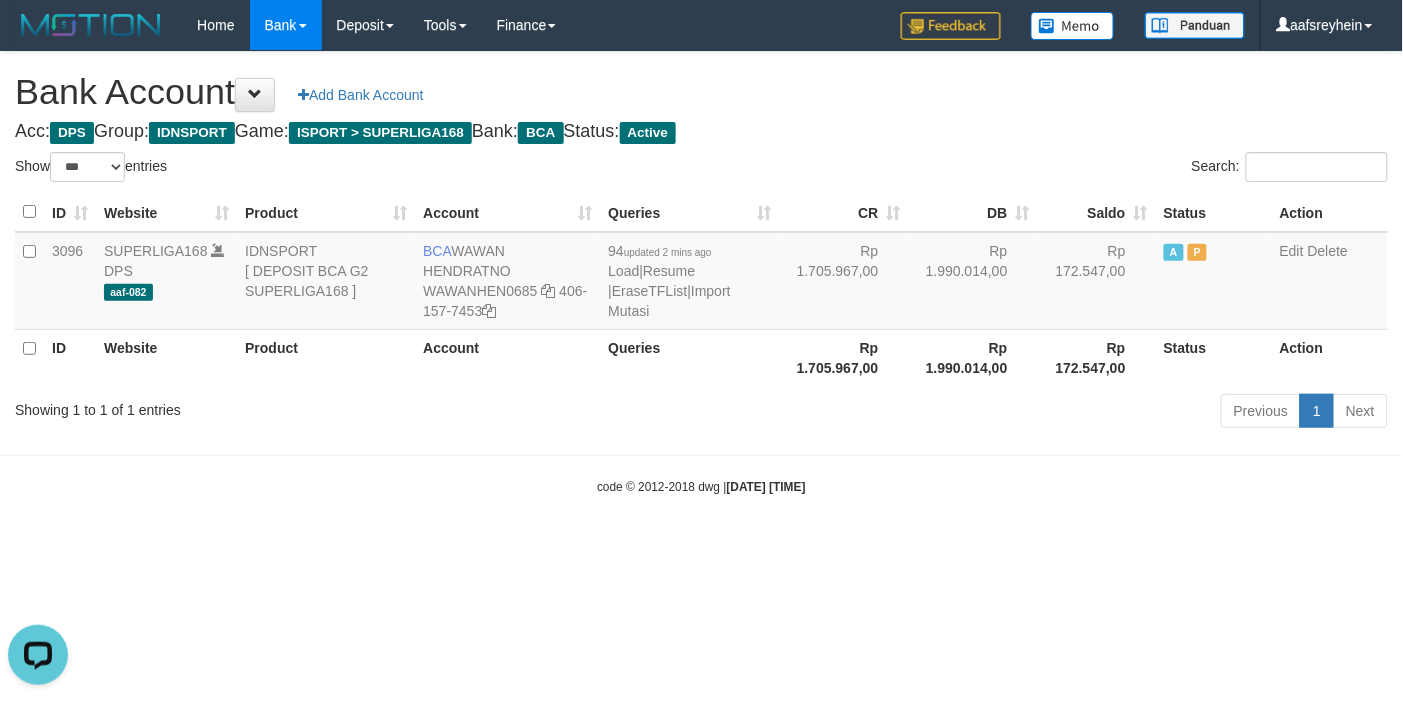 click on "code © 2012-2018 dwg |  2025/07/13 07:29:45" at bounding box center (701, 486) 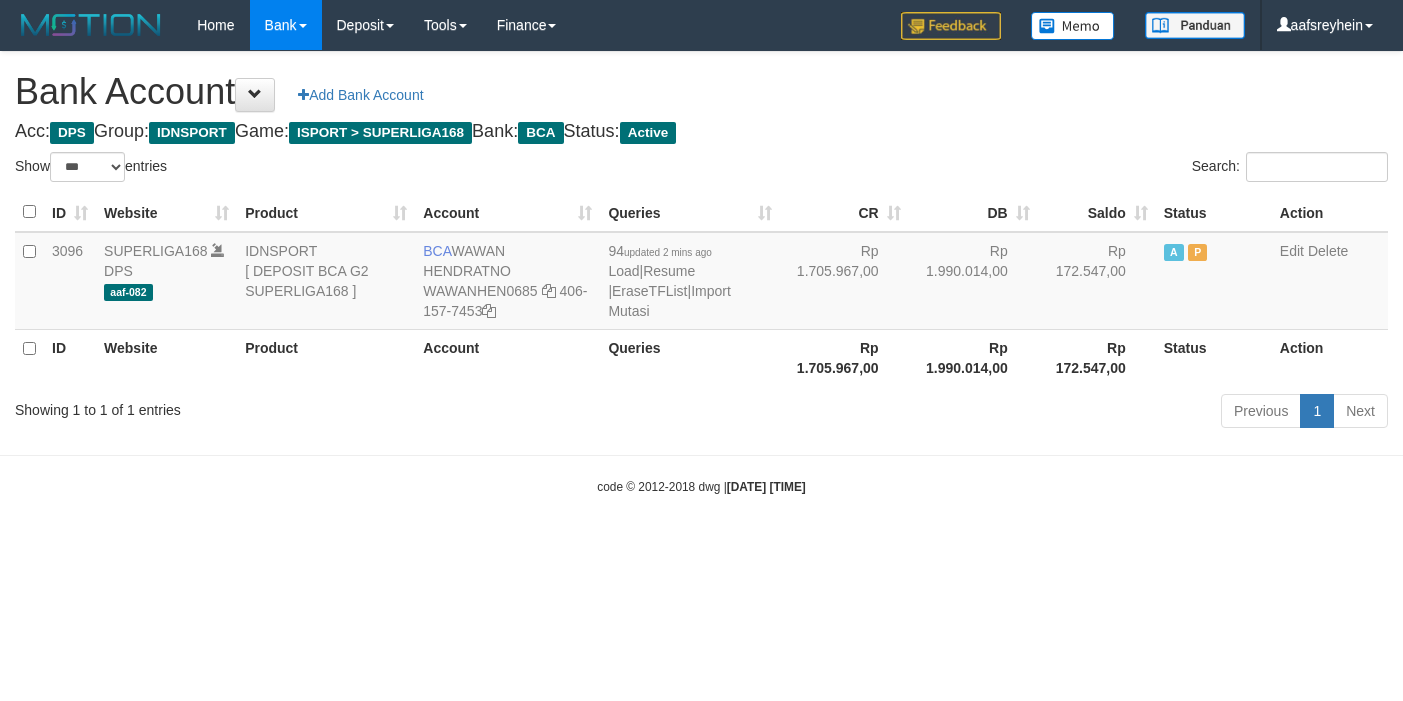 select on "***" 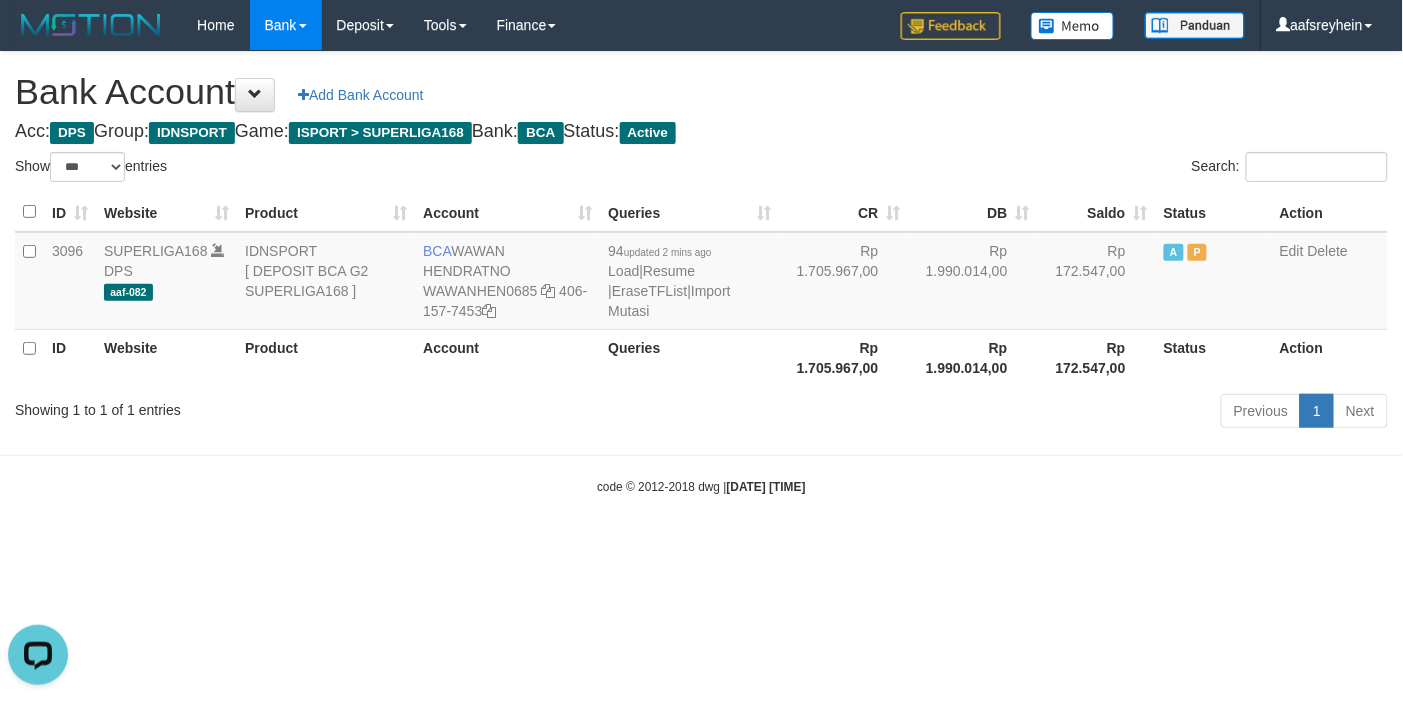 scroll, scrollTop: 0, scrollLeft: 0, axis: both 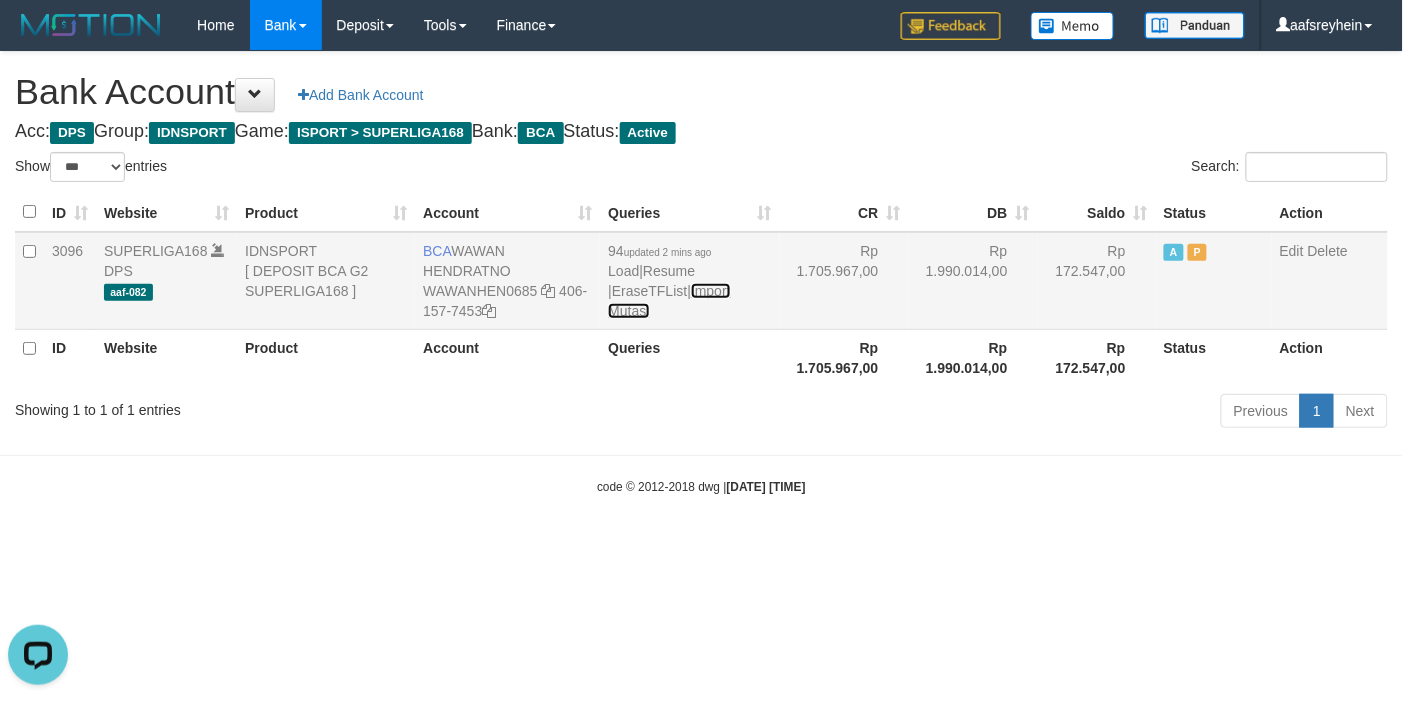 click on "Import Mutasi" at bounding box center [669, 301] 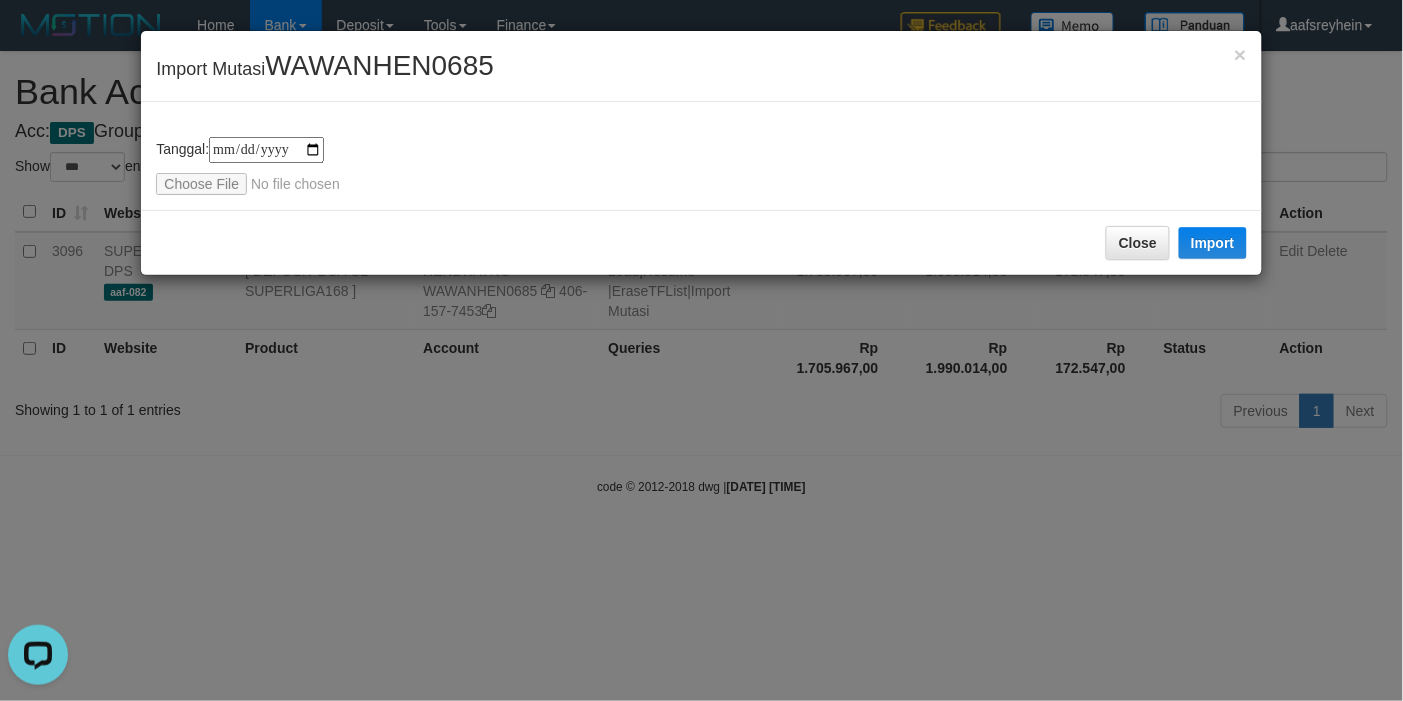 type on "**********" 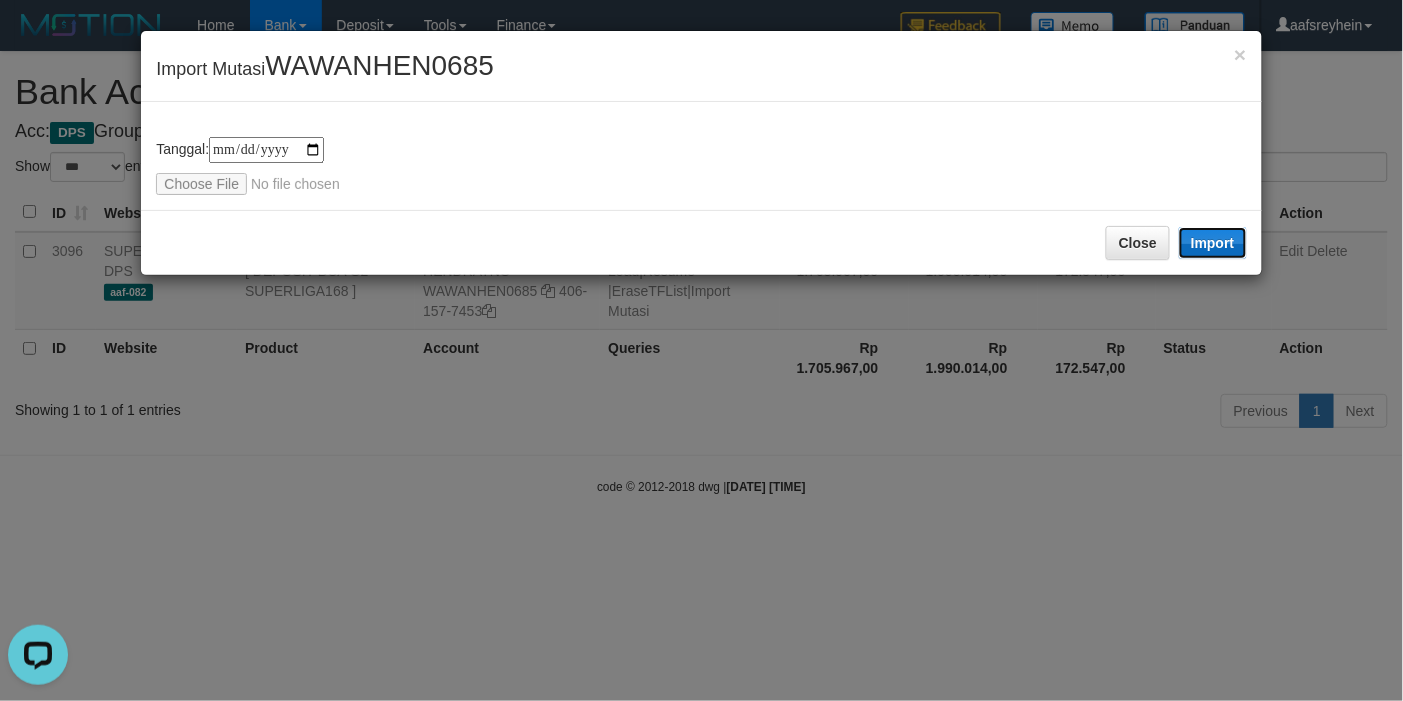 click on "Import" at bounding box center (1213, 243) 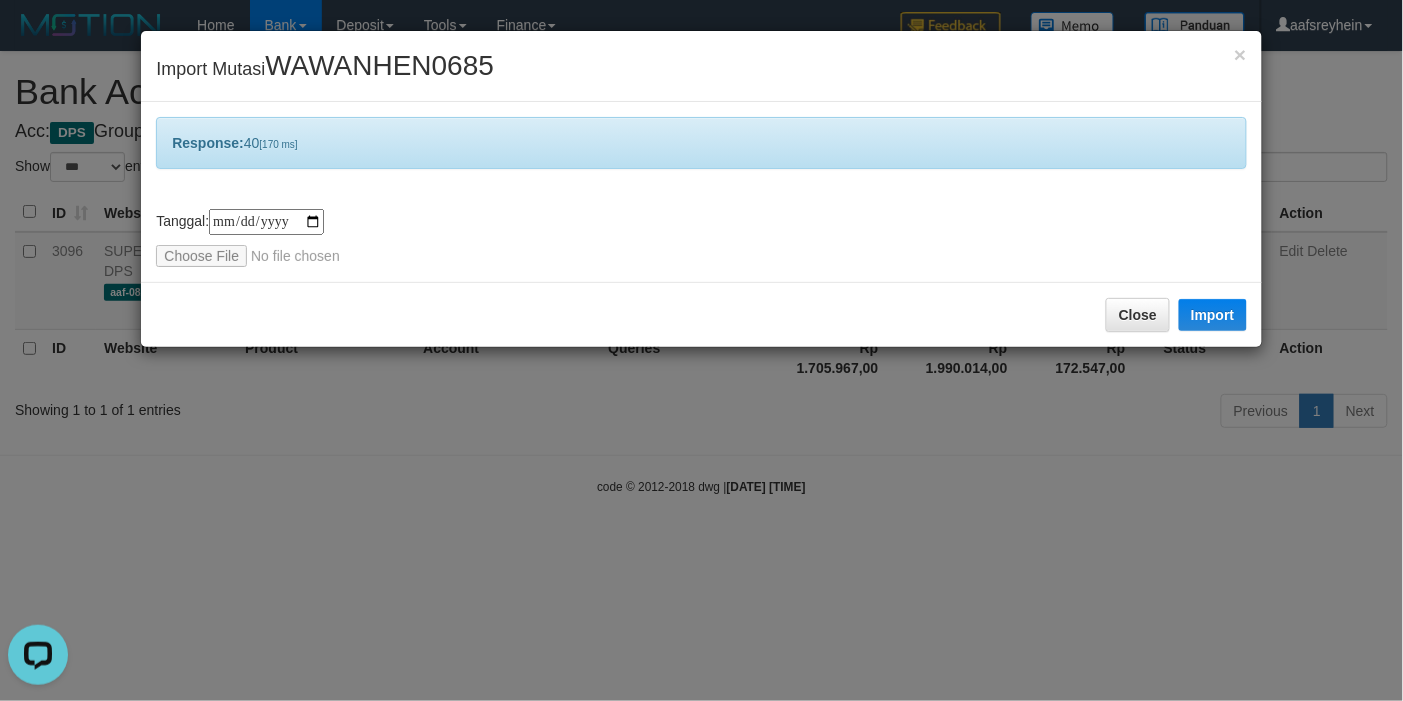 click on "**********" at bounding box center [701, 350] 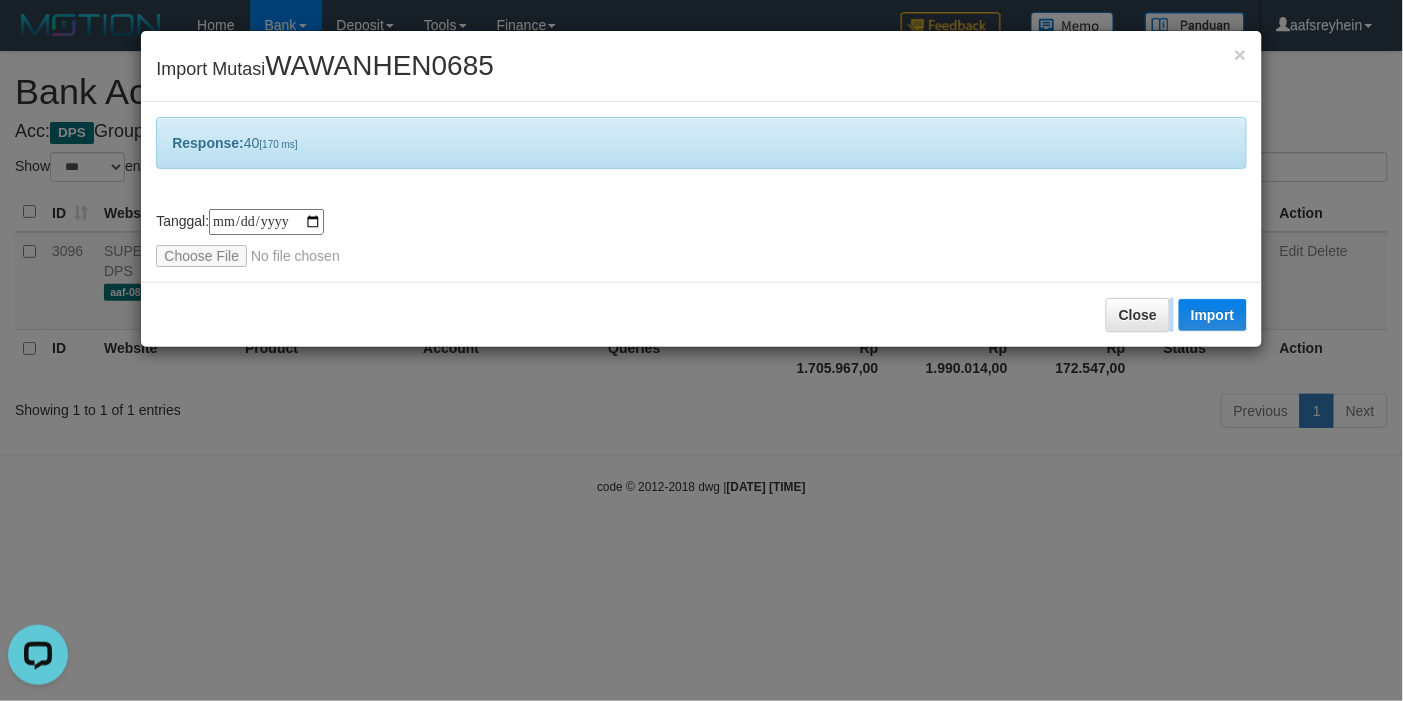 click on "**********" at bounding box center (701, 350) 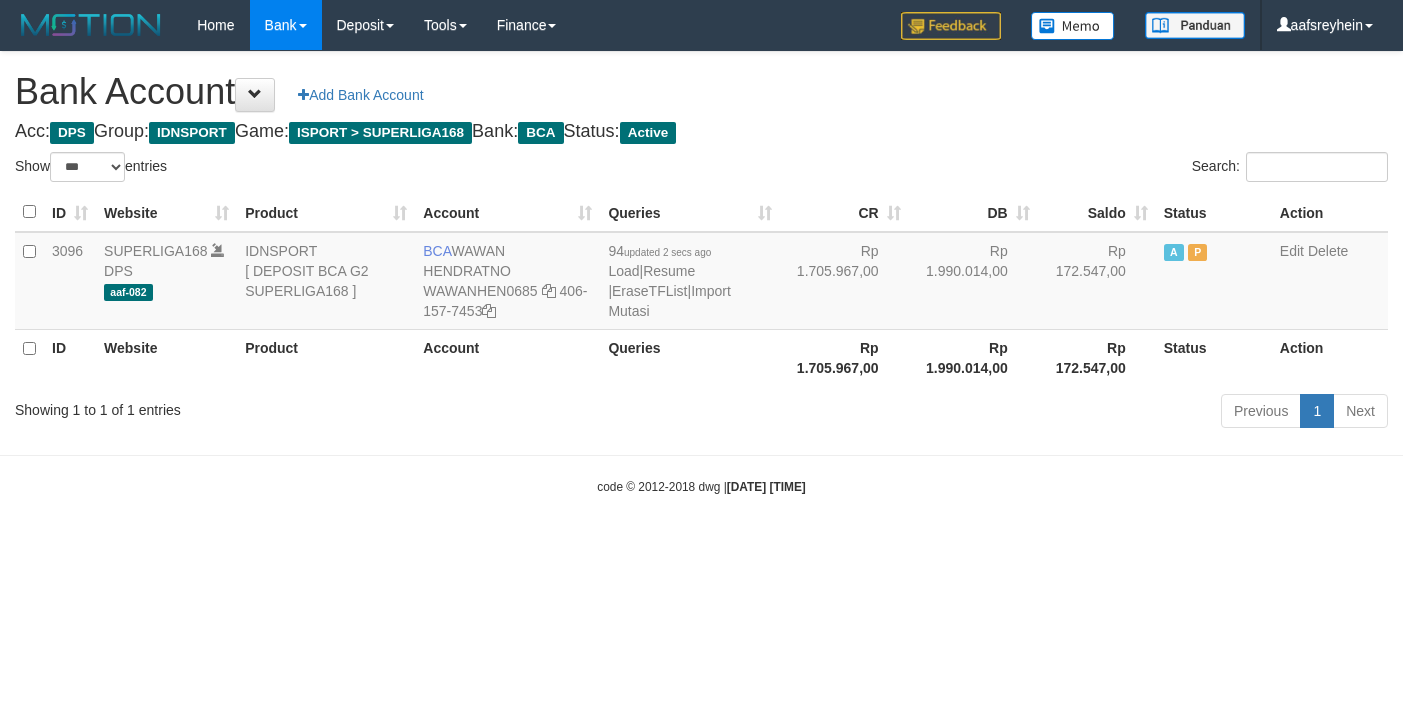 select on "***" 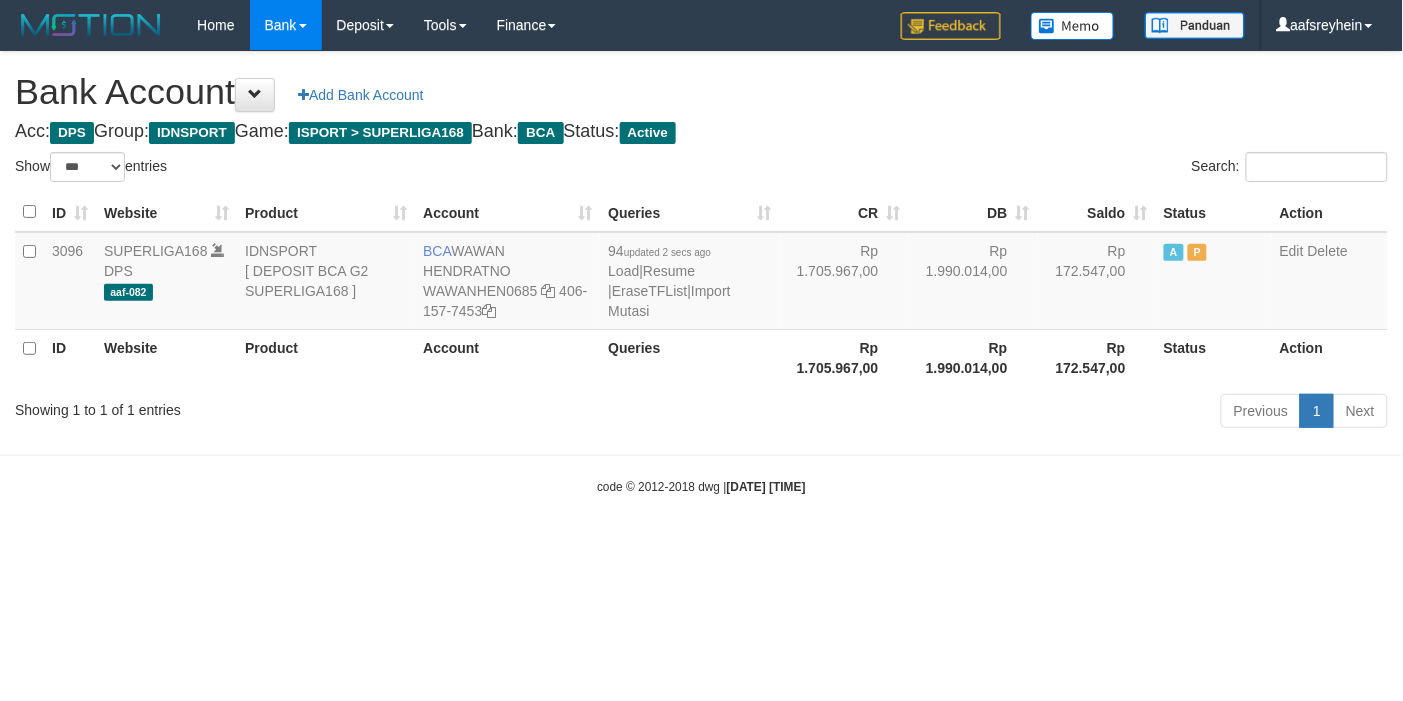 click on "code © 2012-2018 dwg |  2025/07/13 07:30:00" at bounding box center [701, 487] 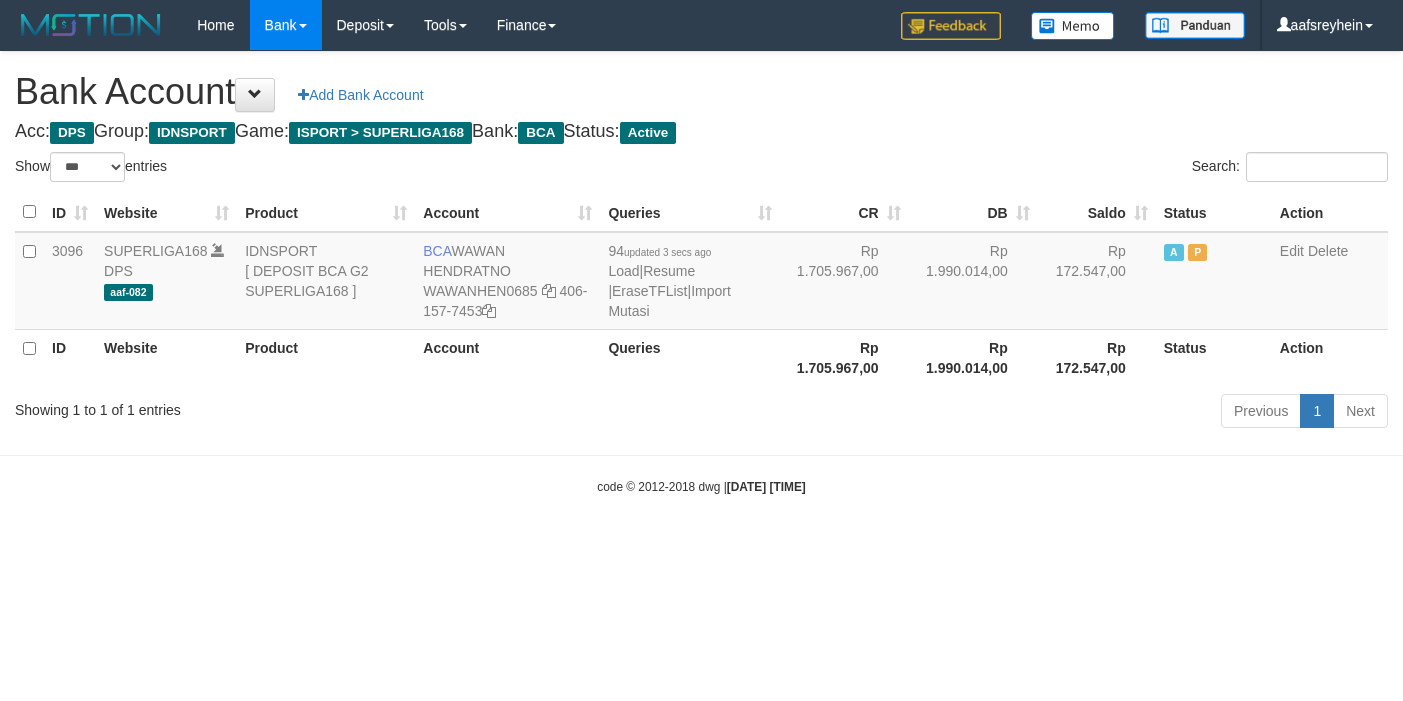 select on "***" 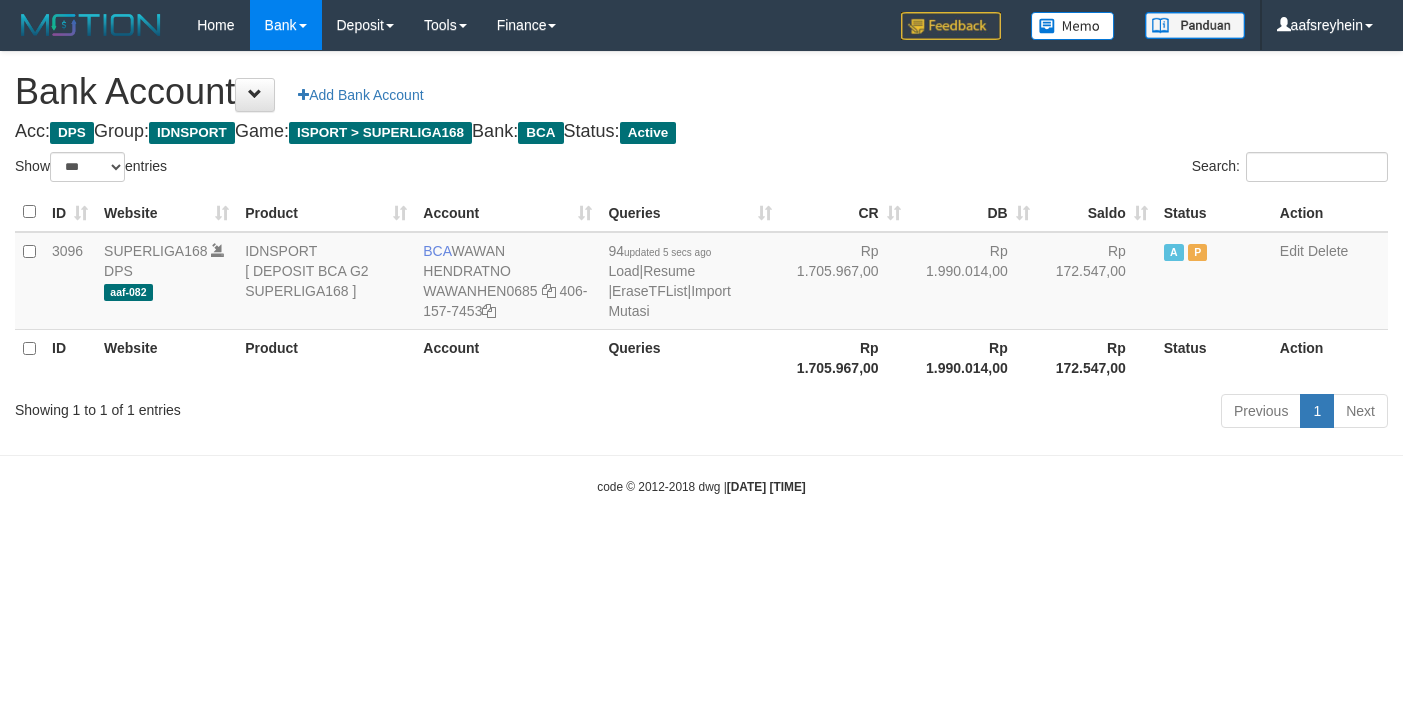 select on "***" 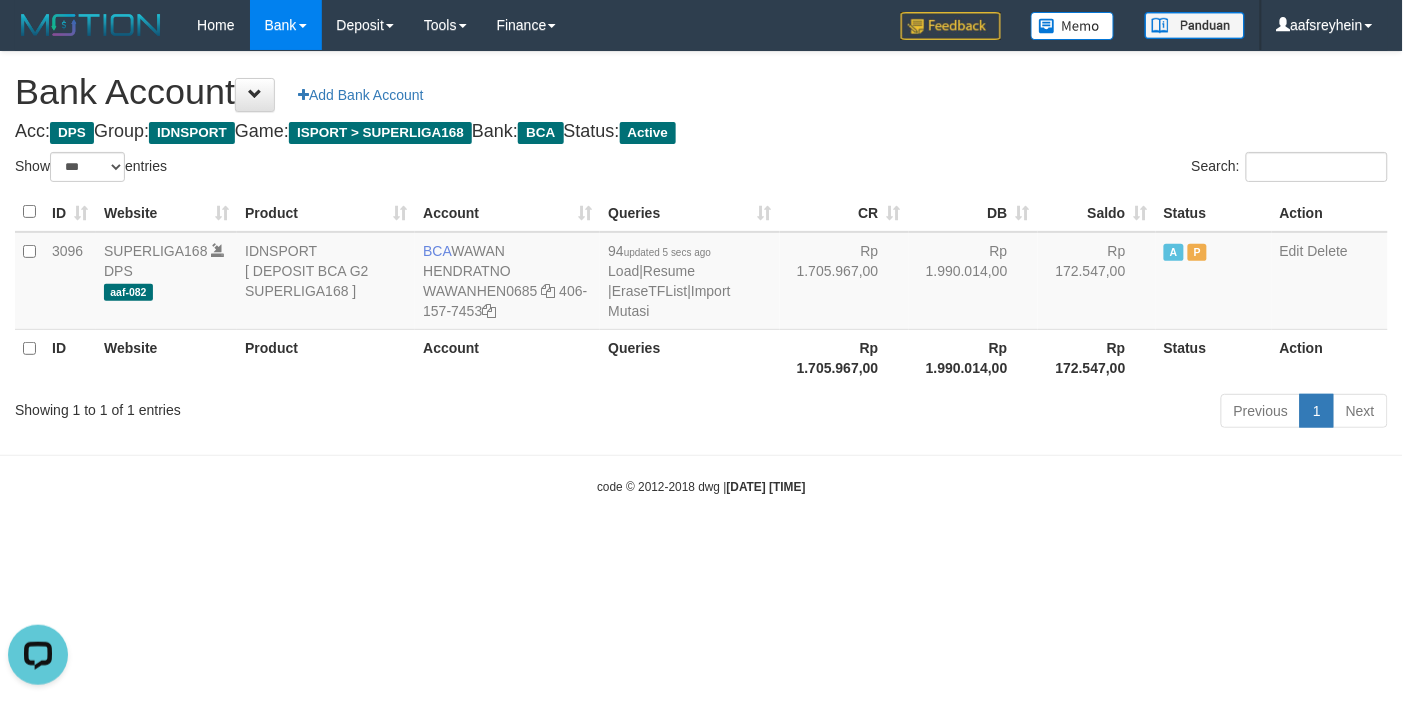 scroll, scrollTop: 0, scrollLeft: 0, axis: both 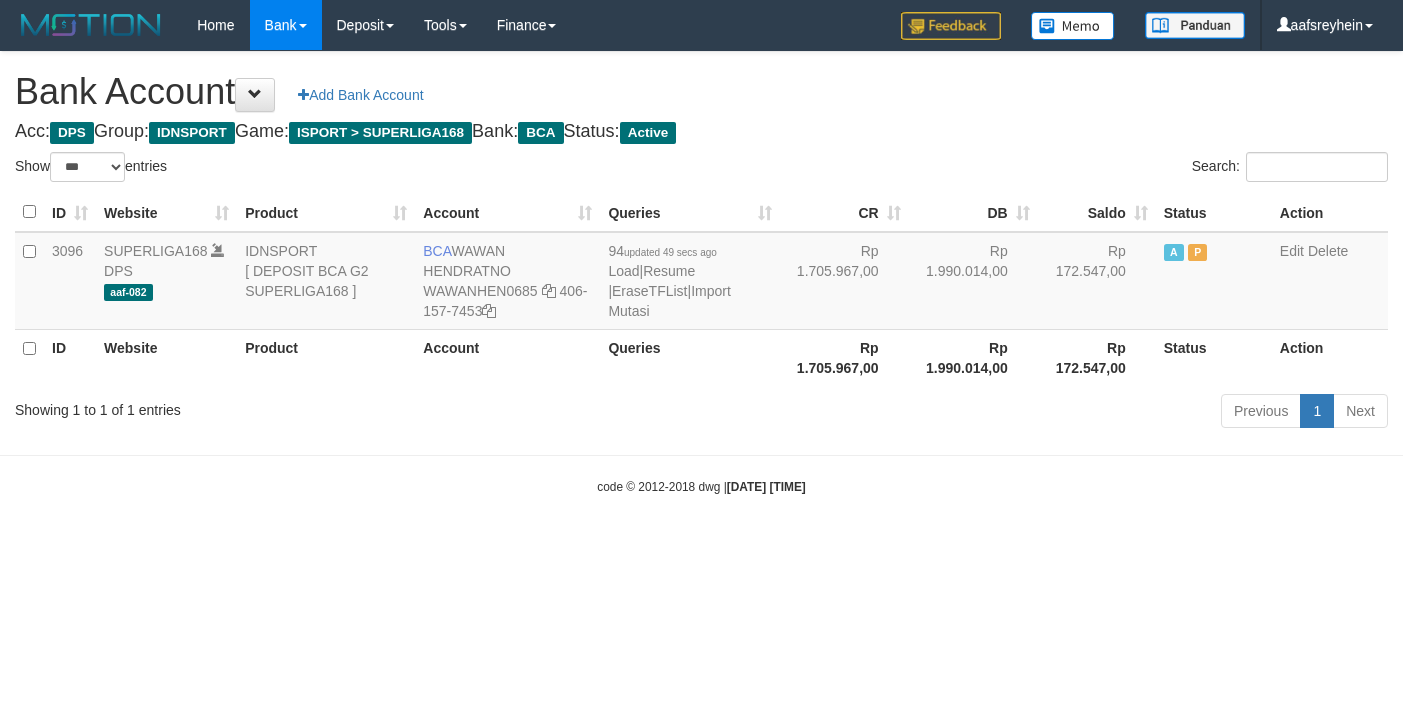 select on "***" 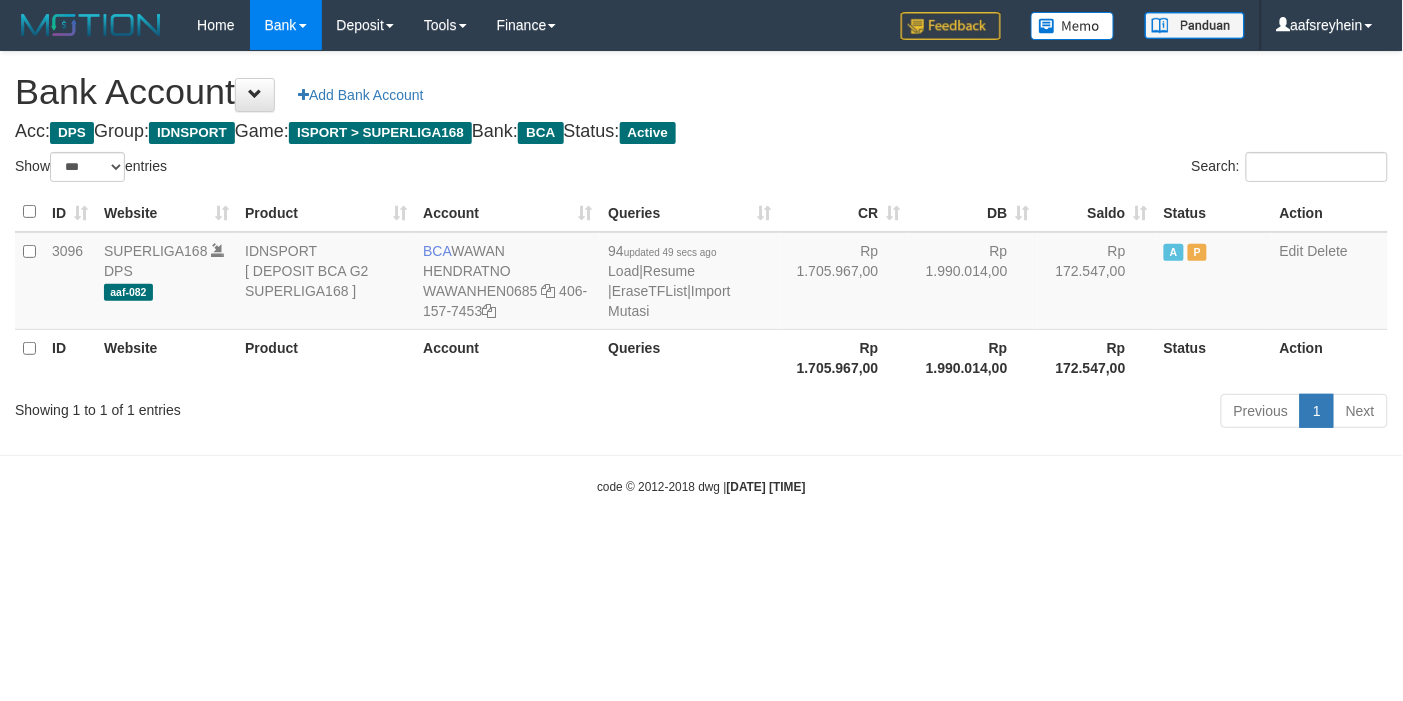 click on "Toggle navigation
Home
Bank
Account List
Load
By Website
Group
[ISPORT]													SUPERLIGA168
By Load Group (DPS)
-" at bounding box center [701, 273] 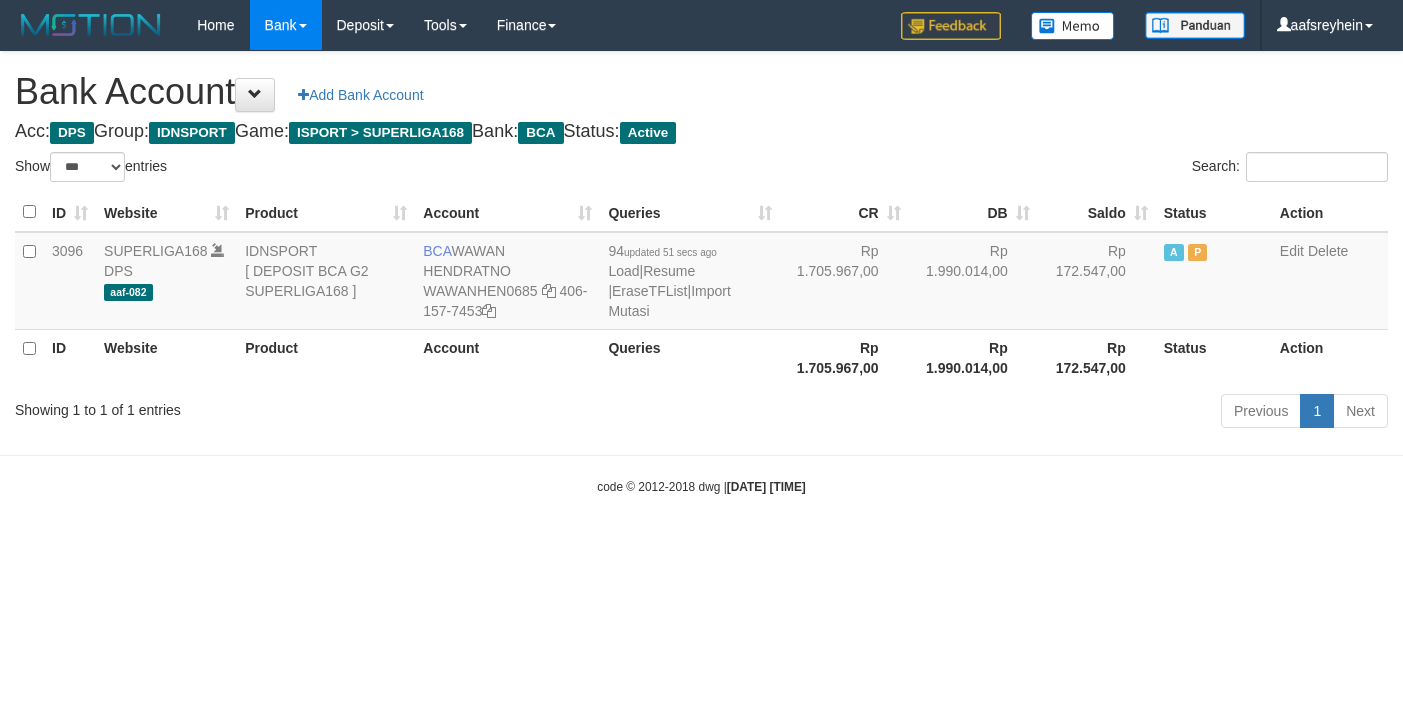 select on "***" 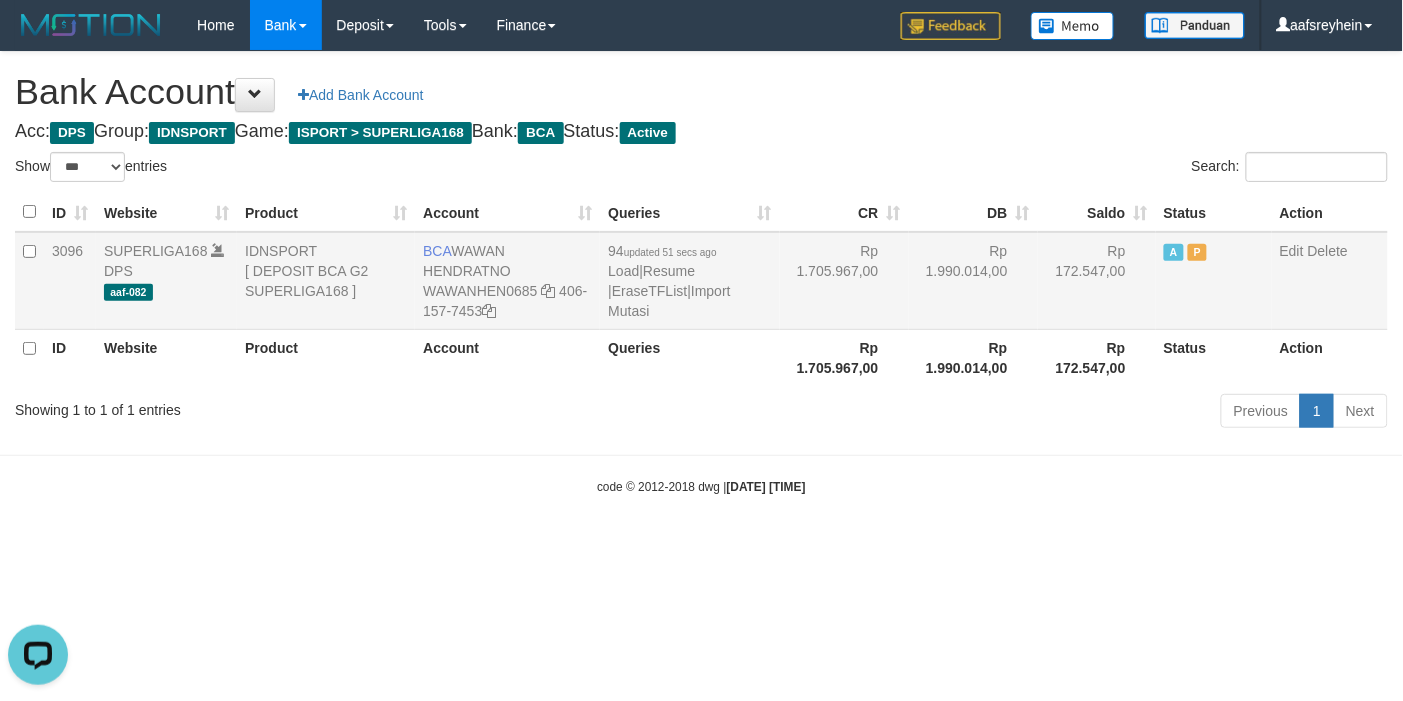 scroll, scrollTop: 0, scrollLeft: 0, axis: both 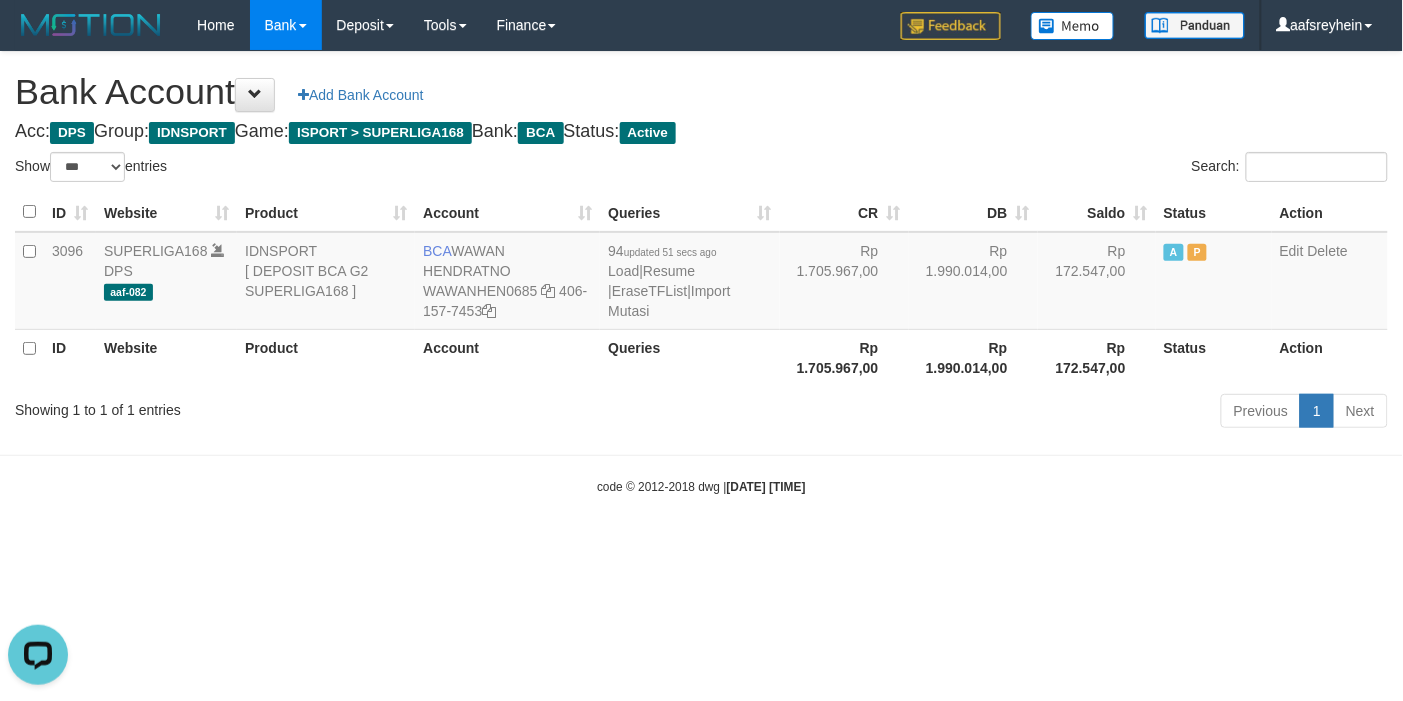 drag, startPoint x: 1197, startPoint y: 545, endPoint x: 1180, endPoint y: 550, distance: 17.720045 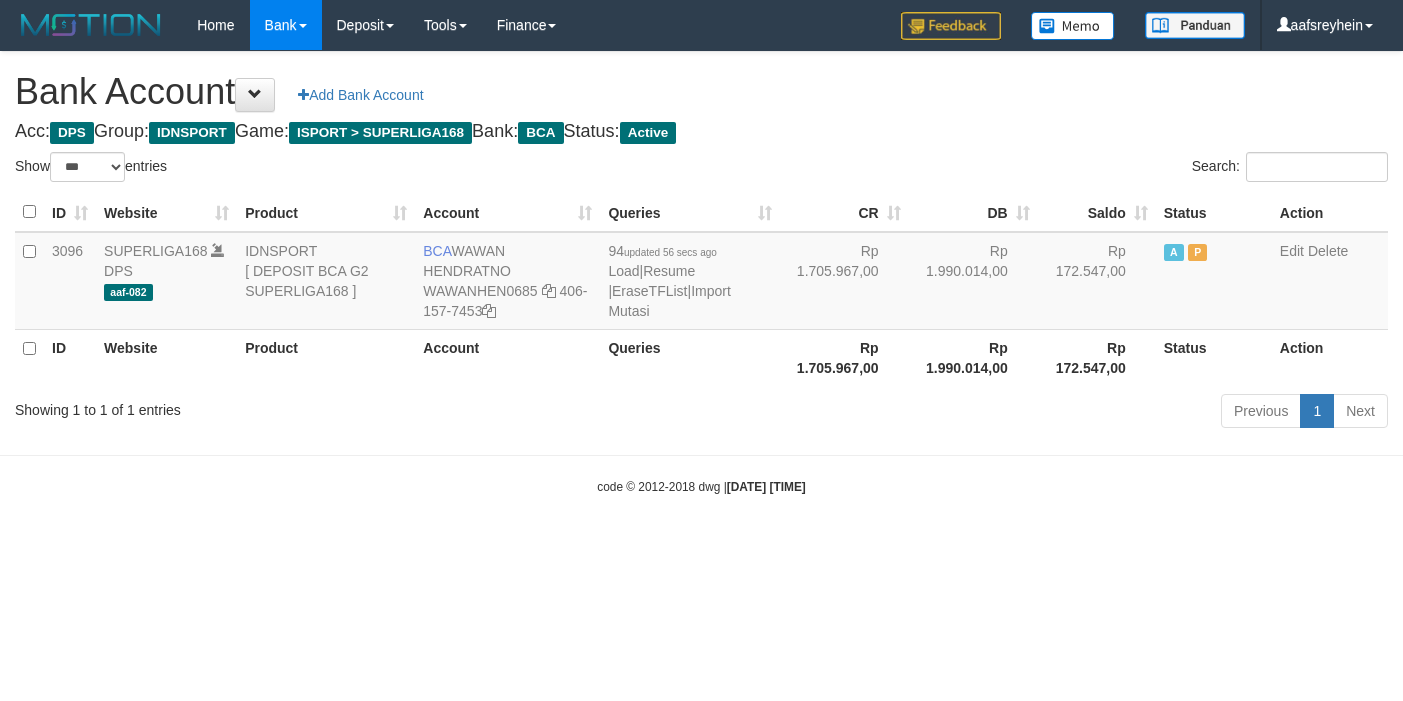 select on "***" 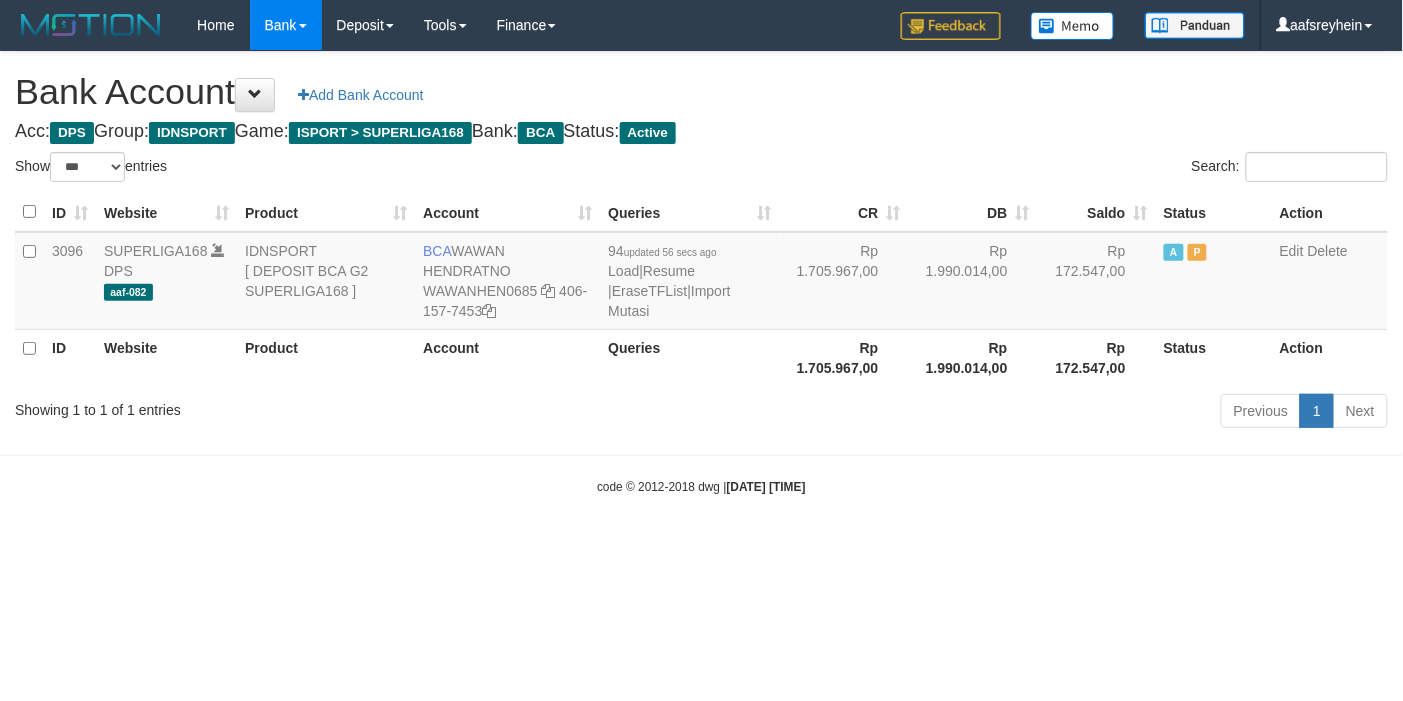 click on "Toggle navigation
Home
Bank
Account List
Load
By Website
Group
[ISPORT]													SUPERLIGA168
By Load Group (DPS)
-" at bounding box center (701, 273) 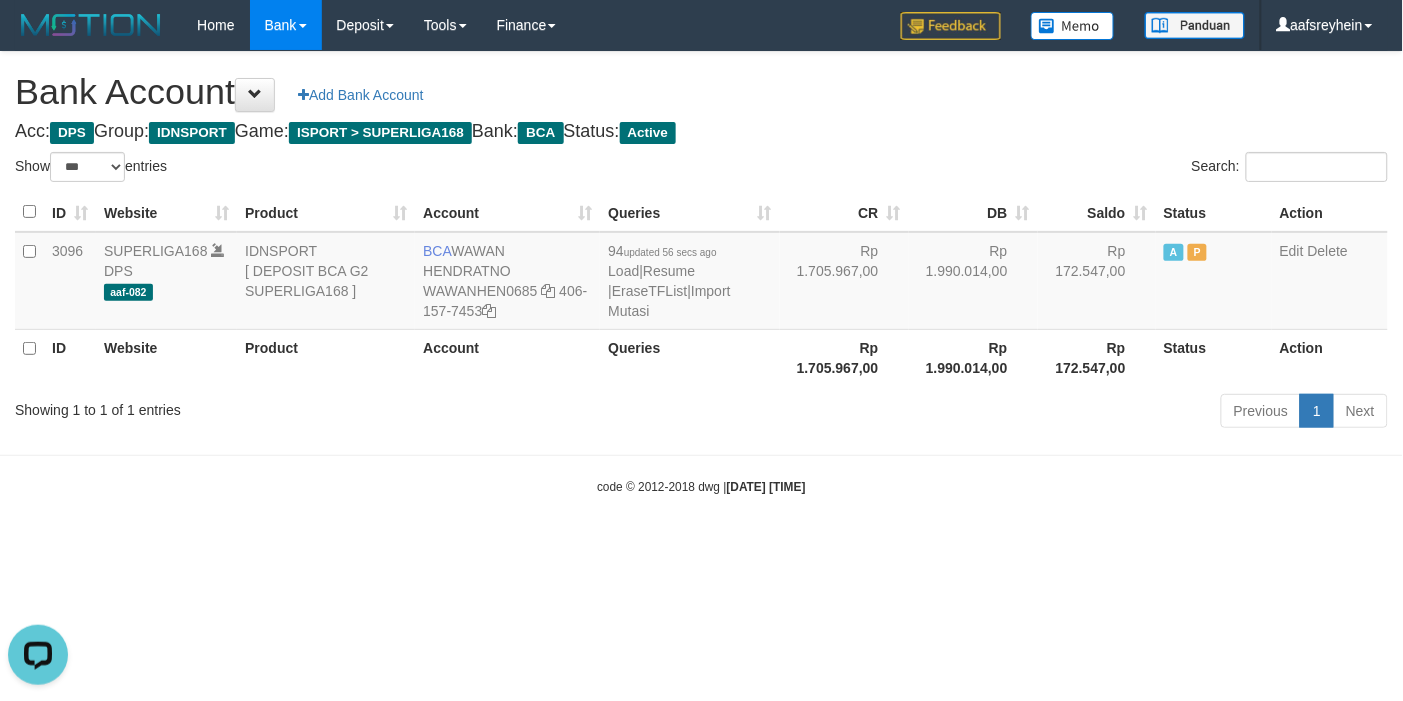 scroll, scrollTop: 0, scrollLeft: 0, axis: both 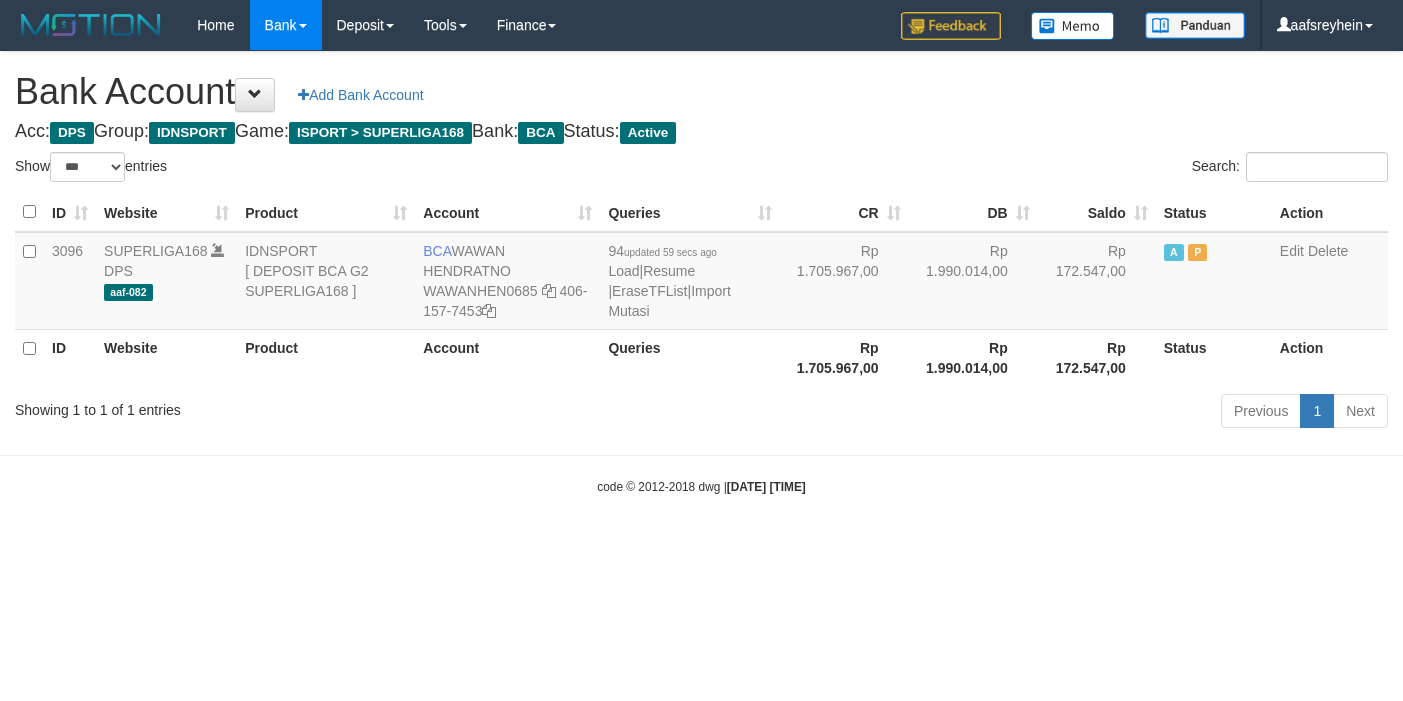 select on "***" 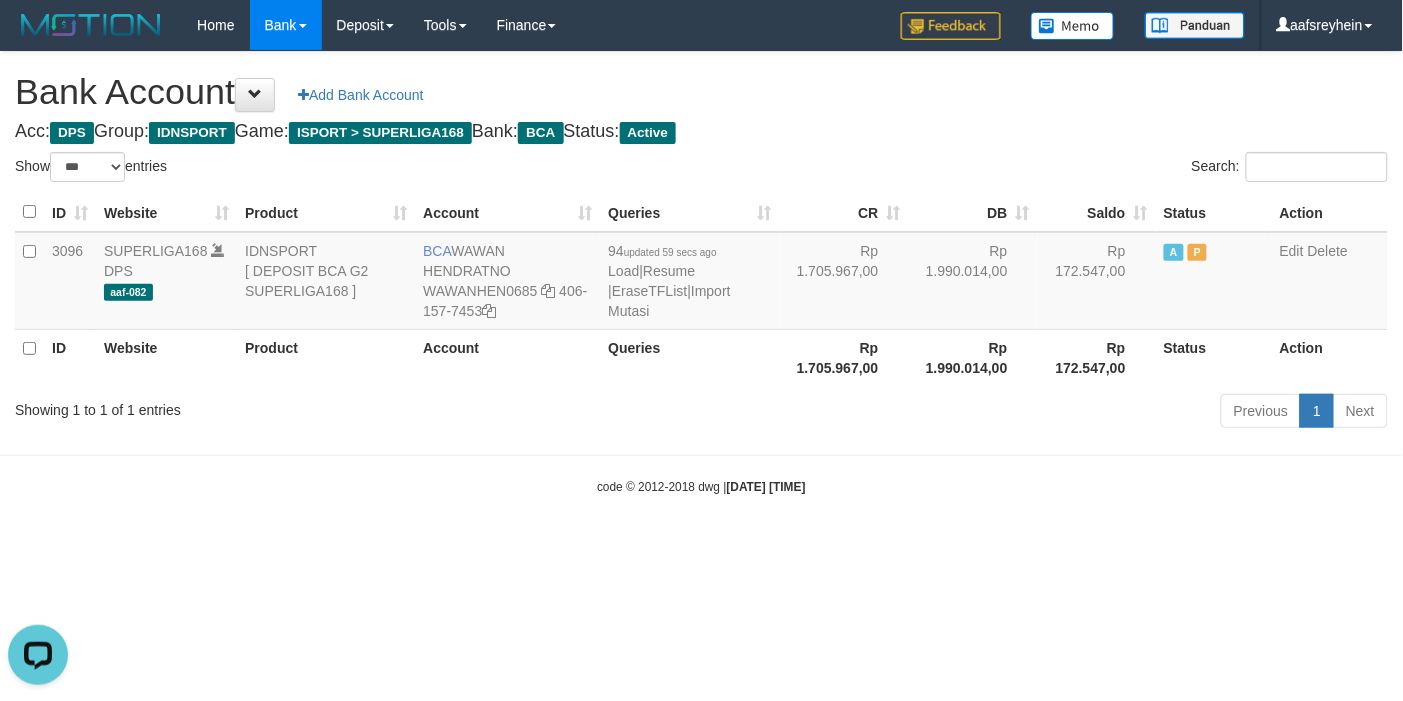 scroll, scrollTop: 0, scrollLeft: 0, axis: both 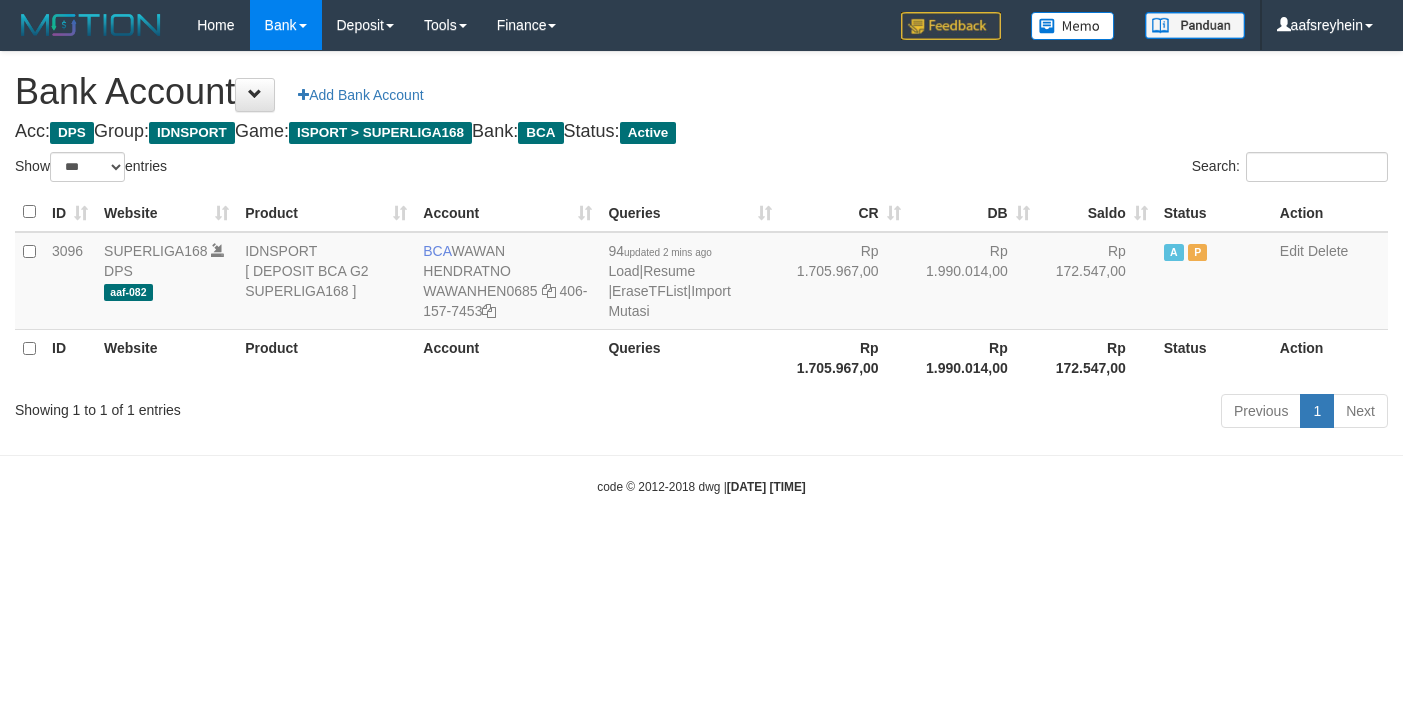 select on "***" 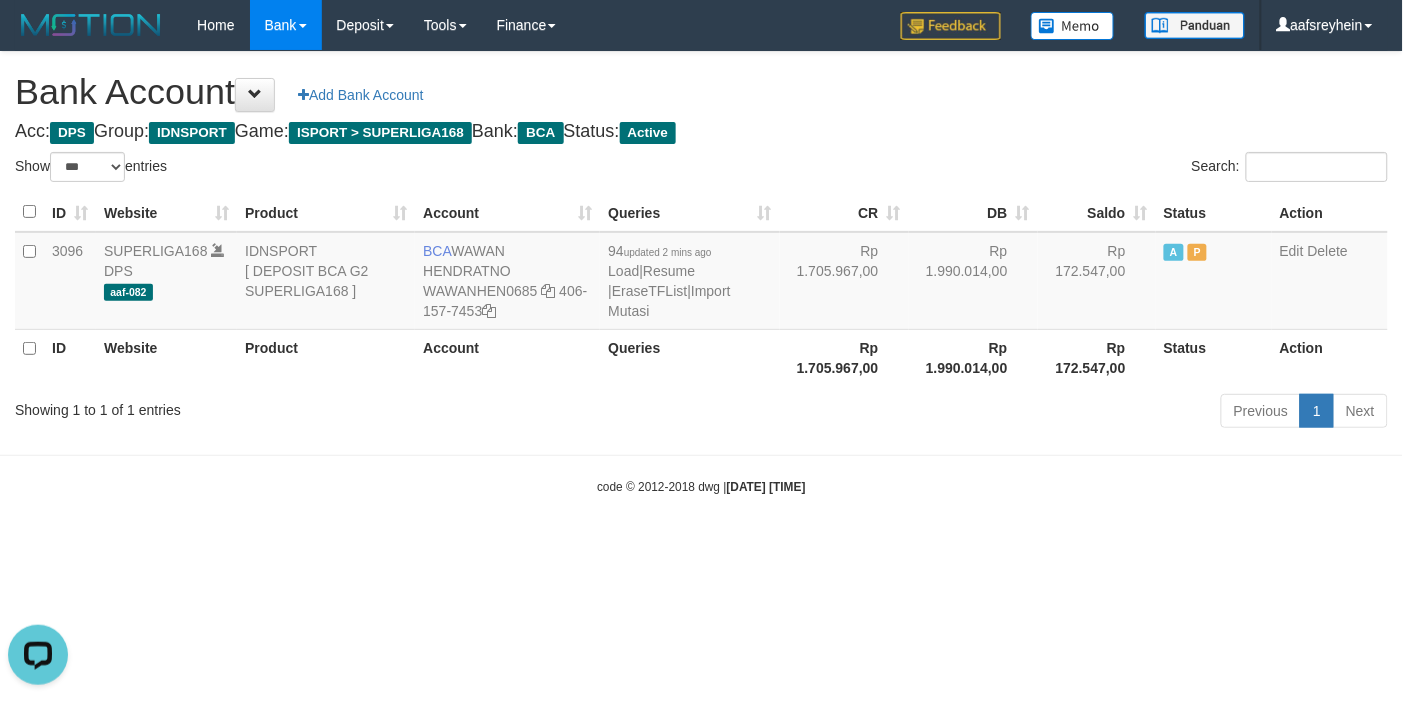 scroll, scrollTop: 0, scrollLeft: 0, axis: both 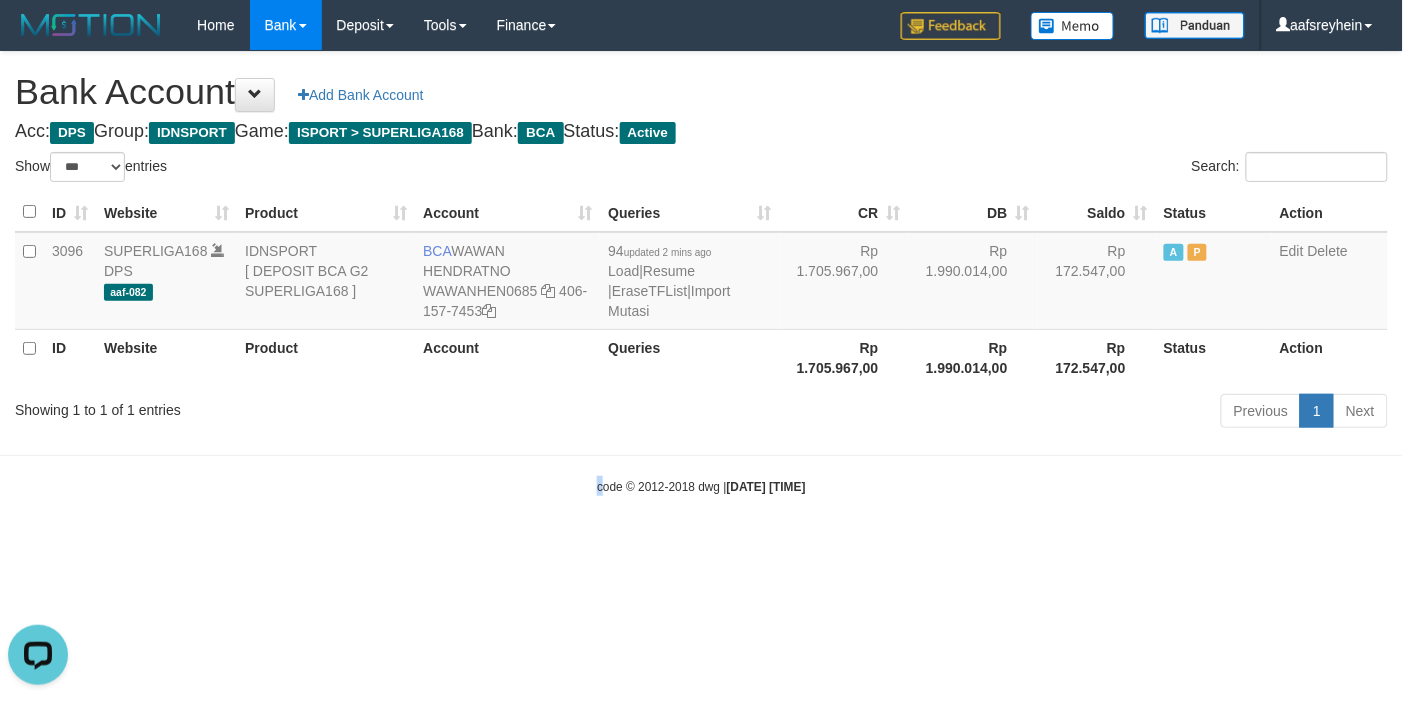 click on "Toggle navigation
Home
Bank
Account List
Load
By Website
Group
[ISPORT]													SUPERLIGA168
By Load Group (DPS)
-" at bounding box center (701, 273) 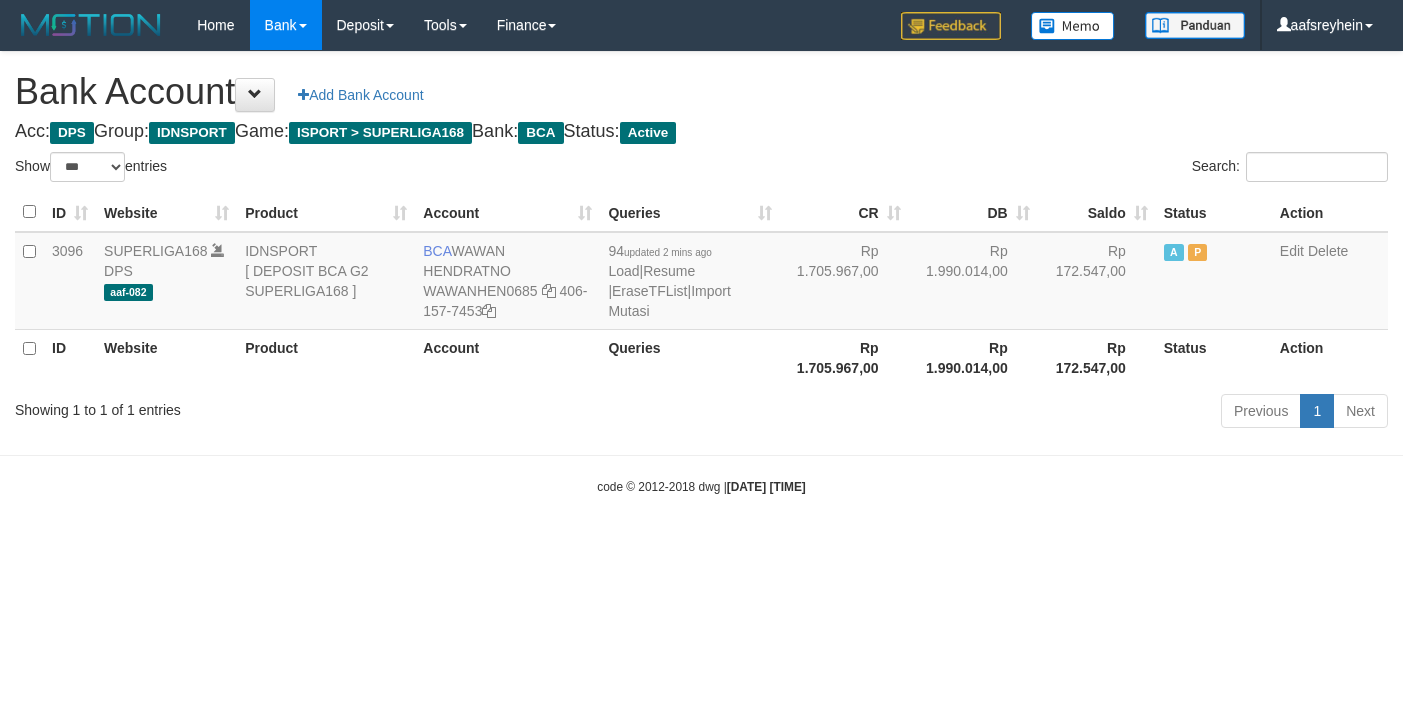 select on "***" 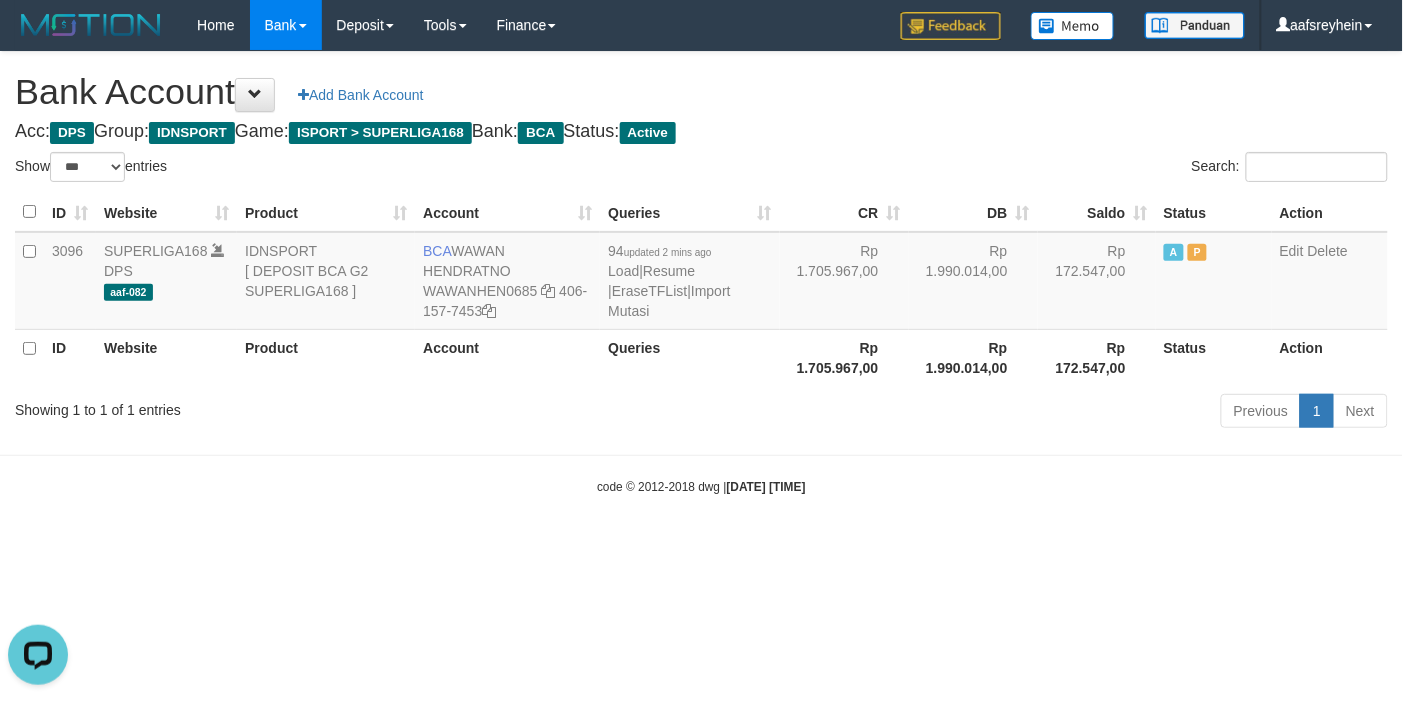 scroll, scrollTop: 0, scrollLeft: 0, axis: both 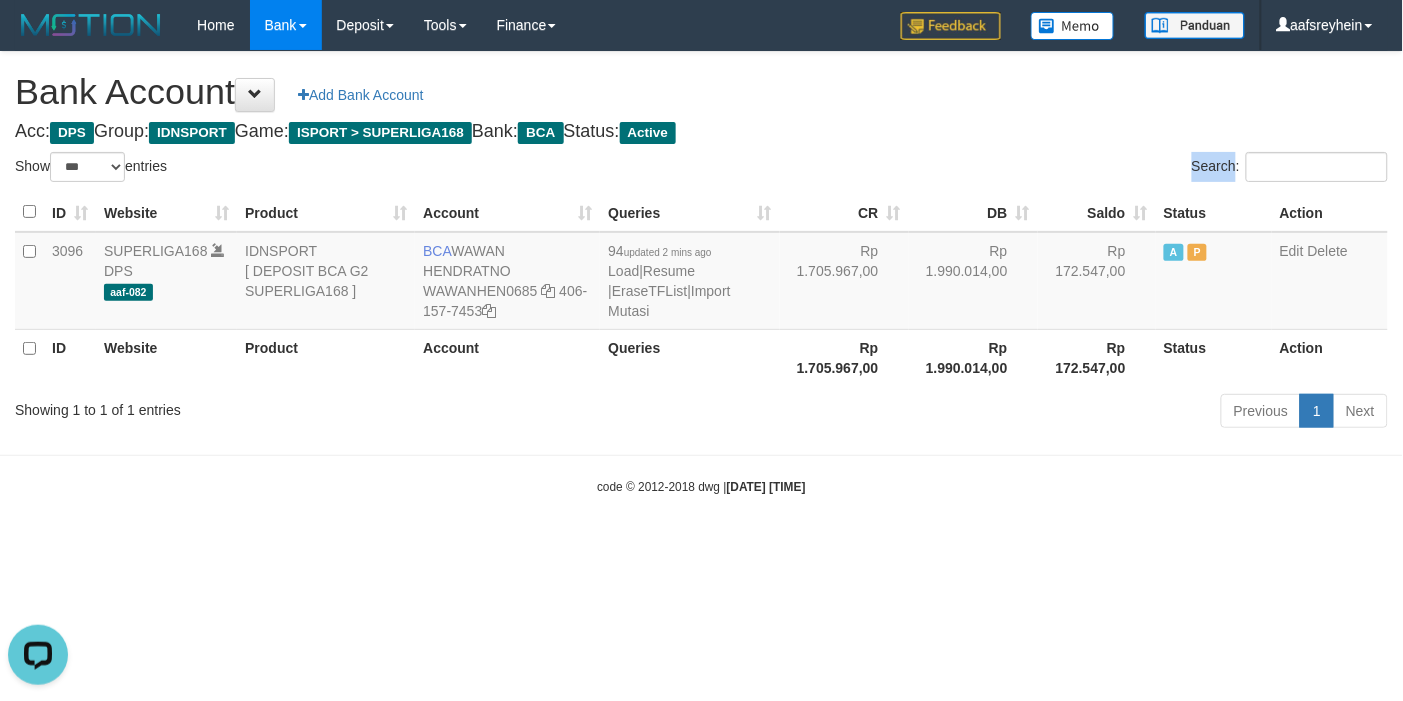 click on "Search:" at bounding box center (1053, 169) 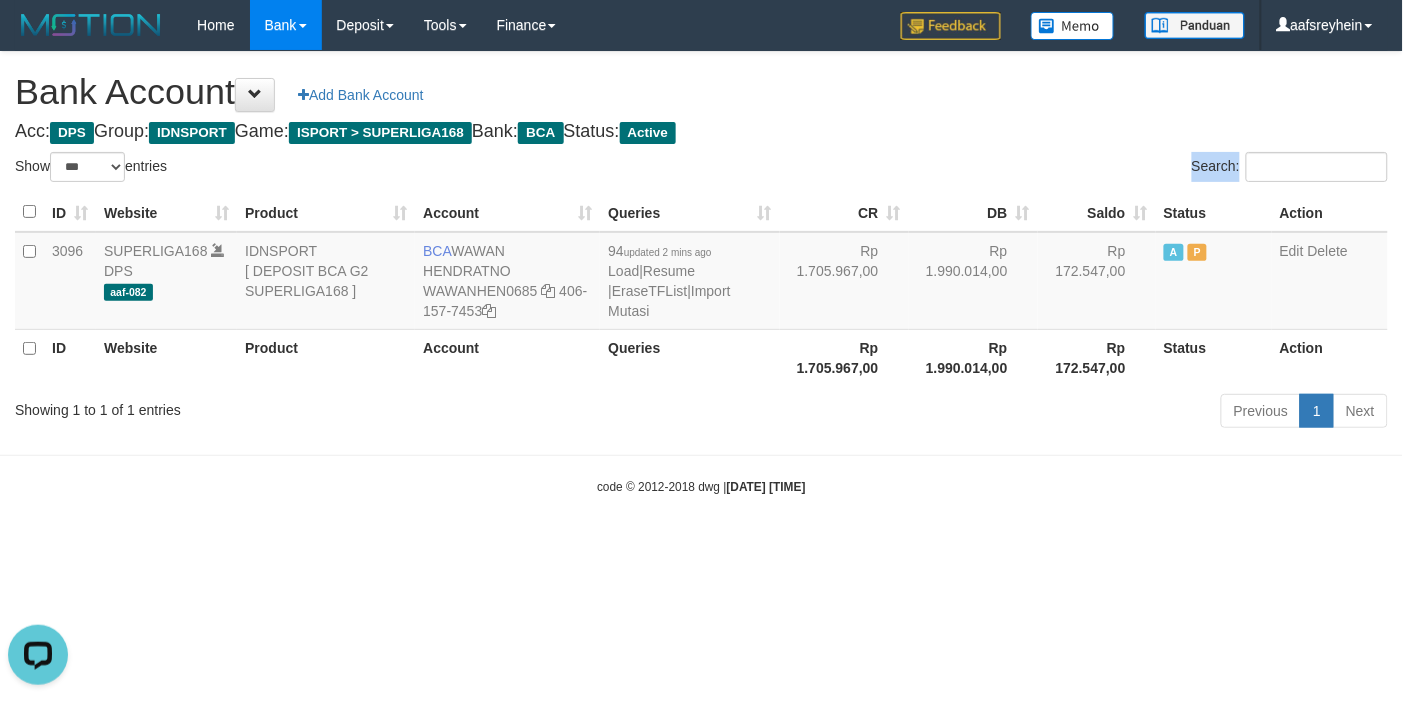 click on "Search:" at bounding box center [1053, 169] 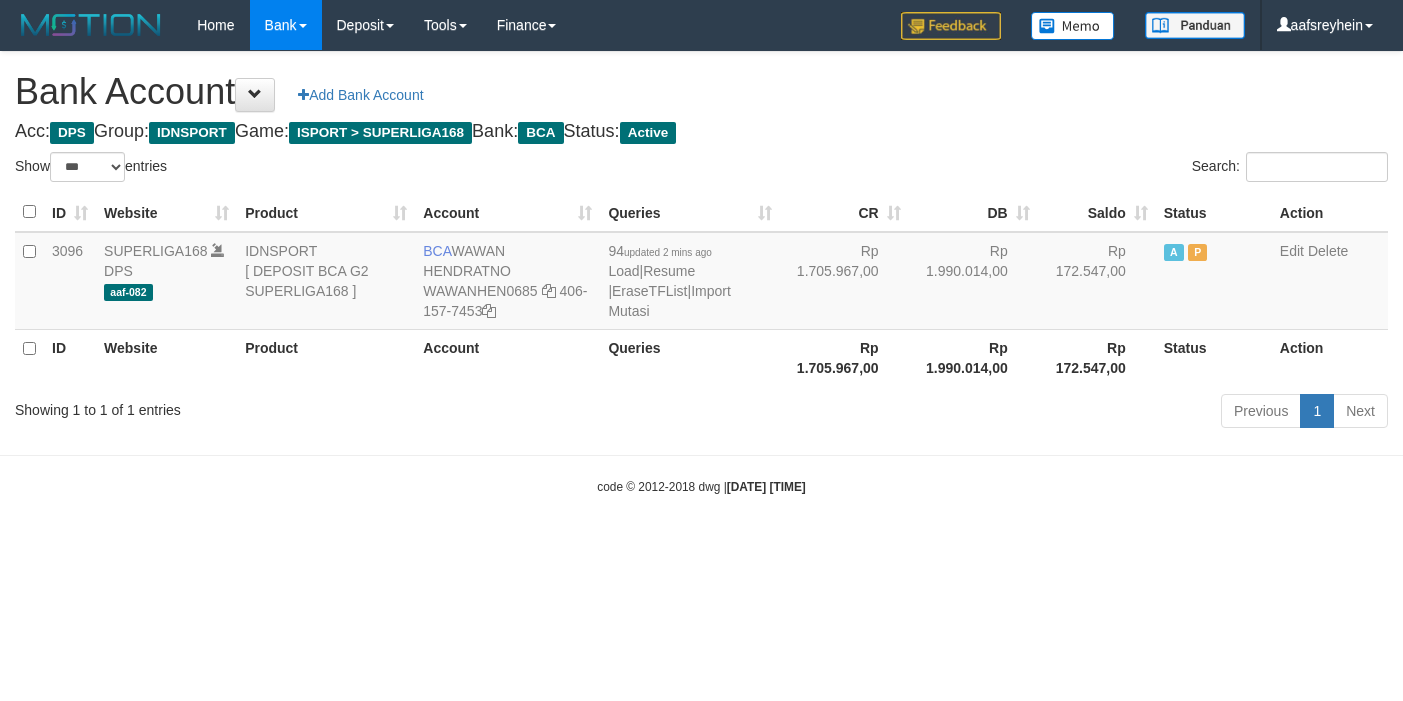 select on "***" 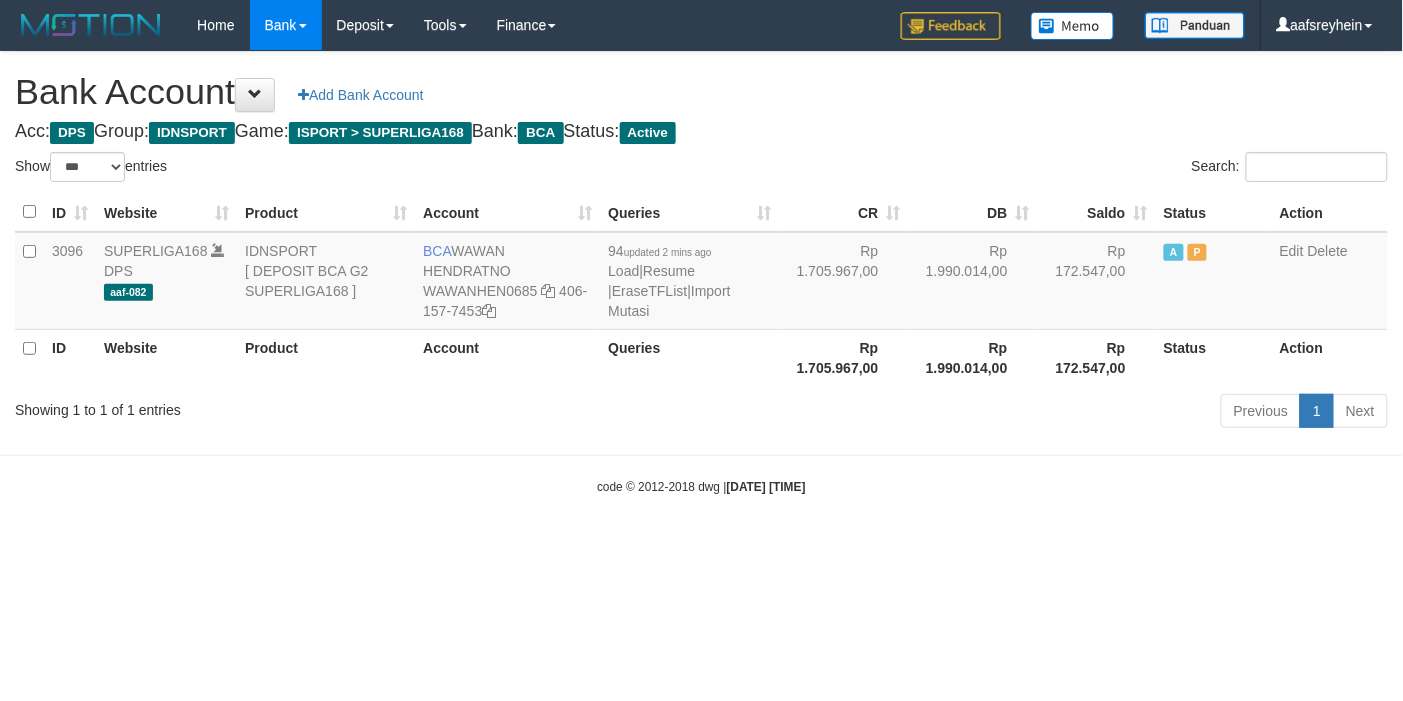 drag, startPoint x: 863, startPoint y: 167, endPoint x: 895, endPoint y: 167, distance: 32 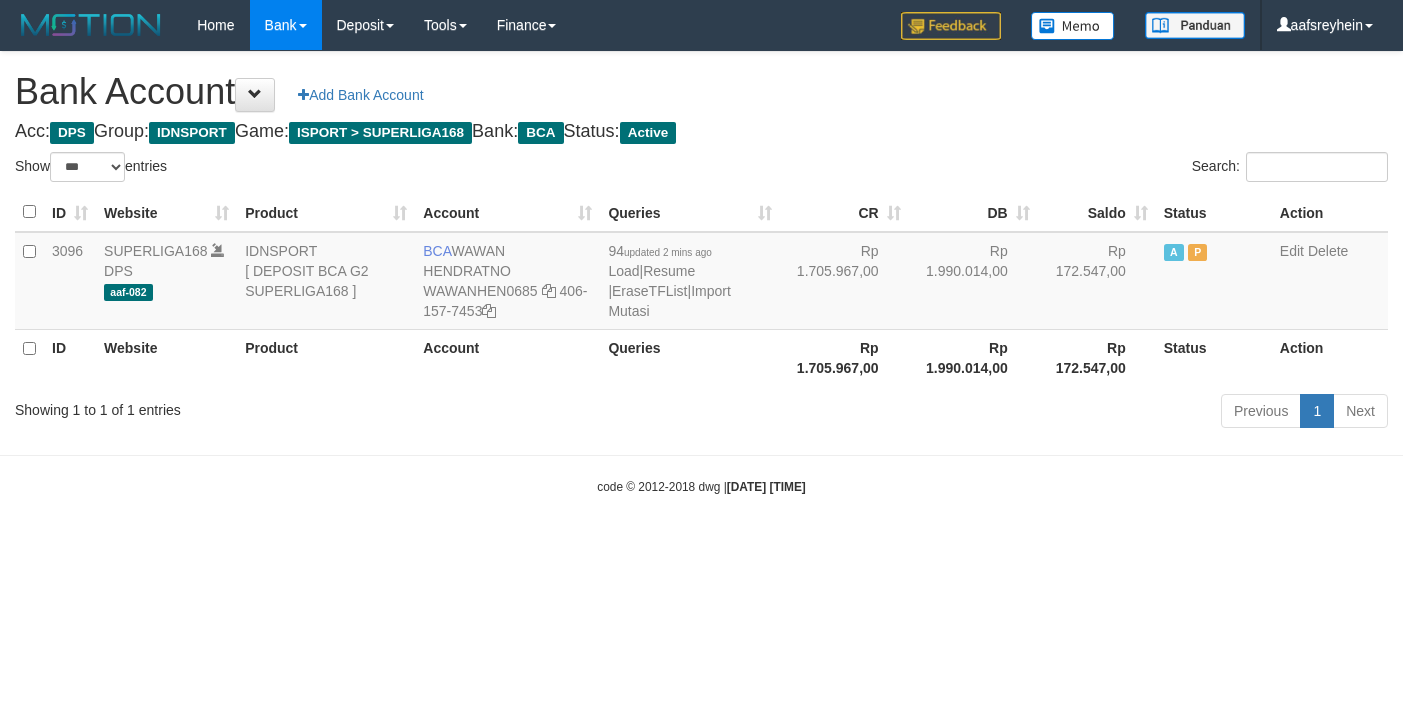 select on "***" 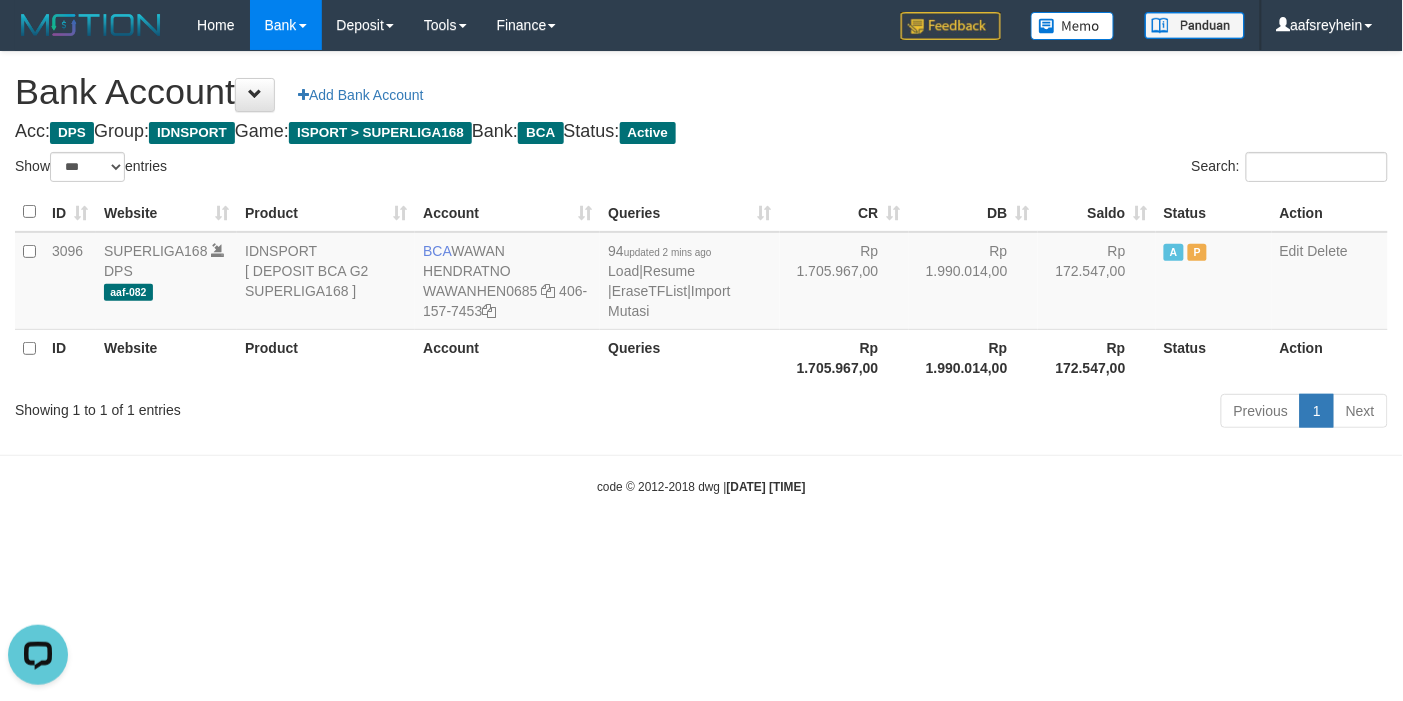 scroll, scrollTop: 0, scrollLeft: 0, axis: both 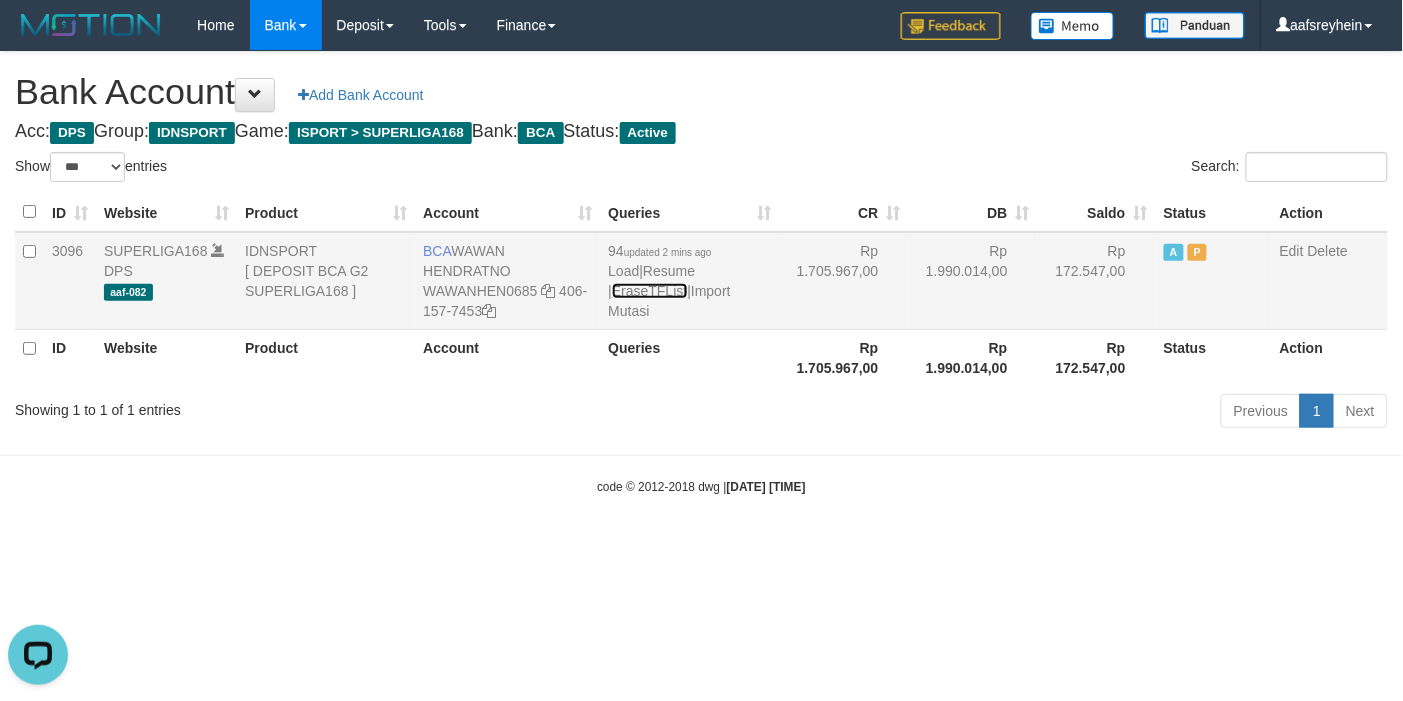 click on "EraseTFList" at bounding box center [649, 291] 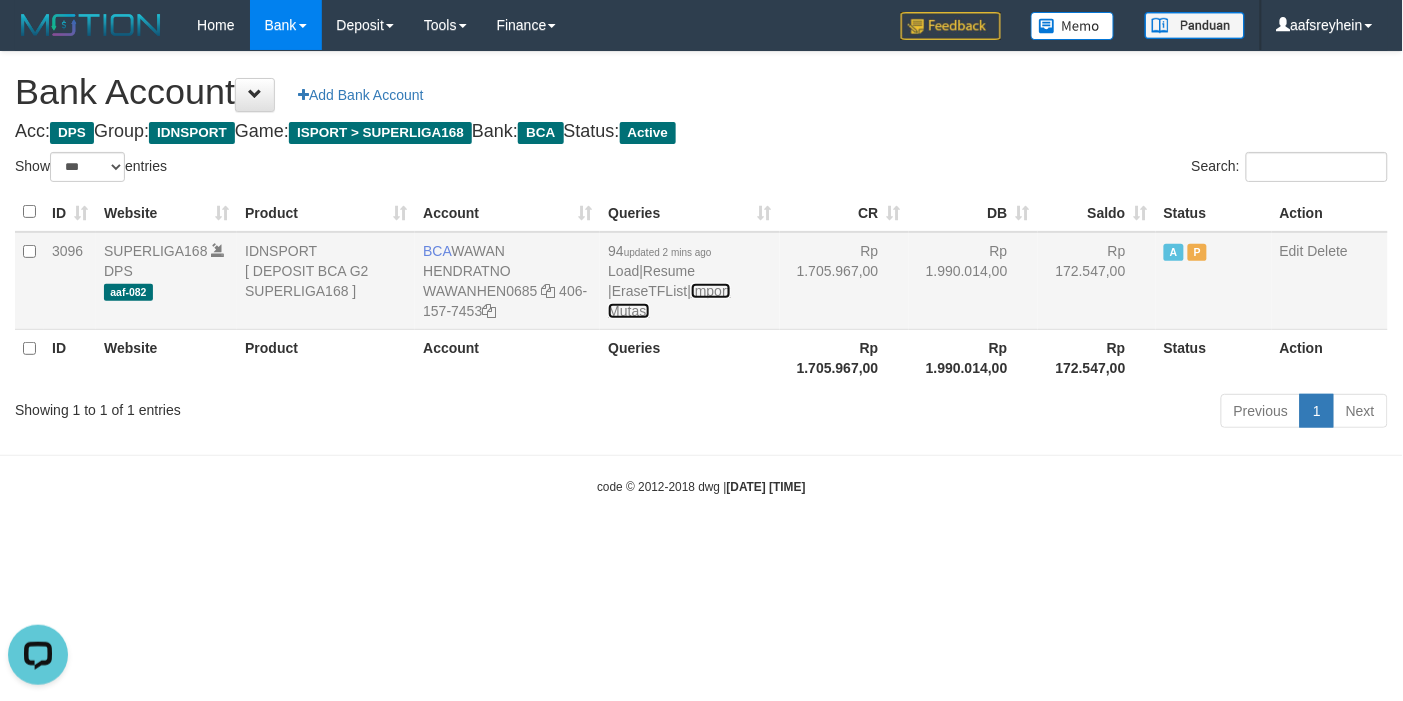 click on "Import Mutasi" at bounding box center [669, 301] 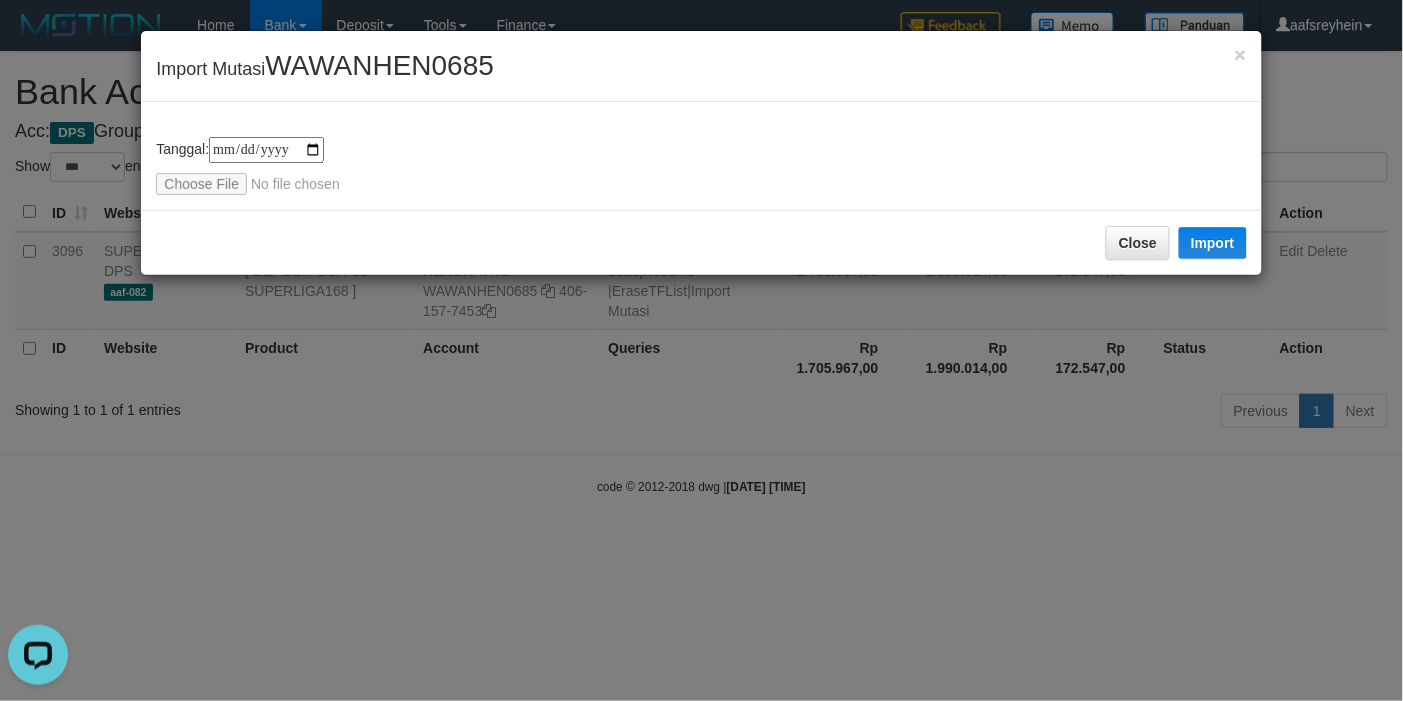 type on "**********" 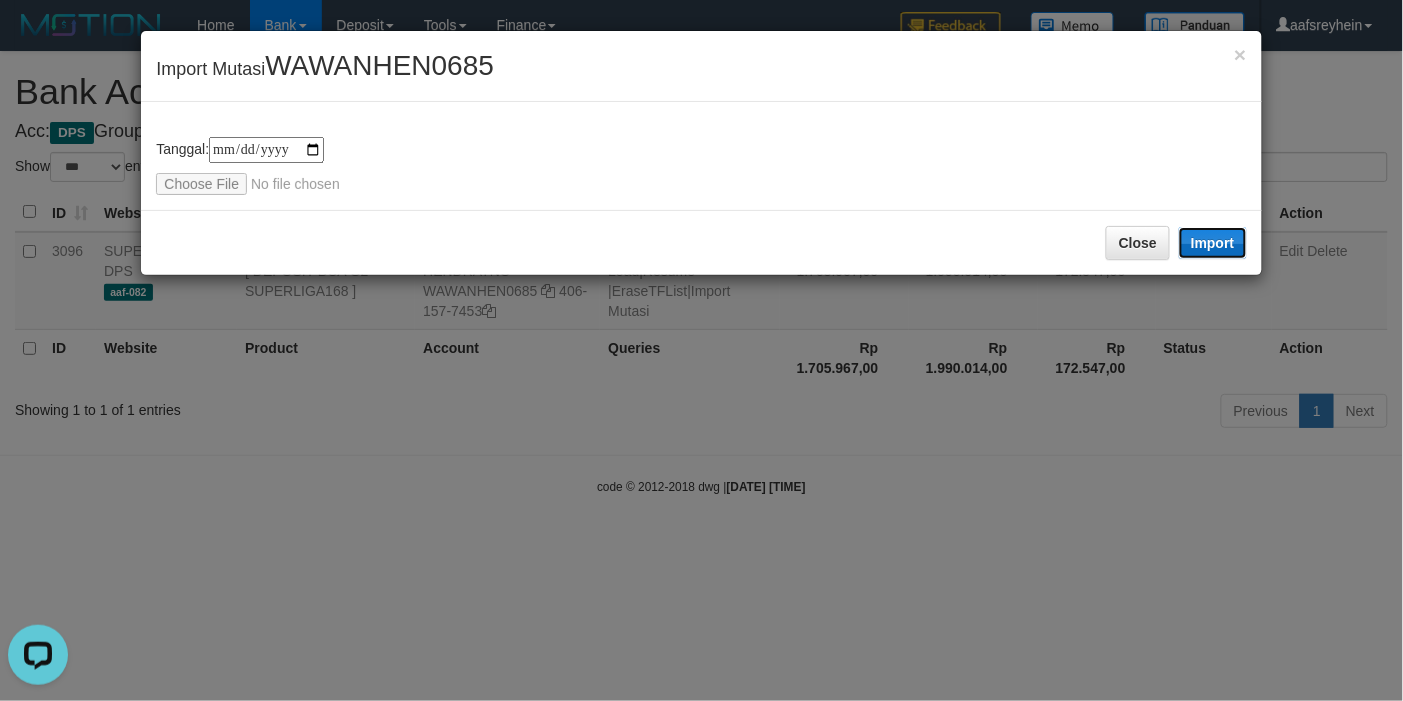 click on "Import" at bounding box center (1213, 243) 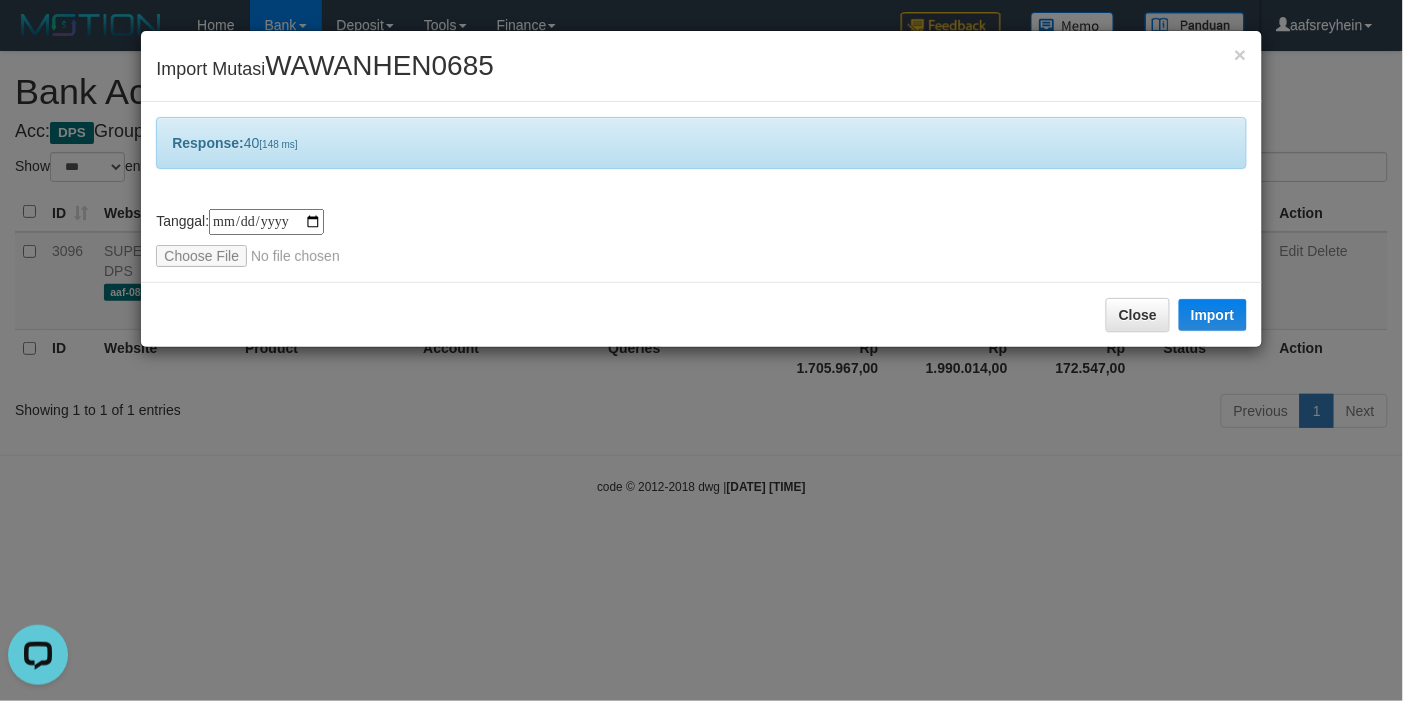 click on "**********" at bounding box center (701, 350) 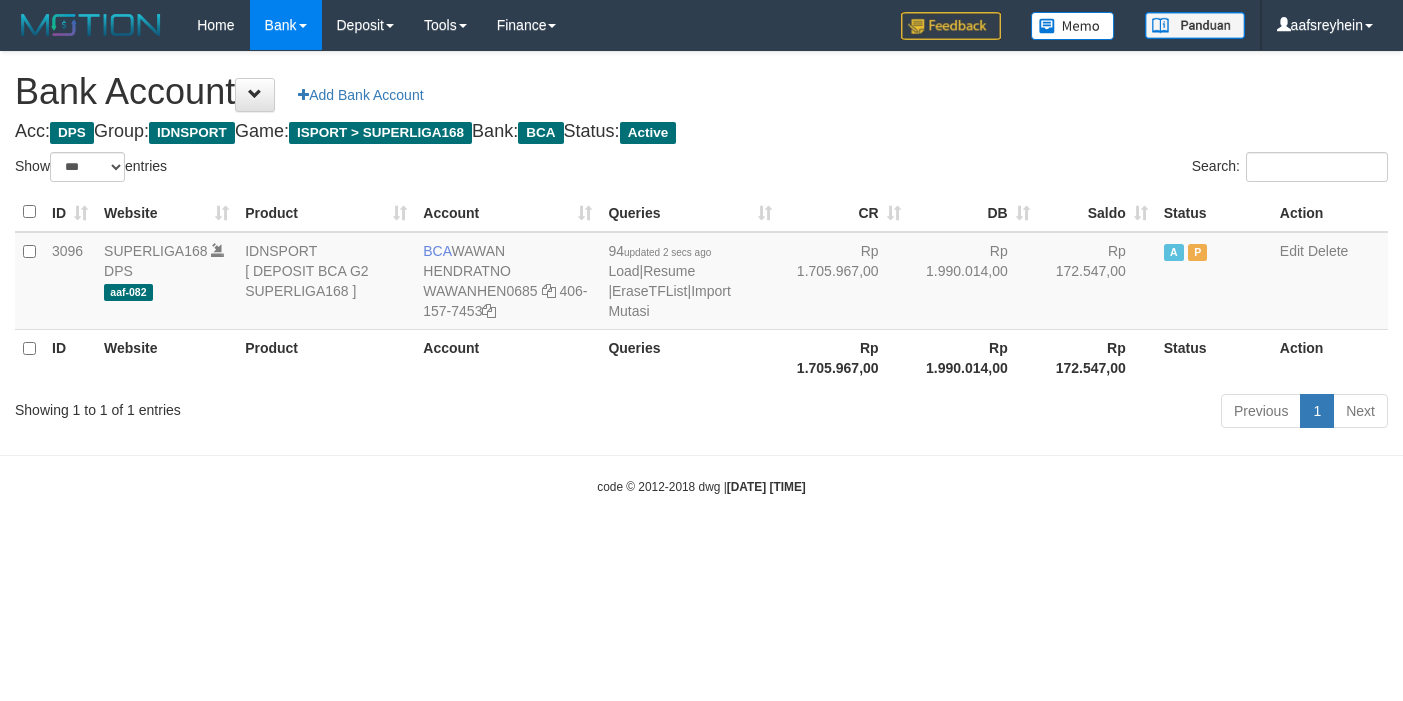 select on "***" 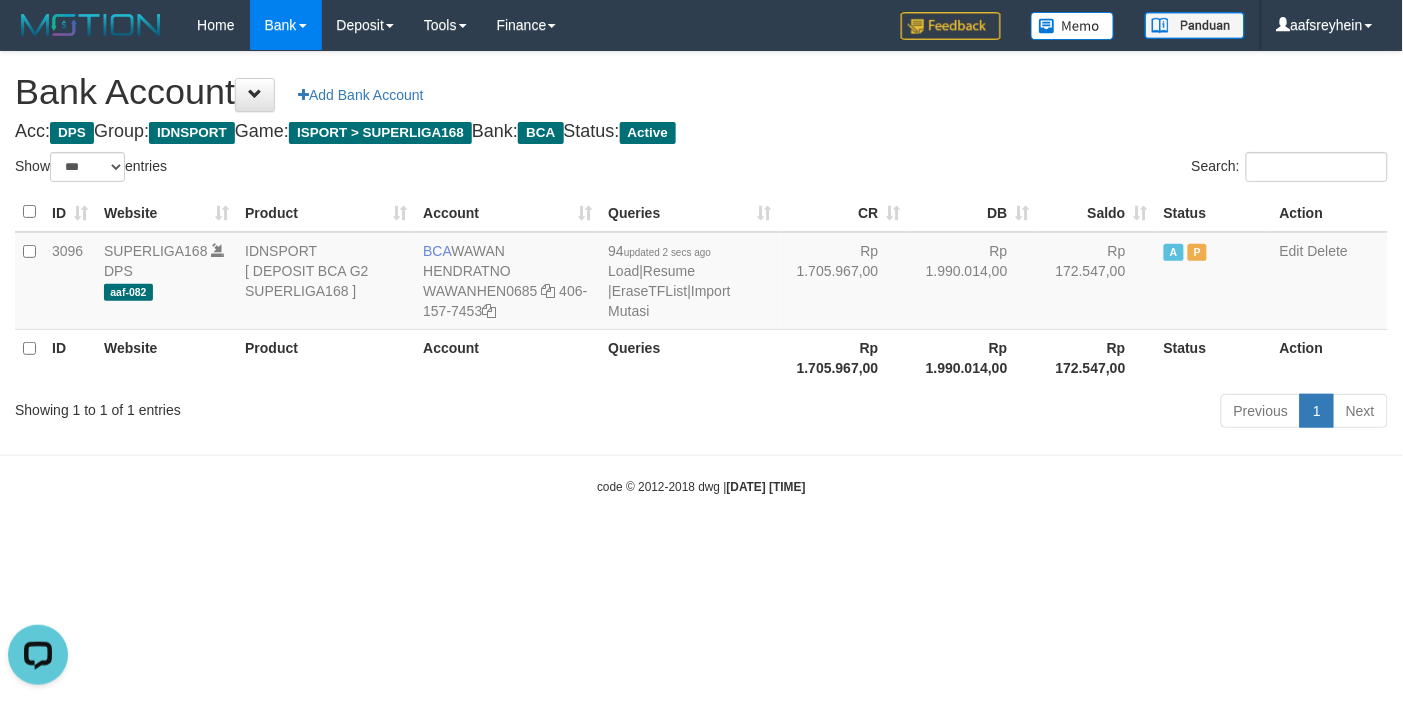 scroll, scrollTop: 0, scrollLeft: 0, axis: both 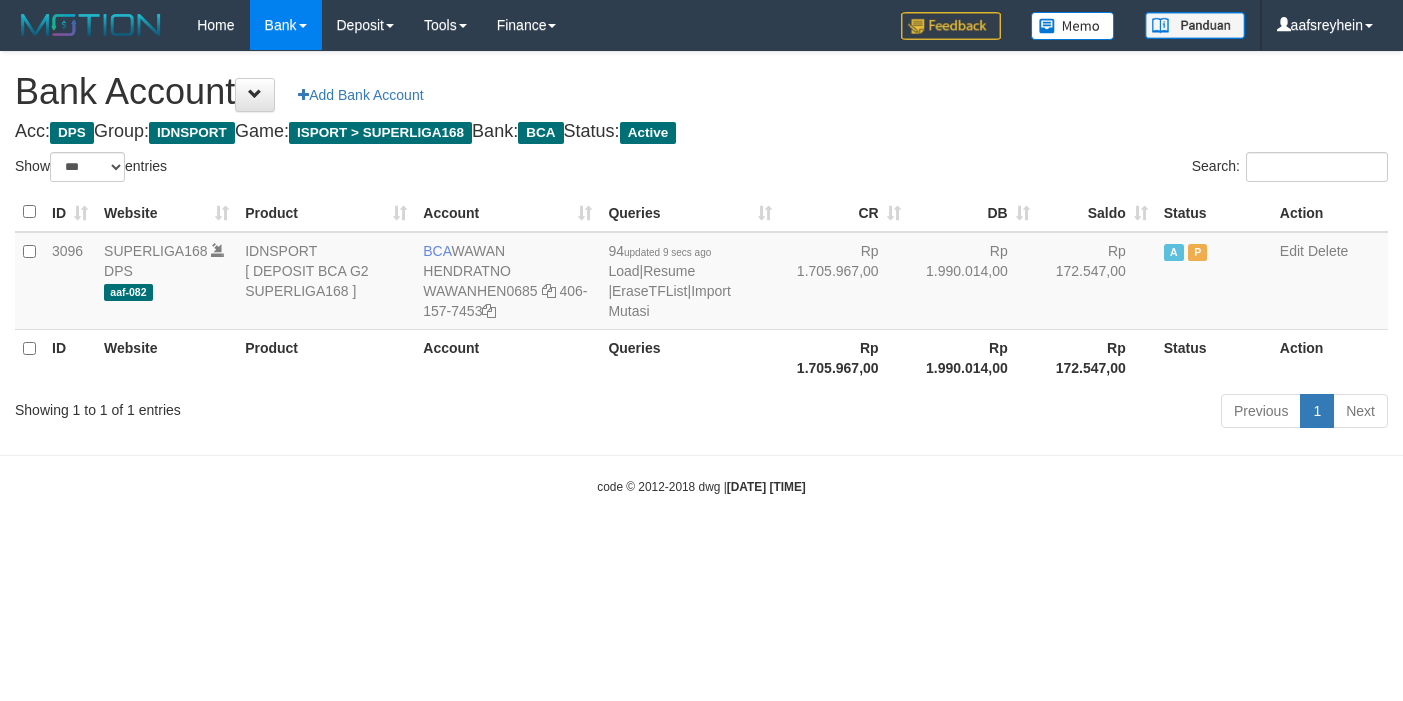 select on "***" 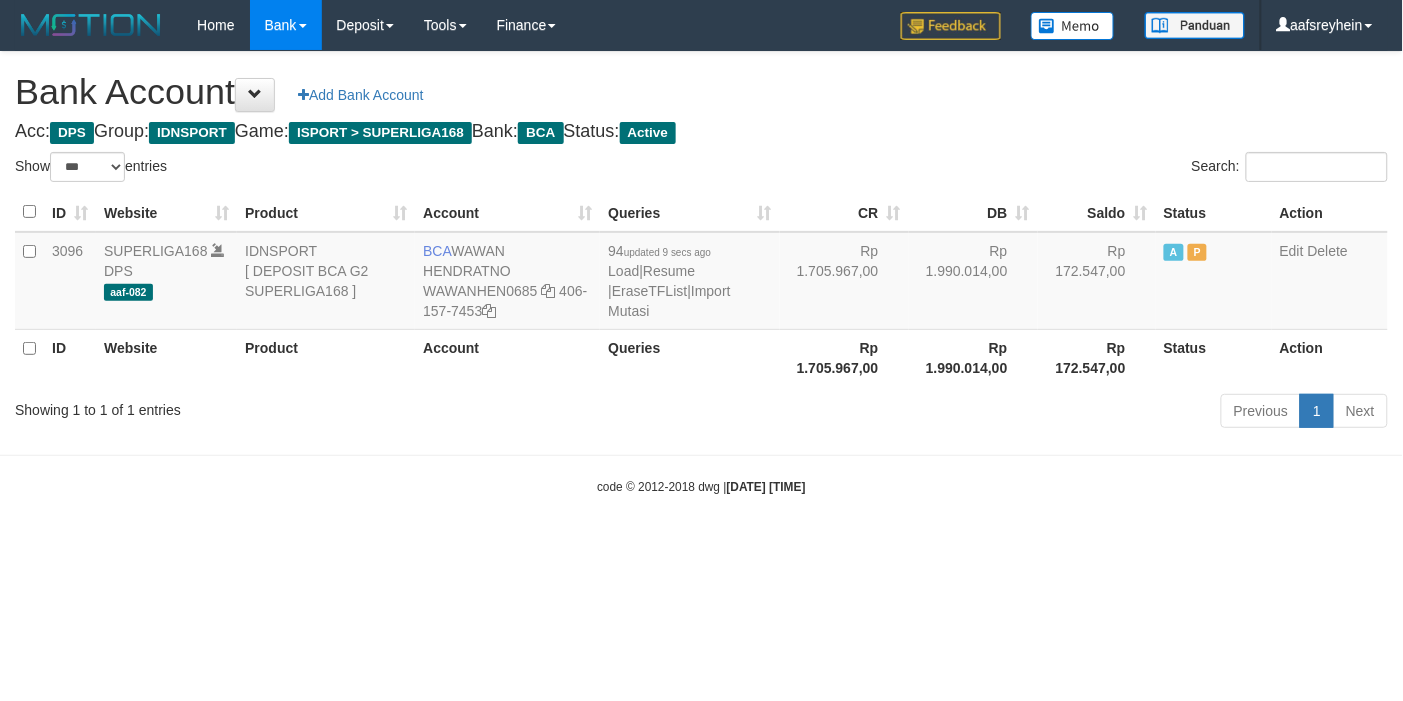 click on "Toggle navigation
Home
Bank
Account List
Load
By Website
Group
[ISPORT]													SUPERLIGA168
By Load Group (DPS)" at bounding box center (701, 273) 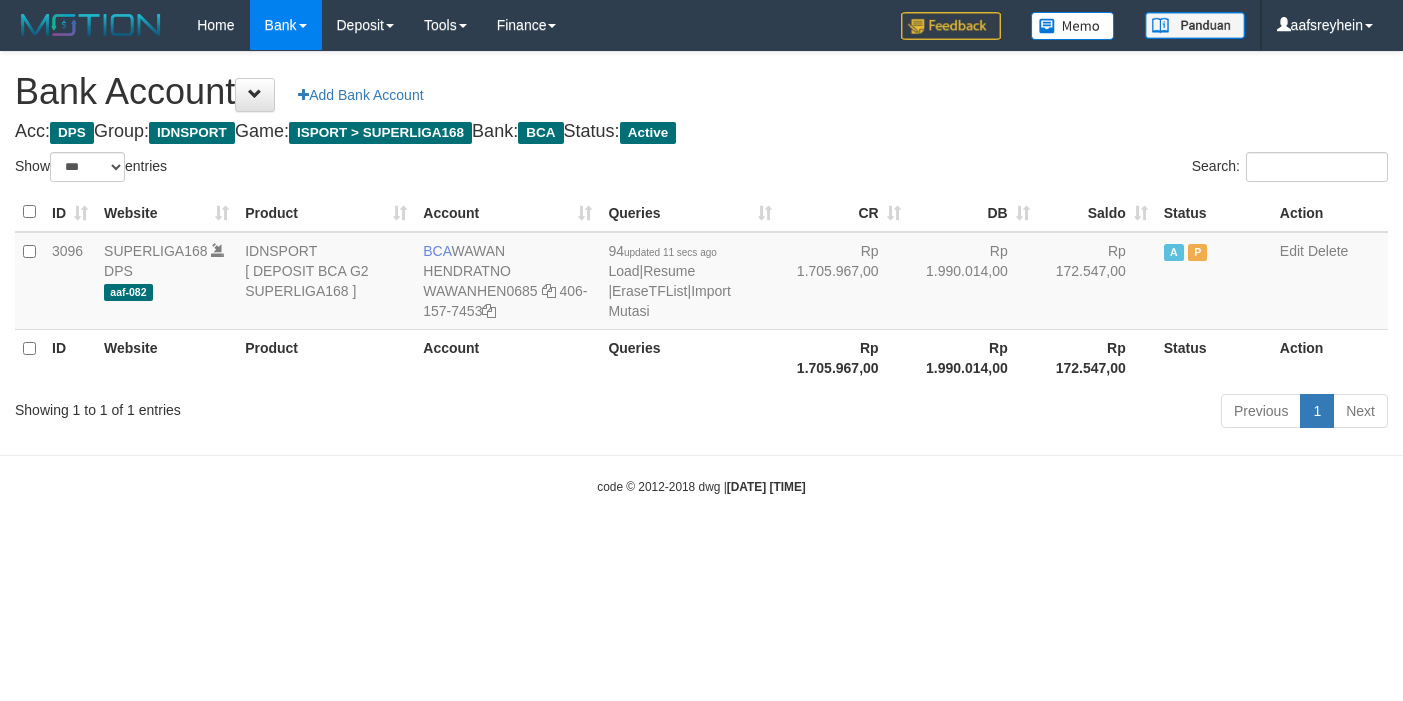 select on "***" 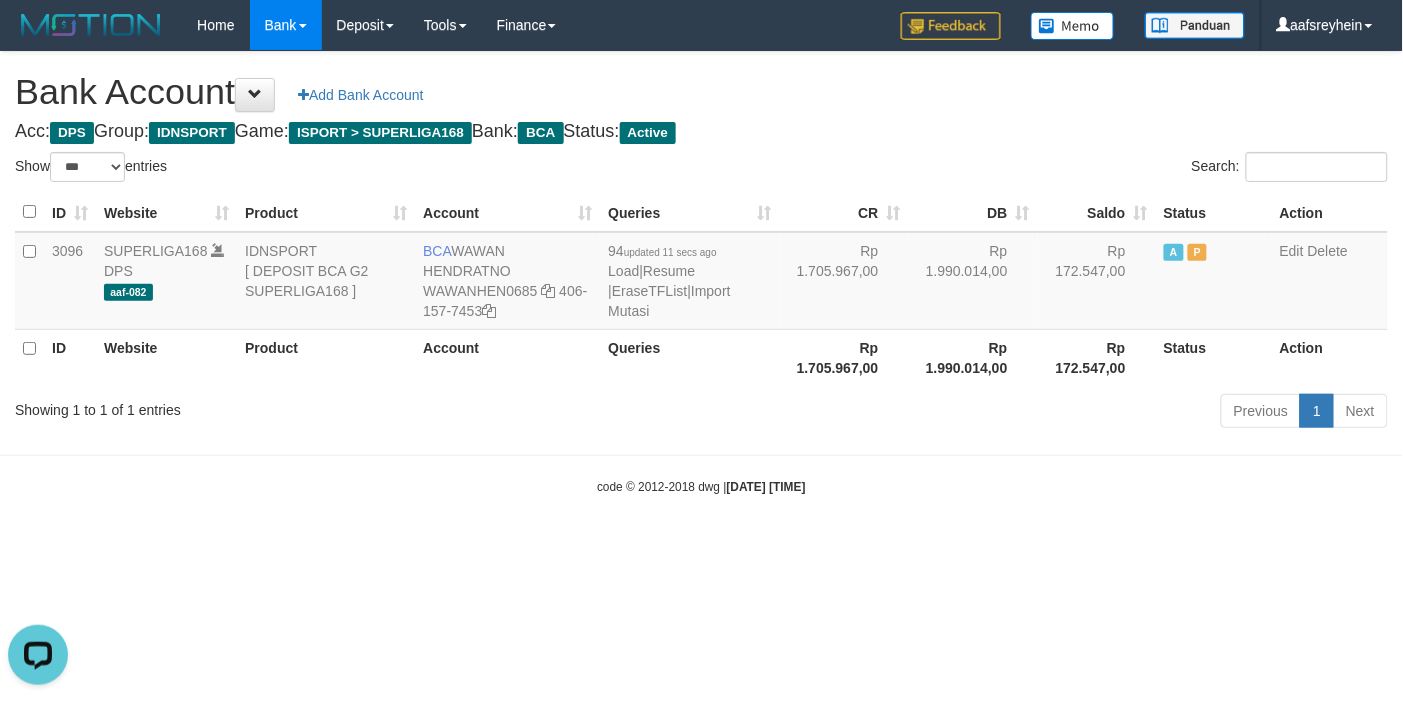 scroll, scrollTop: 0, scrollLeft: 0, axis: both 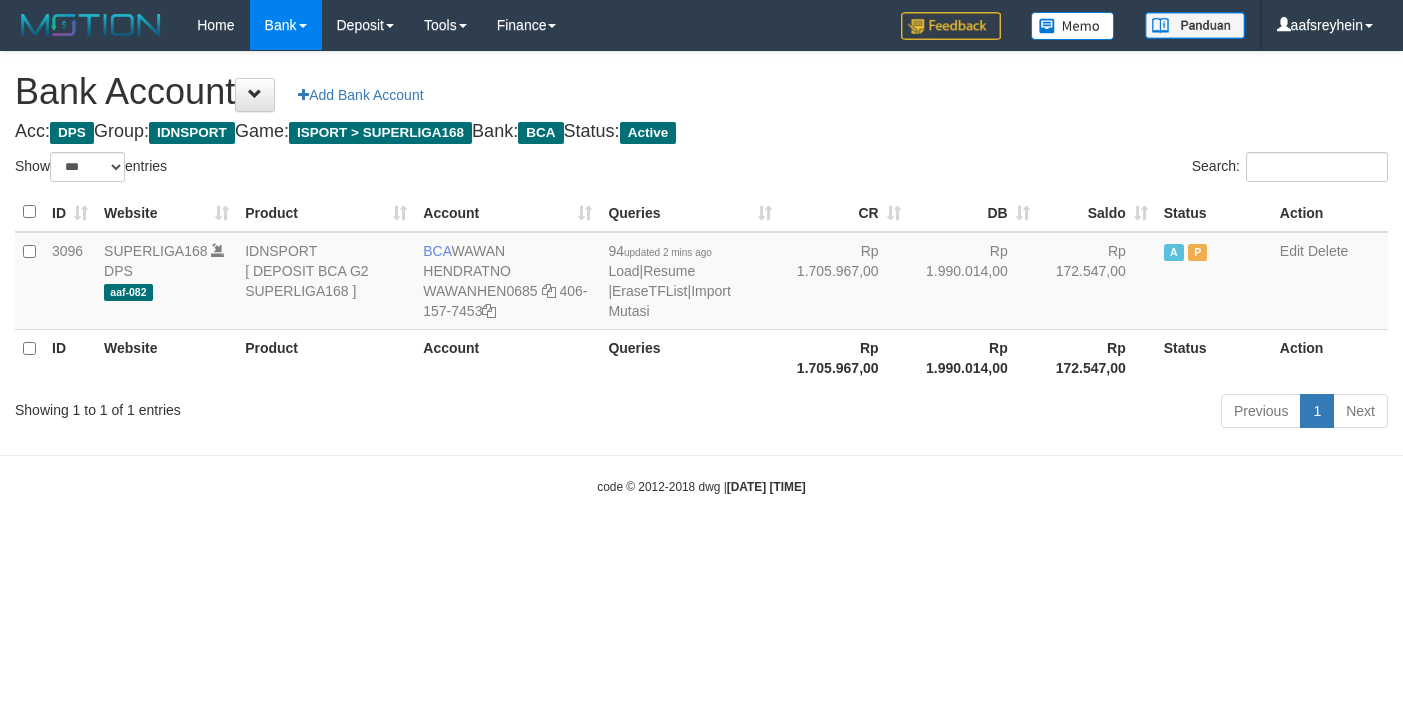 select on "***" 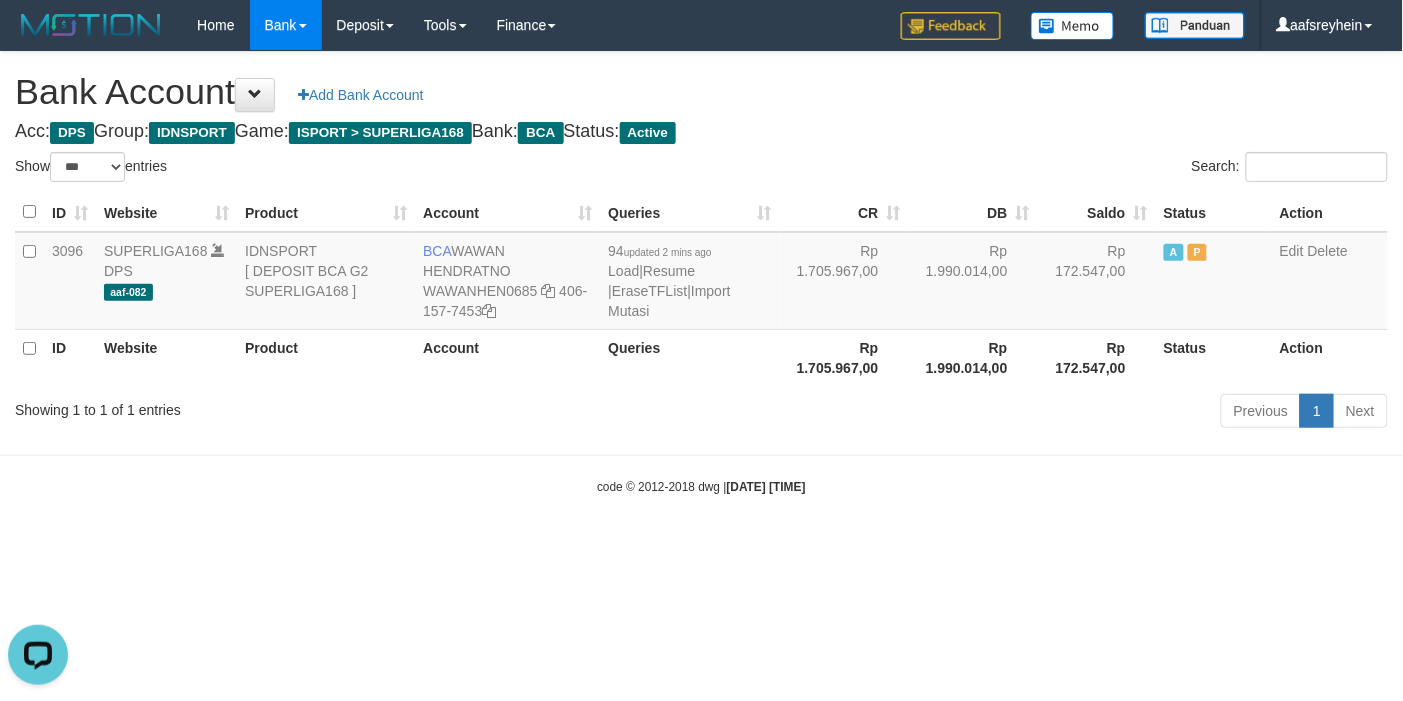 scroll, scrollTop: 0, scrollLeft: 0, axis: both 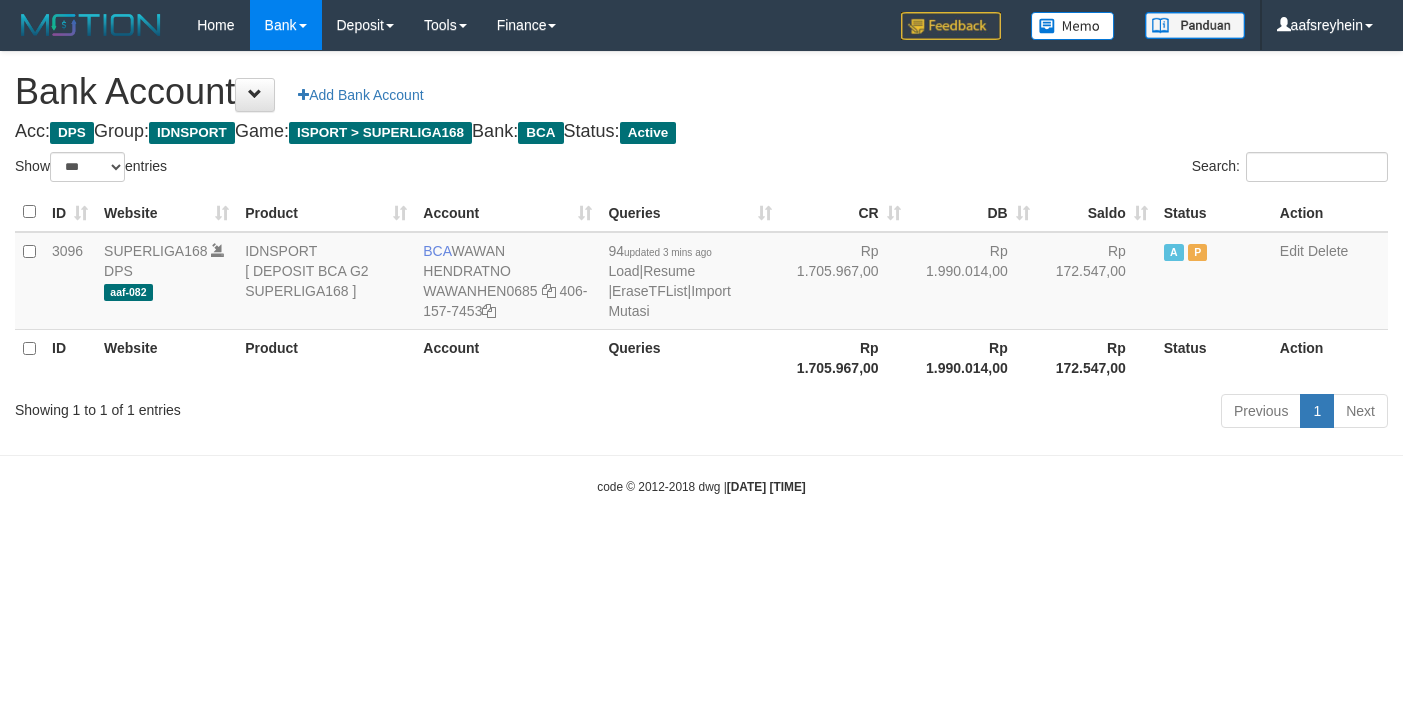 select on "***" 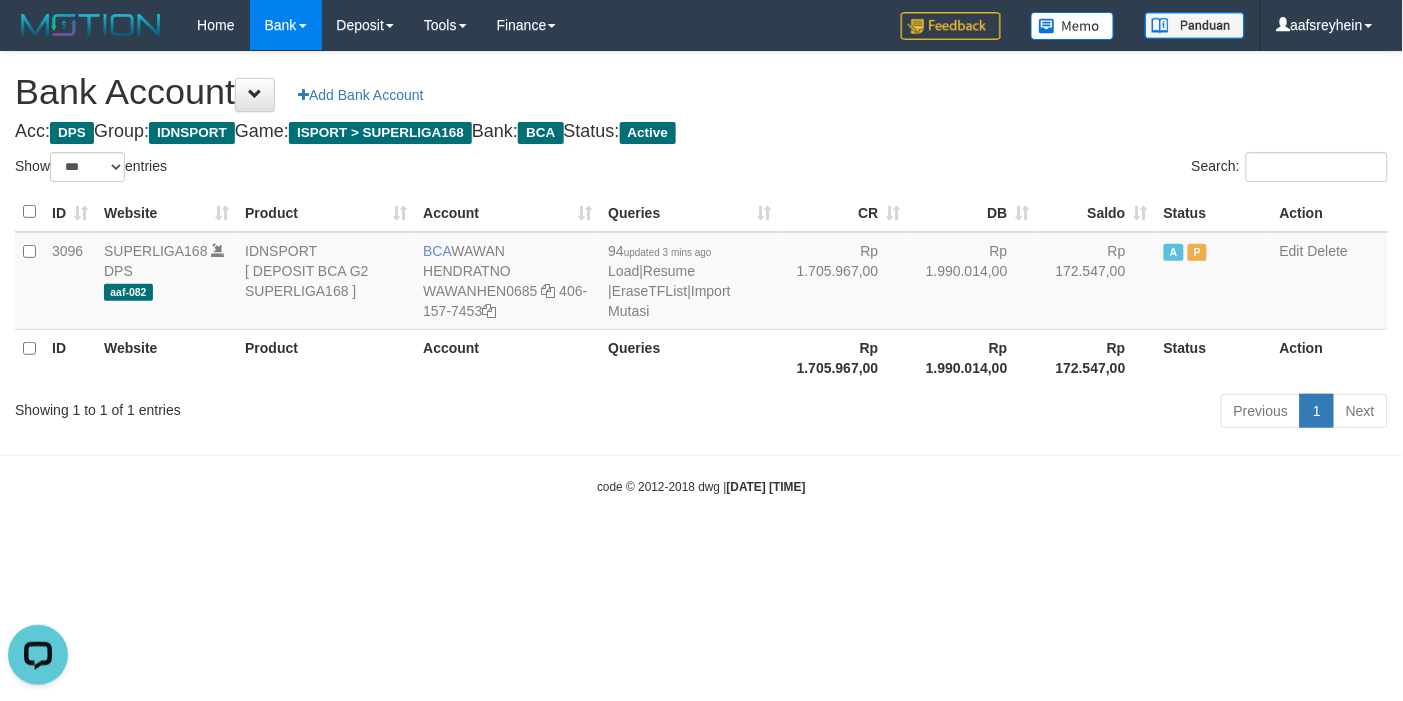 scroll, scrollTop: 0, scrollLeft: 0, axis: both 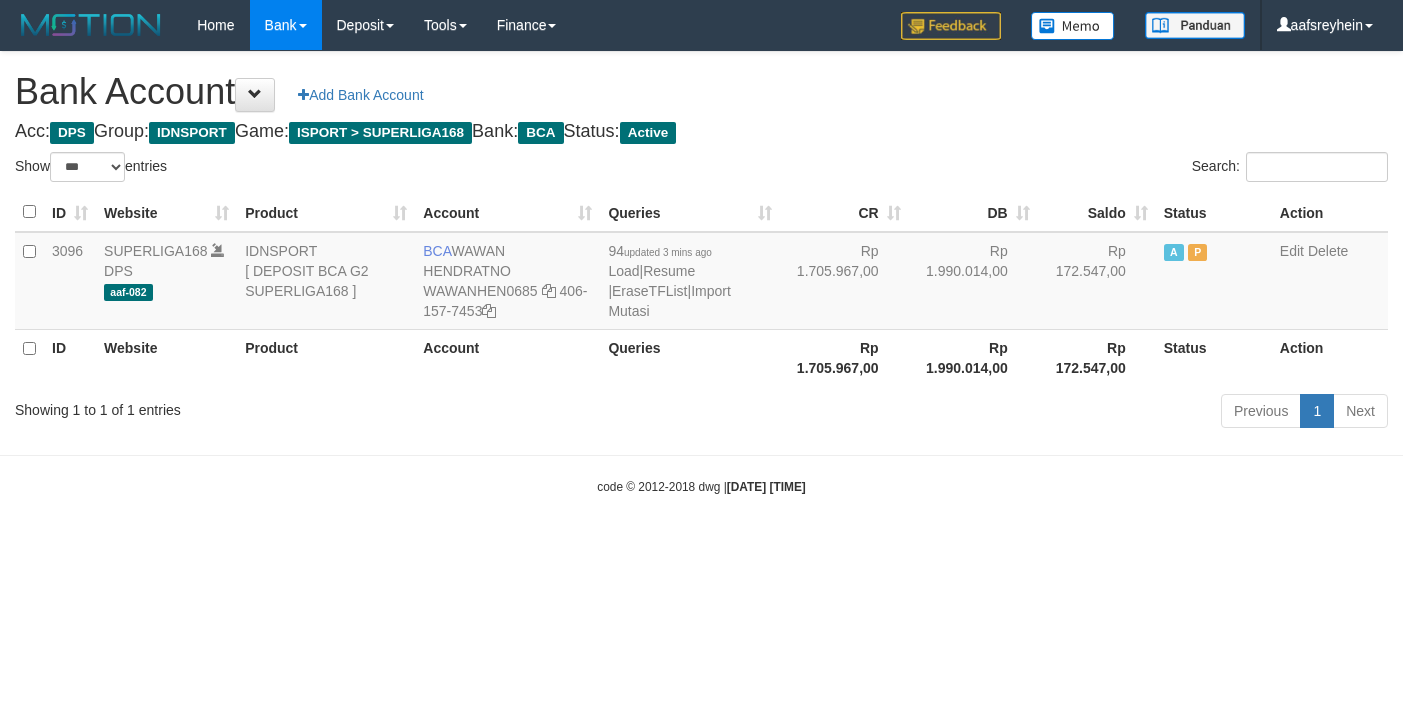 select on "***" 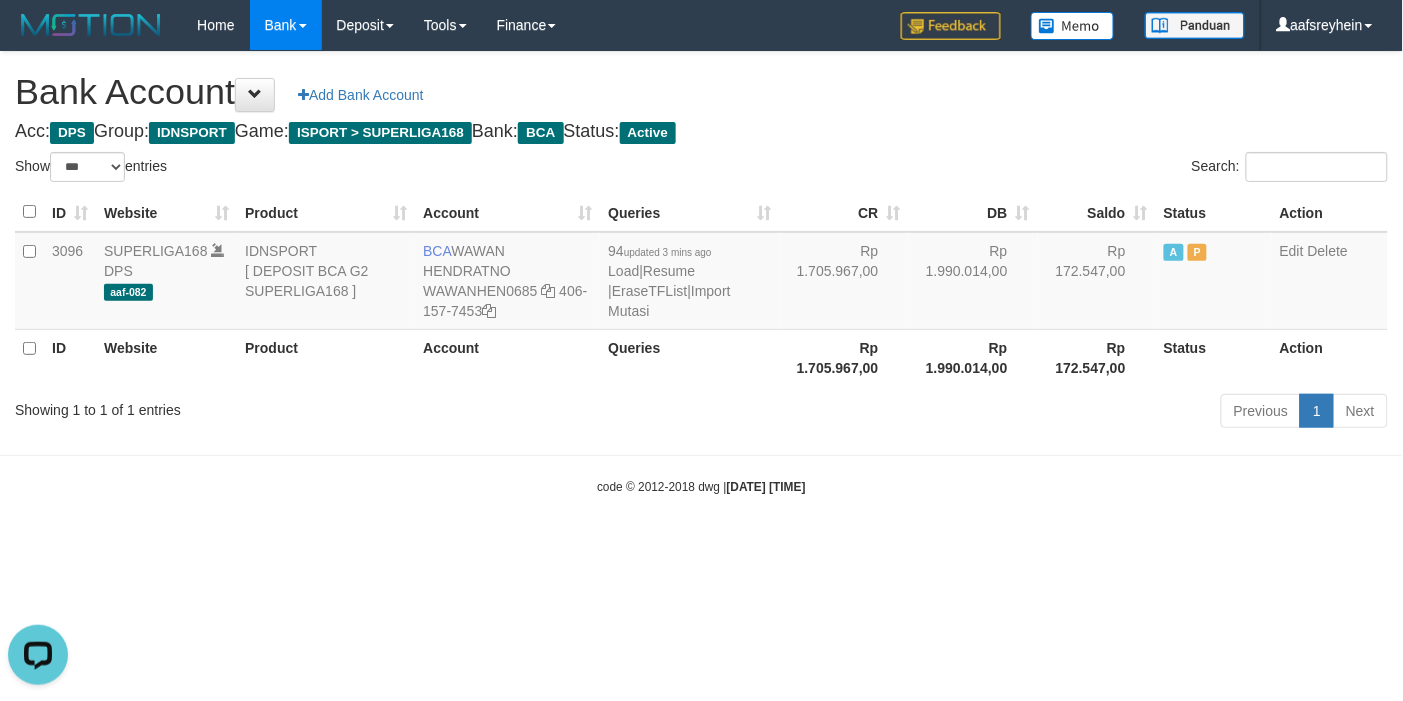 scroll, scrollTop: 0, scrollLeft: 0, axis: both 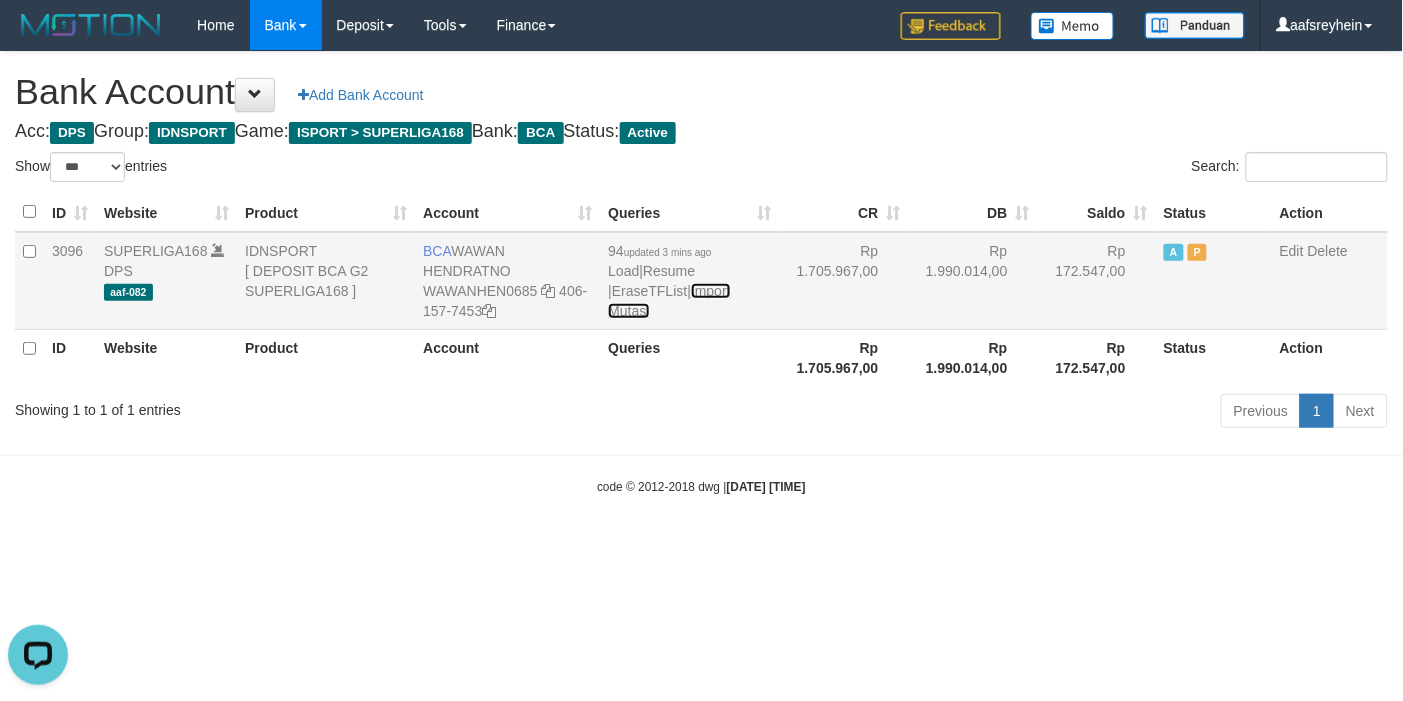click on "Import Mutasi" at bounding box center [669, 301] 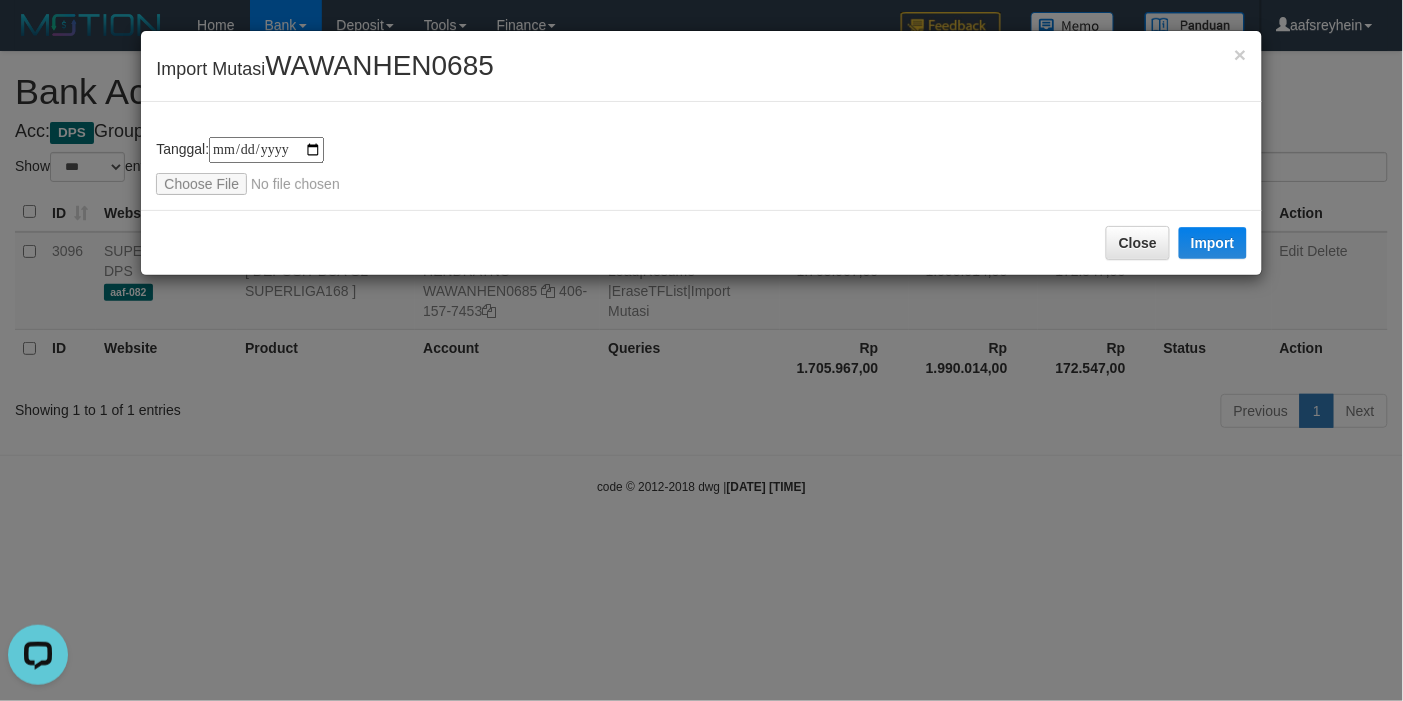 type on "**********" 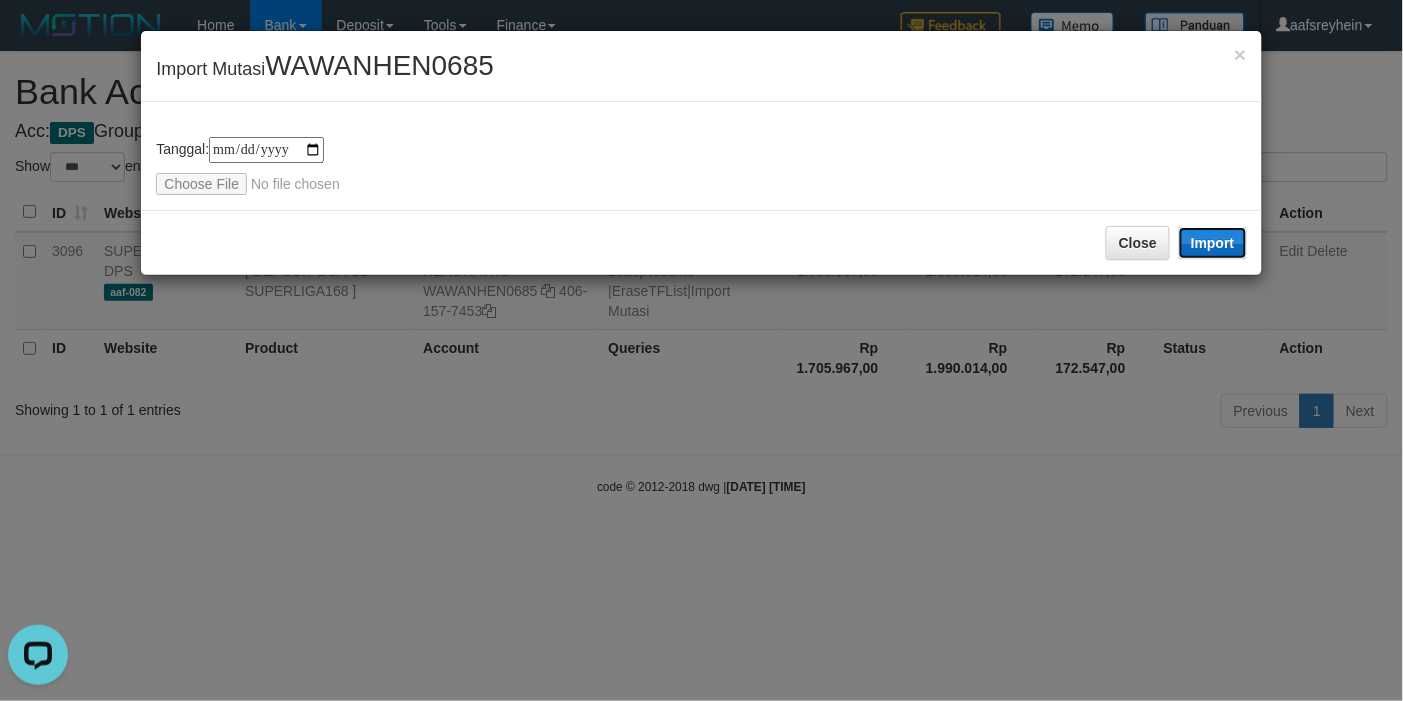 click on "Import" at bounding box center (1213, 243) 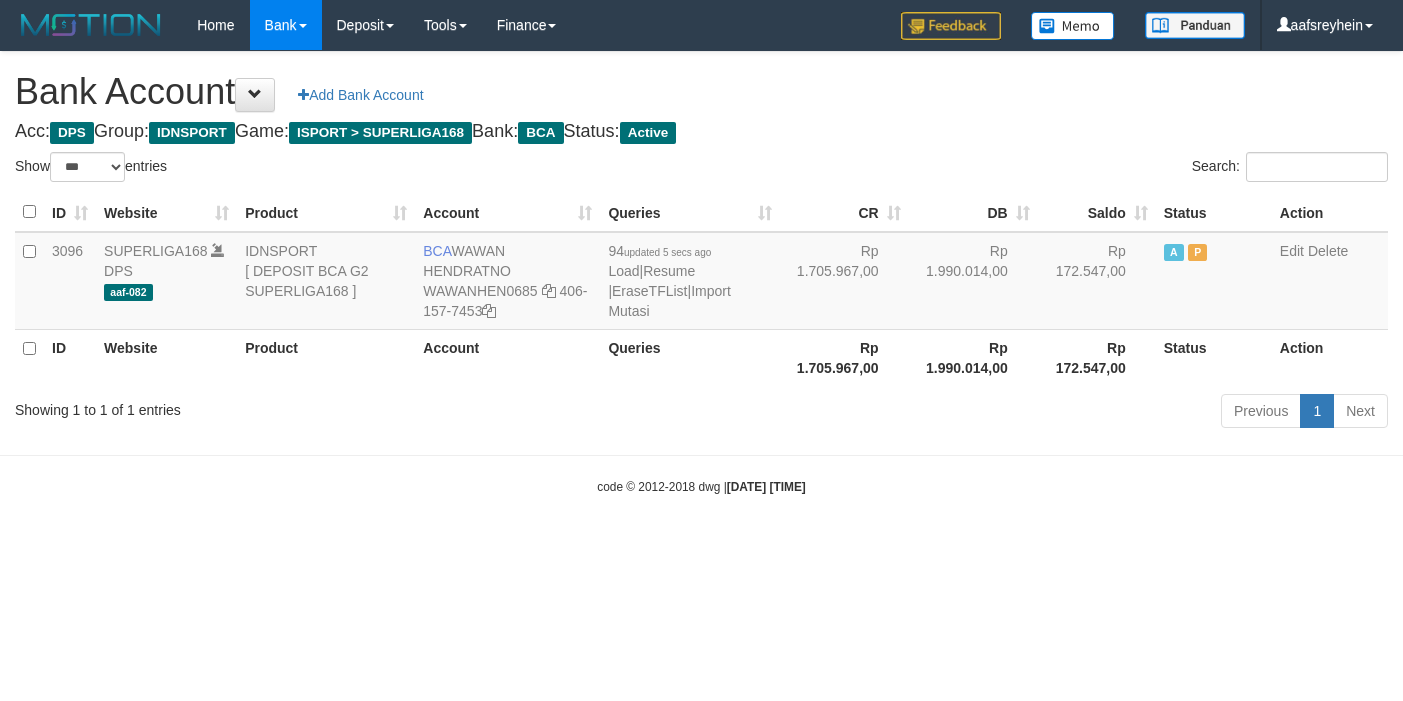 select on "***" 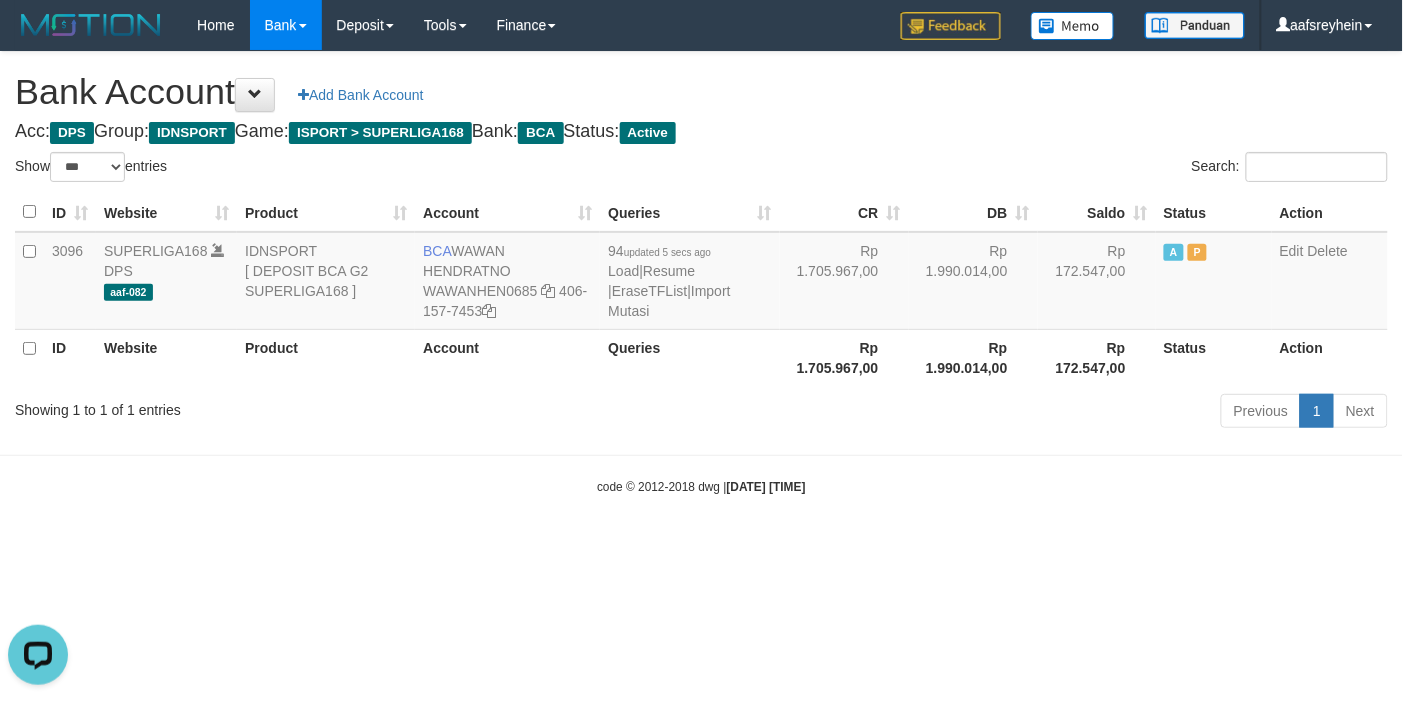 scroll, scrollTop: 0, scrollLeft: 0, axis: both 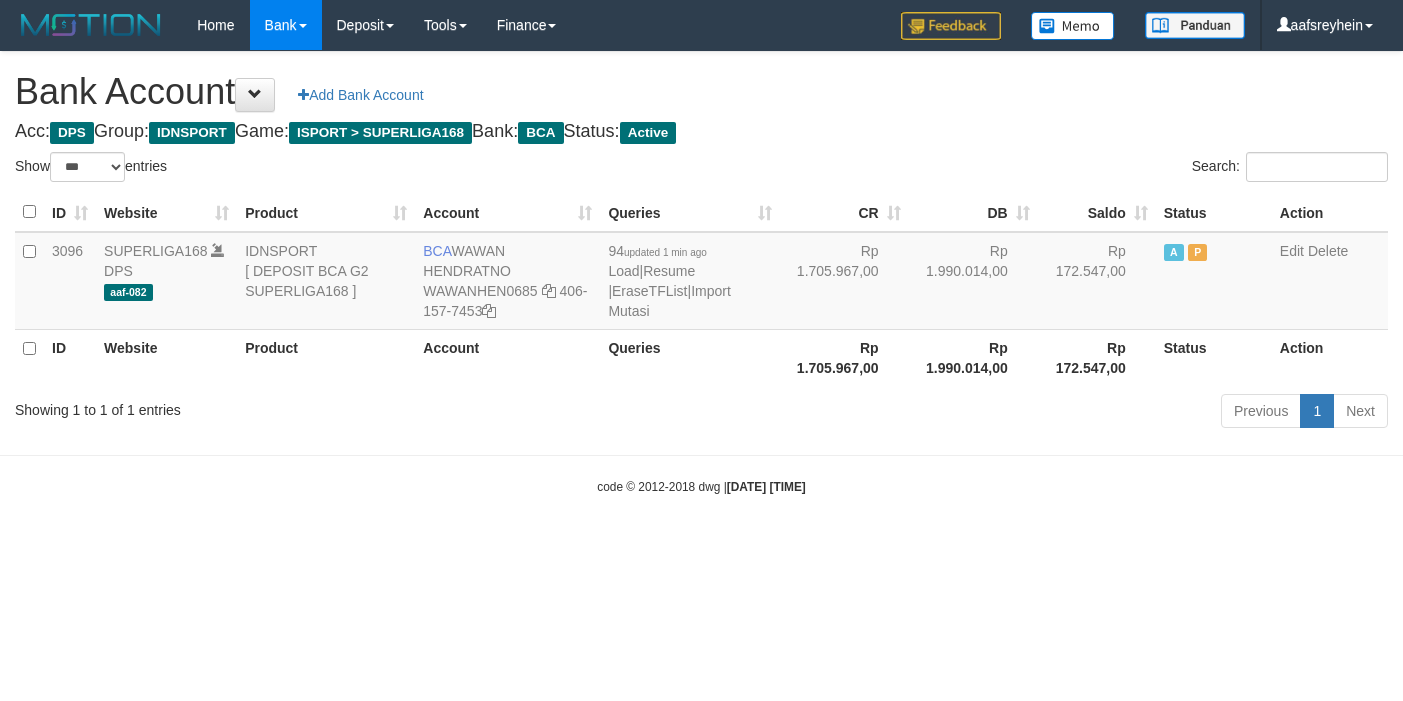 select on "***" 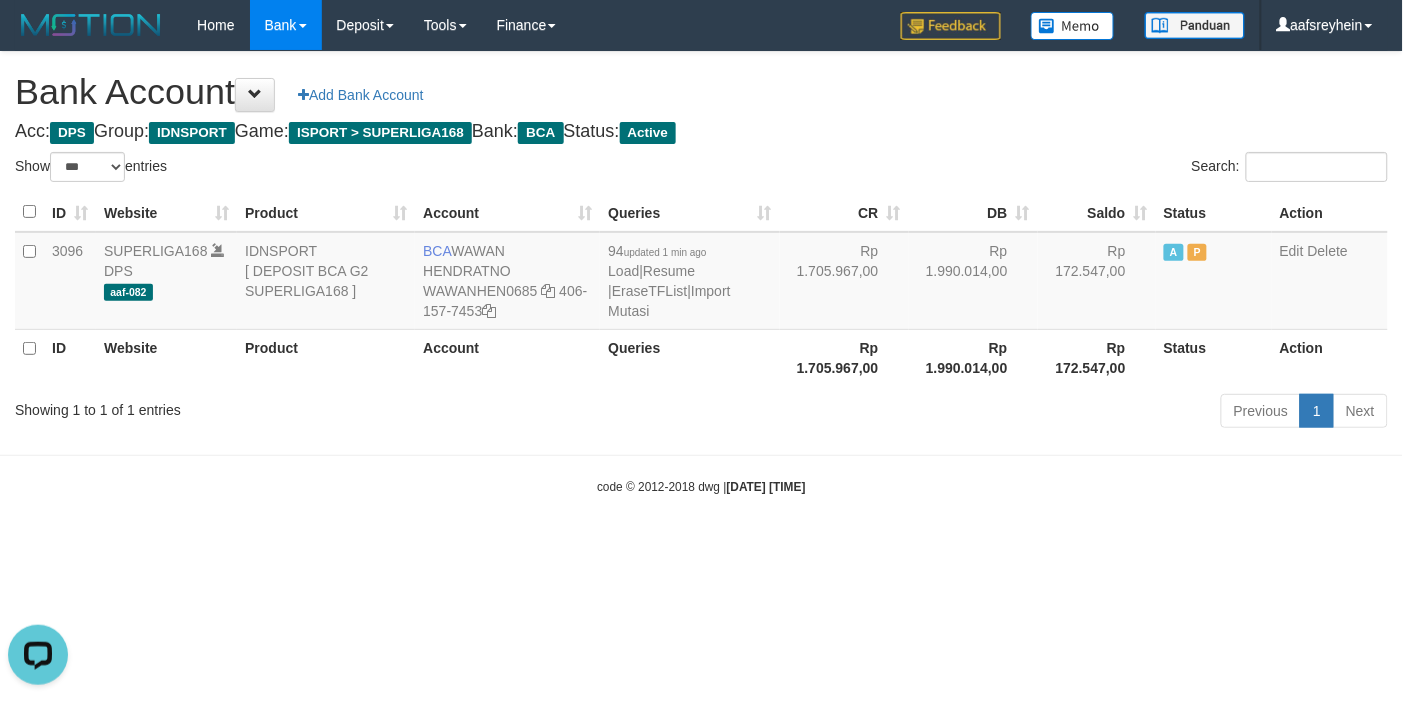 scroll, scrollTop: 0, scrollLeft: 0, axis: both 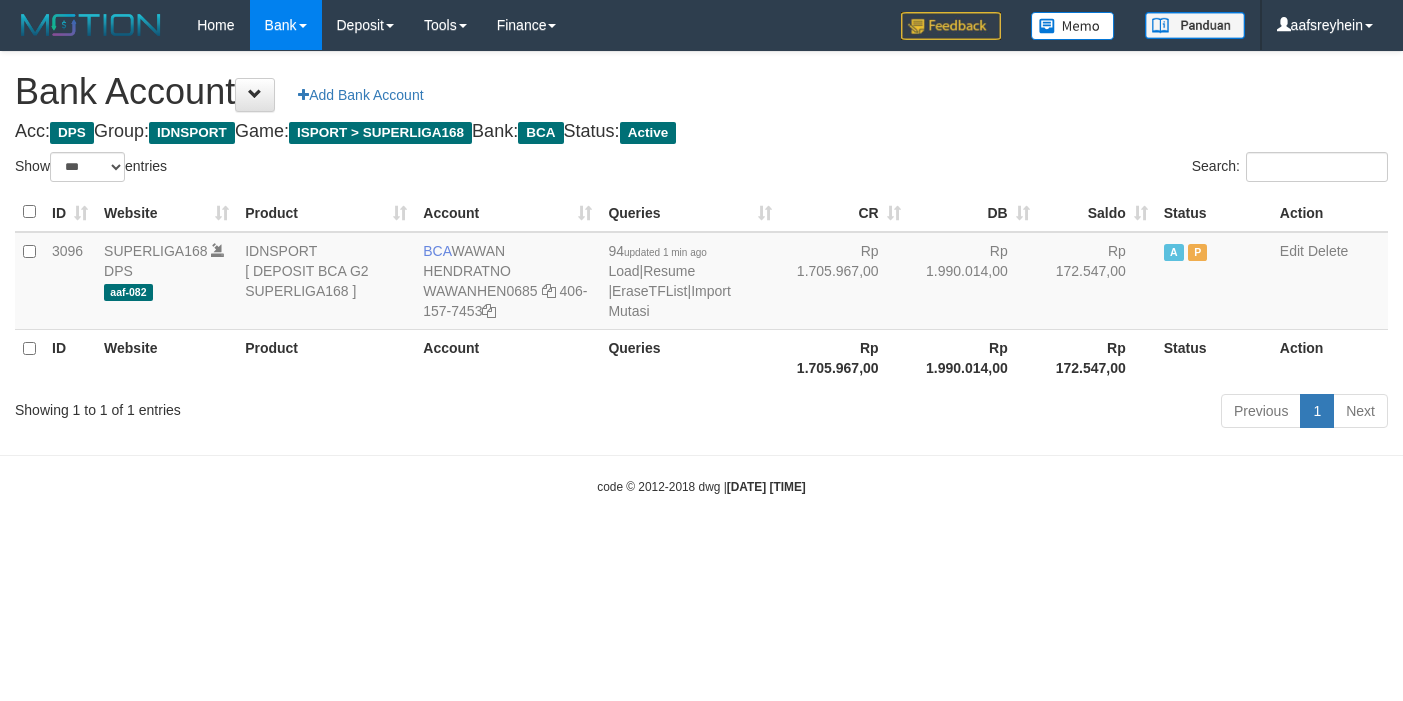 select on "***" 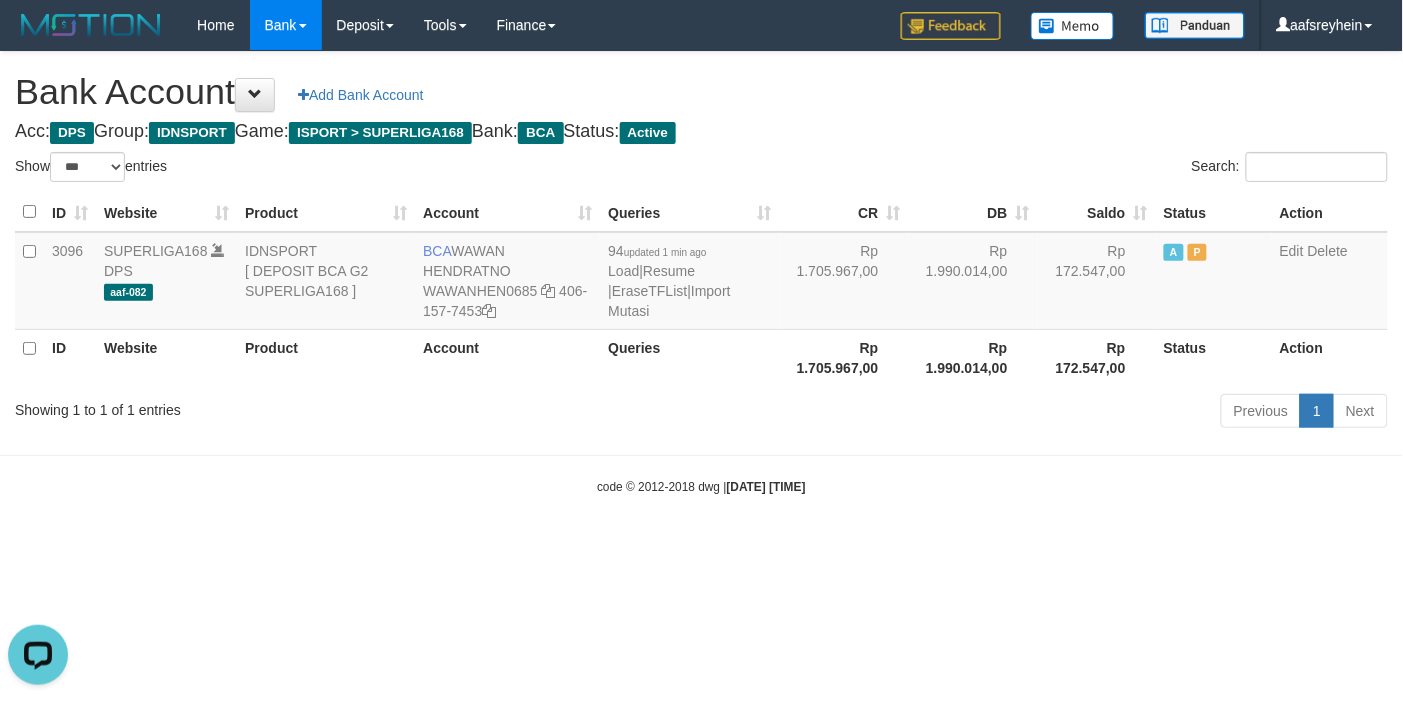 scroll, scrollTop: 0, scrollLeft: 0, axis: both 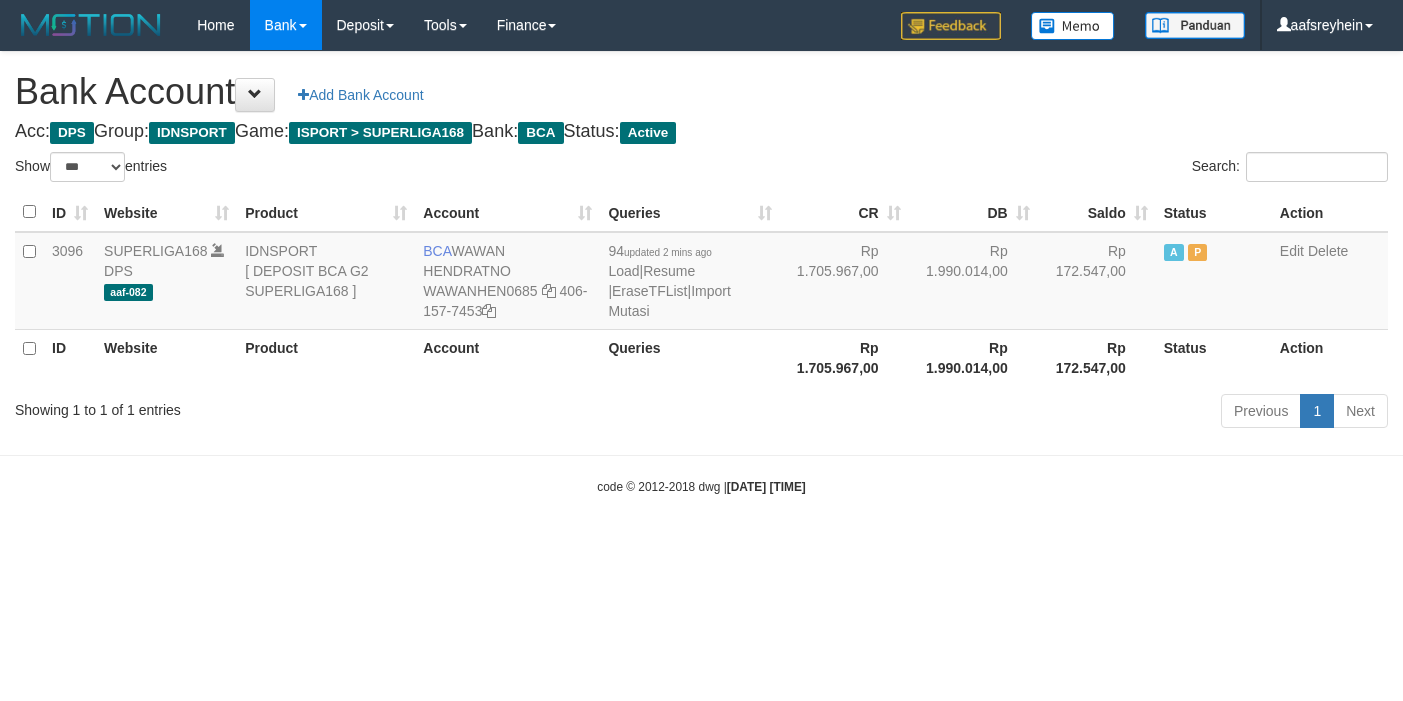 select on "***" 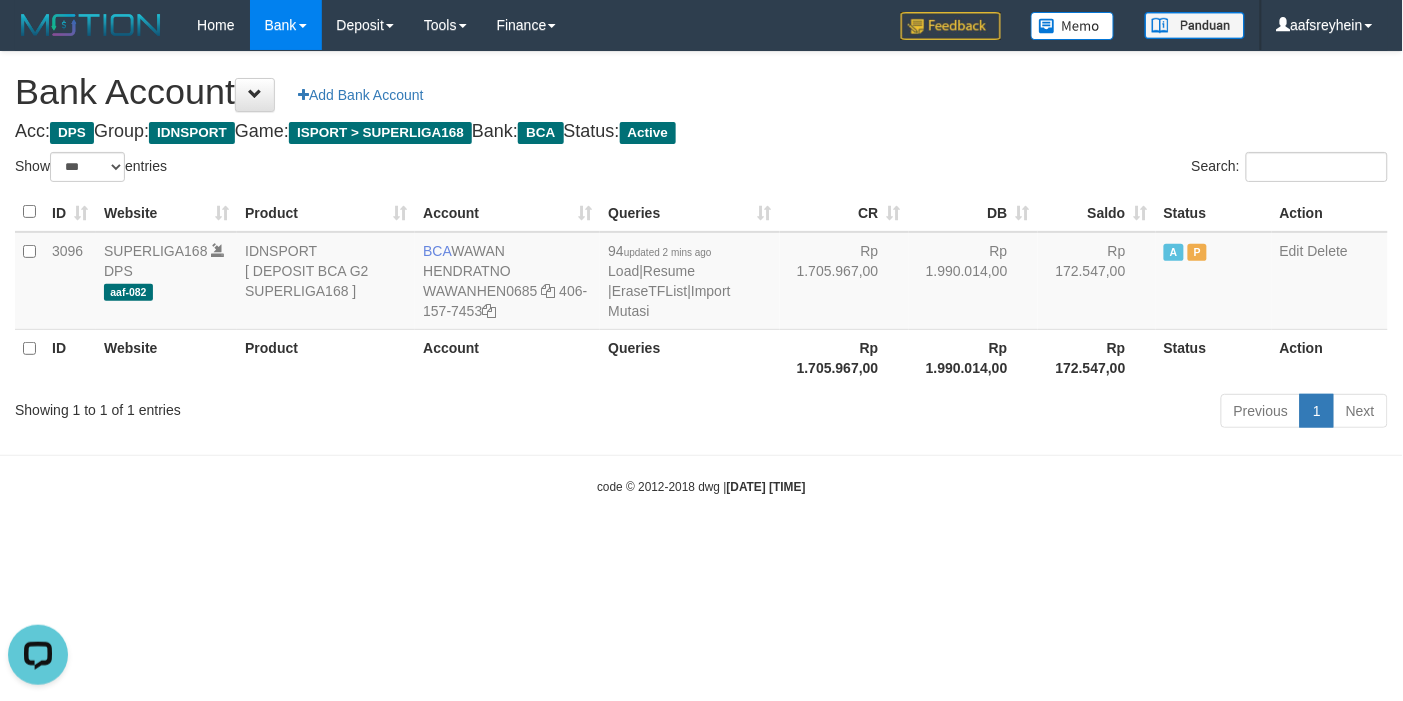 scroll, scrollTop: 0, scrollLeft: 0, axis: both 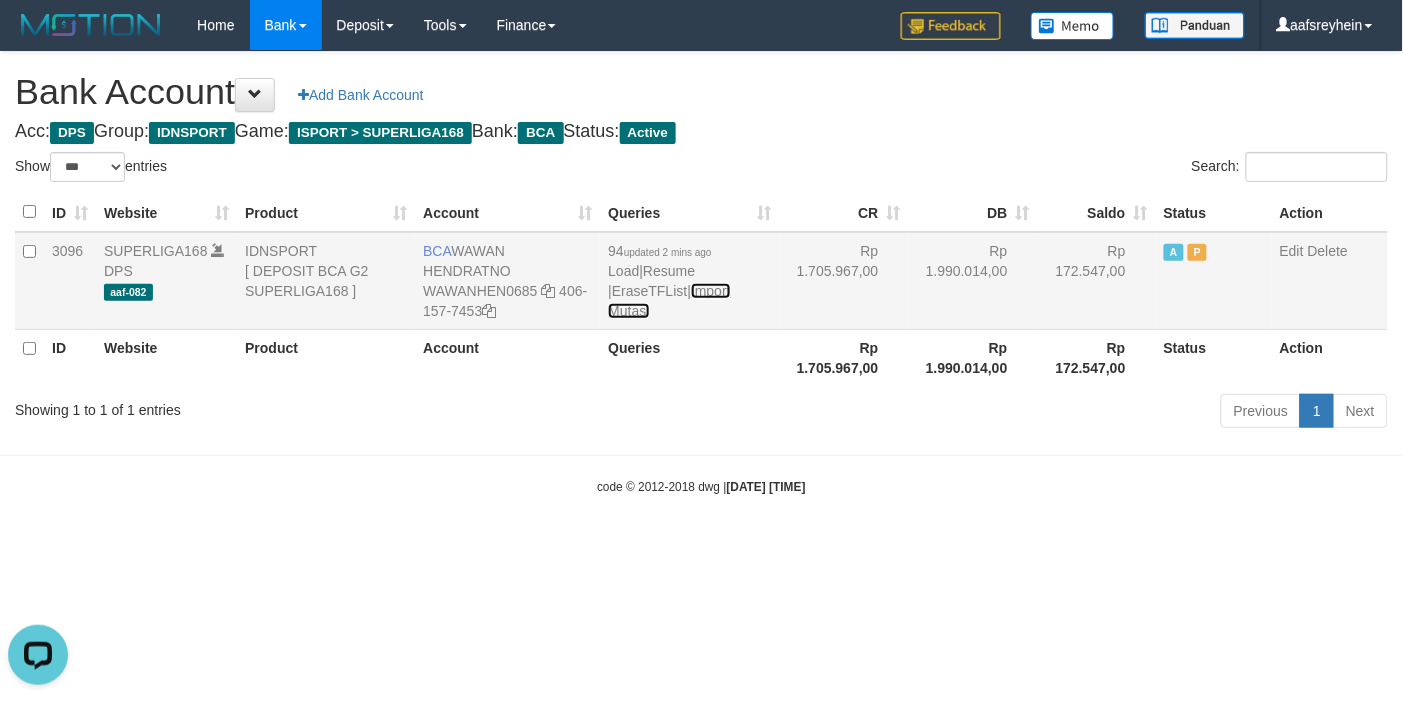 click on "Import Mutasi" at bounding box center [669, 301] 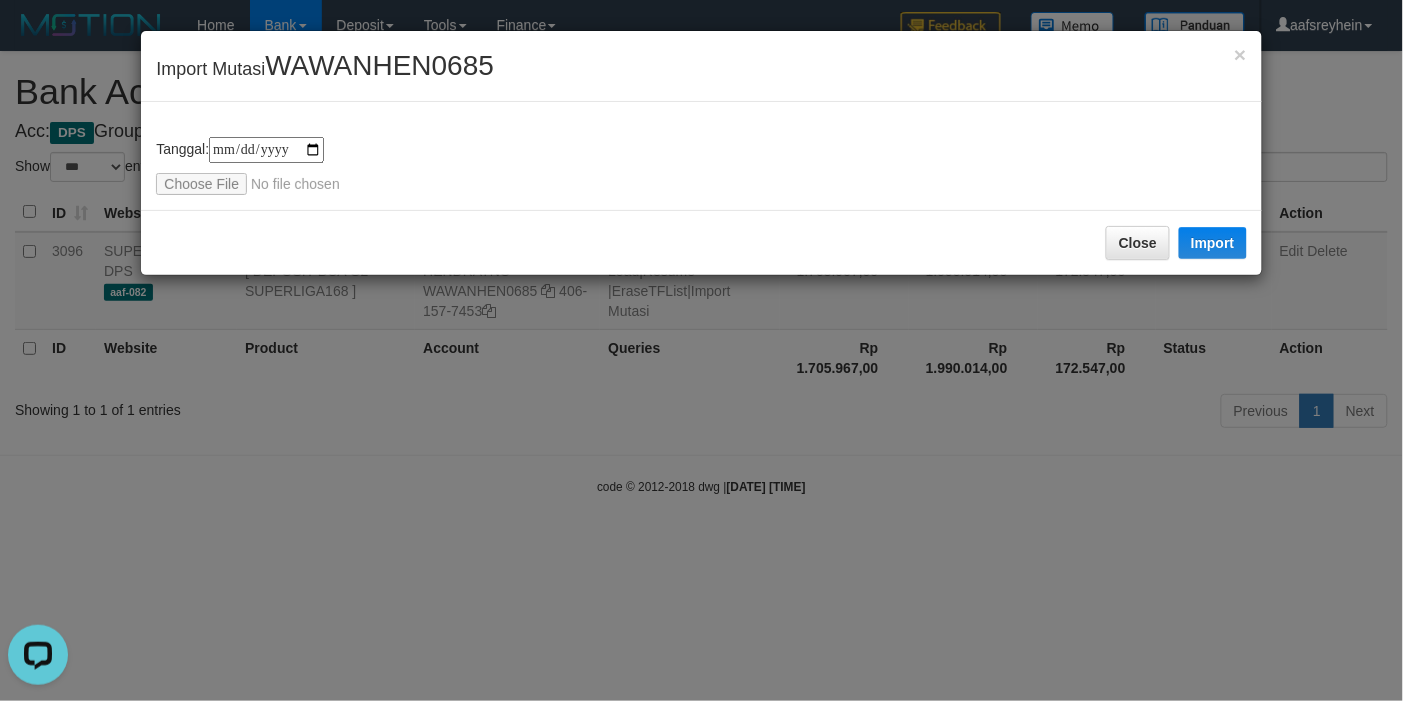 type on "**********" 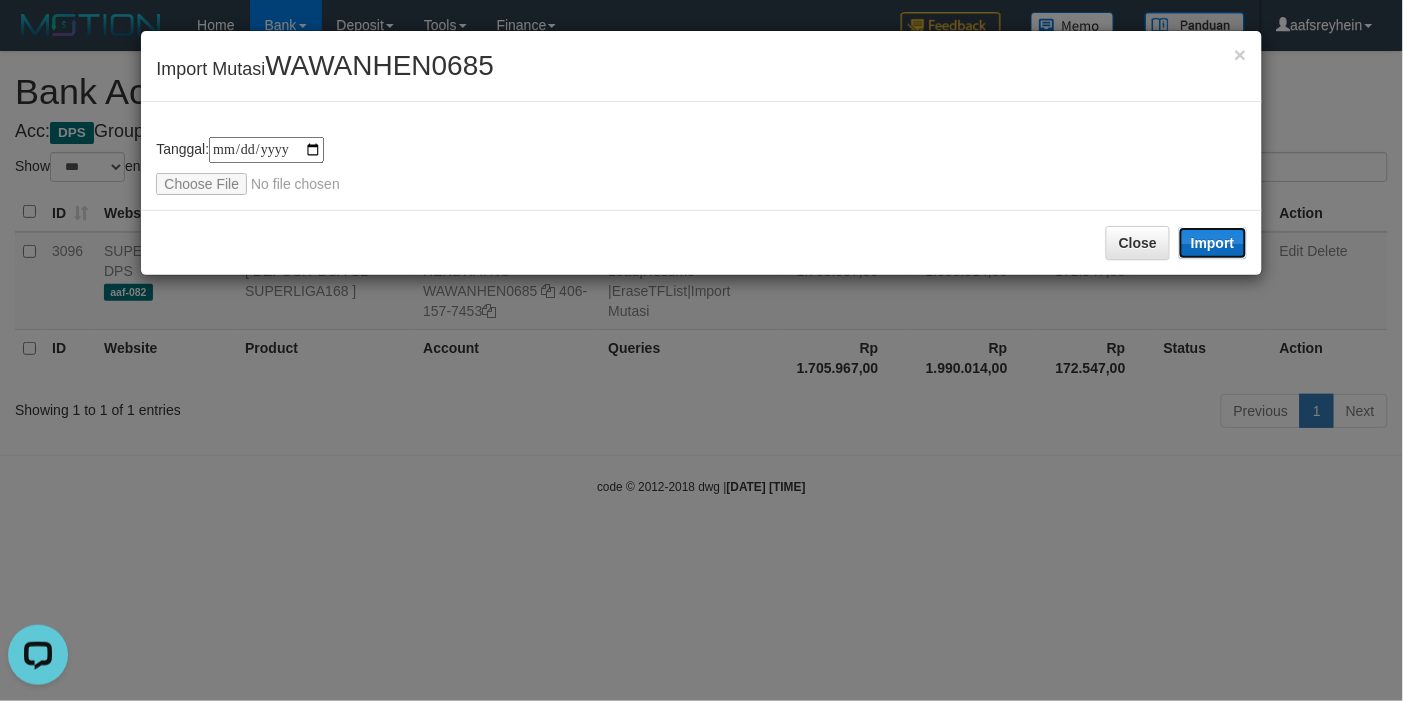 click on "Import" at bounding box center [1213, 243] 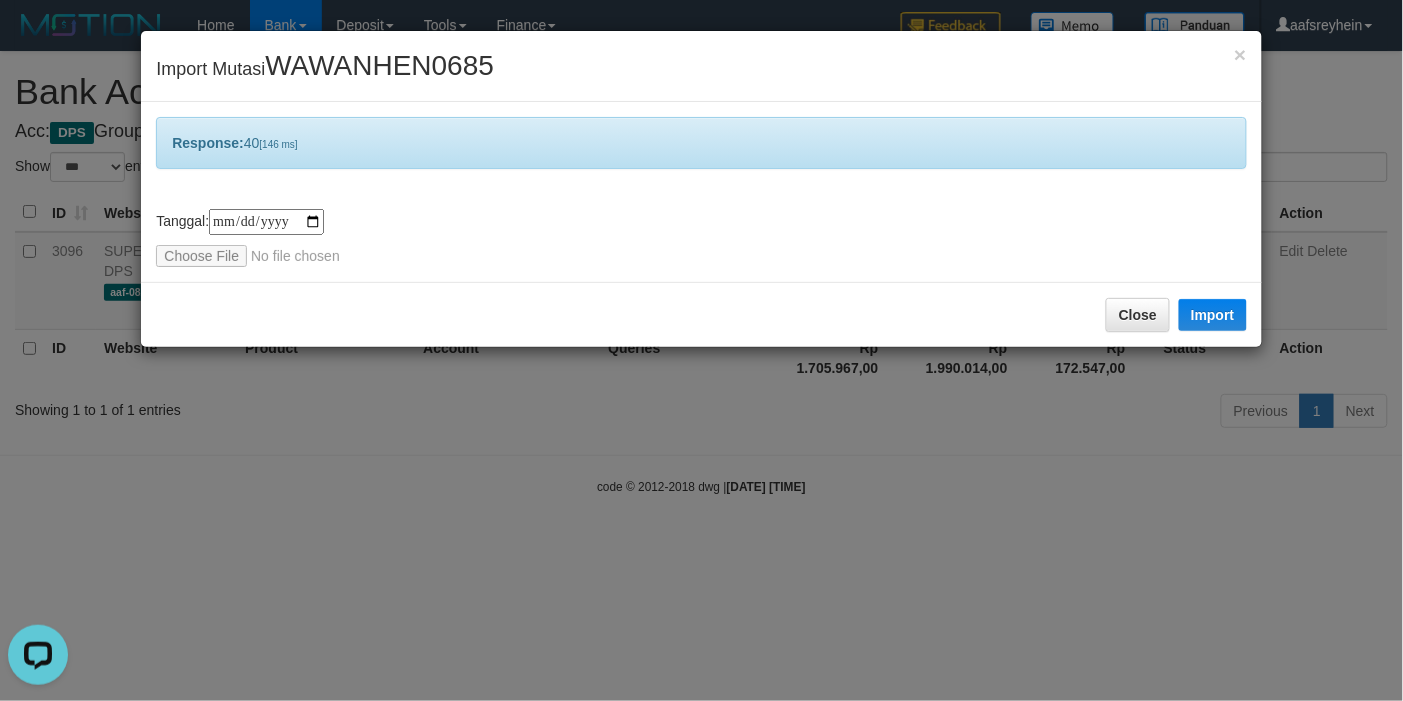 click on "**********" at bounding box center [701, 350] 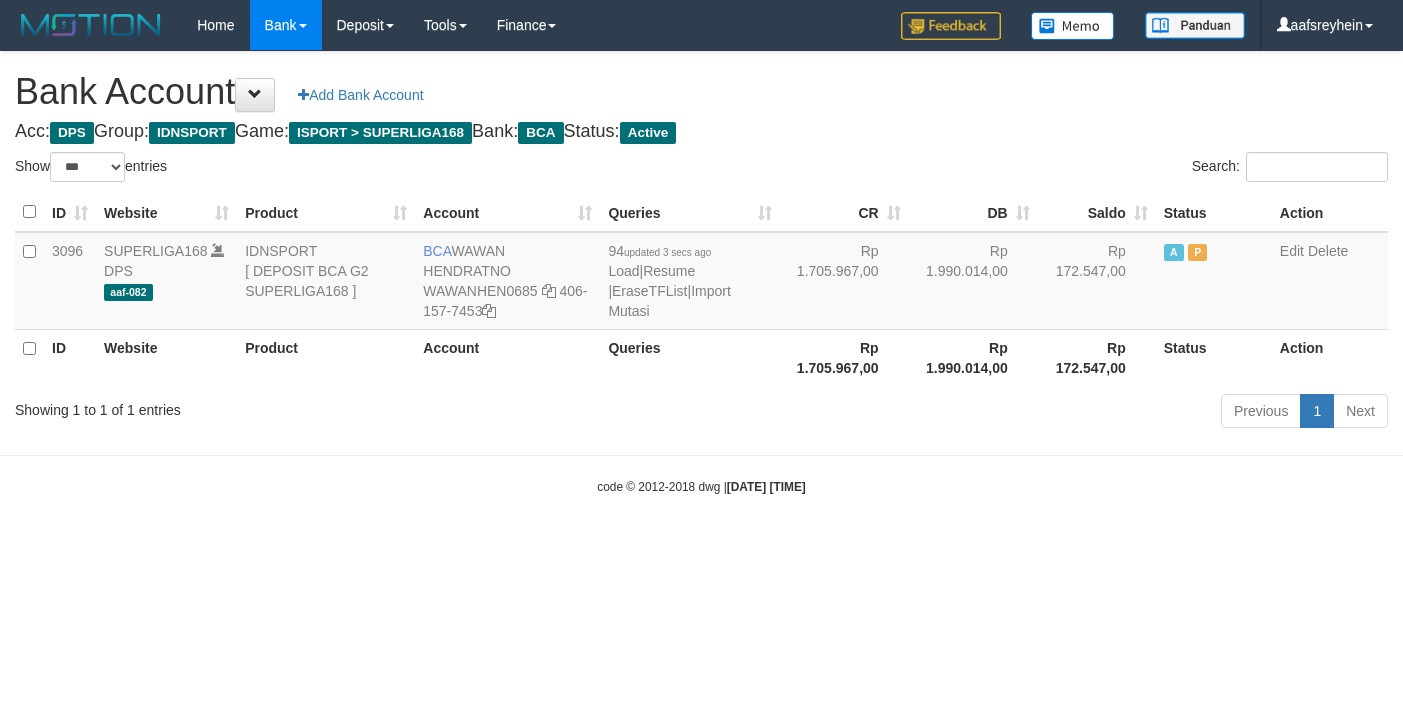 select on "***" 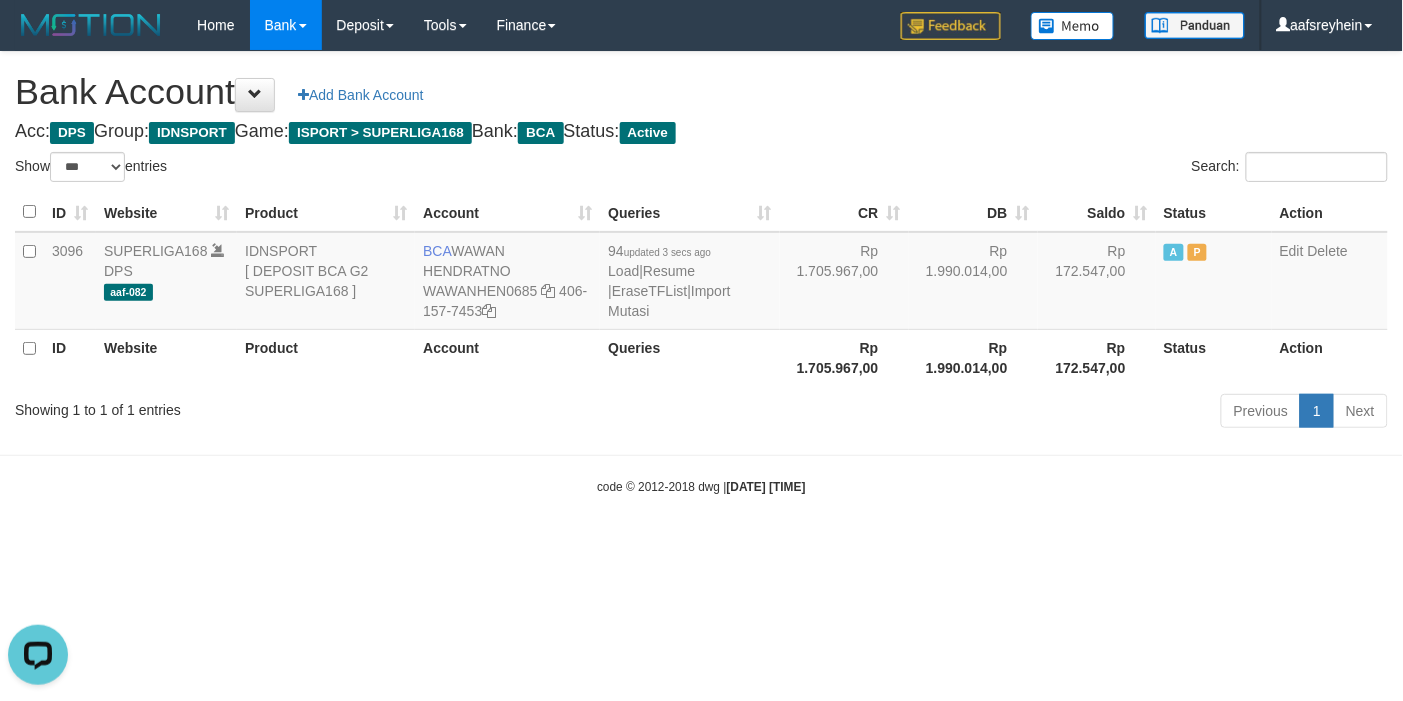 scroll, scrollTop: 0, scrollLeft: 0, axis: both 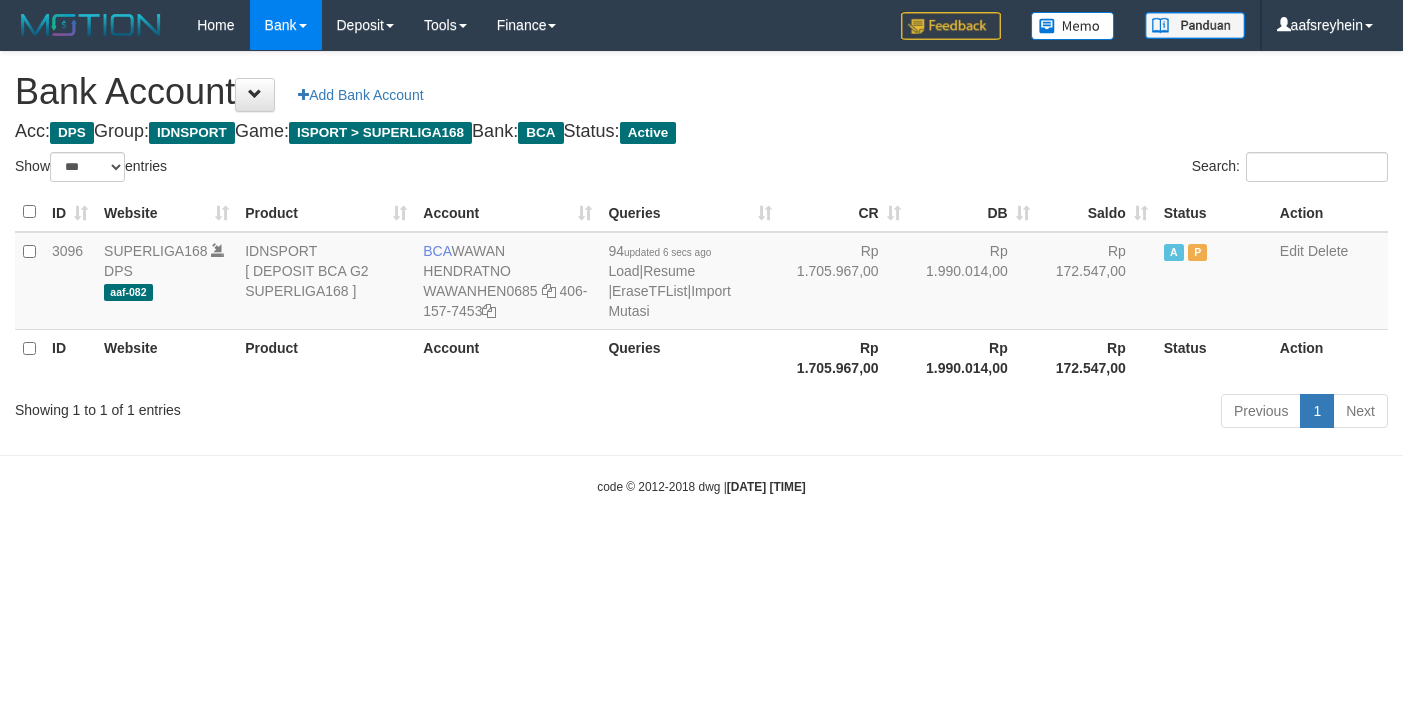 select on "***" 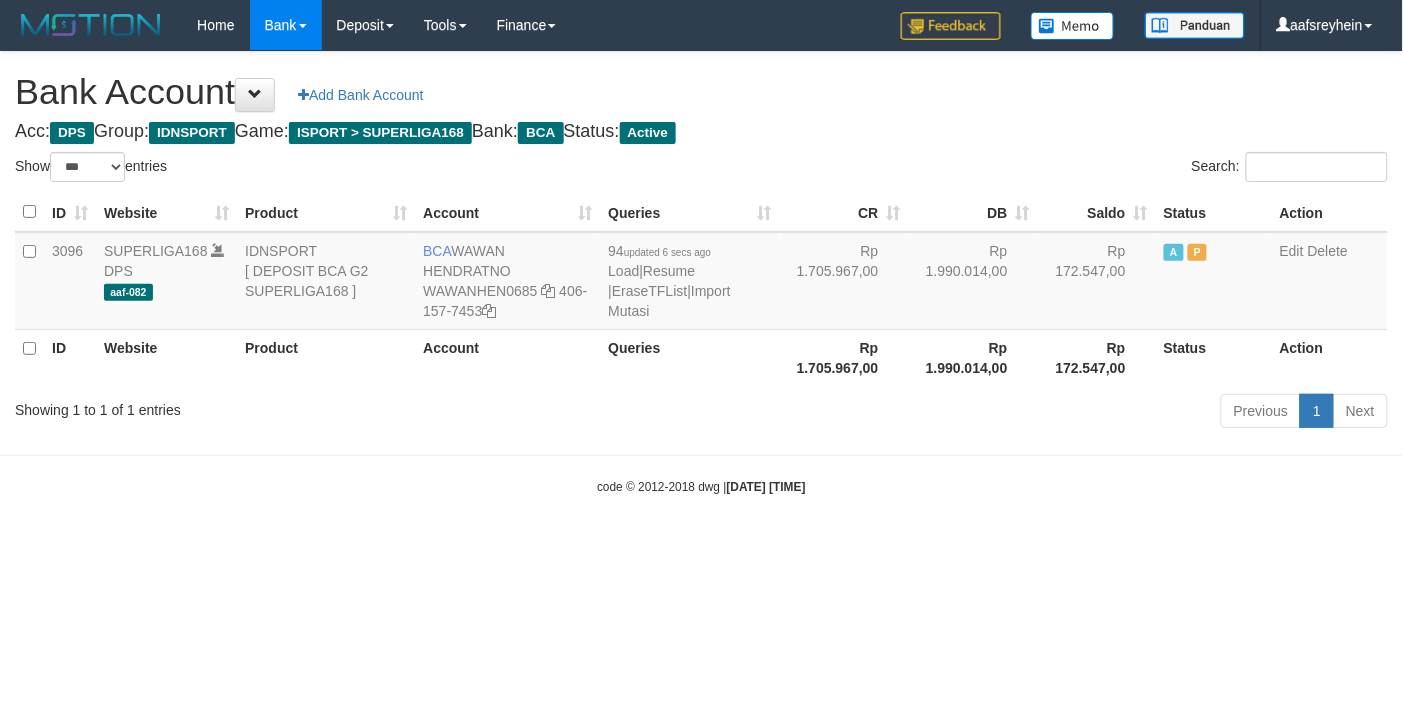 click on "Toggle navigation
Home
Bank
Account List
Load
By Website
Group
[ISPORT]													SUPERLIGA168
By Load Group (DPS)" at bounding box center [701, 273] 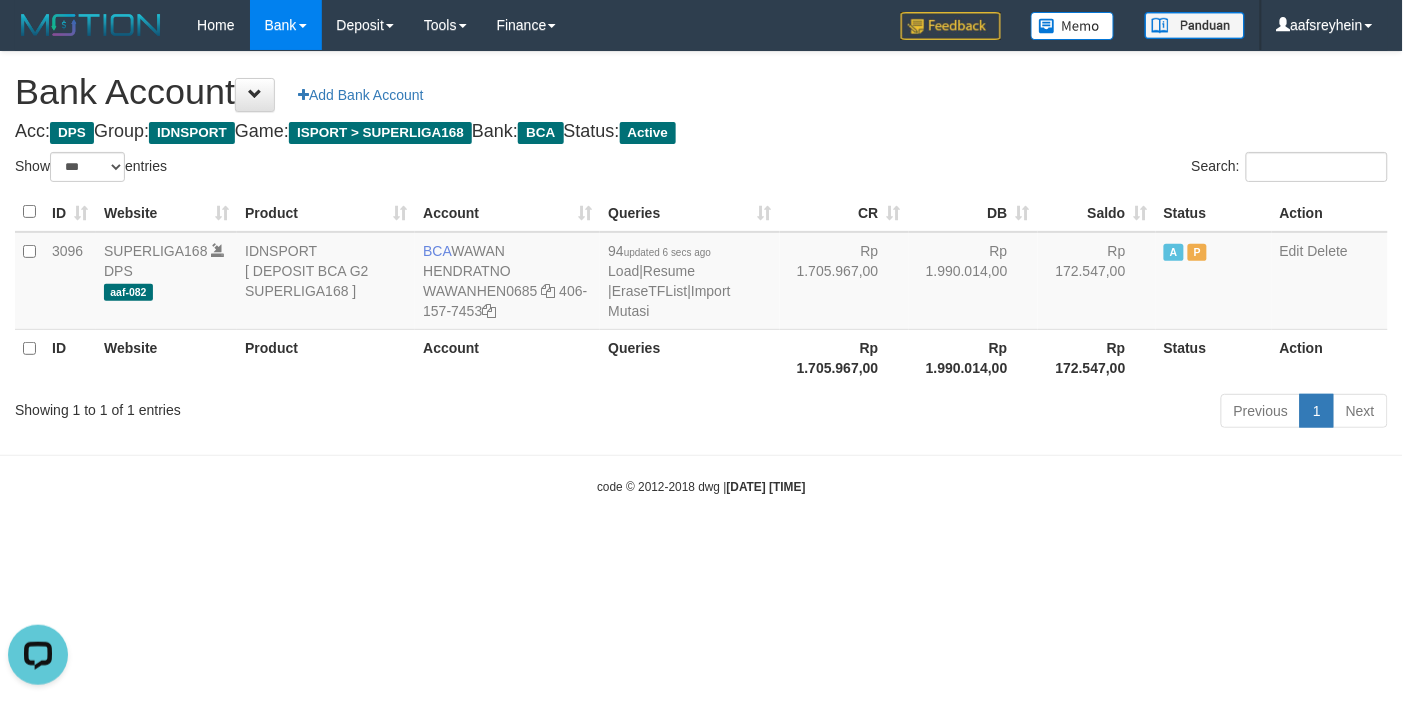 scroll, scrollTop: 0, scrollLeft: 0, axis: both 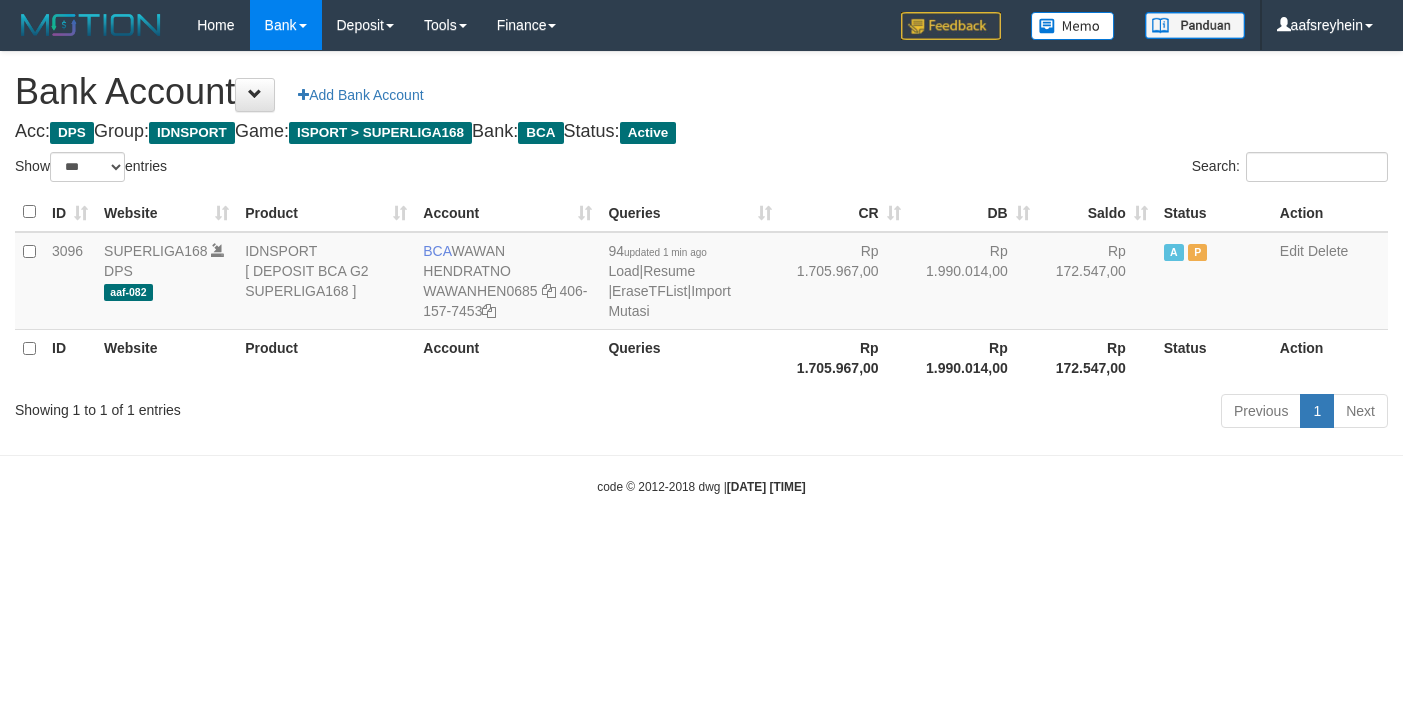 select on "***" 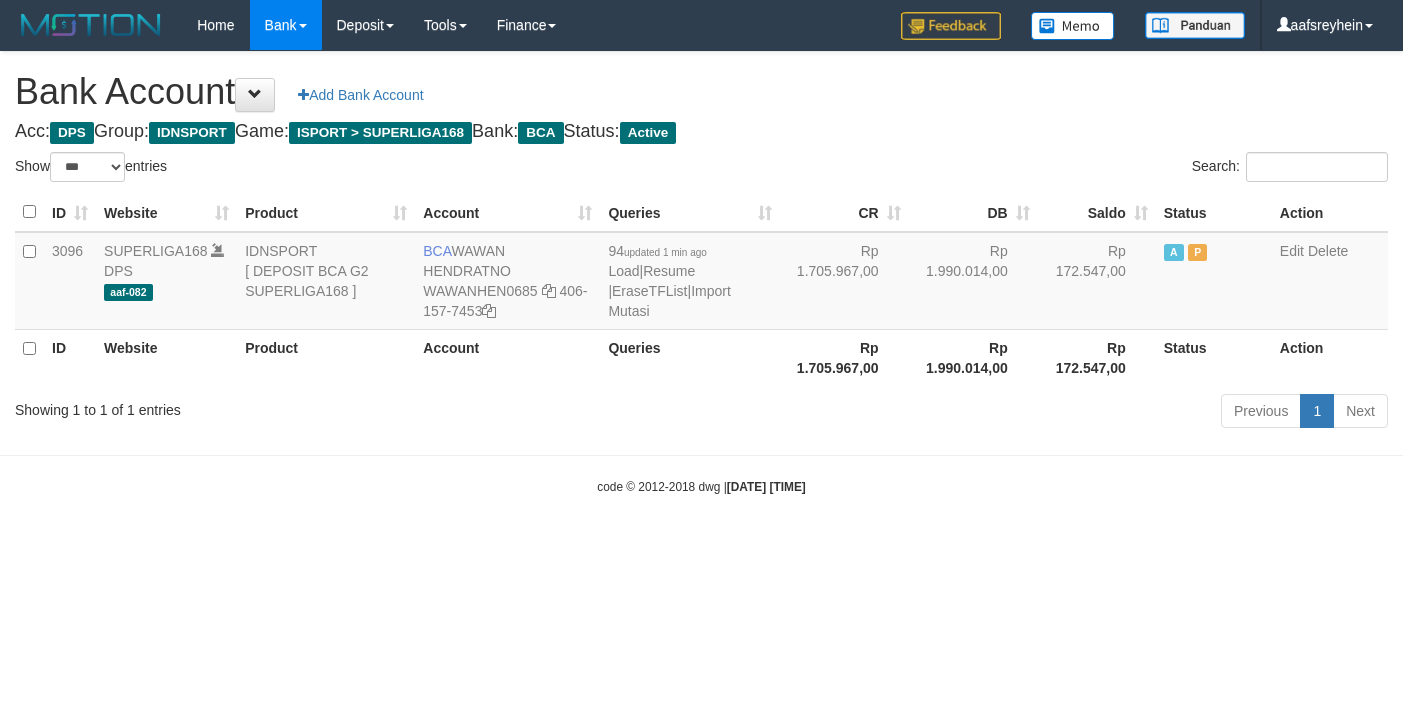 scroll, scrollTop: 0, scrollLeft: 0, axis: both 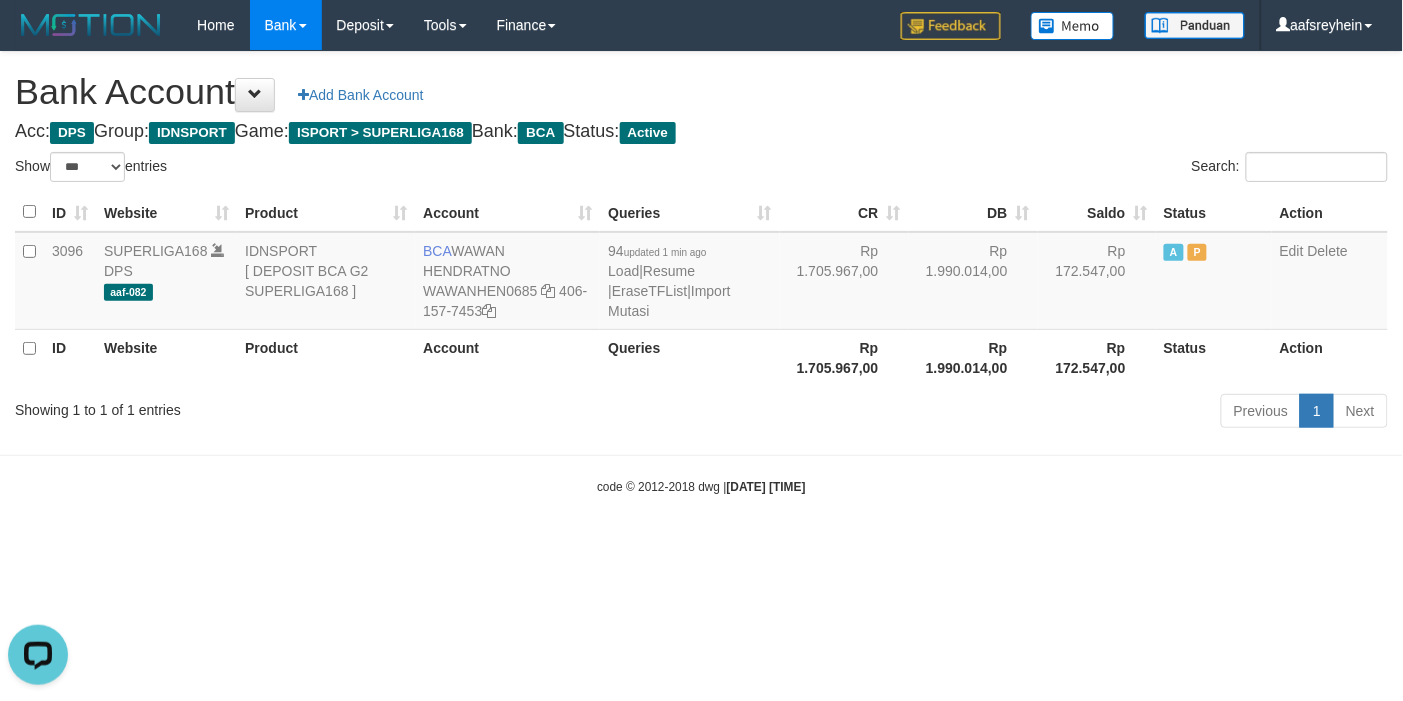 click on "Toggle navigation
Home
Bank
Account List
Load
By Website
Group
[ISPORT]													SUPERLIGA168
By Load Group (DPS)
-" at bounding box center (701, 273) 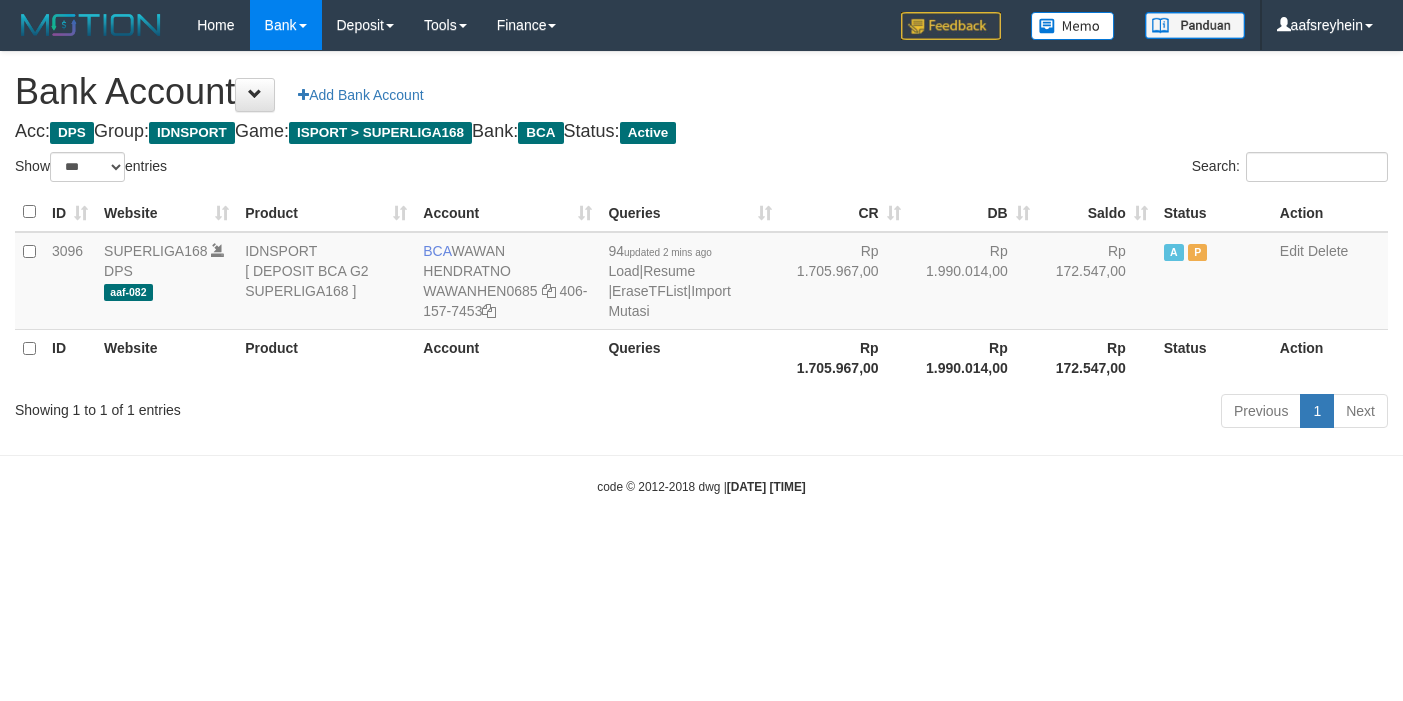 select on "***" 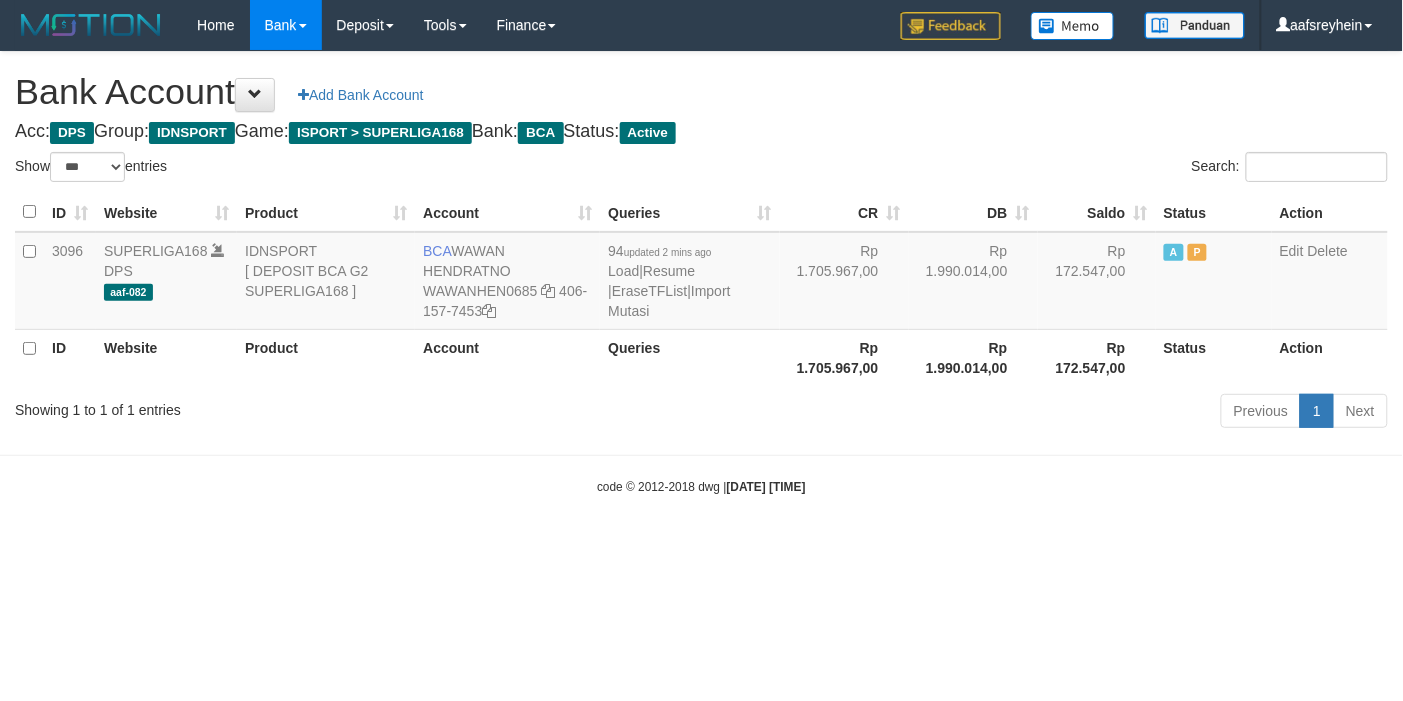 click on "code © 2012-2018 dwg |  [DATE] [TIME]" at bounding box center (701, 486) 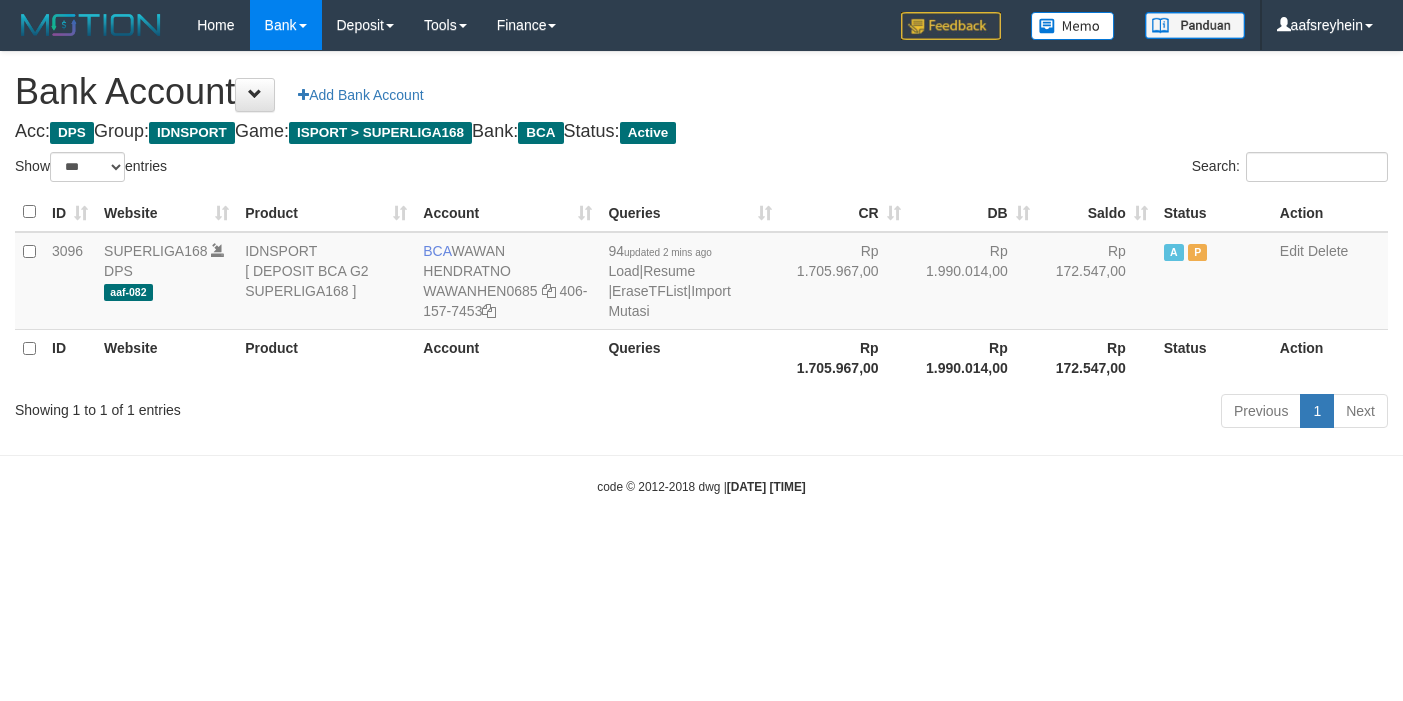 select on "***" 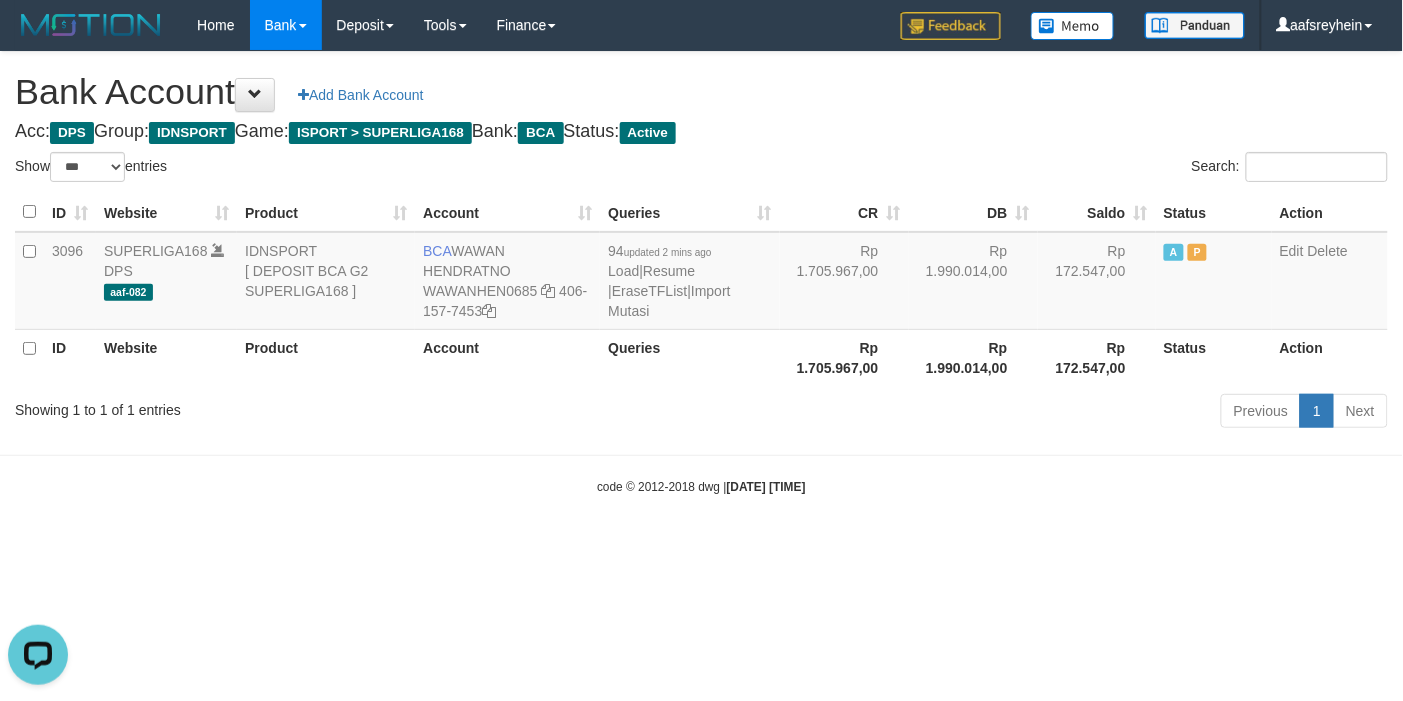 scroll, scrollTop: 0, scrollLeft: 0, axis: both 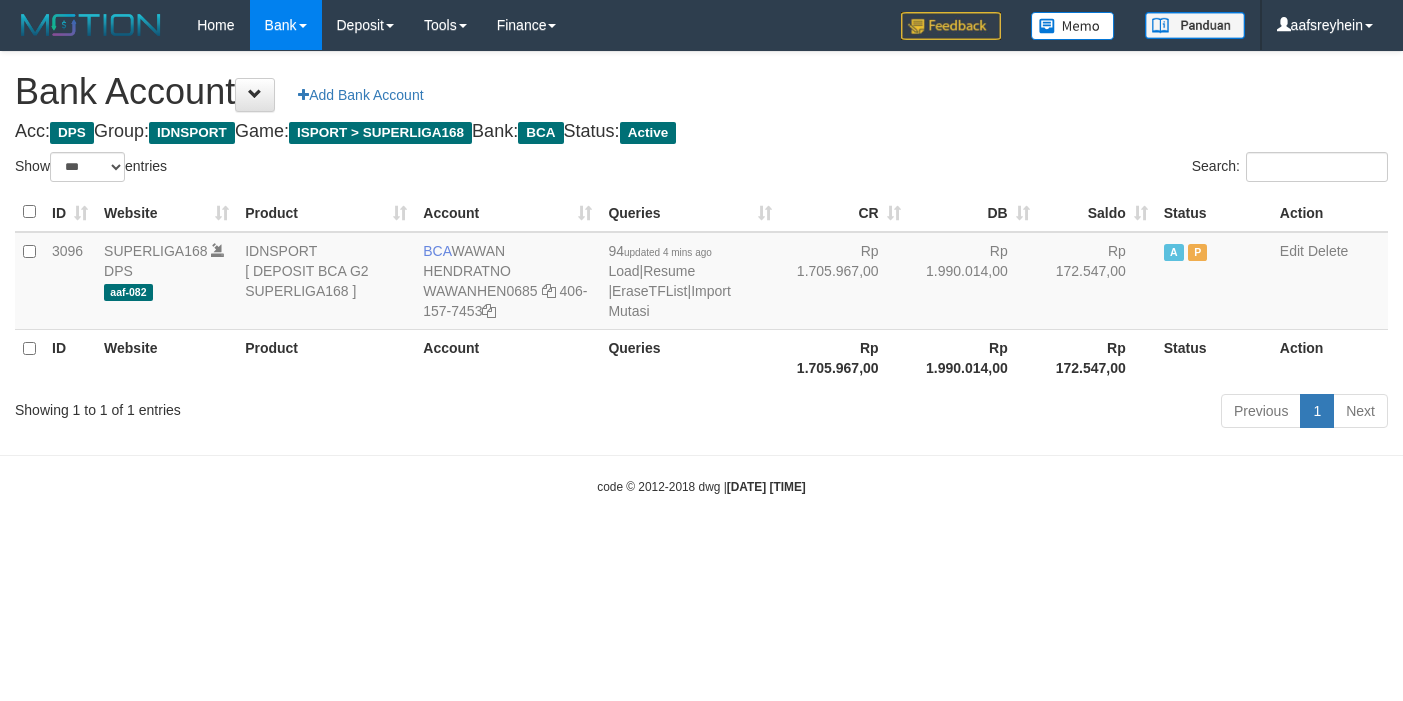 select on "***" 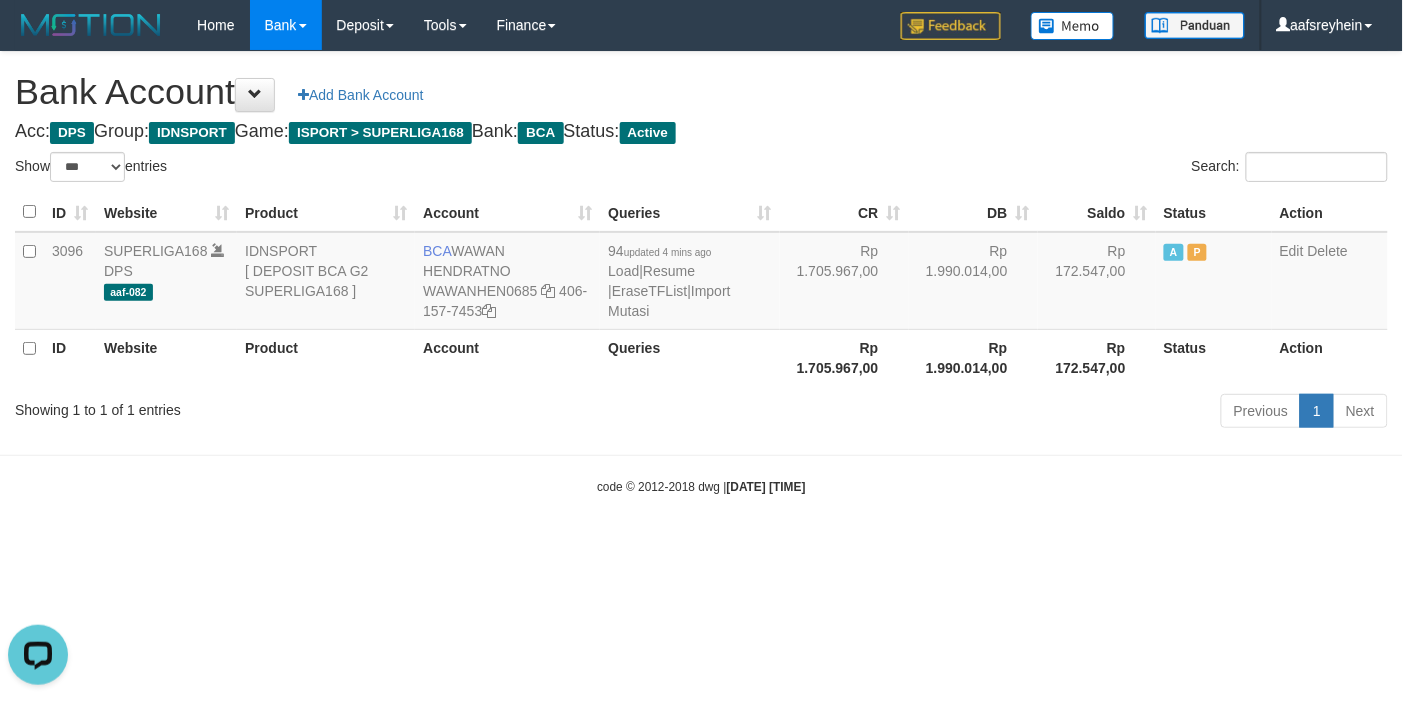 scroll, scrollTop: 0, scrollLeft: 0, axis: both 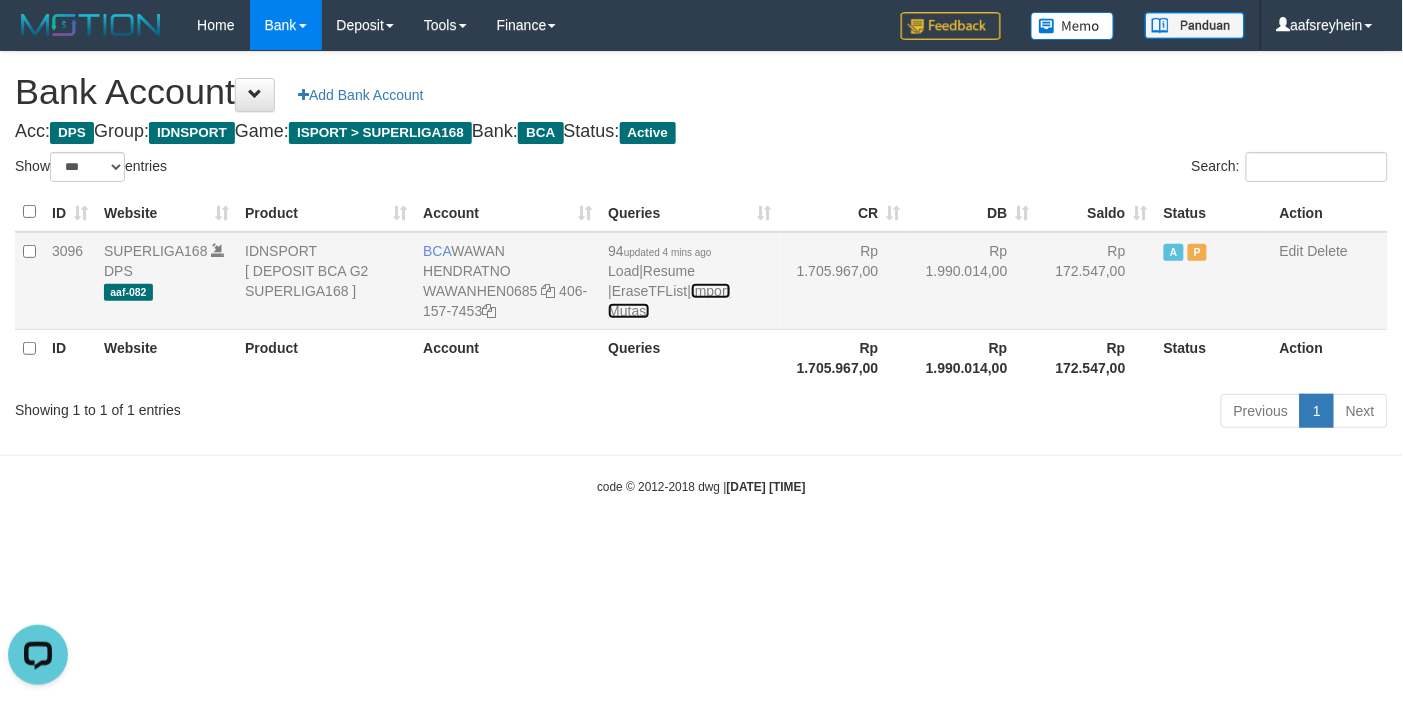 click on "Import Mutasi" at bounding box center (669, 301) 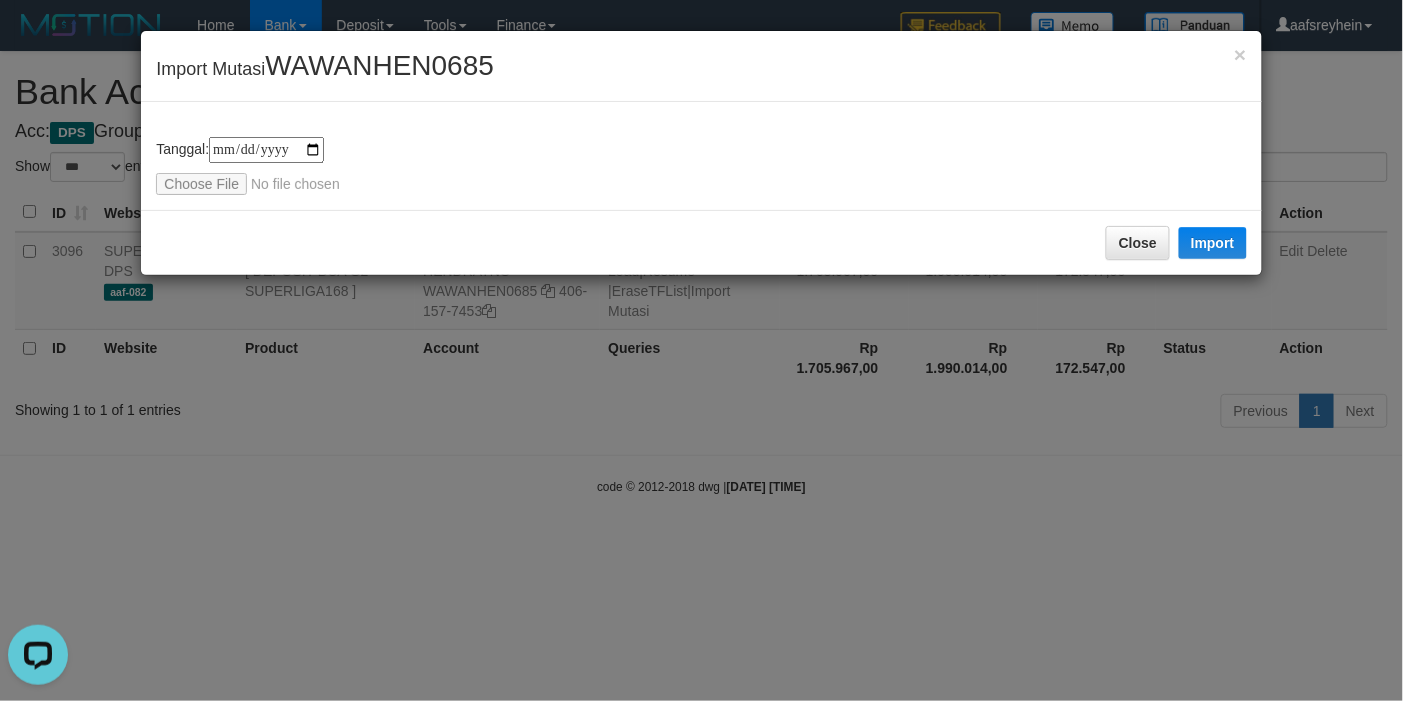 type on "**********" 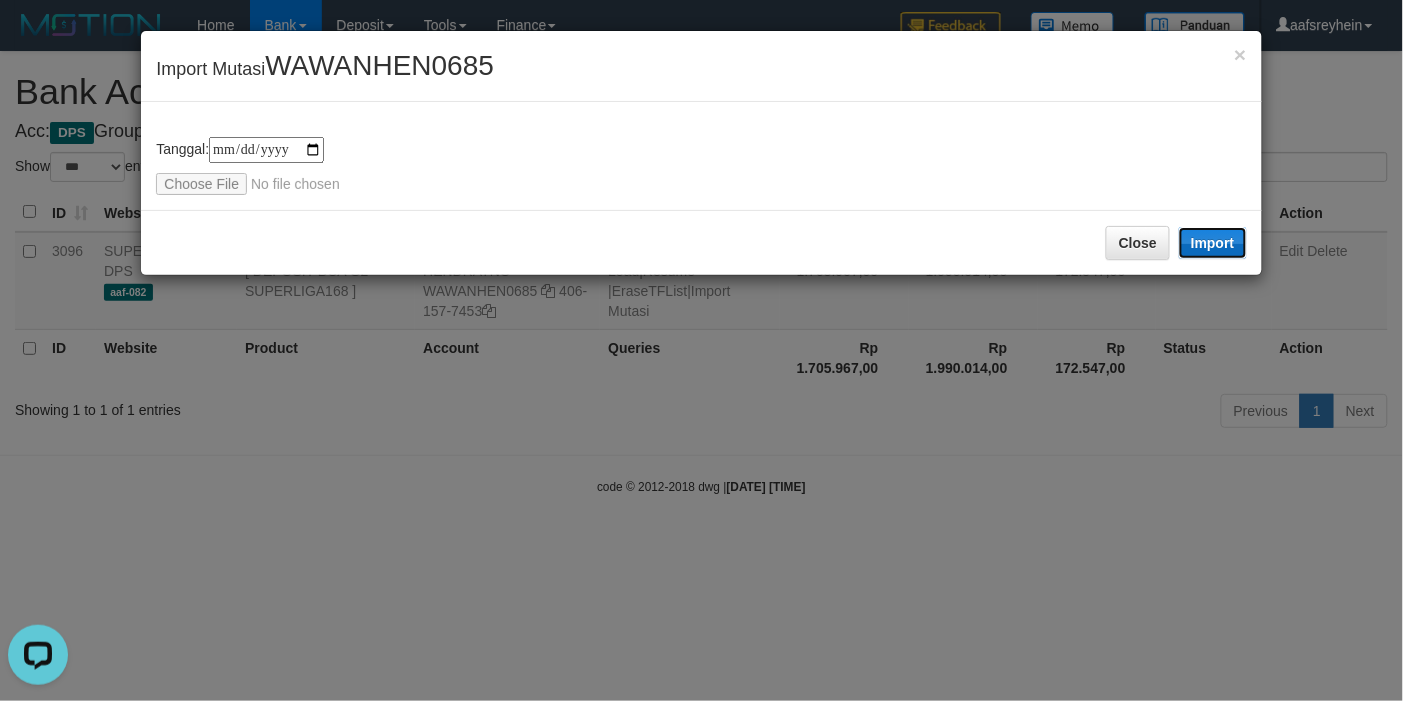 click on "Import" at bounding box center [1213, 243] 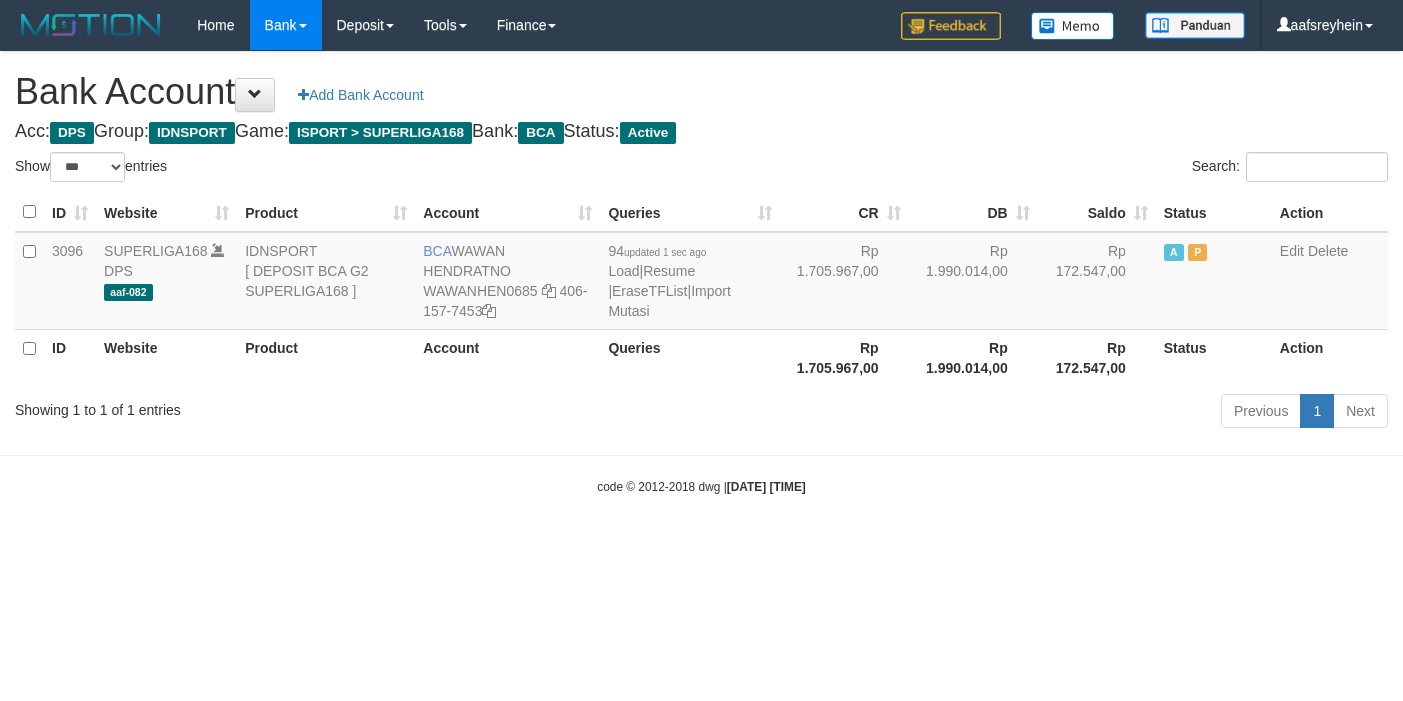 select on "***" 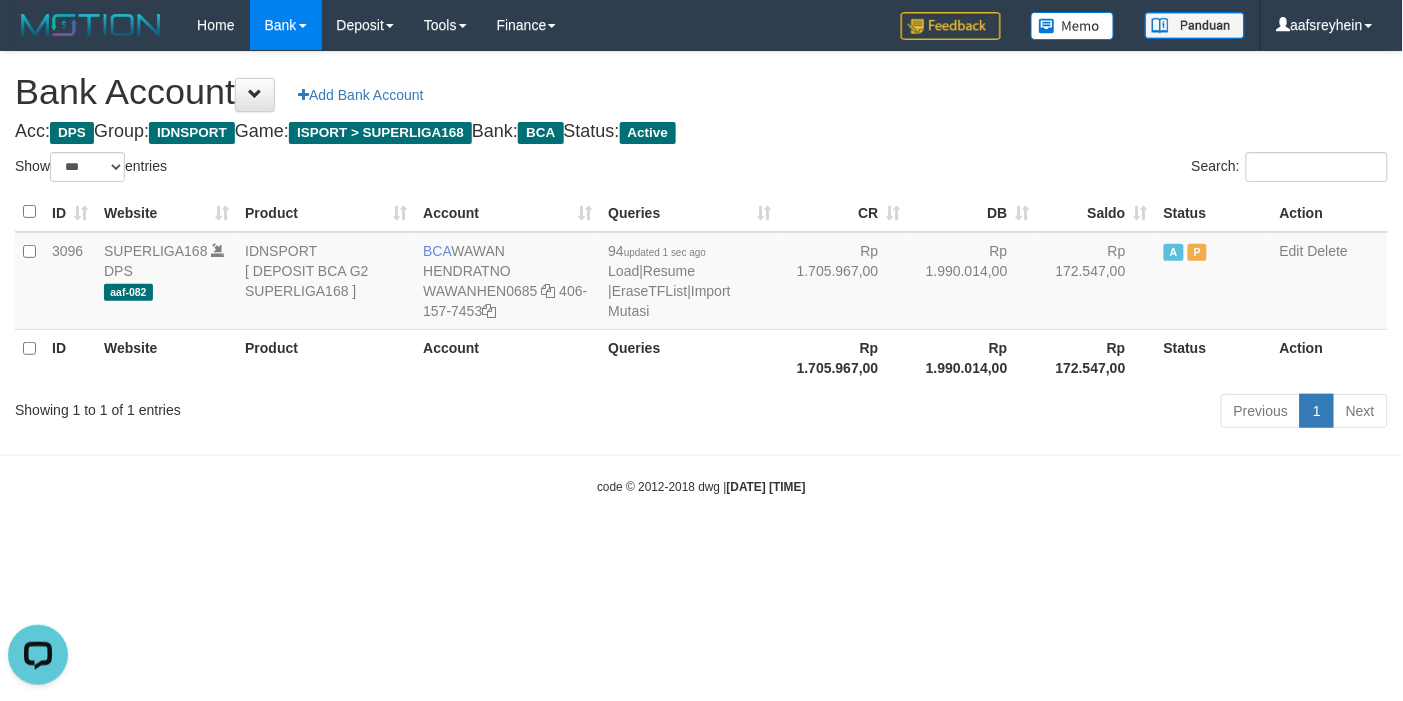 scroll, scrollTop: 0, scrollLeft: 0, axis: both 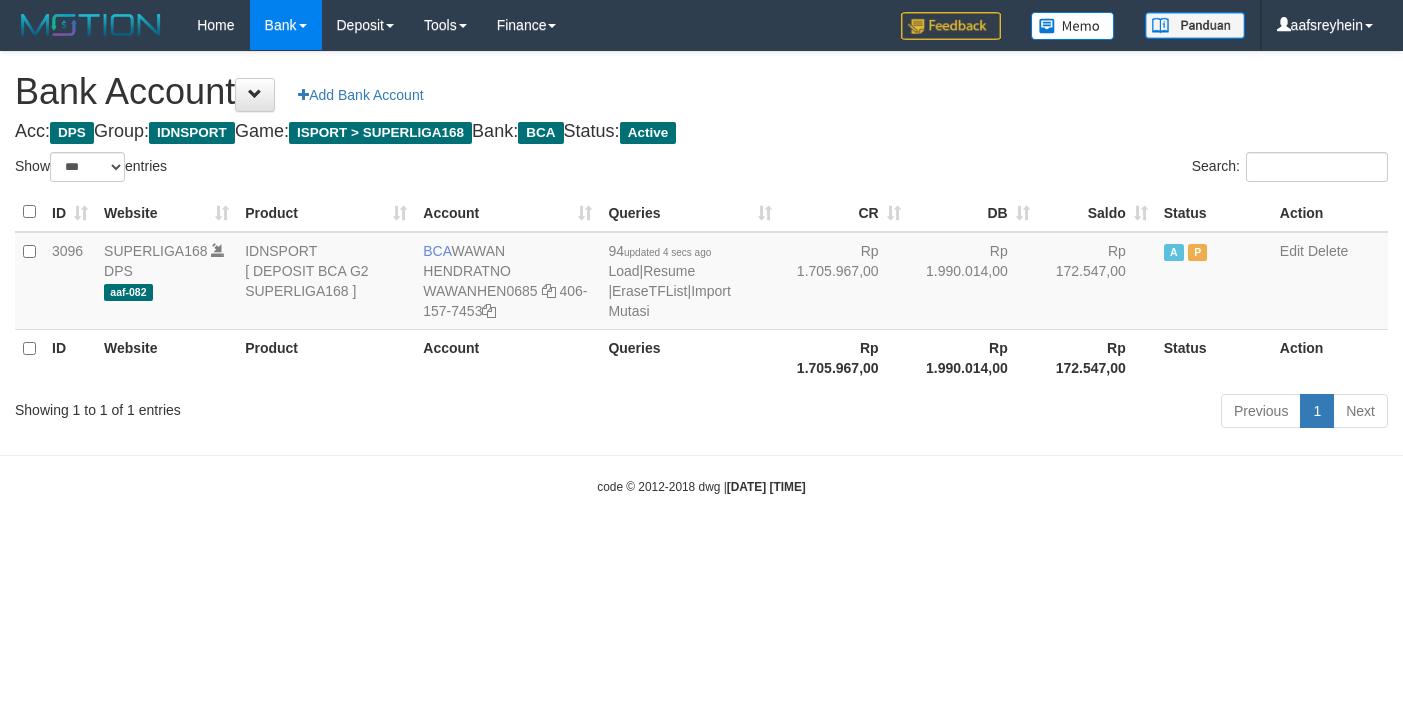 select on "***" 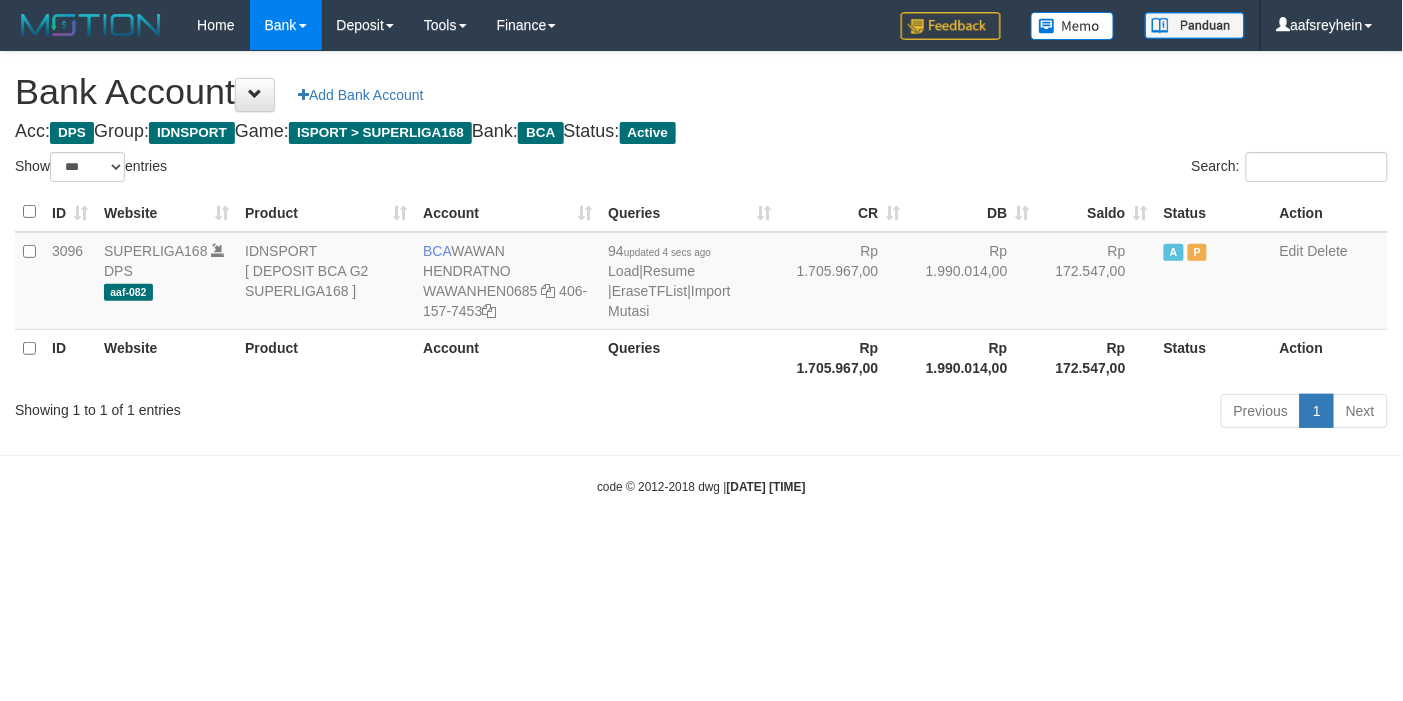click on "Previous 1 Next" at bounding box center (994, 413) 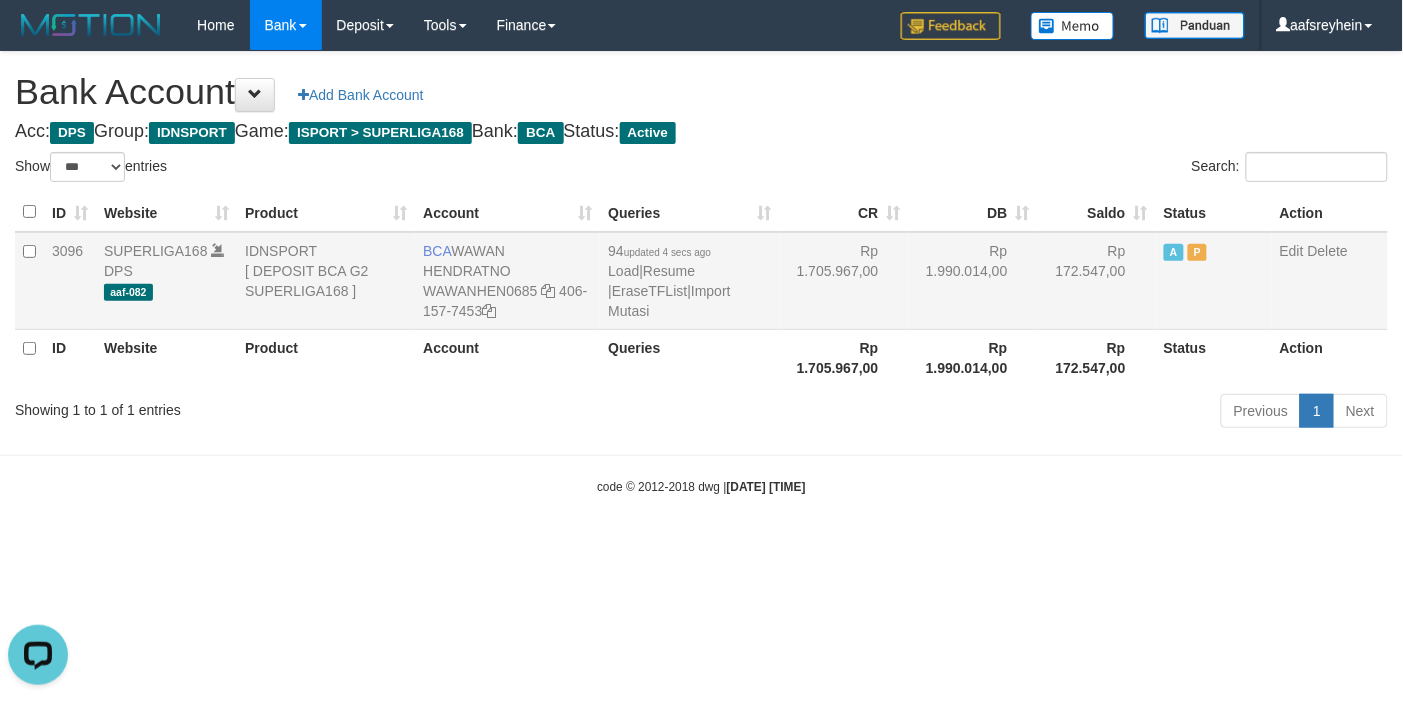 scroll, scrollTop: 0, scrollLeft: 0, axis: both 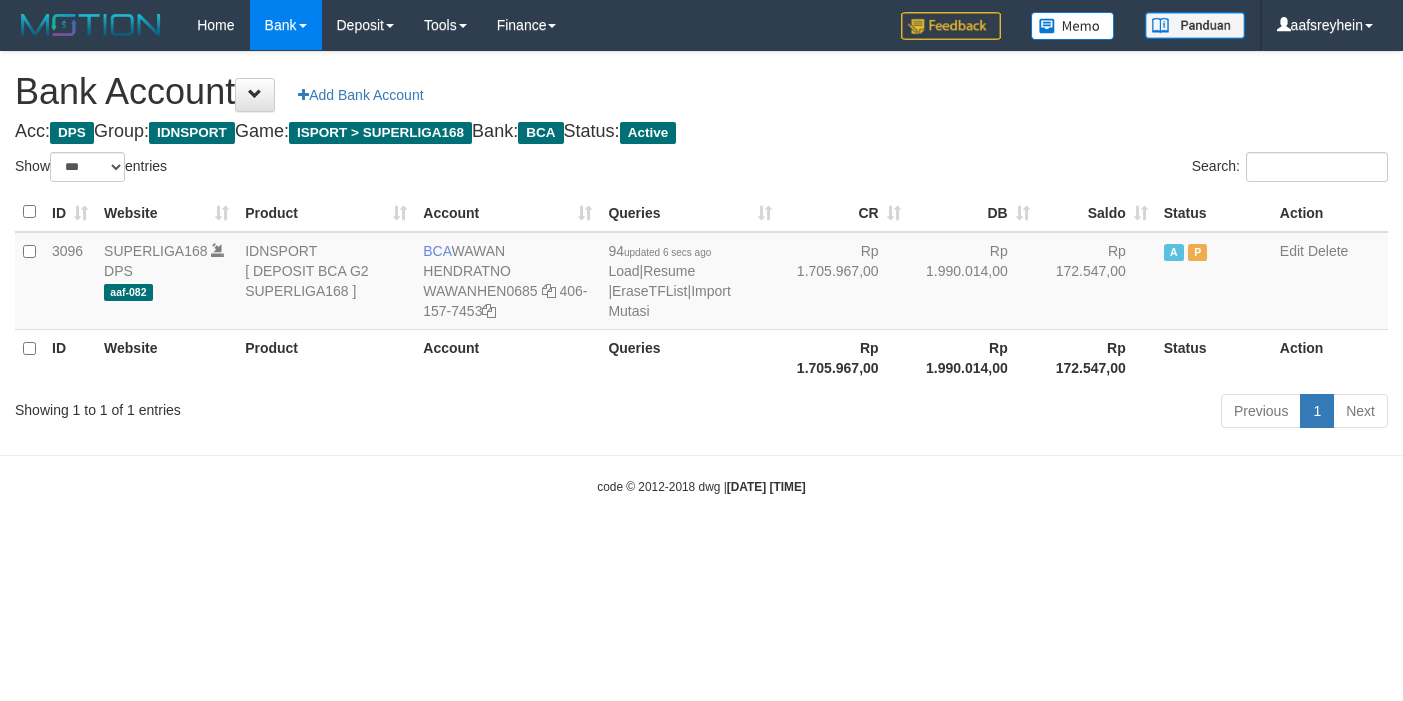 select on "***" 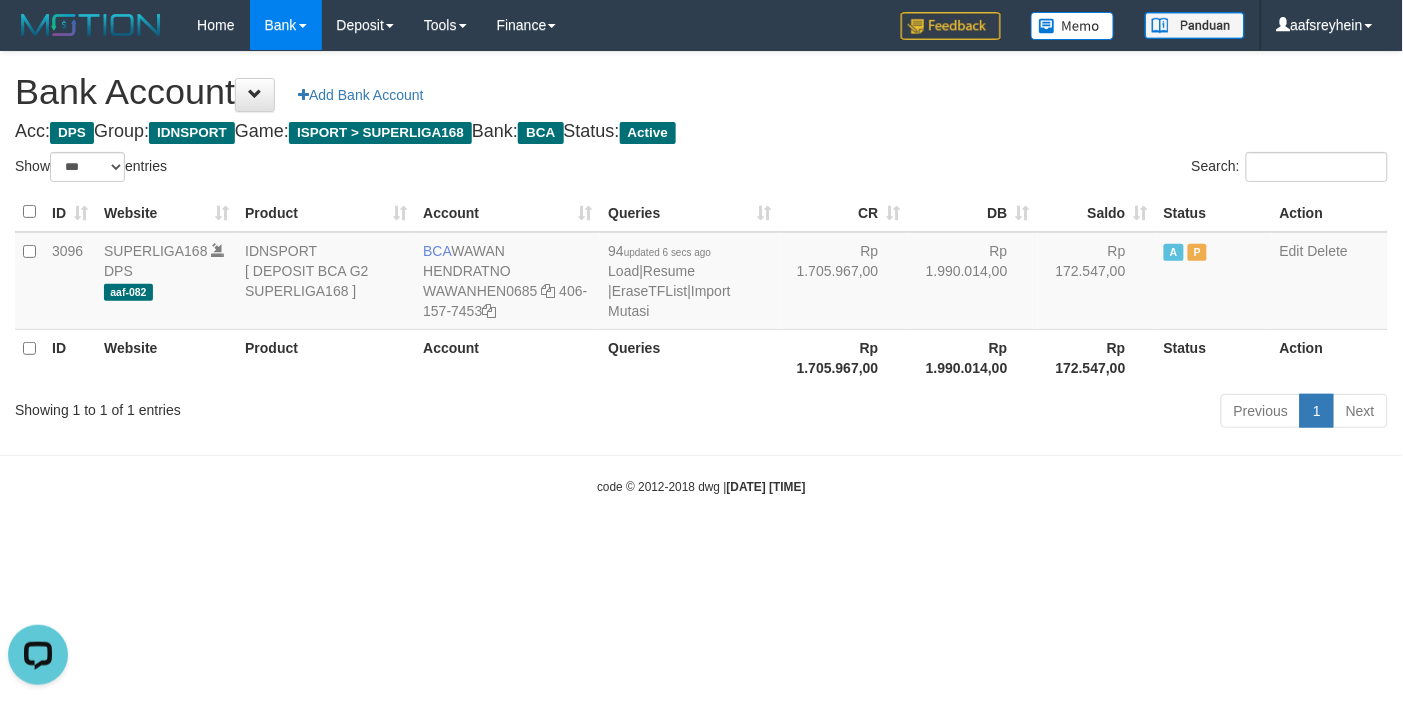 scroll, scrollTop: 0, scrollLeft: 0, axis: both 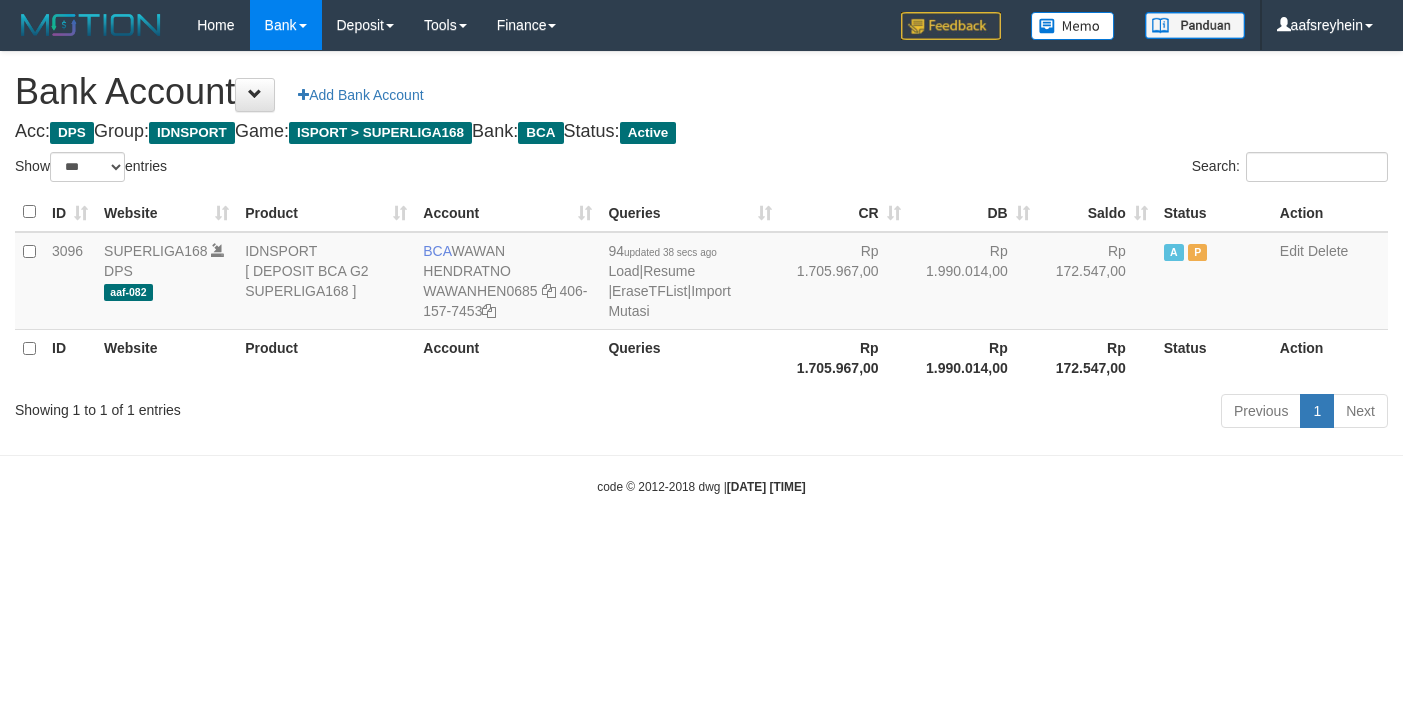 select on "***" 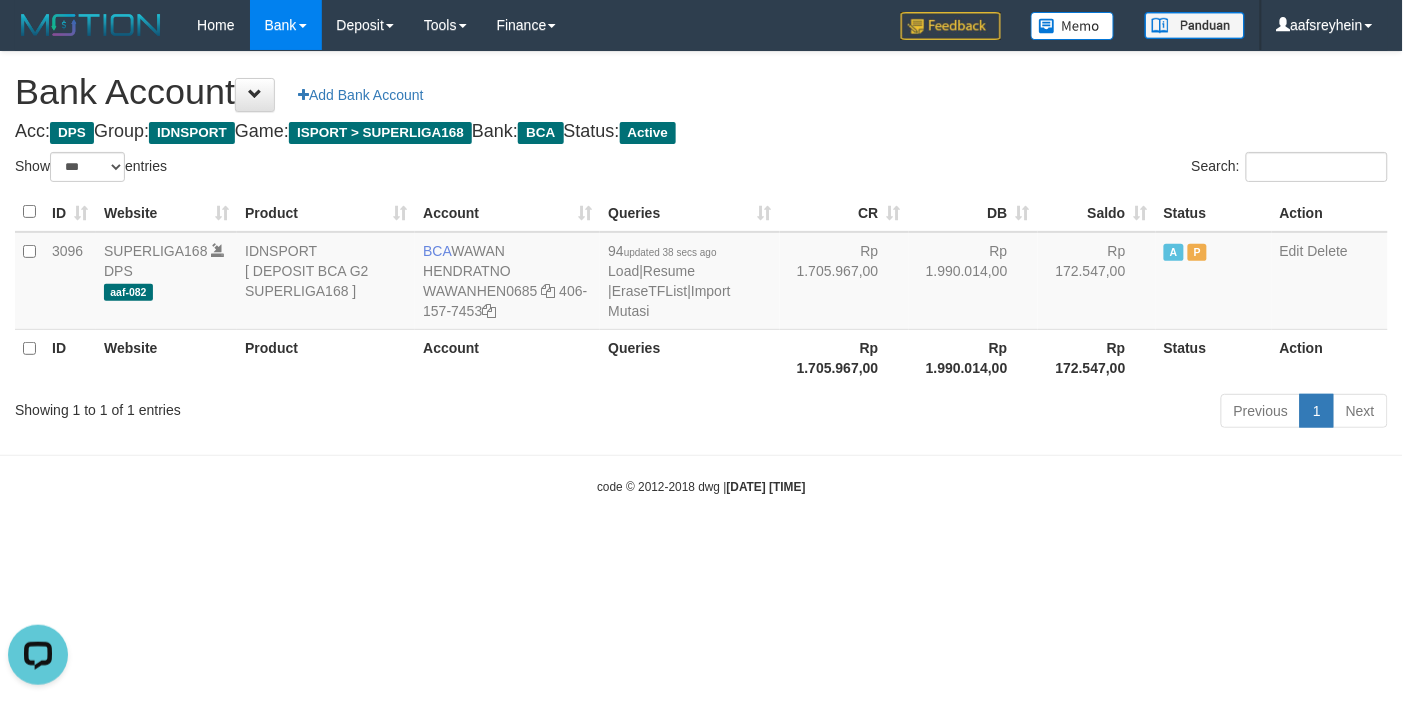 scroll, scrollTop: 0, scrollLeft: 0, axis: both 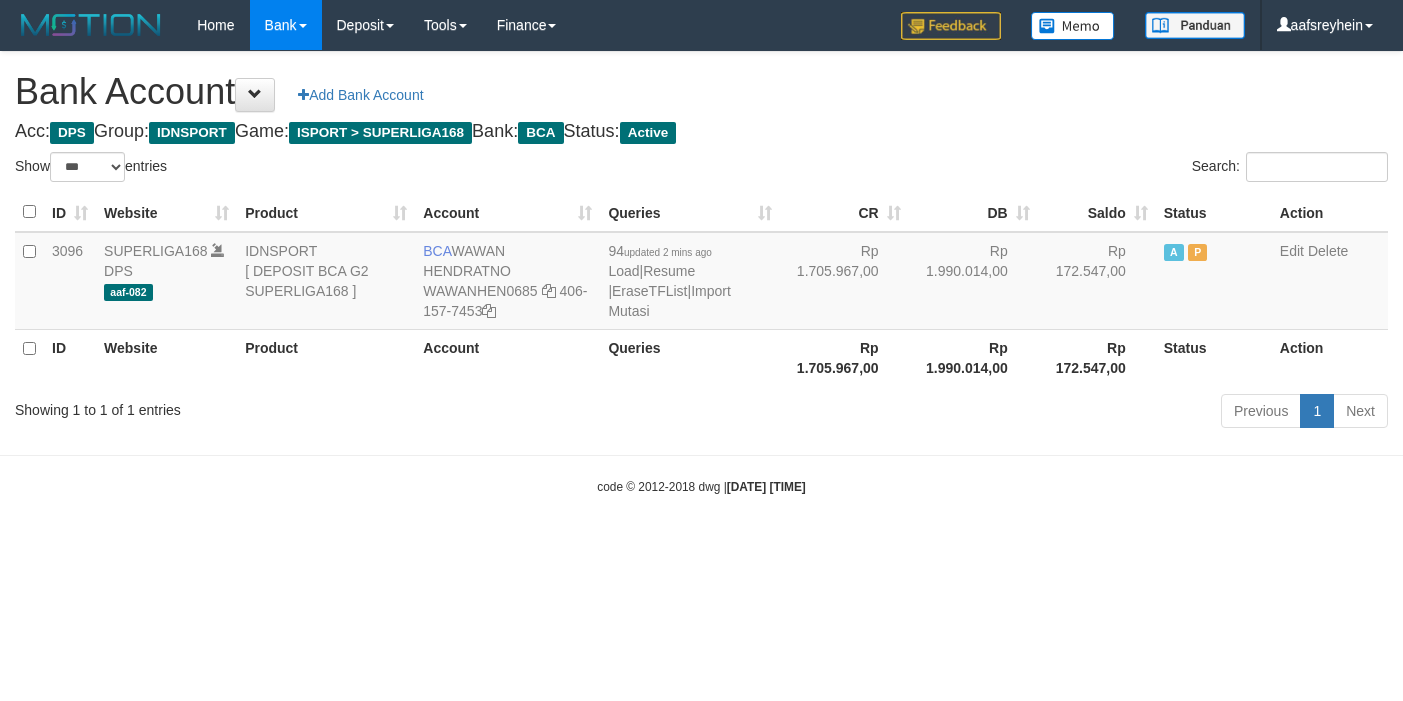 select on "***" 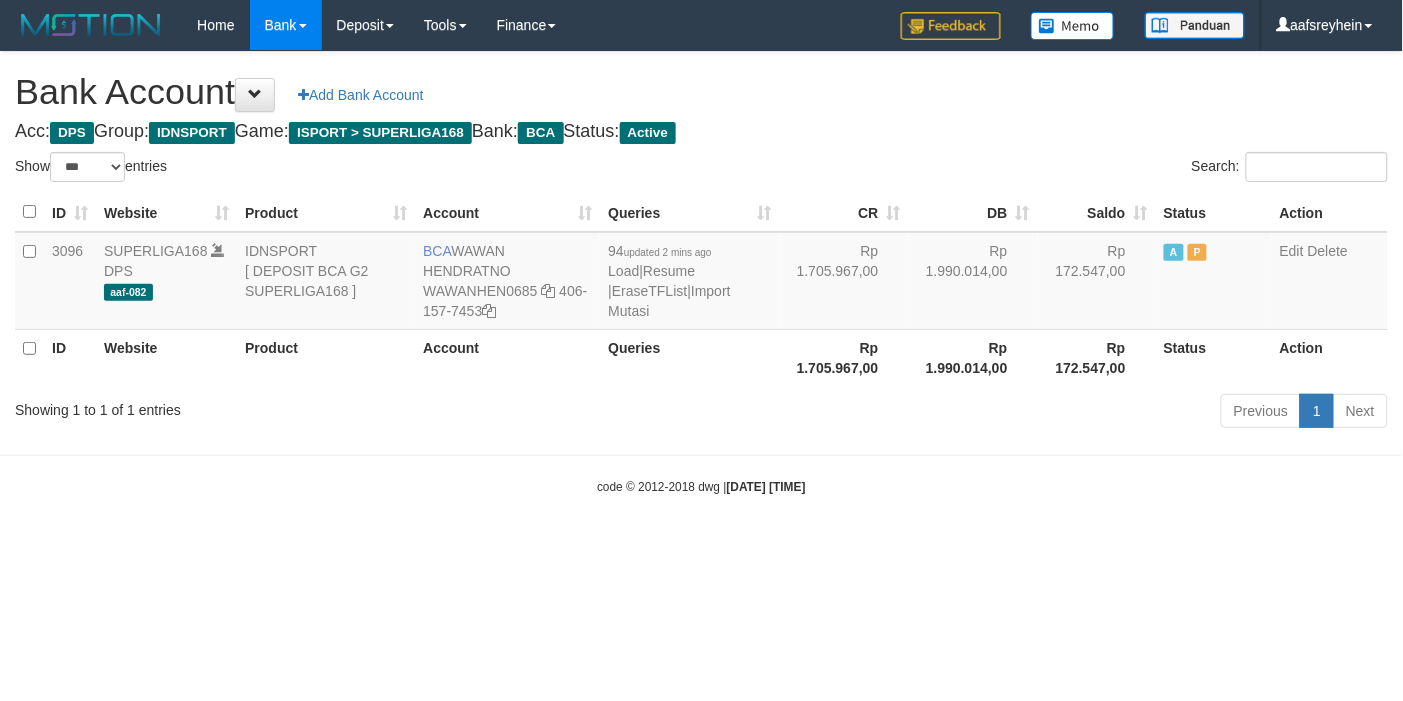 click on "Previous 1 Next" at bounding box center (994, 413) 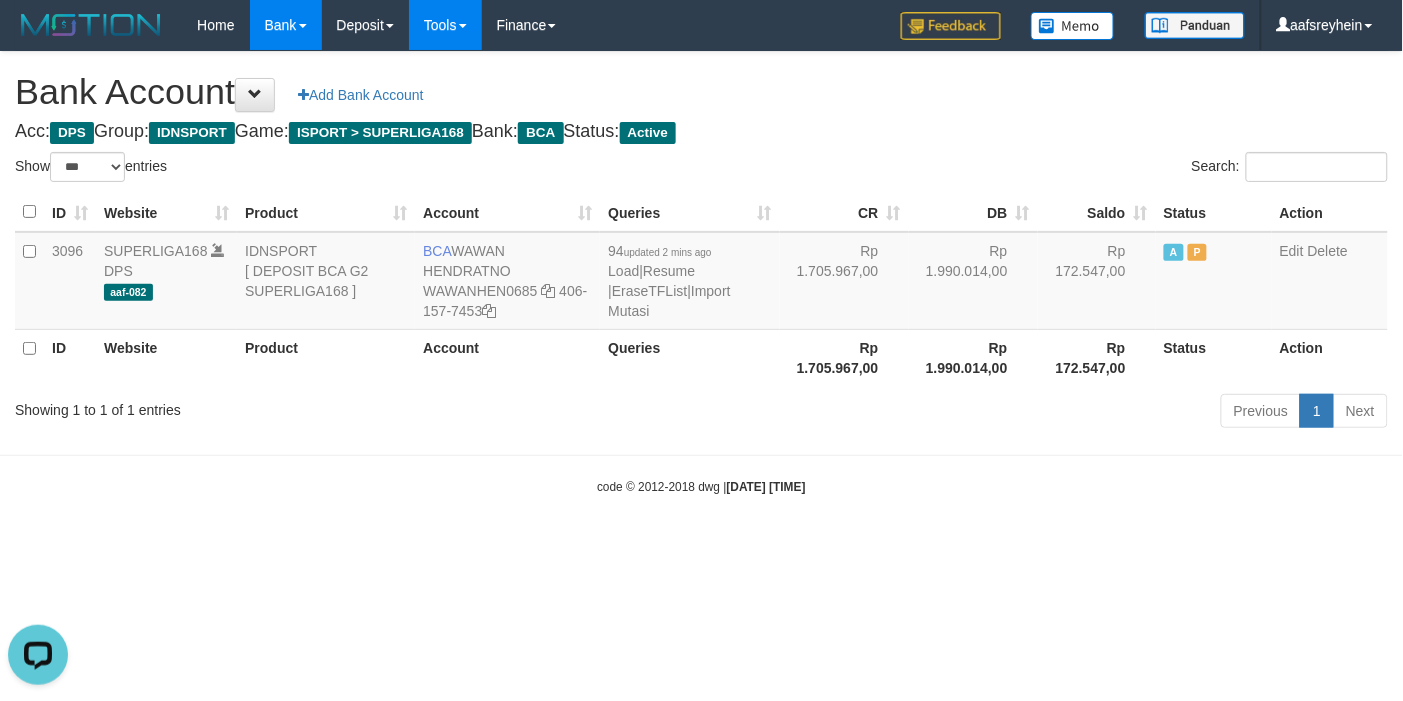 scroll, scrollTop: 0, scrollLeft: 0, axis: both 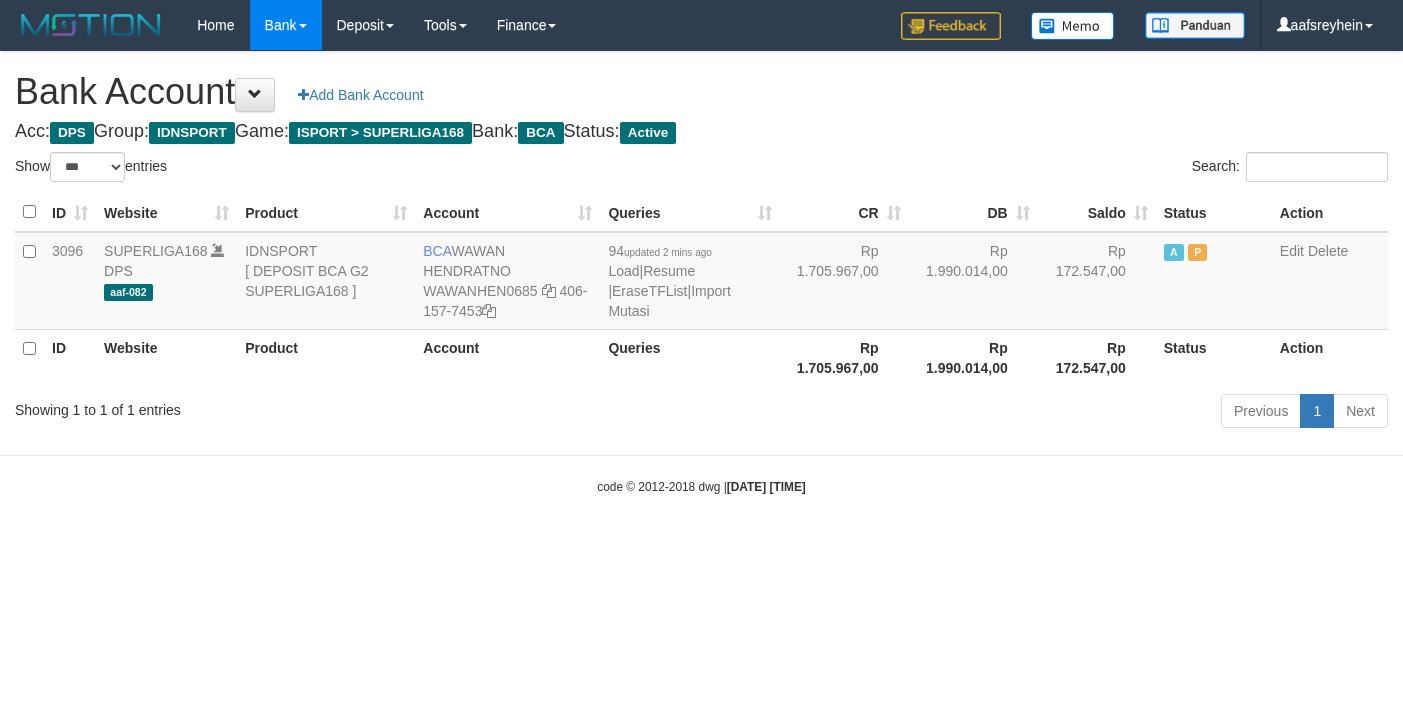select on "***" 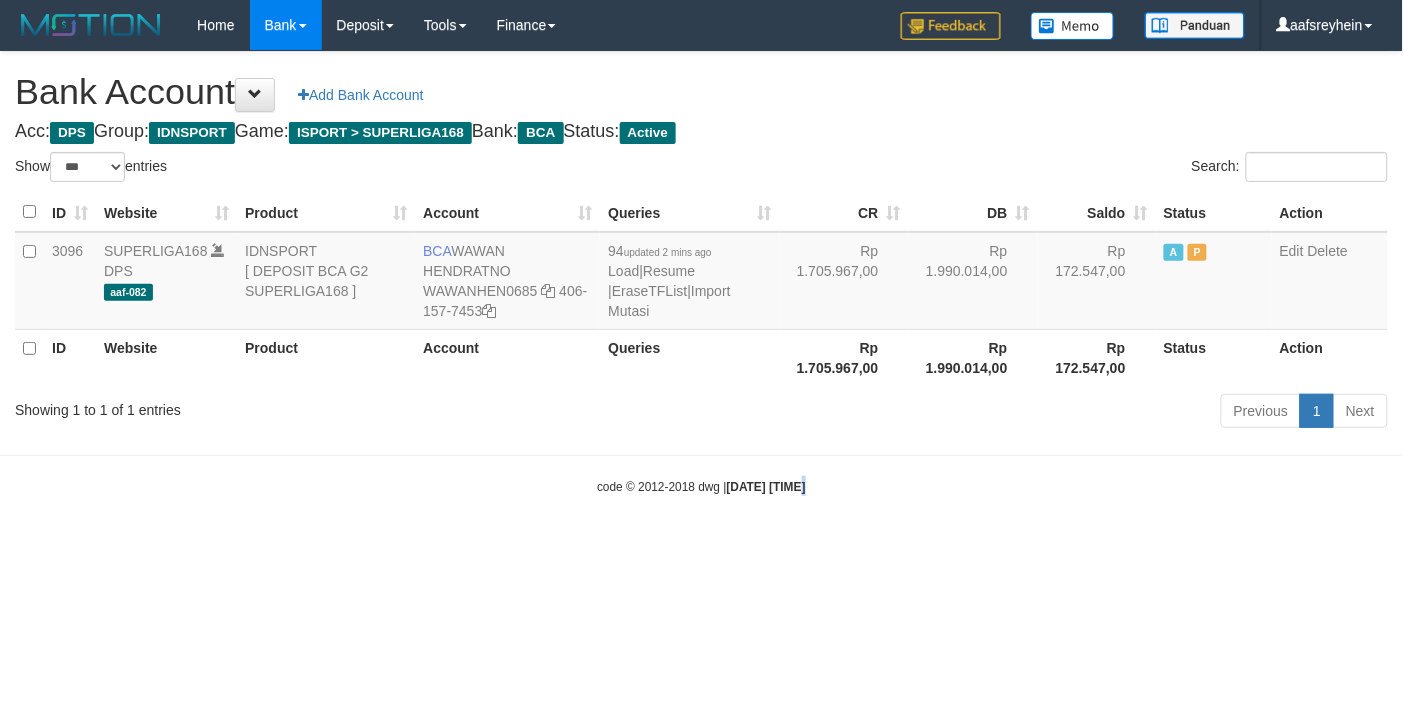 click on "code © 2012-2018 dwg |  [DATE] [TIME]" at bounding box center [701, 486] 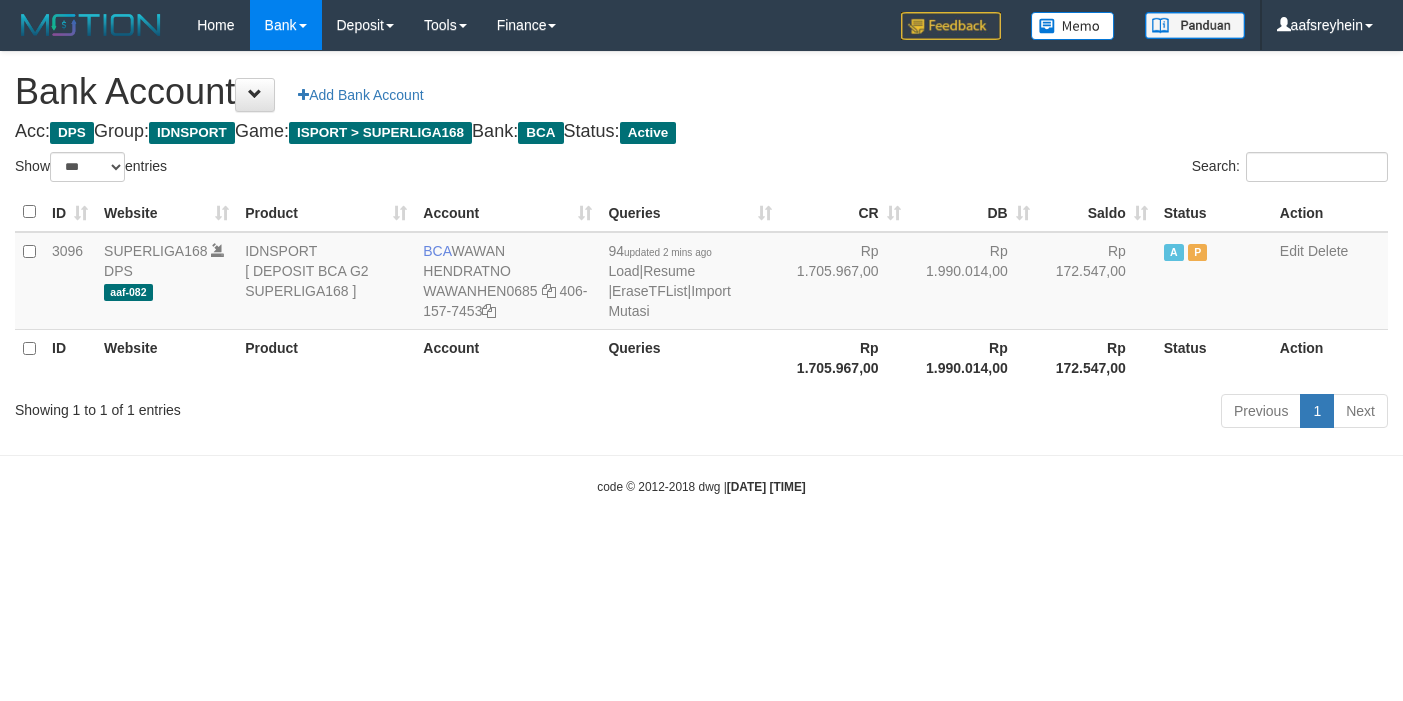 select on "***" 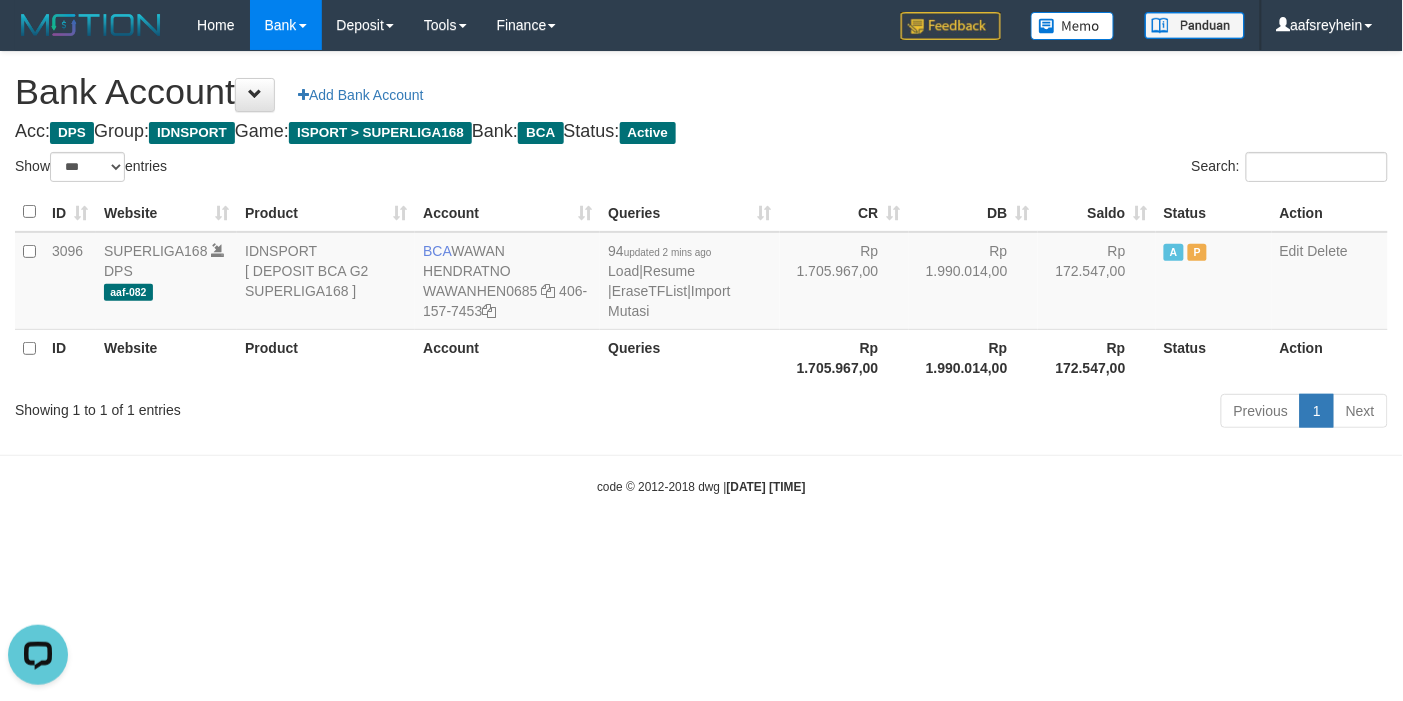 scroll, scrollTop: 0, scrollLeft: 0, axis: both 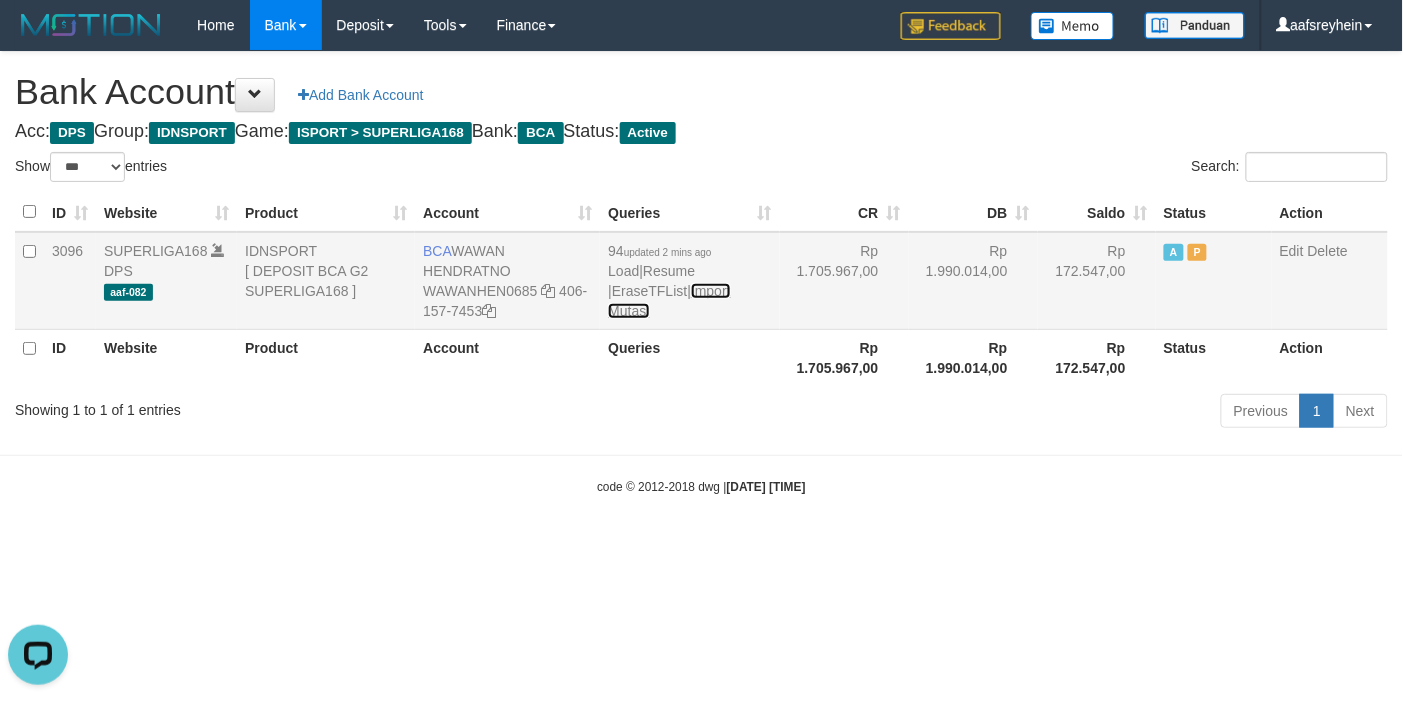 click on "Import Mutasi" at bounding box center [669, 301] 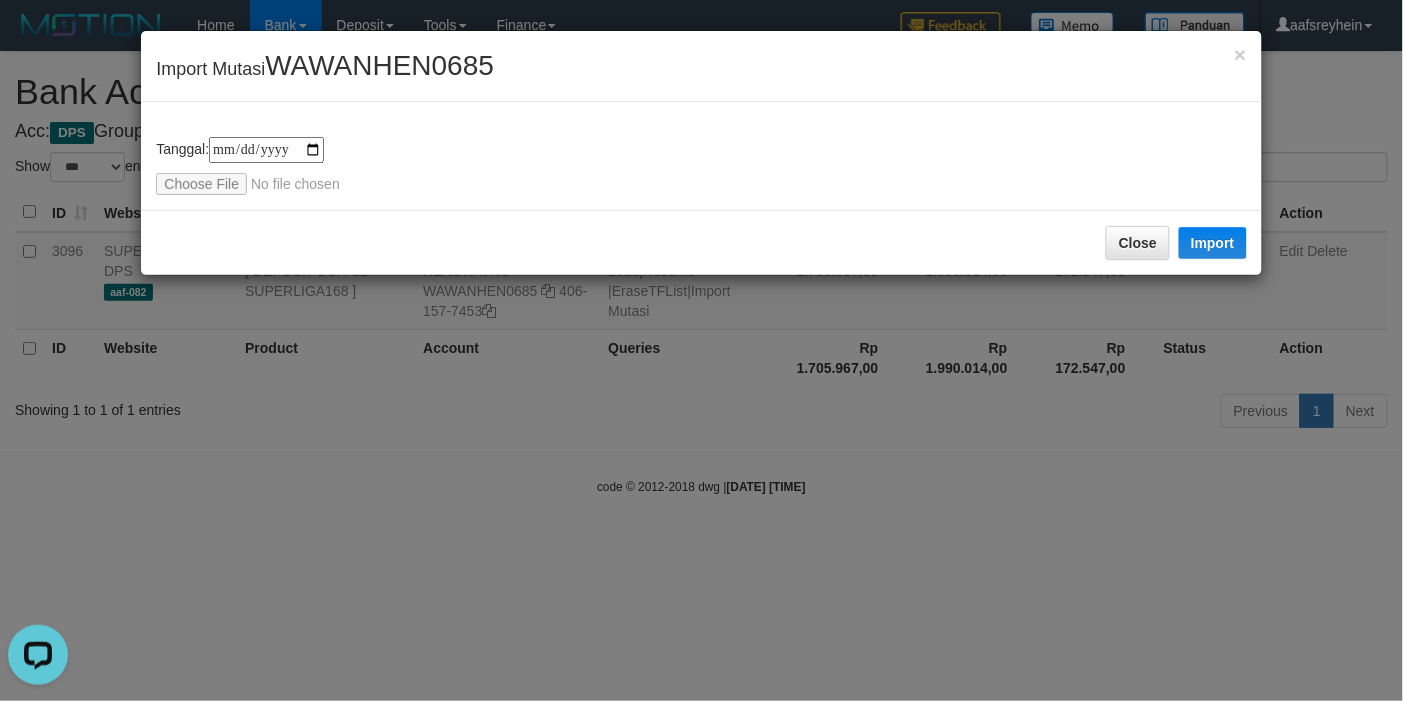 type on "**********" 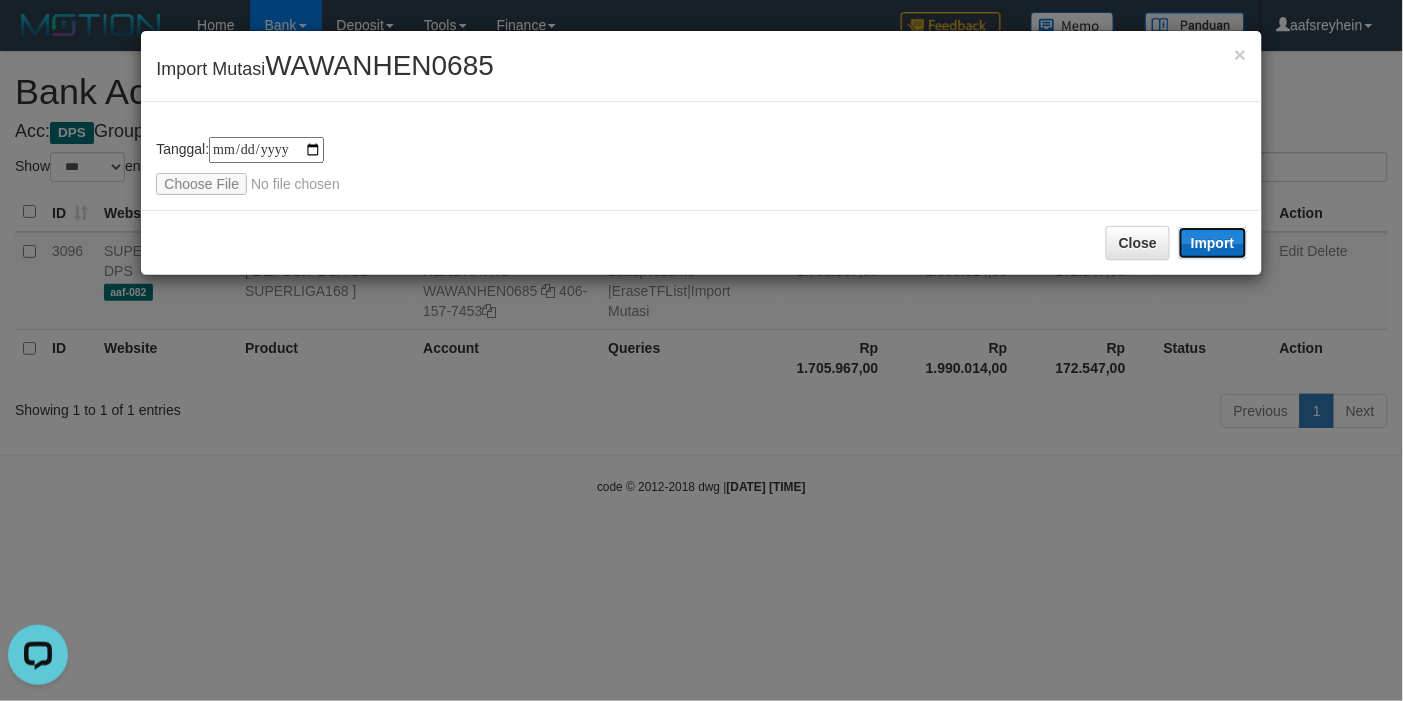 click on "Import" at bounding box center (1213, 243) 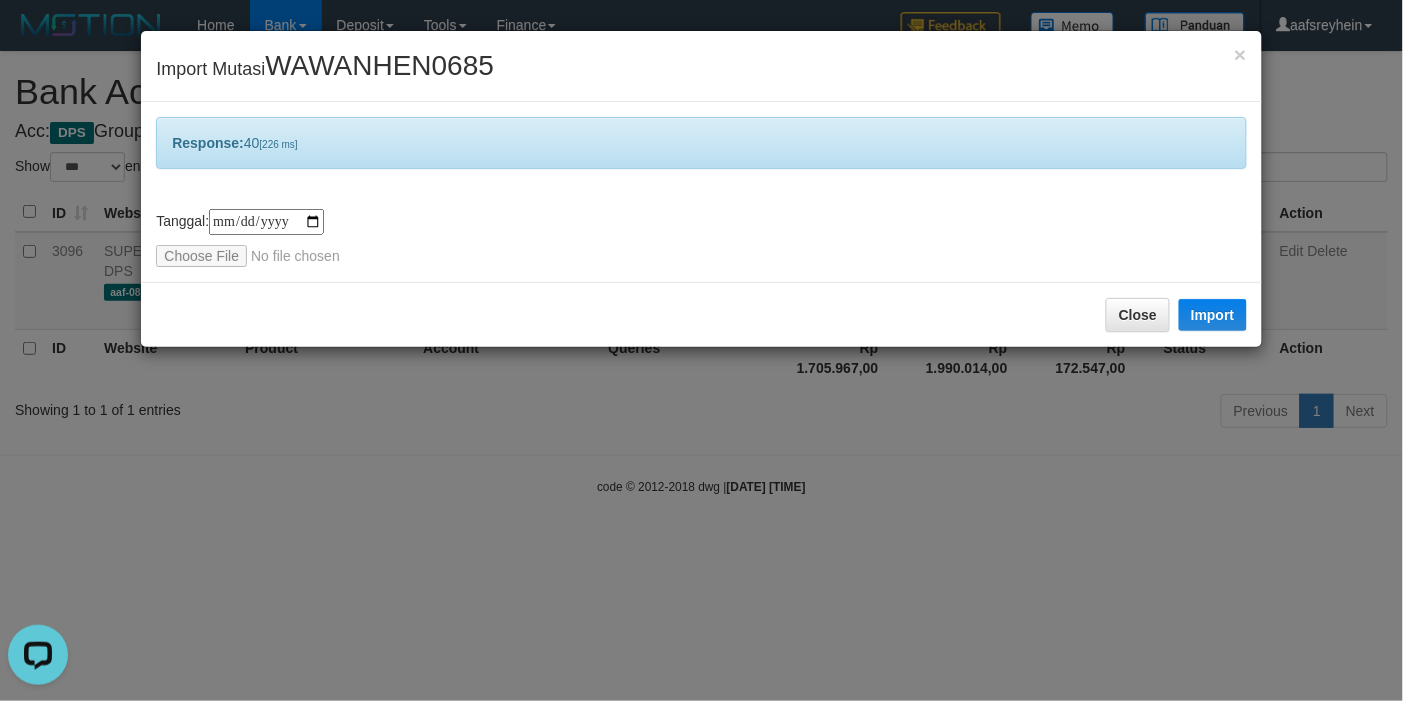 drag, startPoint x: 1151, startPoint y: 500, endPoint x: 1131, endPoint y: 528, distance: 34.4093 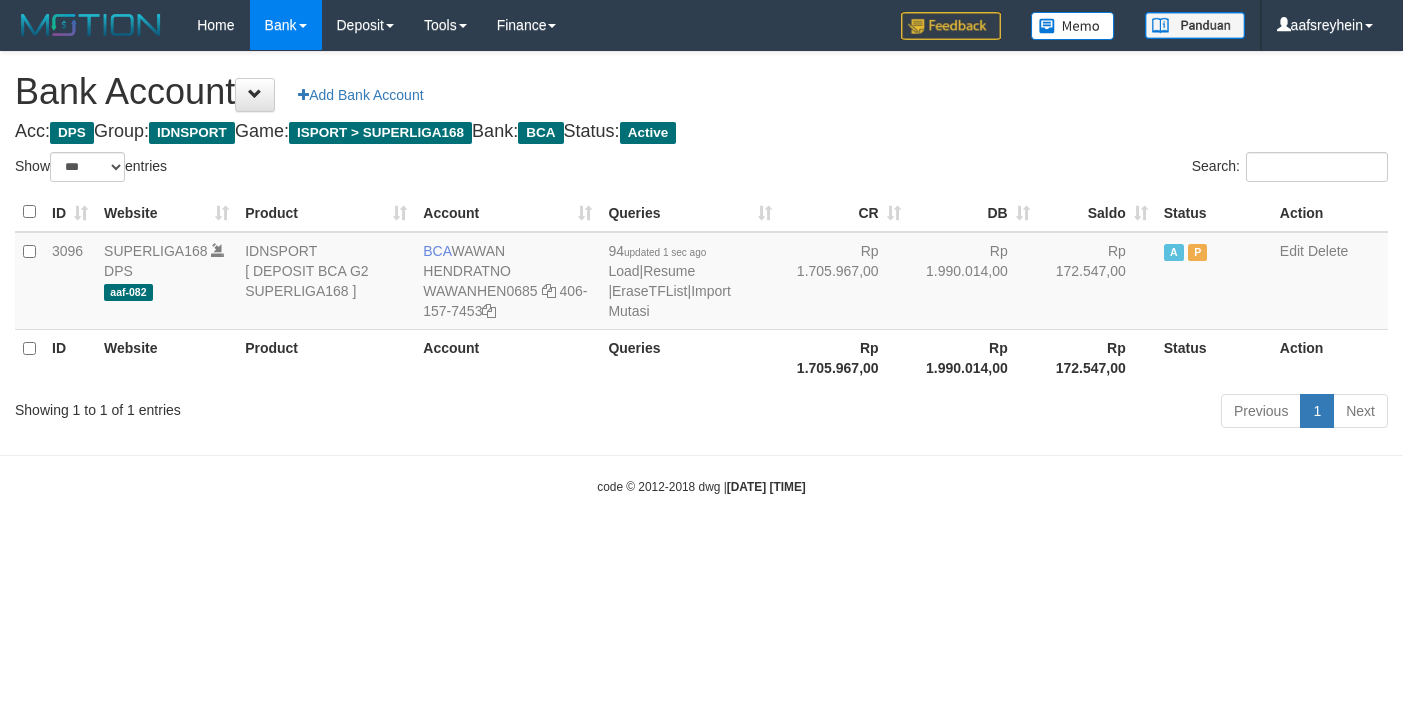 select on "***" 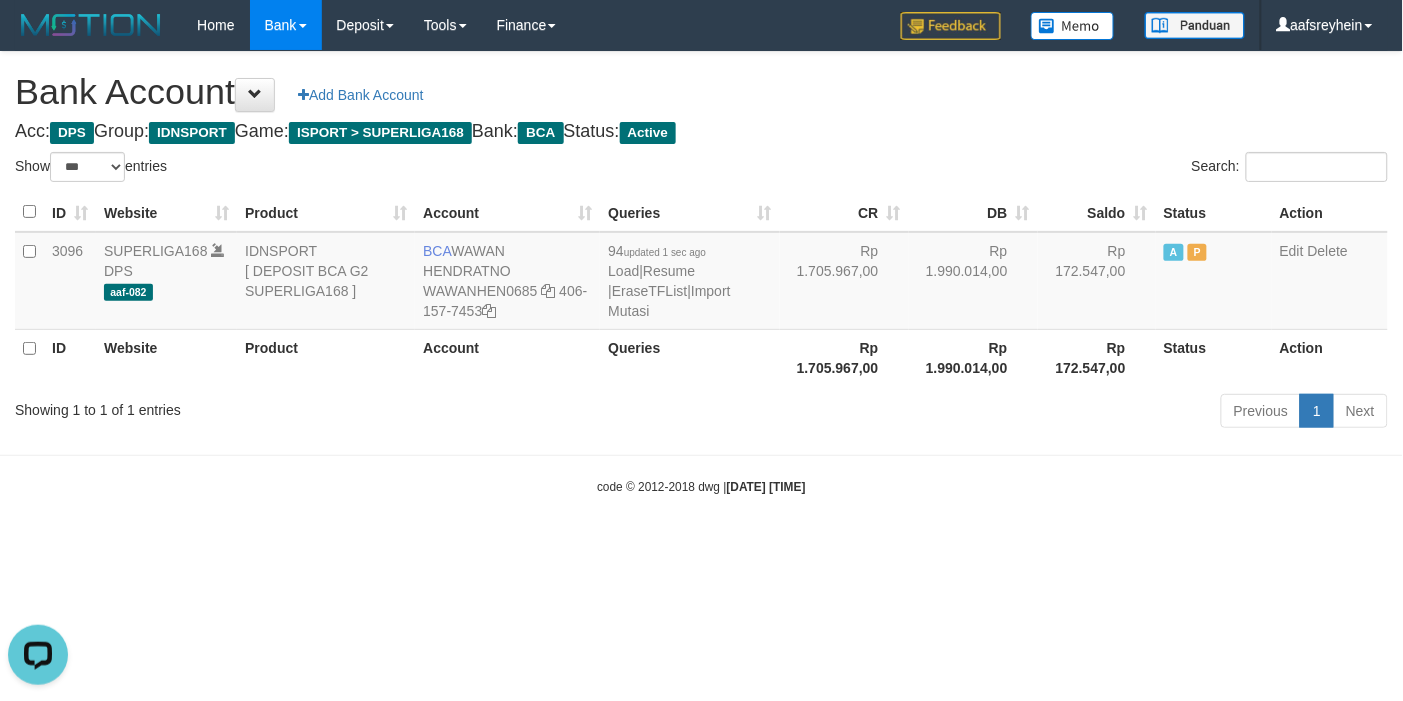 scroll, scrollTop: 0, scrollLeft: 0, axis: both 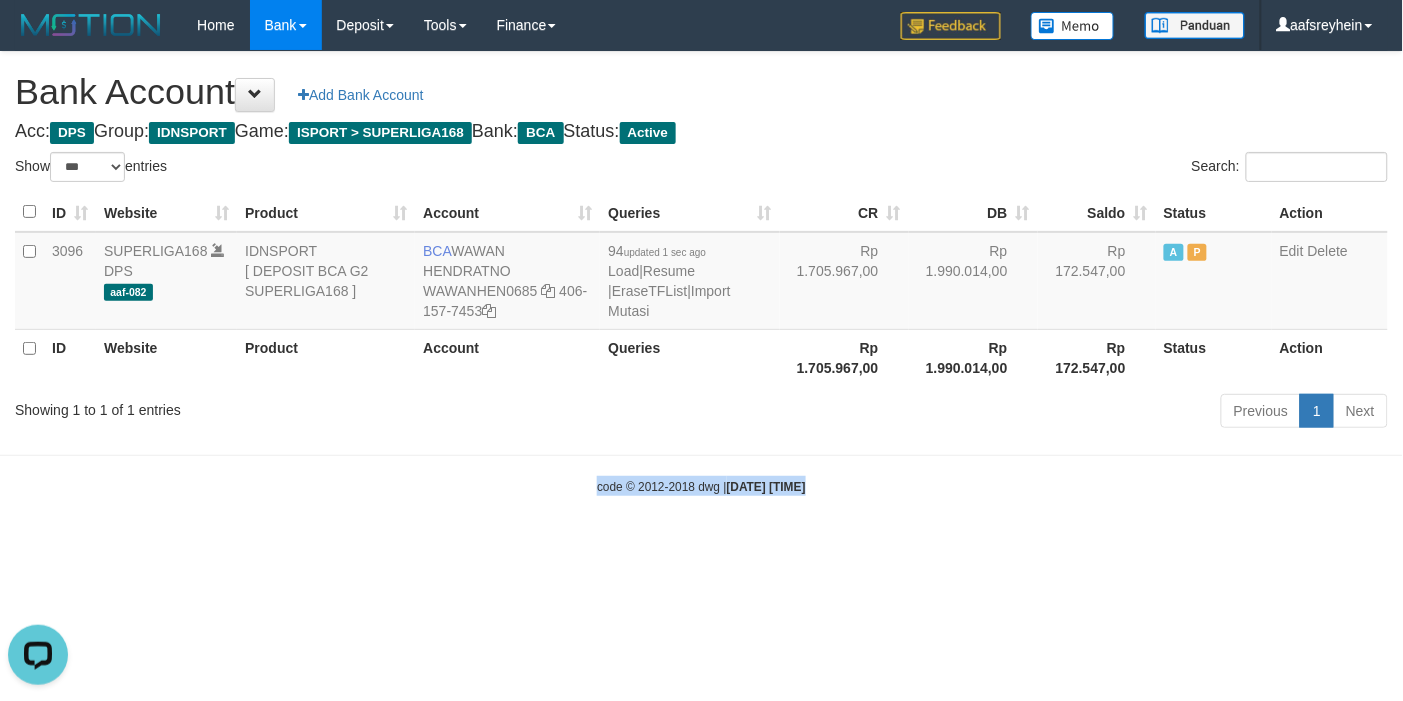drag, startPoint x: 908, startPoint y: 527, endPoint x: 1401, endPoint y: 492, distance: 494.24084 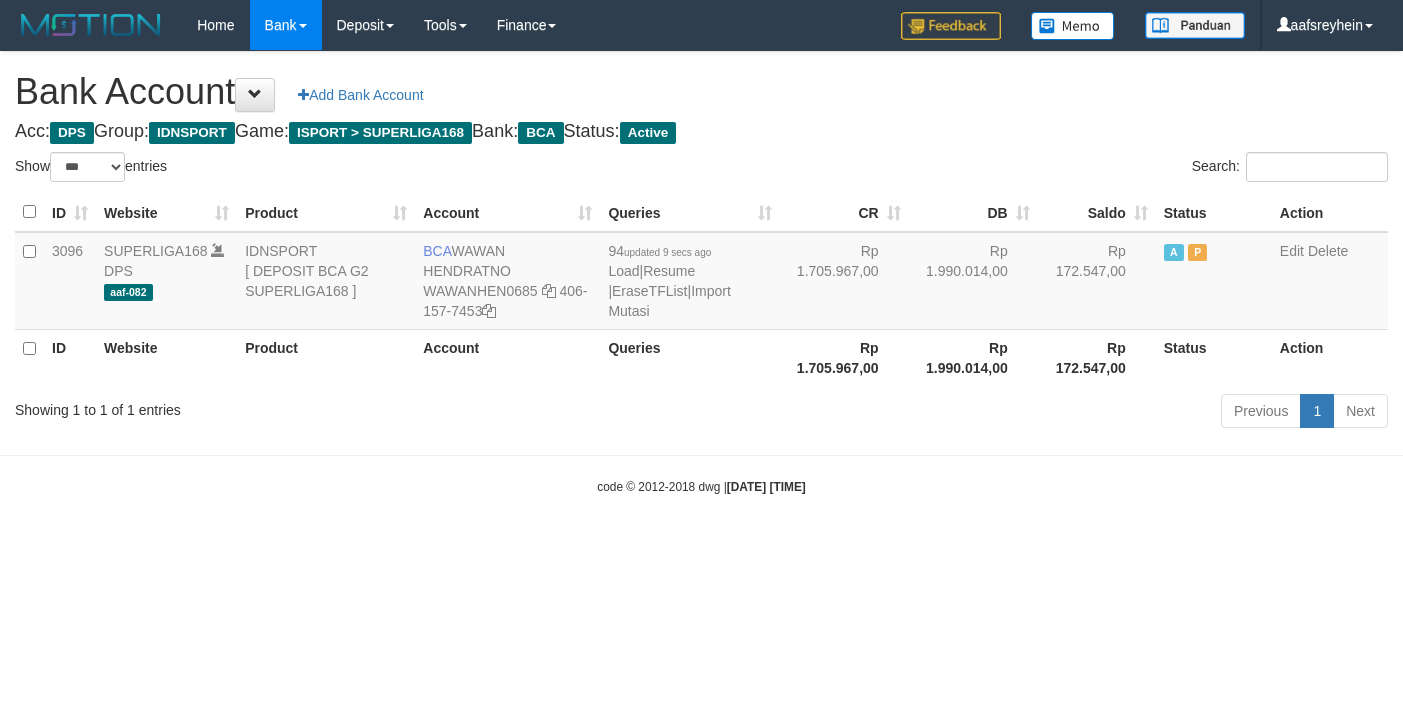 select on "***" 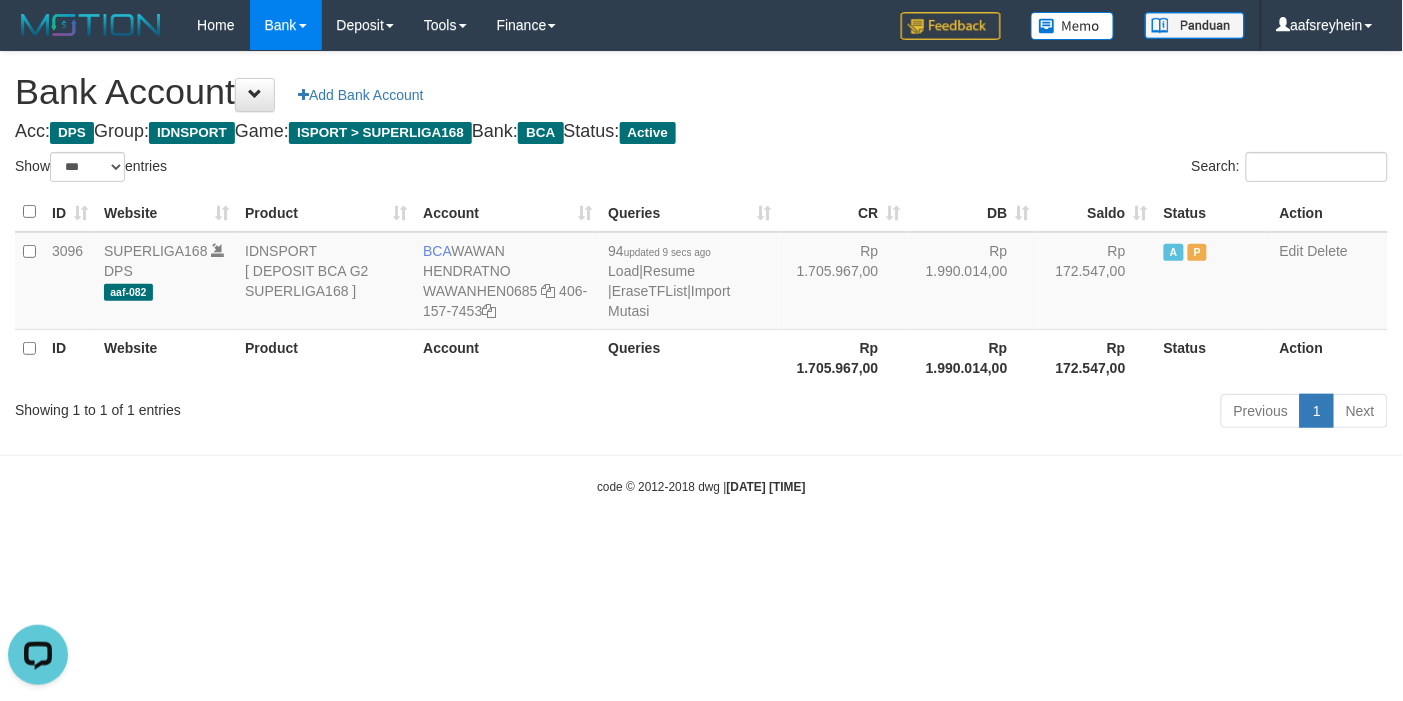 scroll, scrollTop: 0, scrollLeft: 0, axis: both 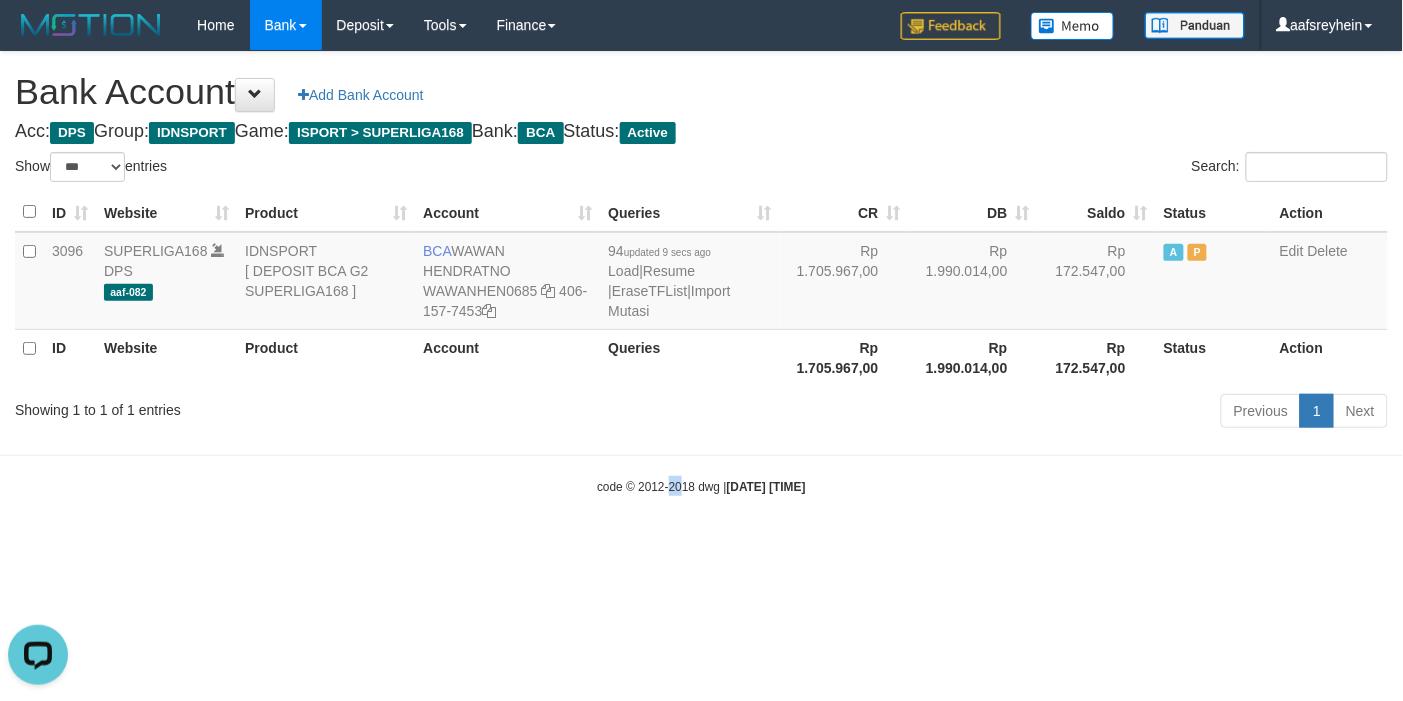 drag, startPoint x: 655, startPoint y: 553, endPoint x: 666, endPoint y: 547, distance: 12.529964 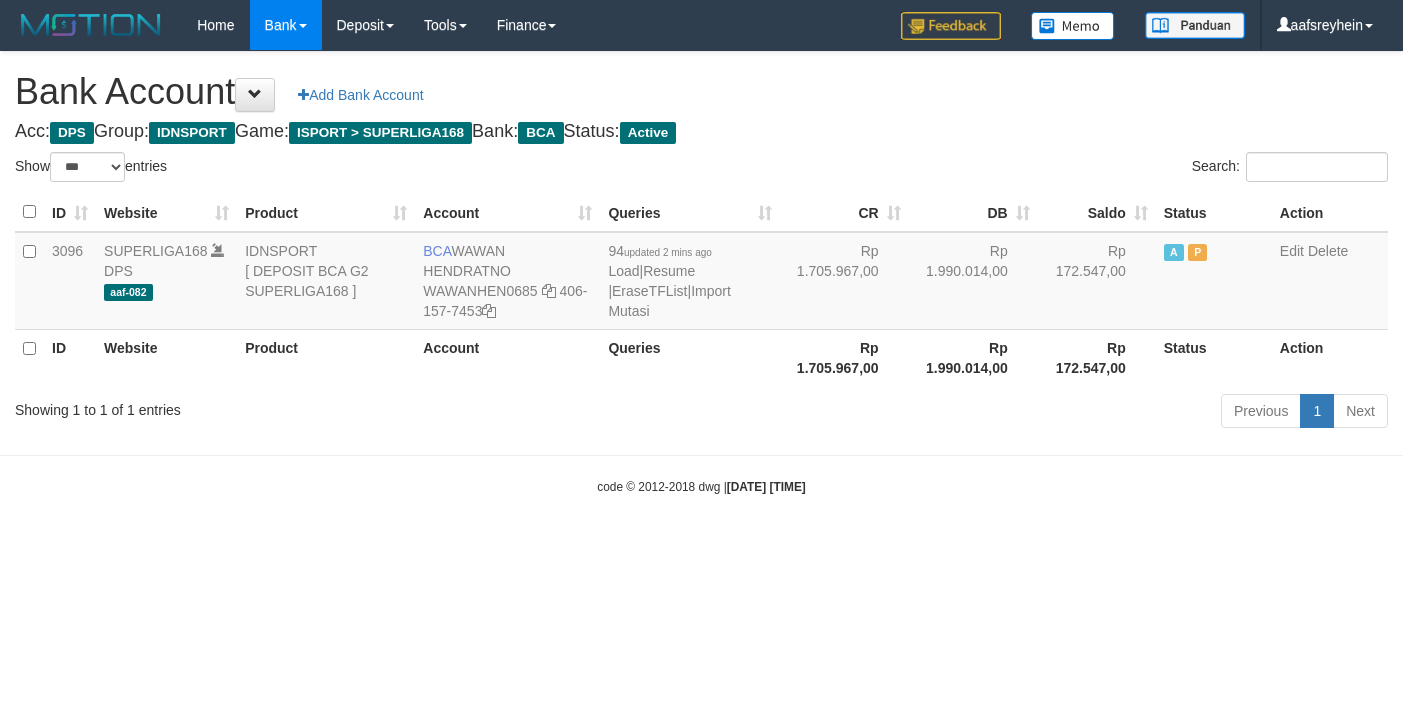 select on "***" 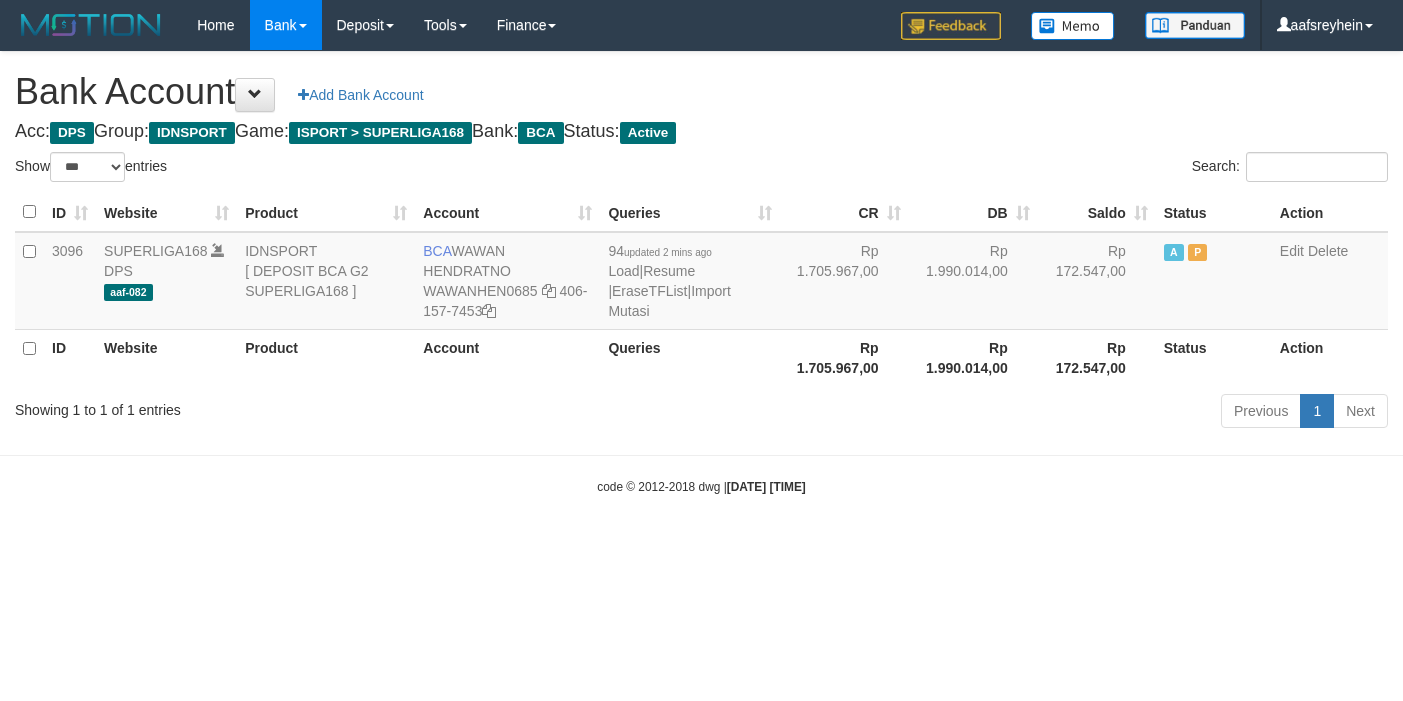 scroll, scrollTop: 0, scrollLeft: 0, axis: both 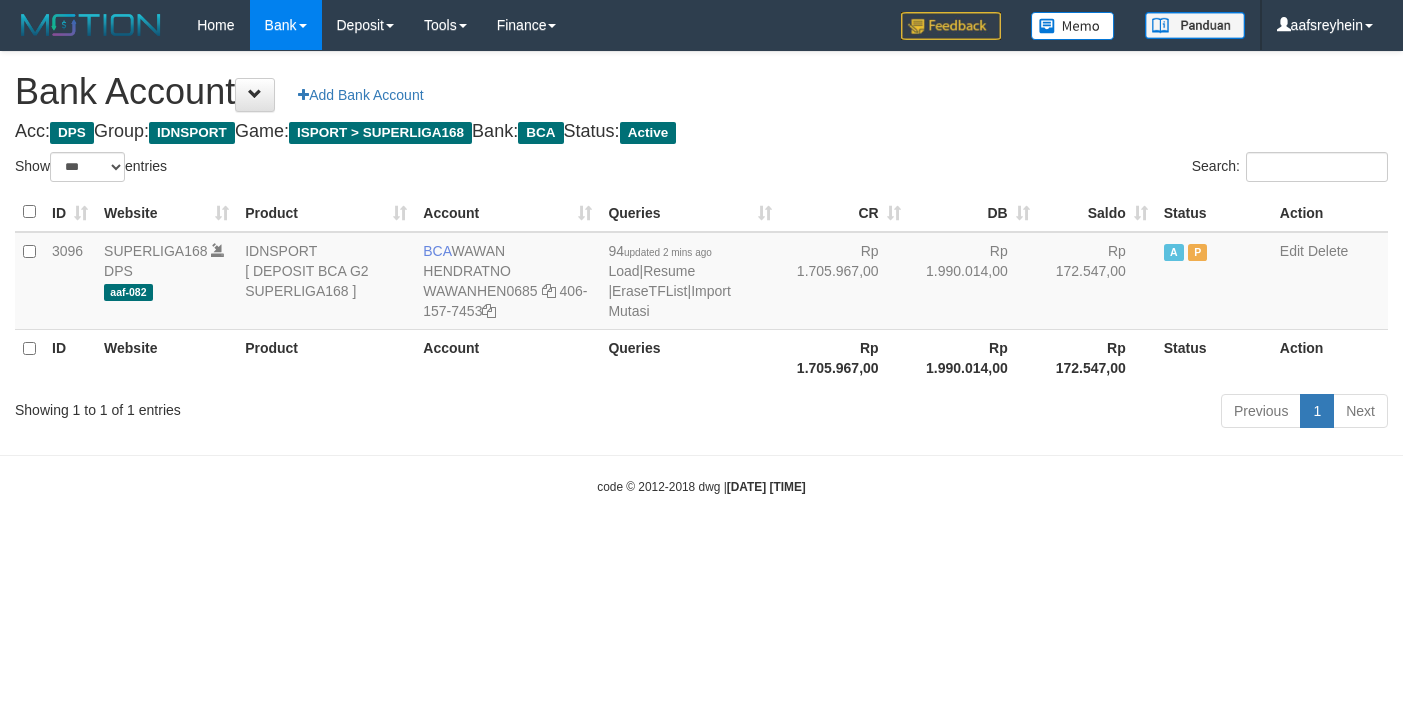 select on "***" 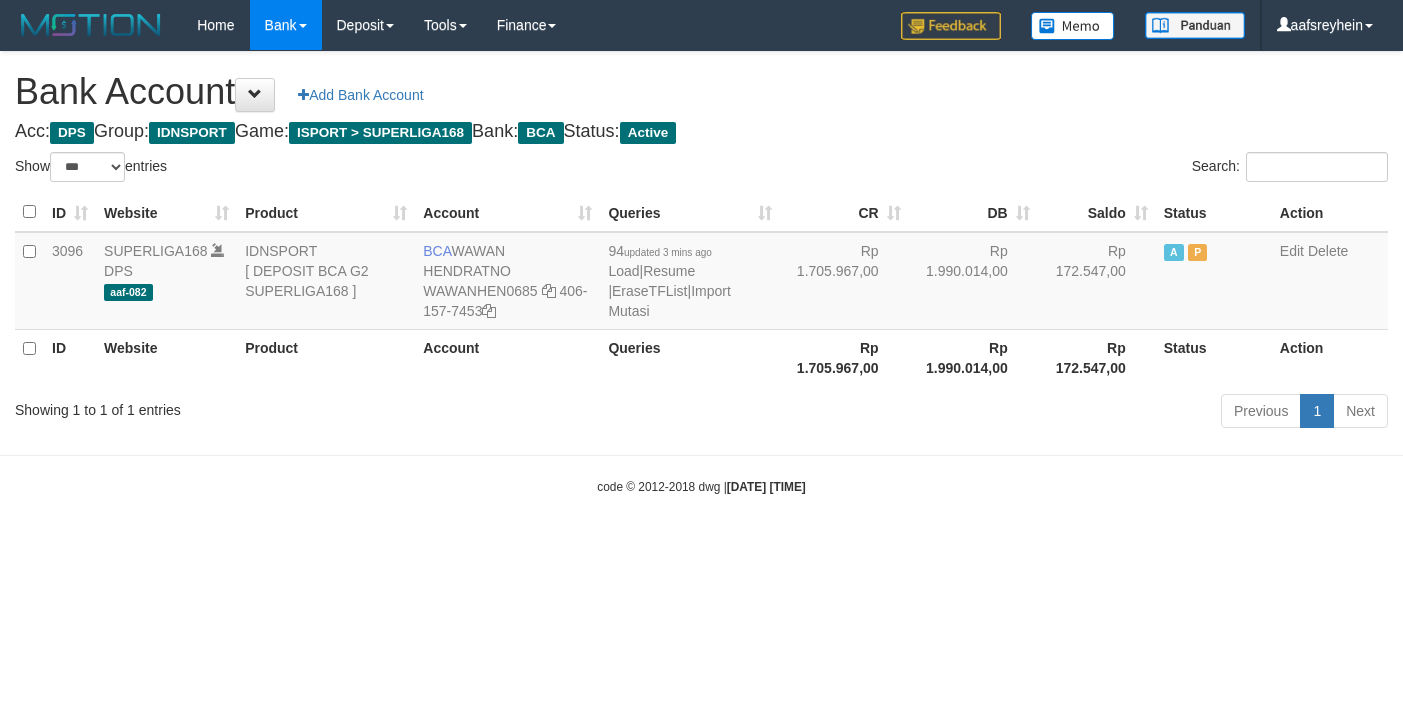 select on "***" 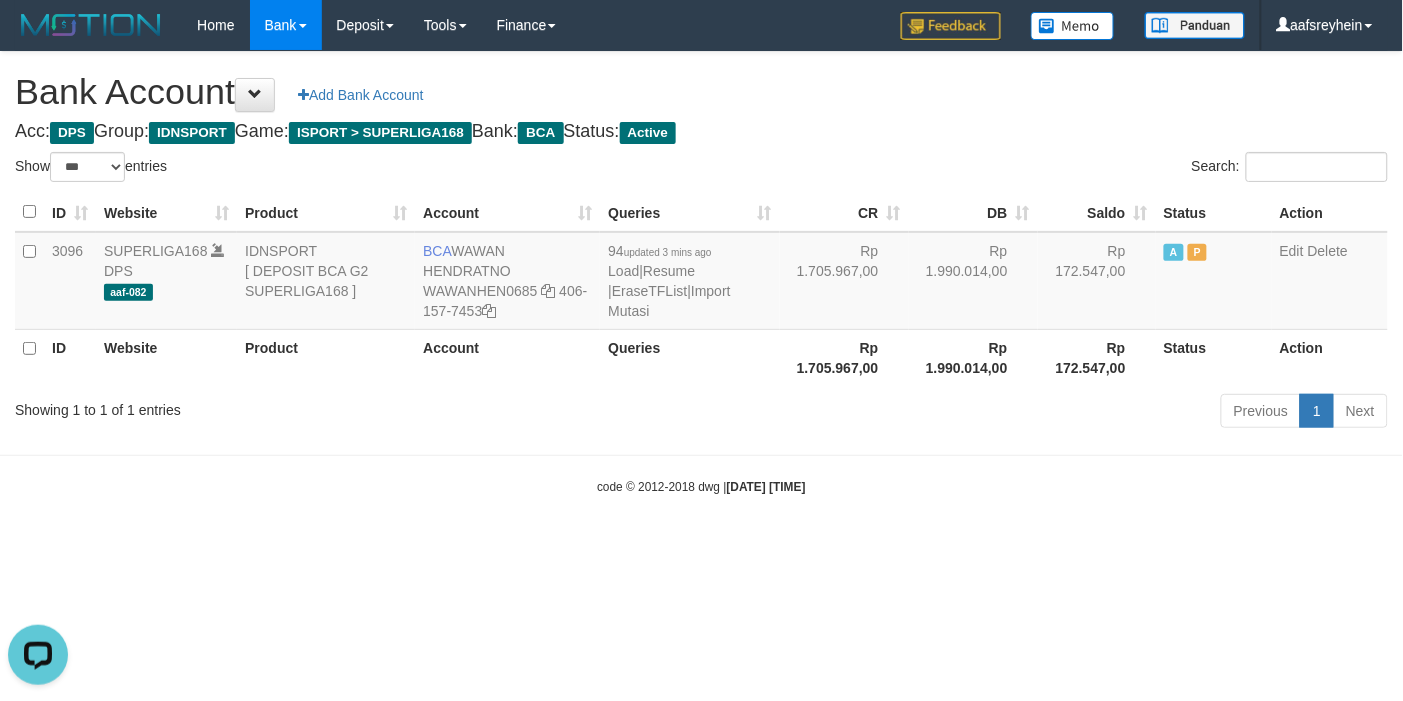scroll, scrollTop: 0, scrollLeft: 0, axis: both 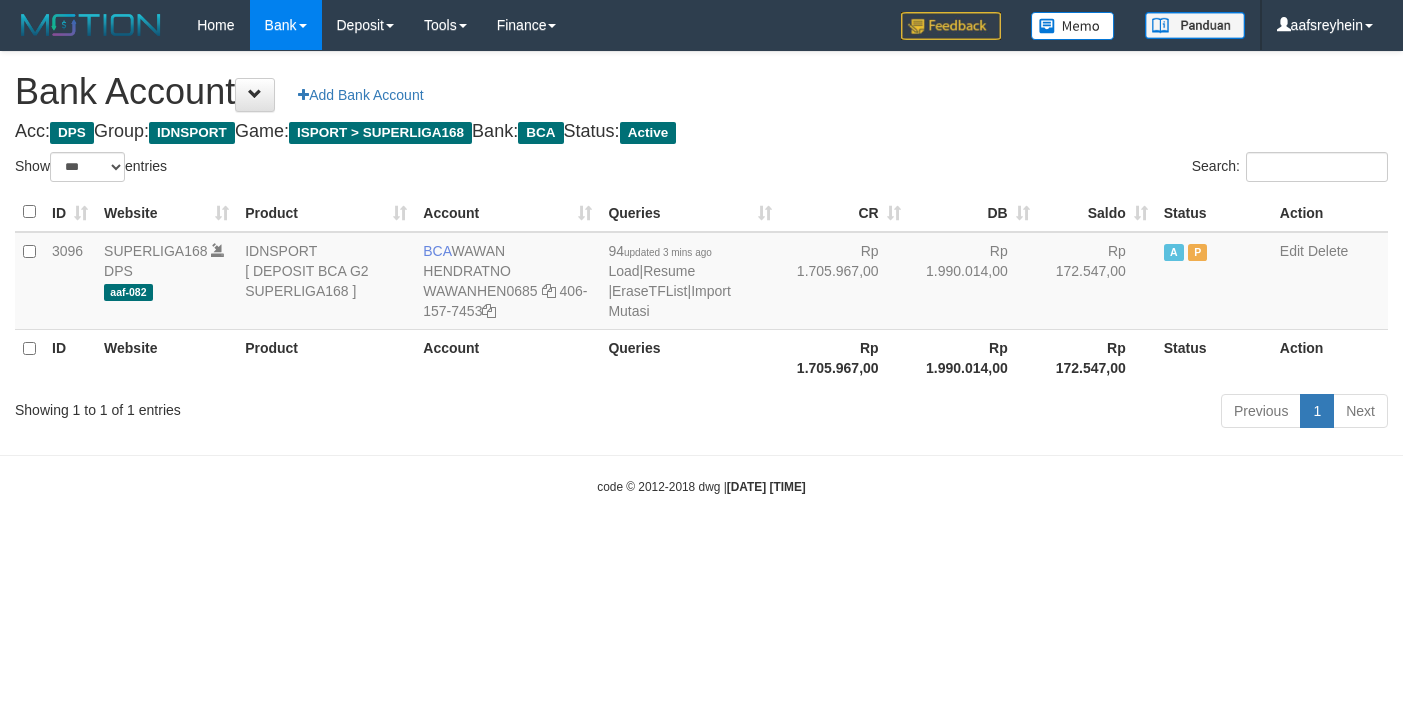 select on "***" 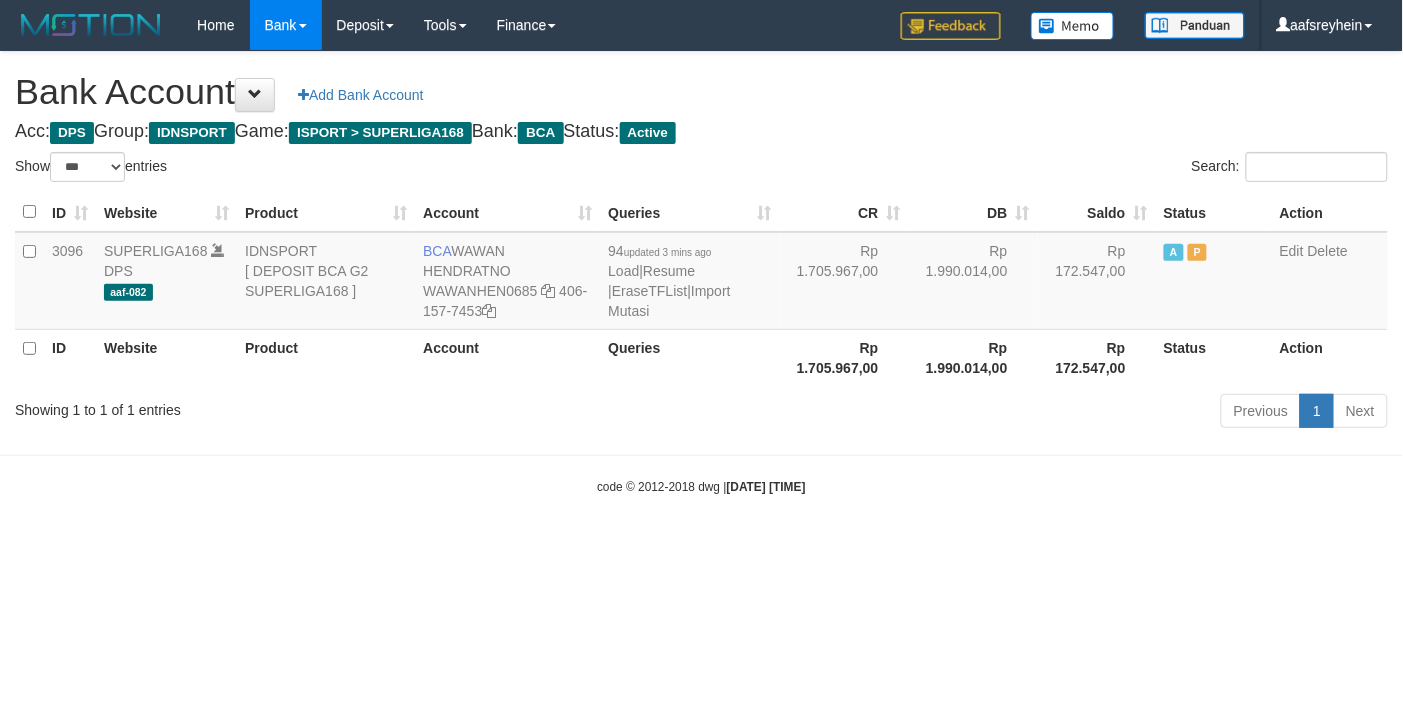 click on "Previous 1 Next" at bounding box center [994, 413] 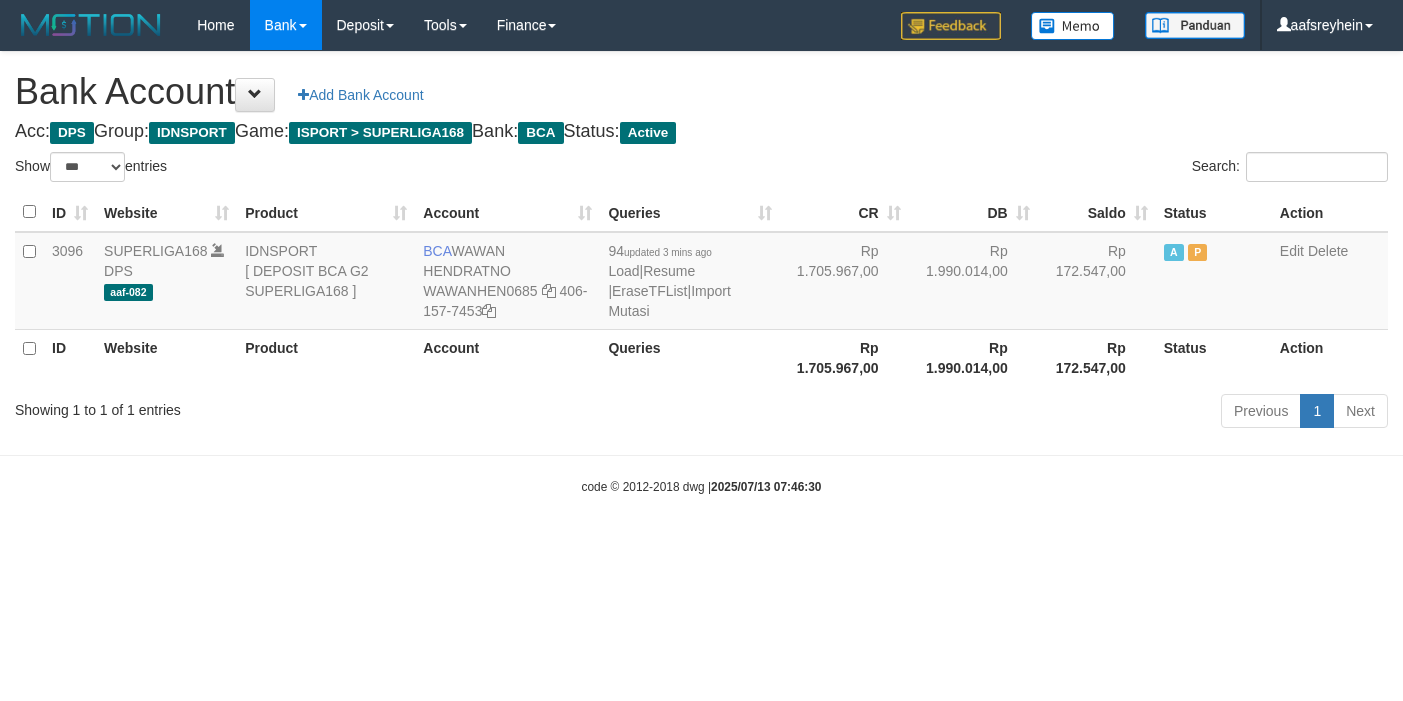 select on "***" 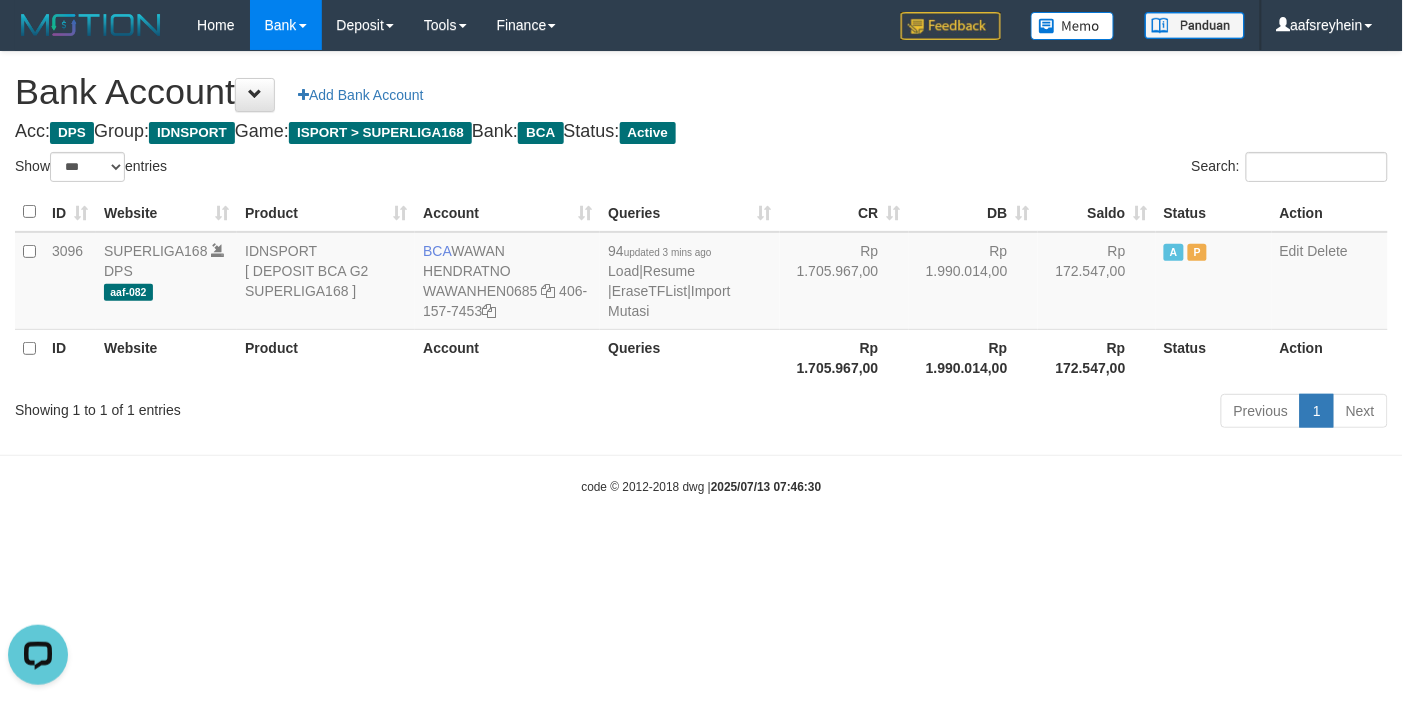 scroll, scrollTop: 0, scrollLeft: 0, axis: both 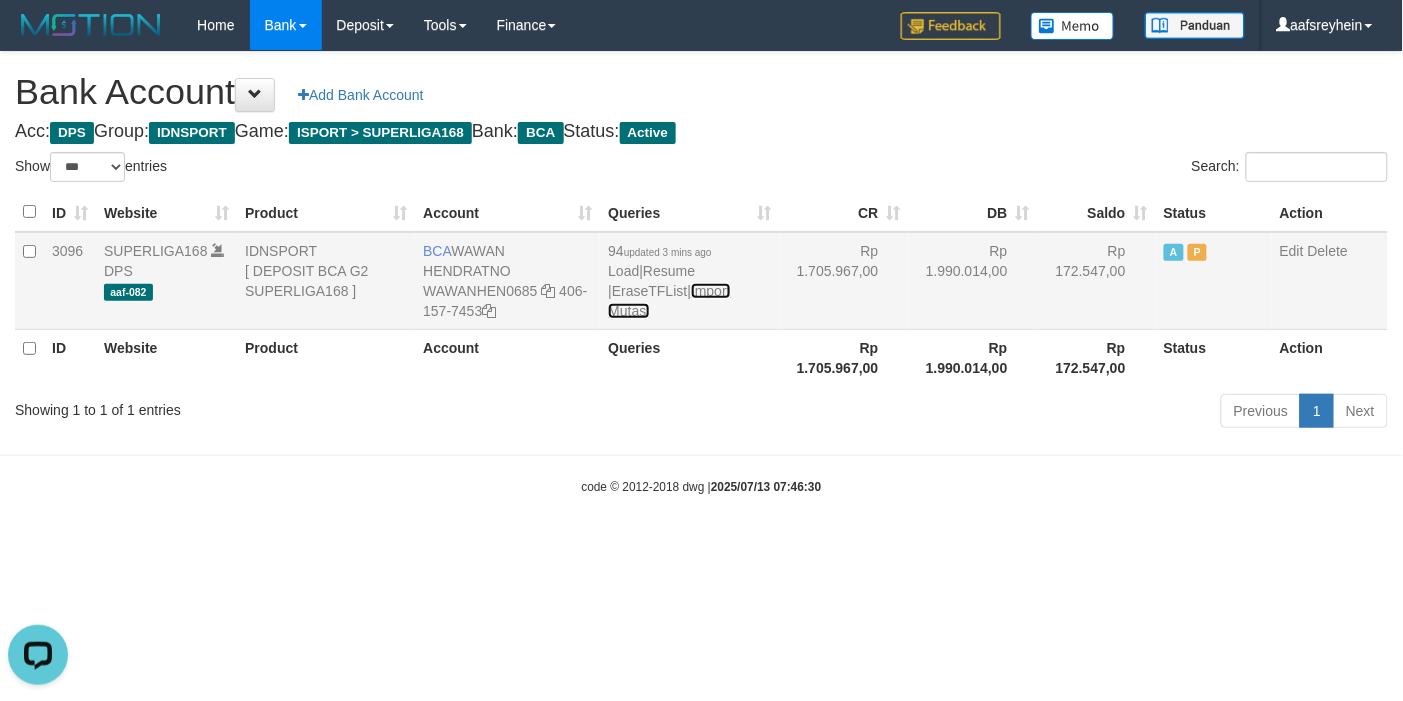 click on "Import Mutasi" at bounding box center (669, 301) 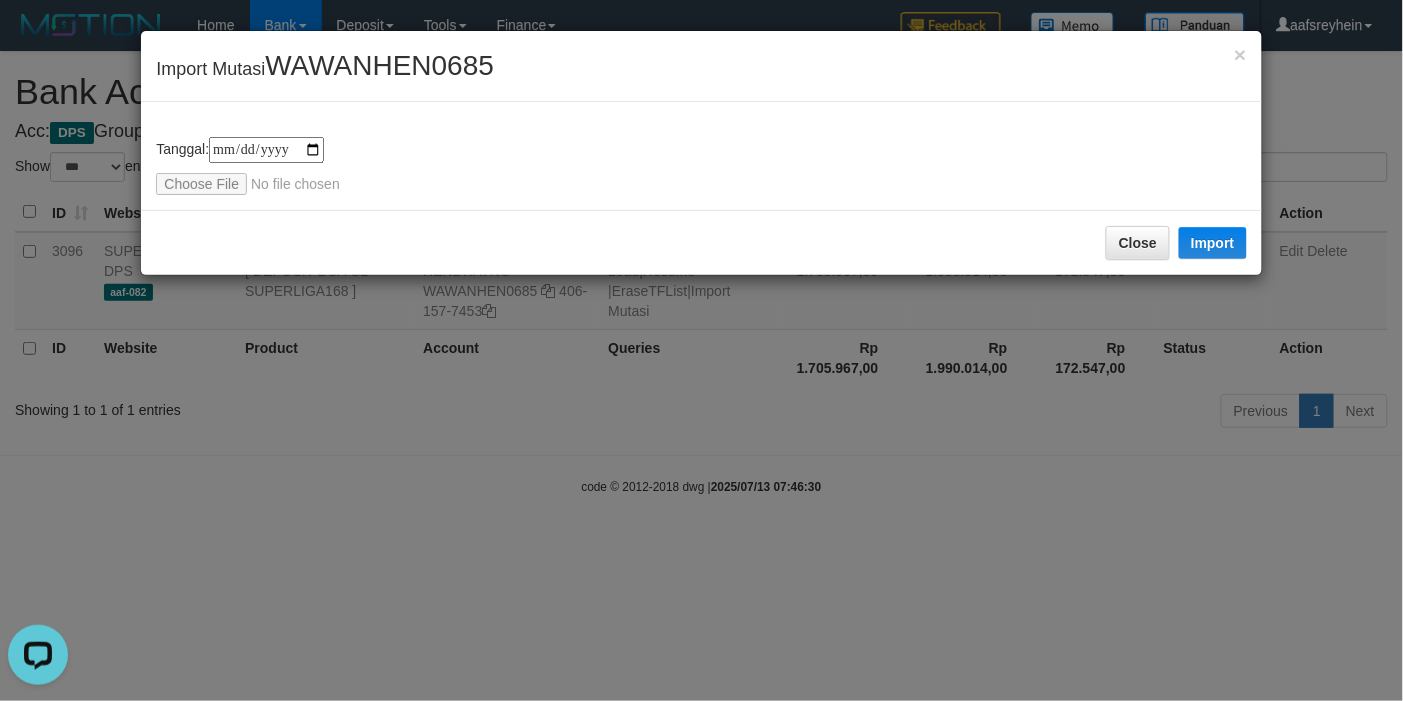 type on "**********" 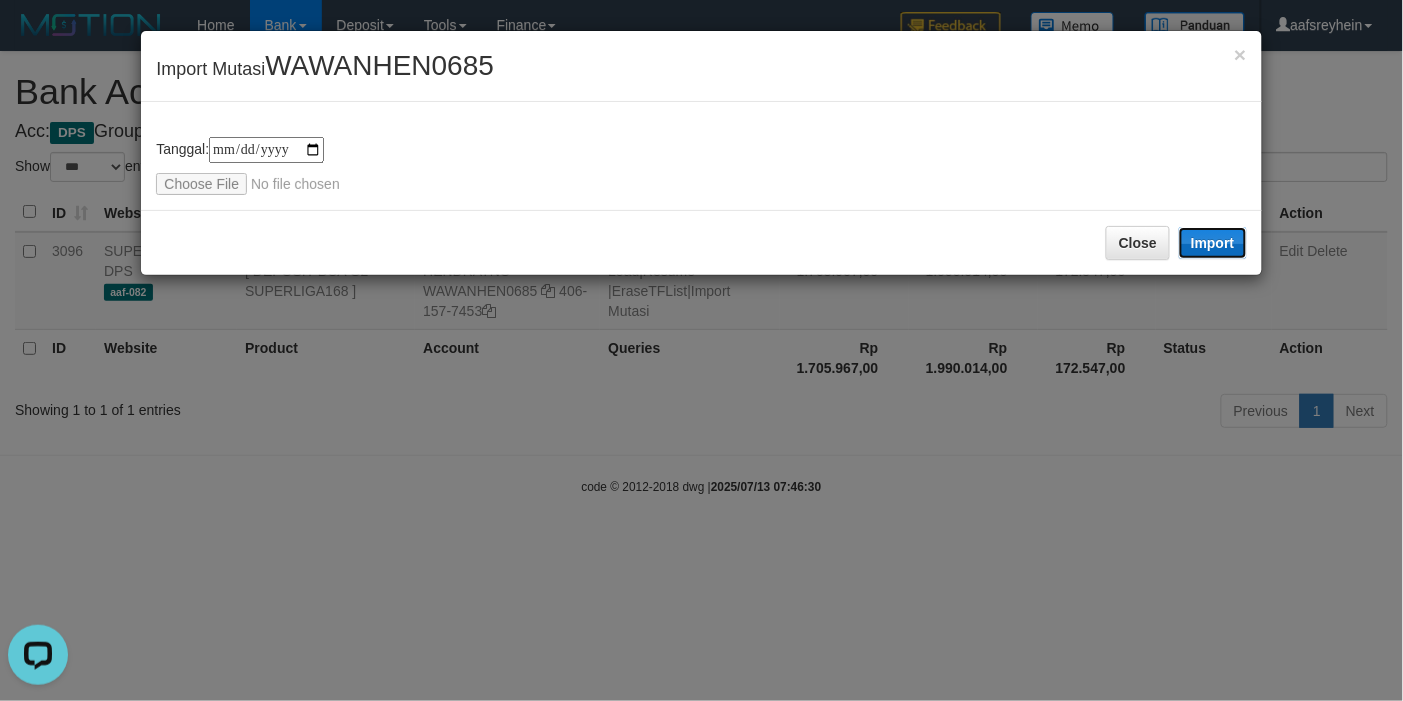 click on "Import" at bounding box center (1213, 243) 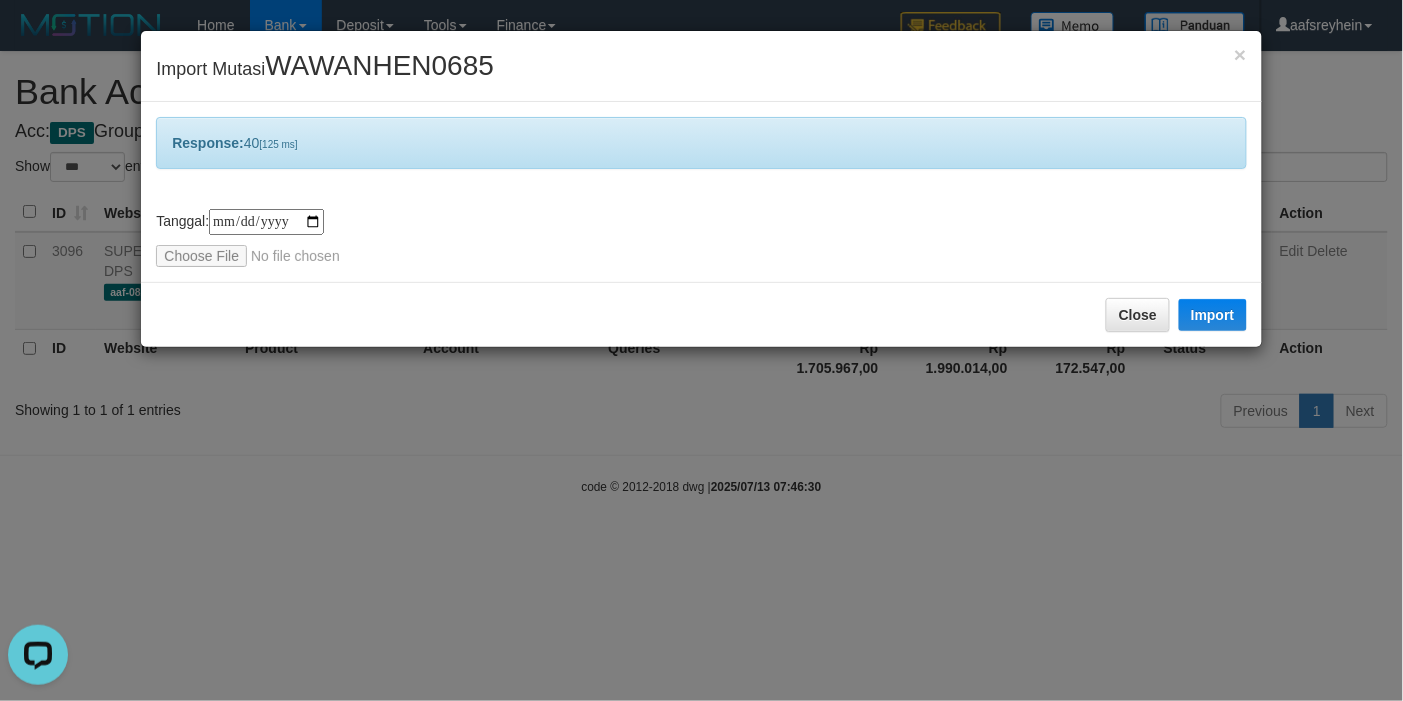 drag, startPoint x: 1082, startPoint y: 346, endPoint x: 1068, endPoint y: 362, distance: 21.260292 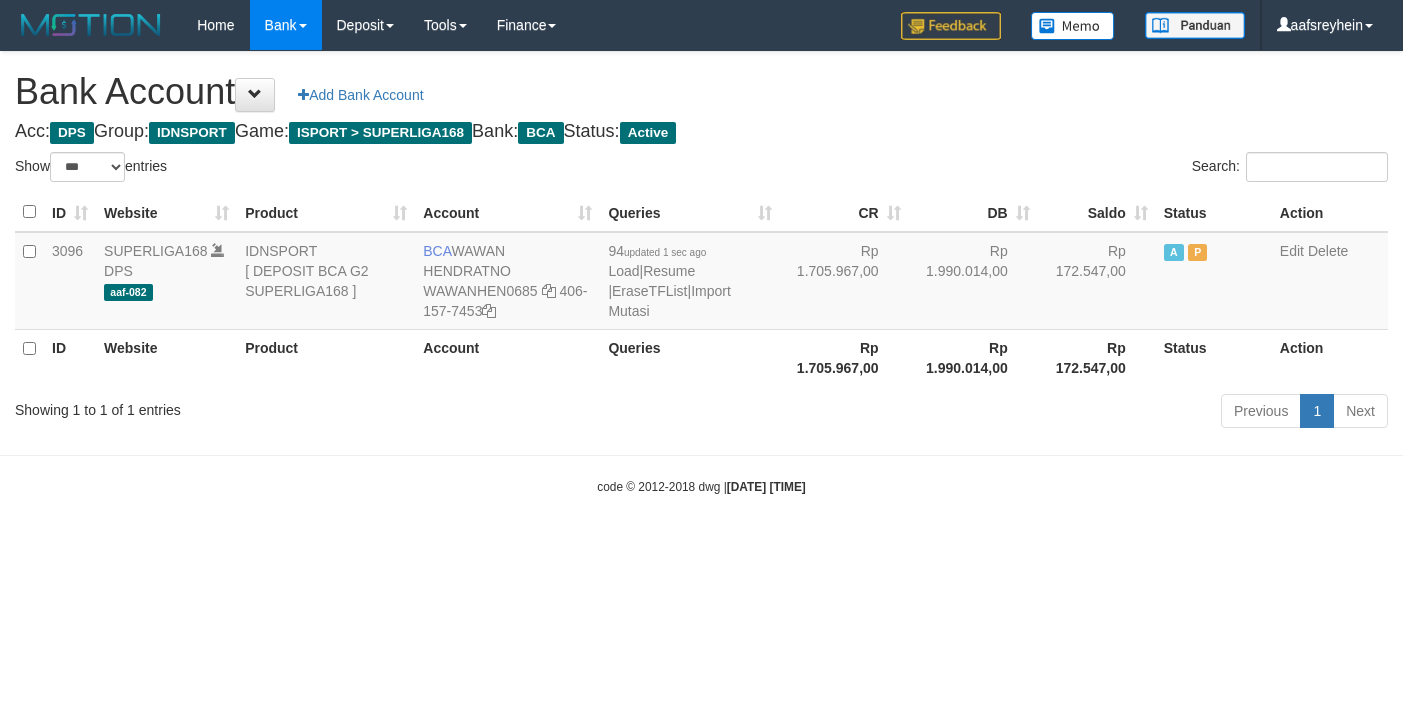 select on "***" 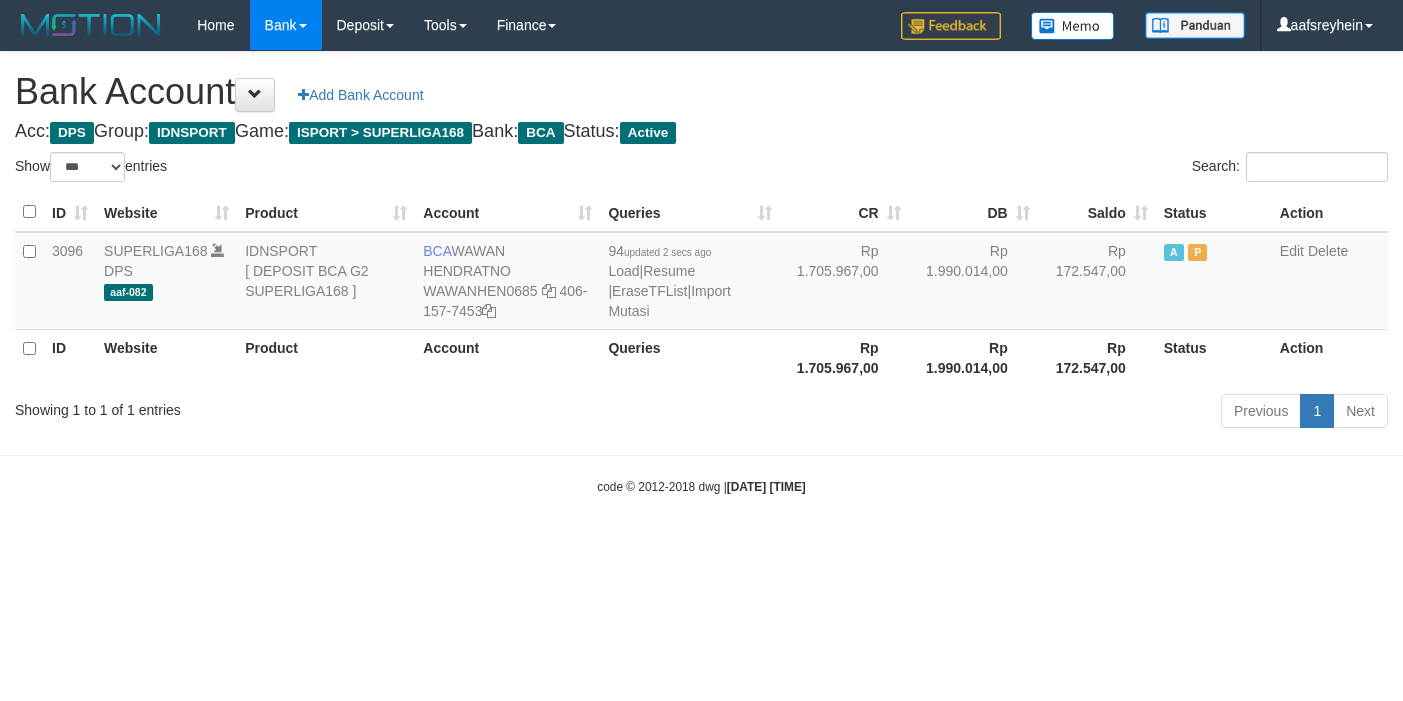 select on "***" 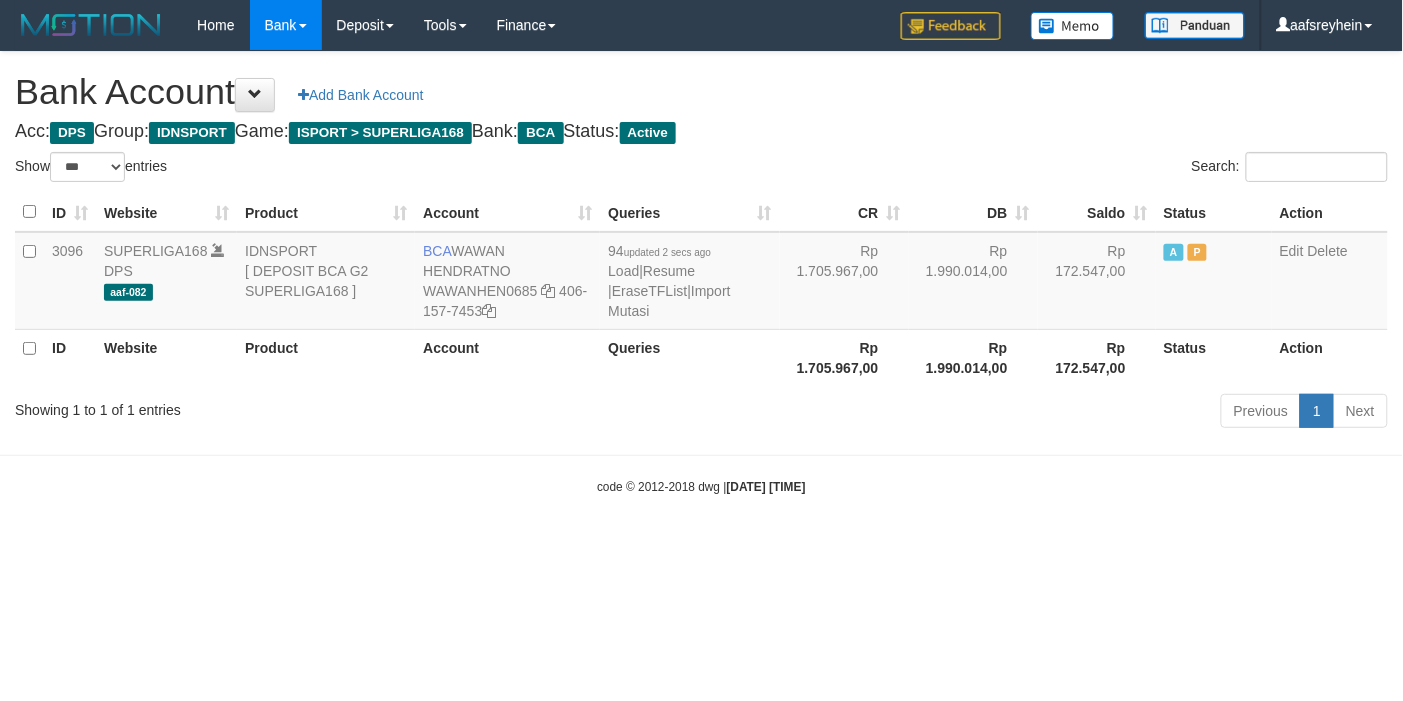 click on "Toggle navigation
Home
Bank
Account List
Load
By Website
Group
[ISPORT]													SUPERLIGA168
By Load Group (DPS)
-" at bounding box center (701, 273) 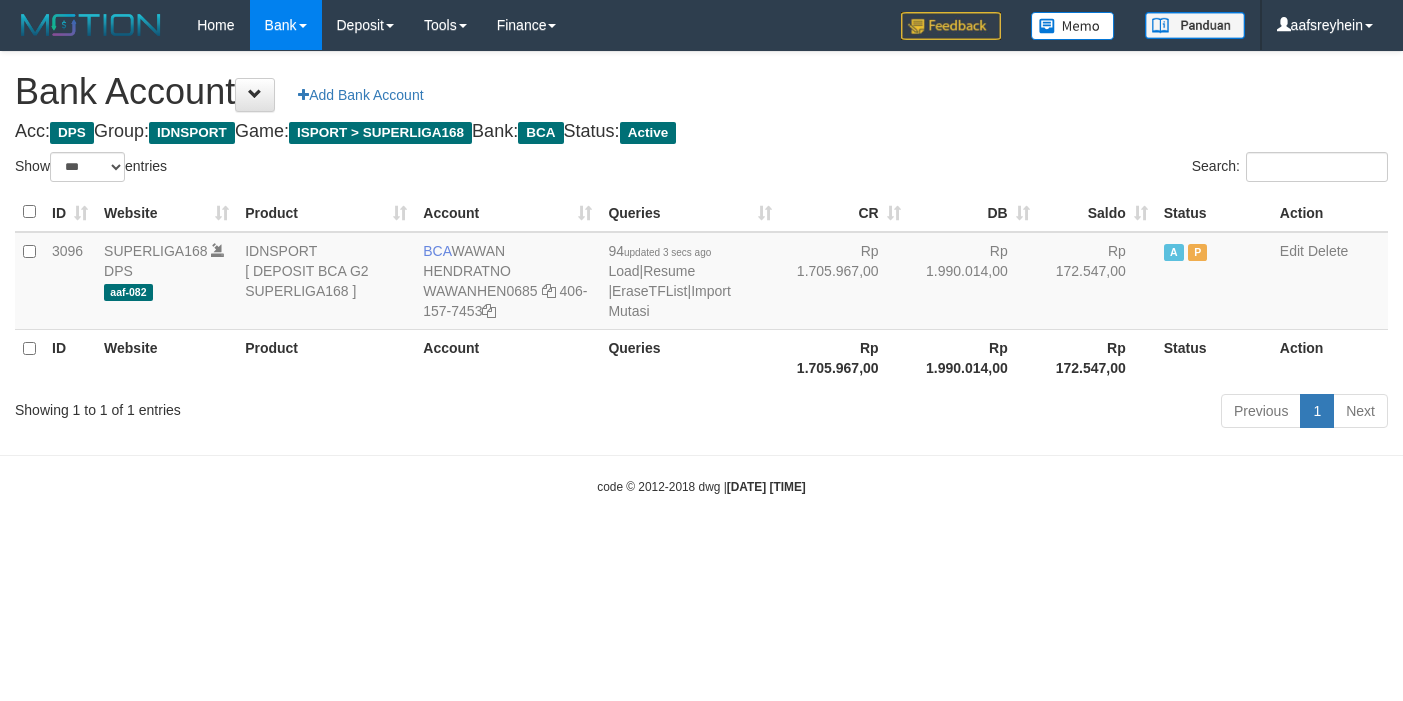 select on "***" 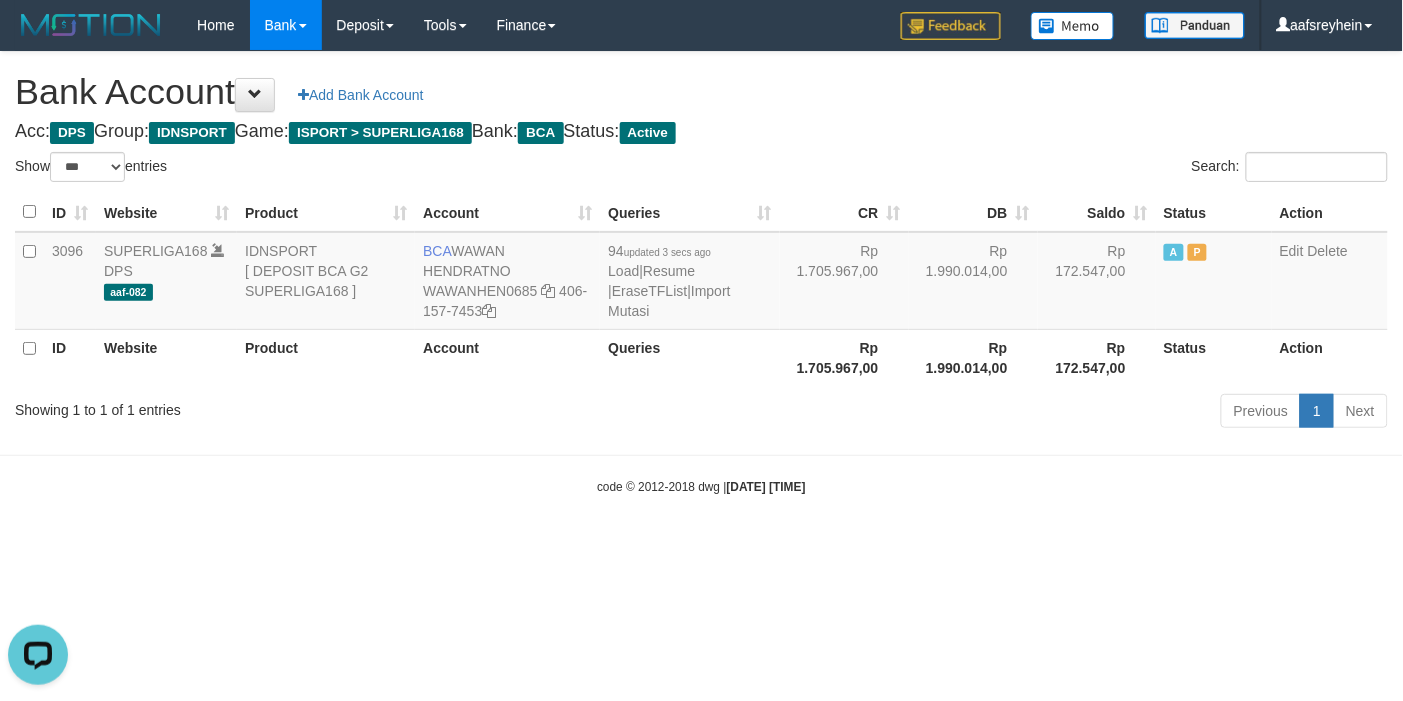 scroll, scrollTop: 0, scrollLeft: 0, axis: both 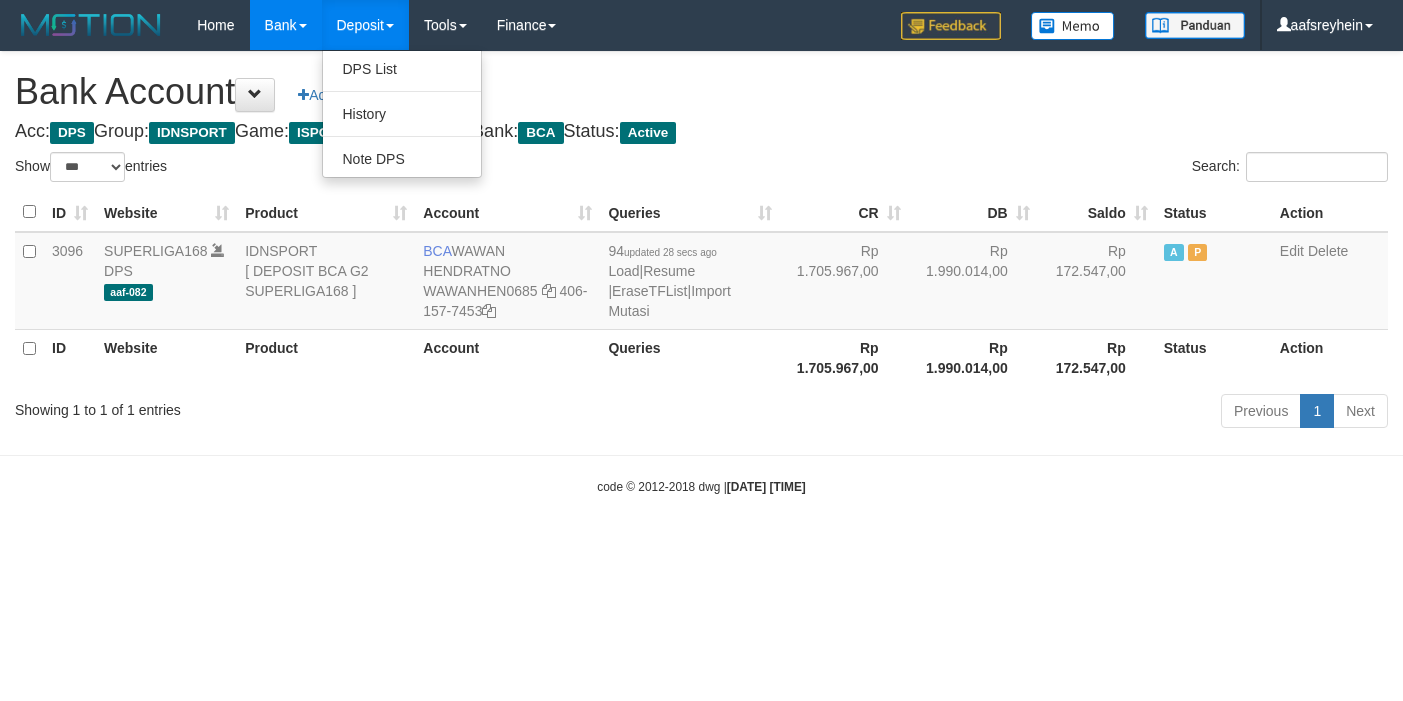 select on "***" 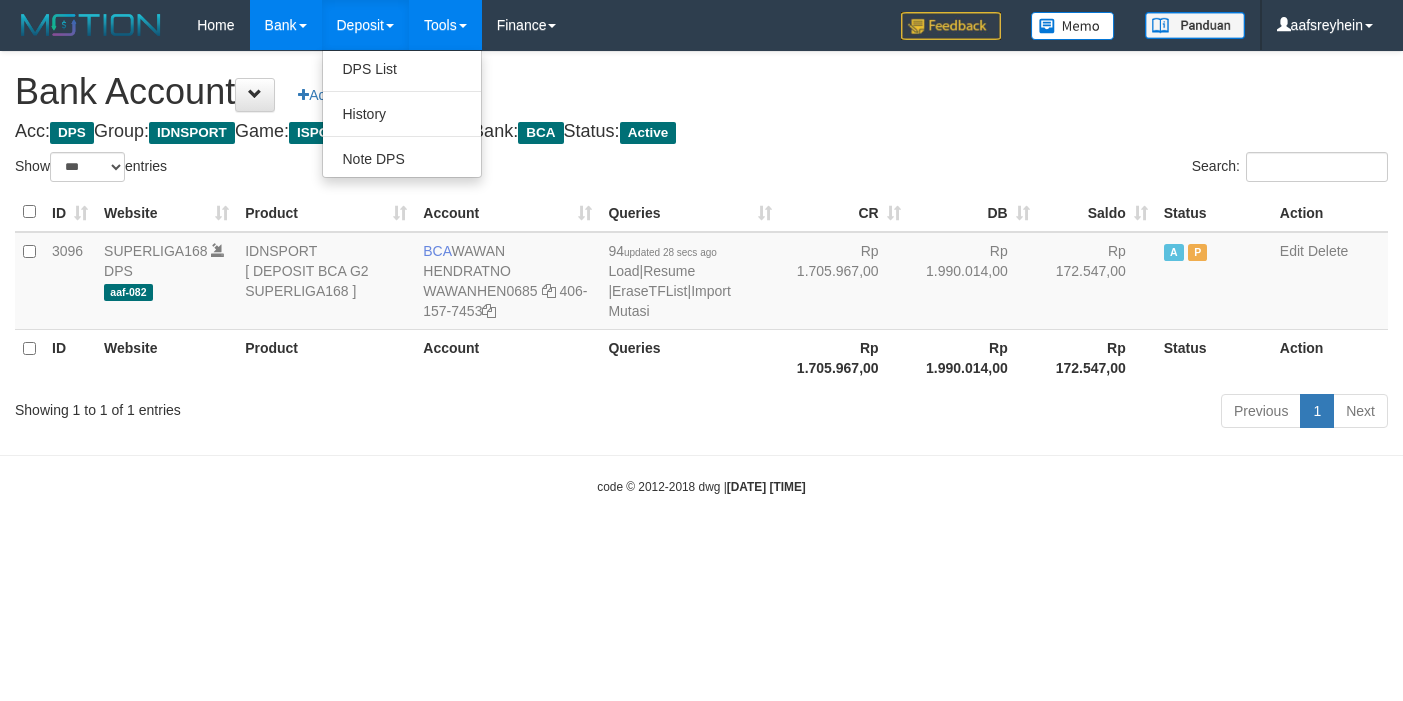 scroll, scrollTop: 0, scrollLeft: 0, axis: both 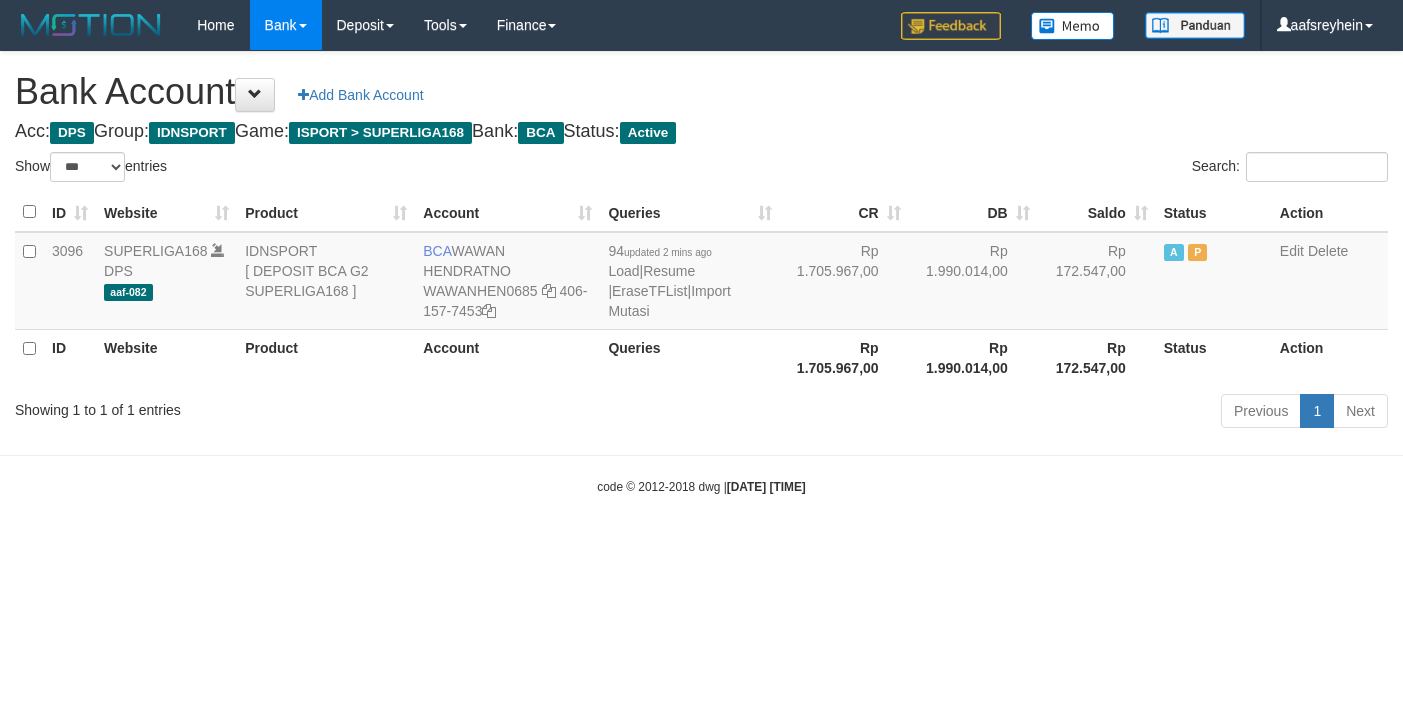 select on "***" 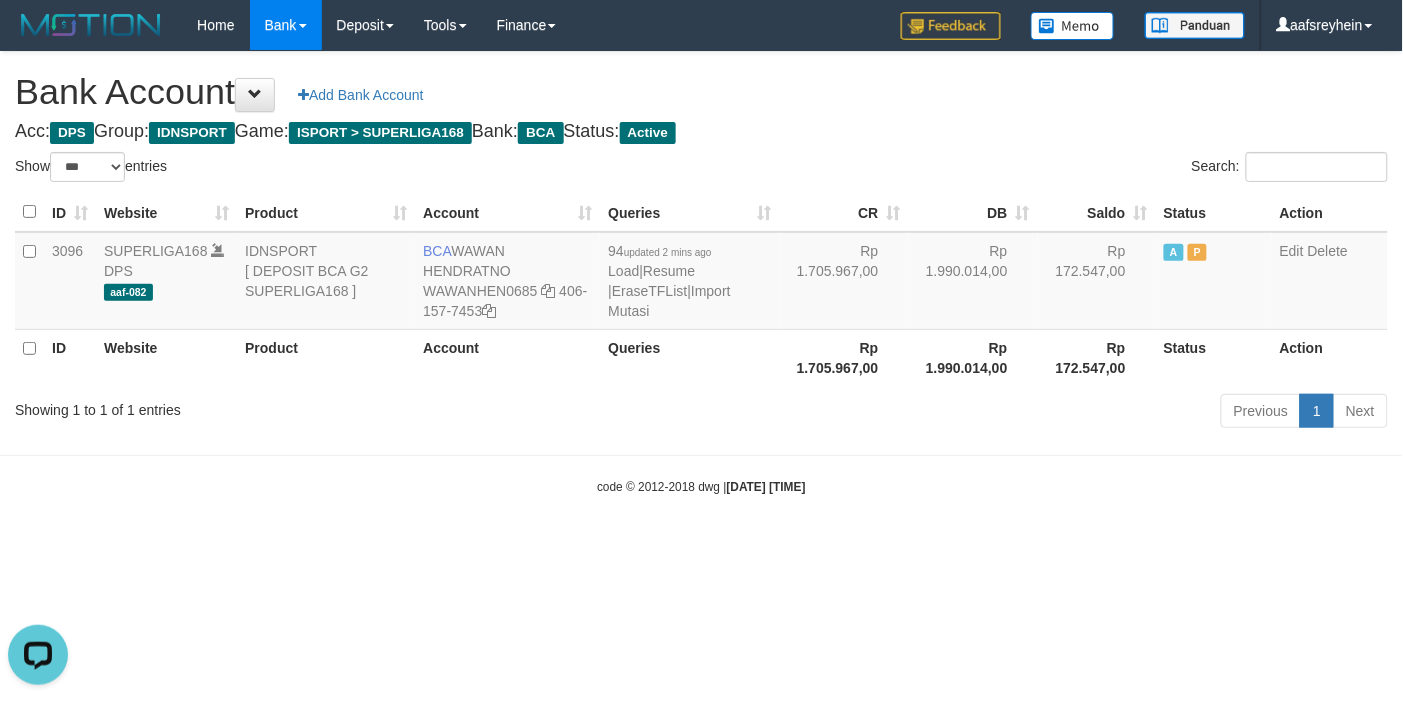 scroll, scrollTop: 0, scrollLeft: 0, axis: both 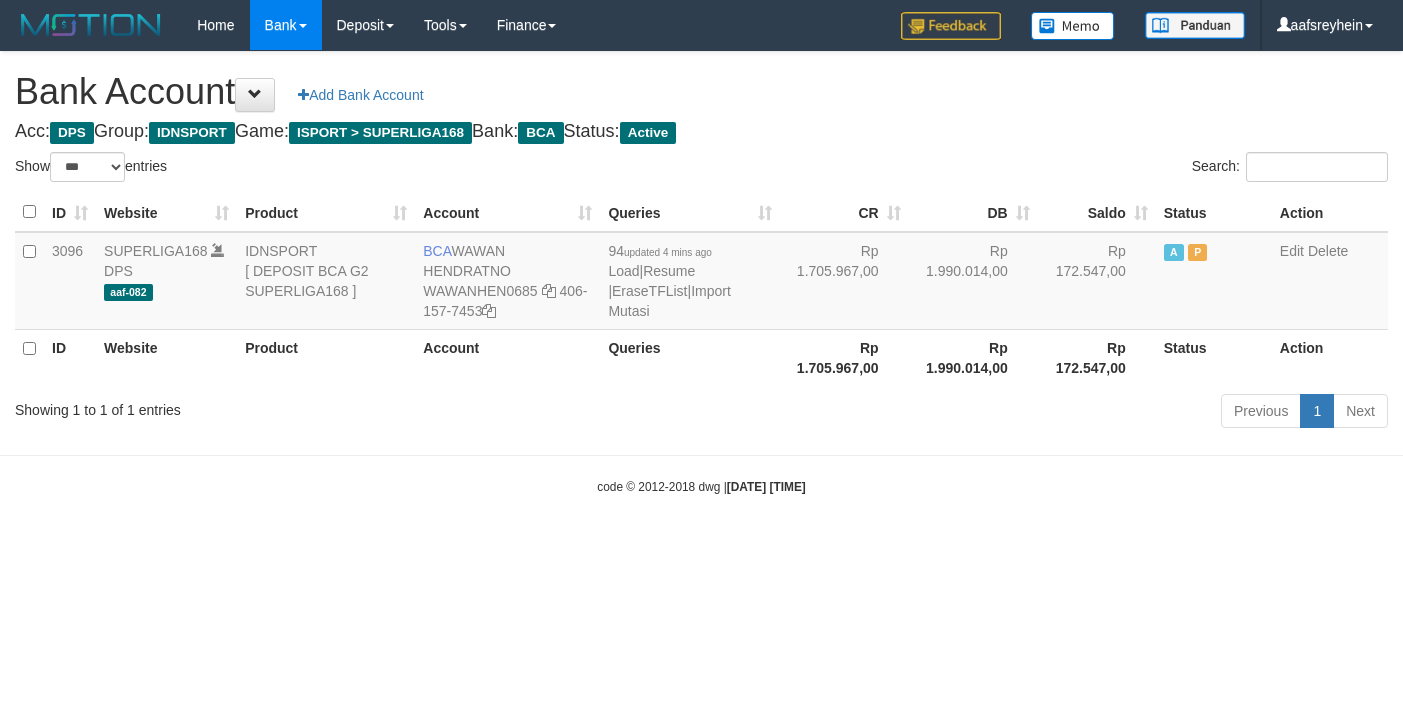 select on "***" 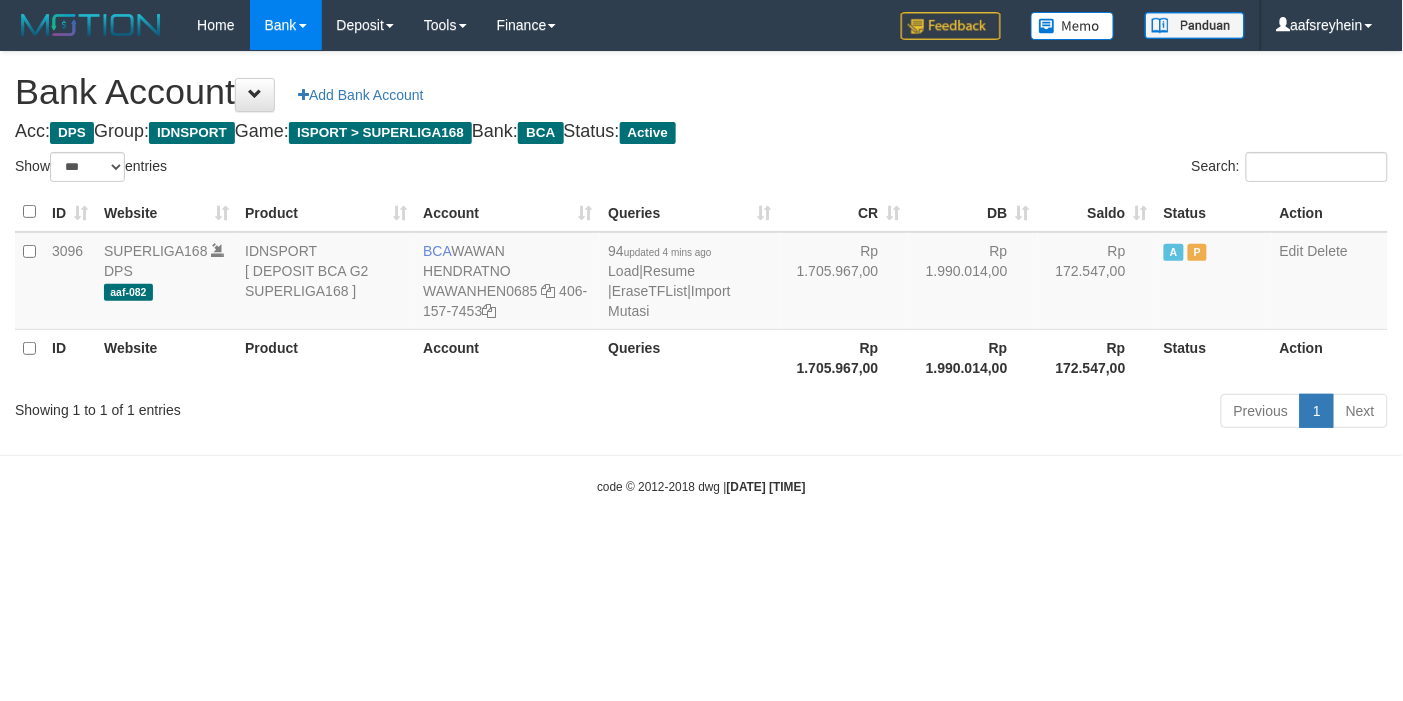 drag, startPoint x: 846, startPoint y: 597, endPoint x: 1000, endPoint y: 553, distance: 160.16241 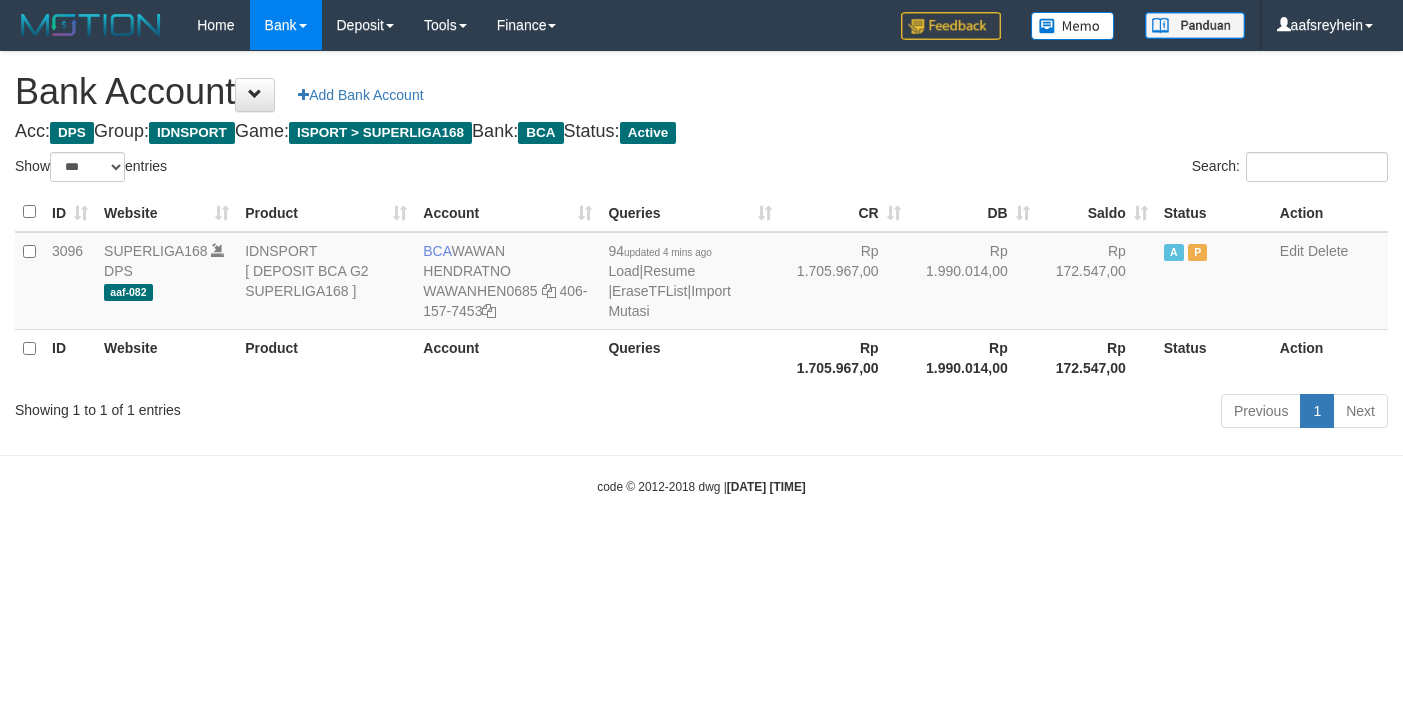 select on "***" 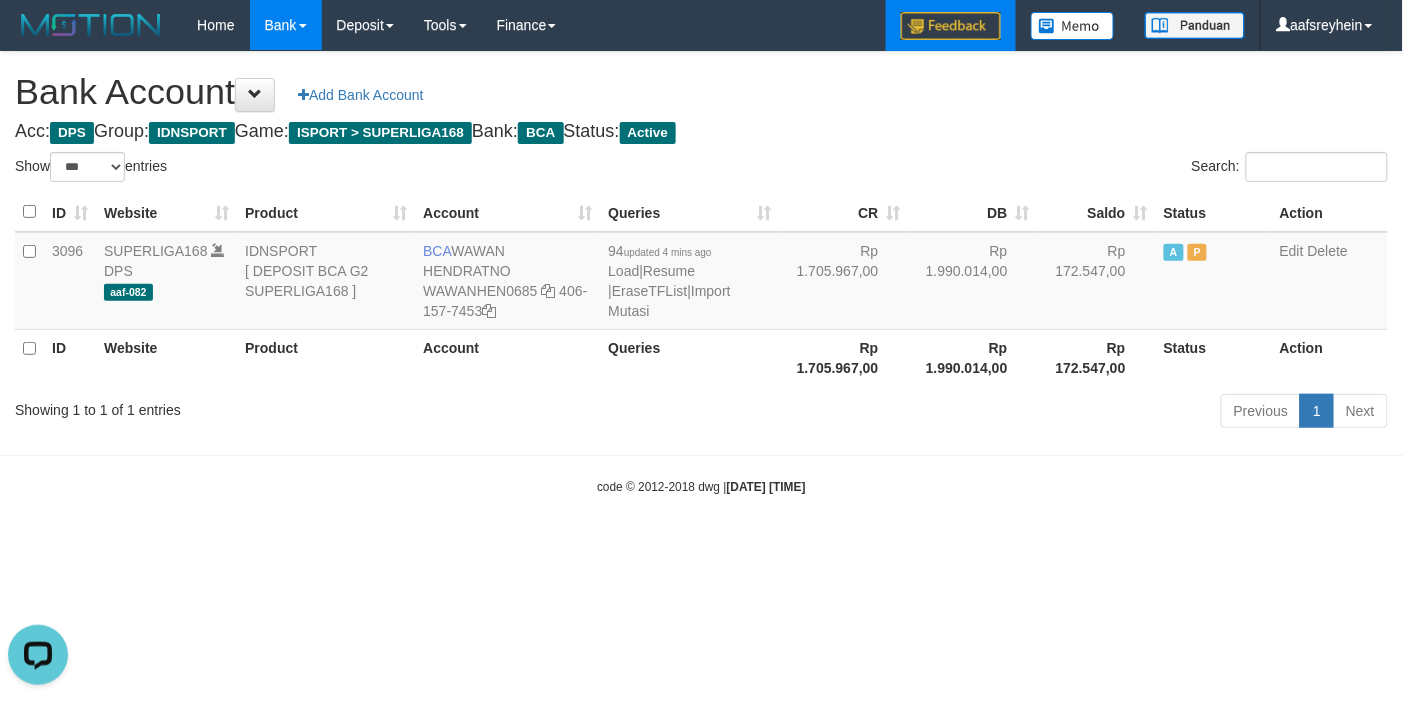 scroll, scrollTop: 0, scrollLeft: 0, axis: both 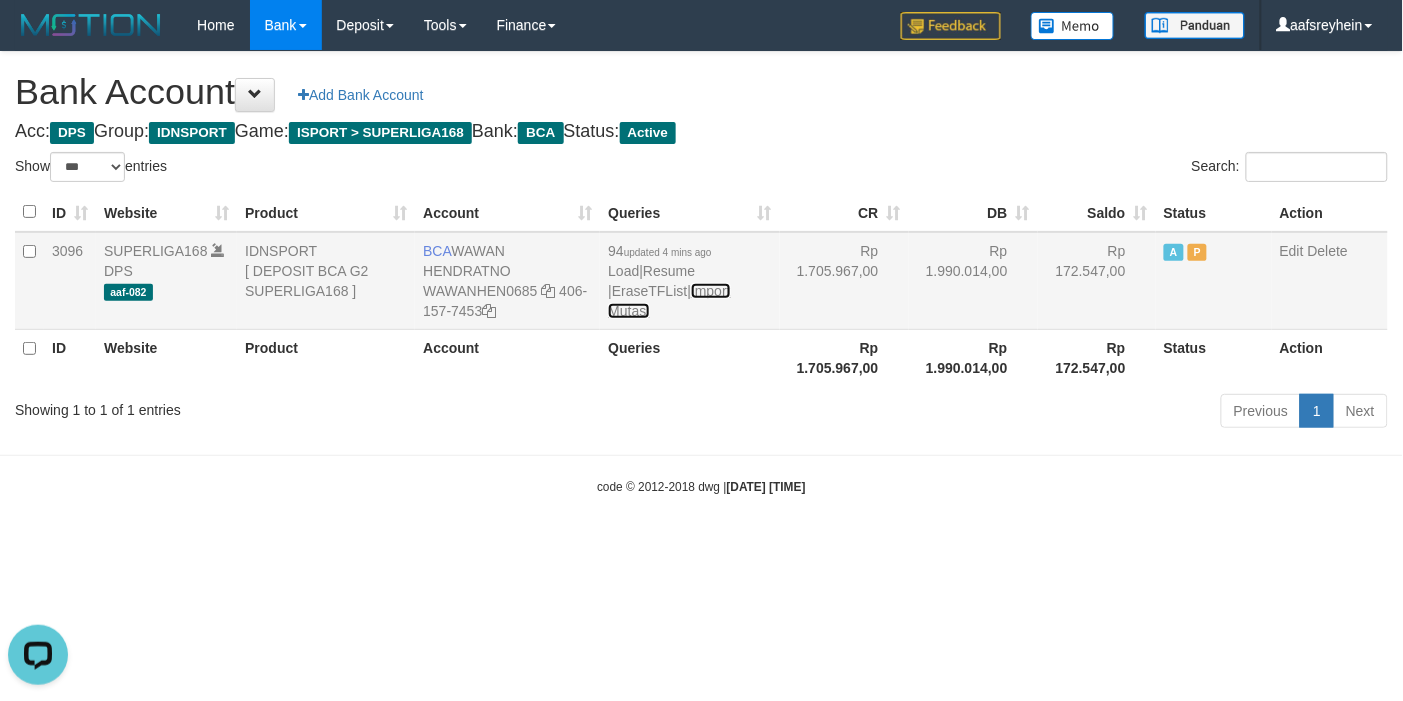 click on "Import Mutasi" at bounding box center [669, 301] 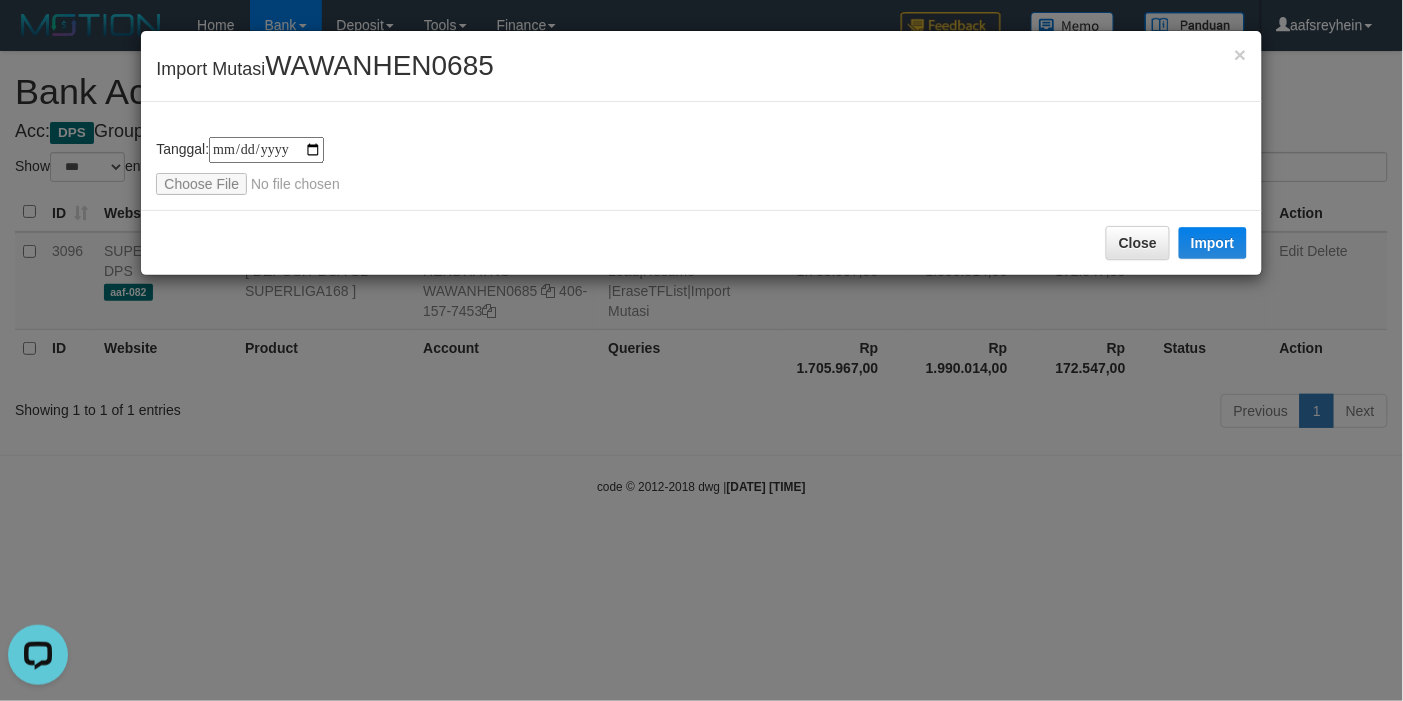 type on "**********" 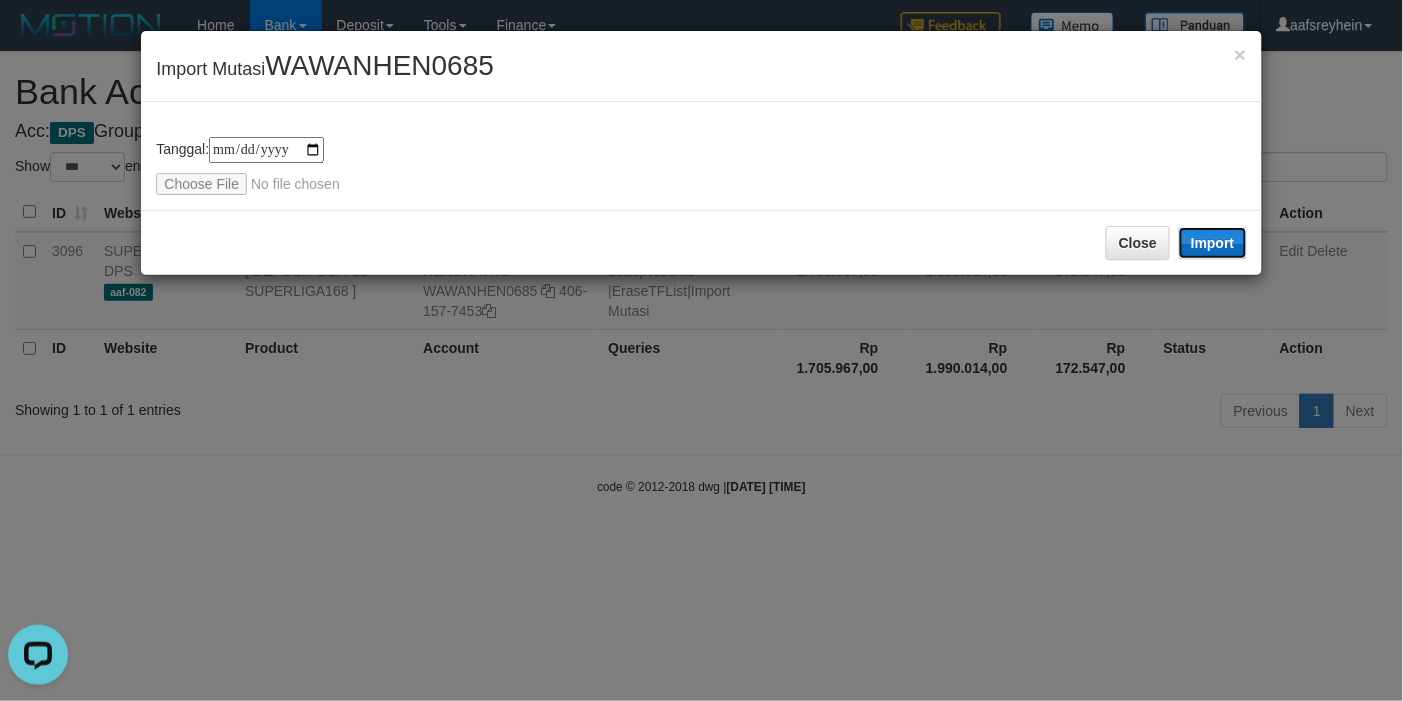 click on "Import" at bounding box center (1213, 243) 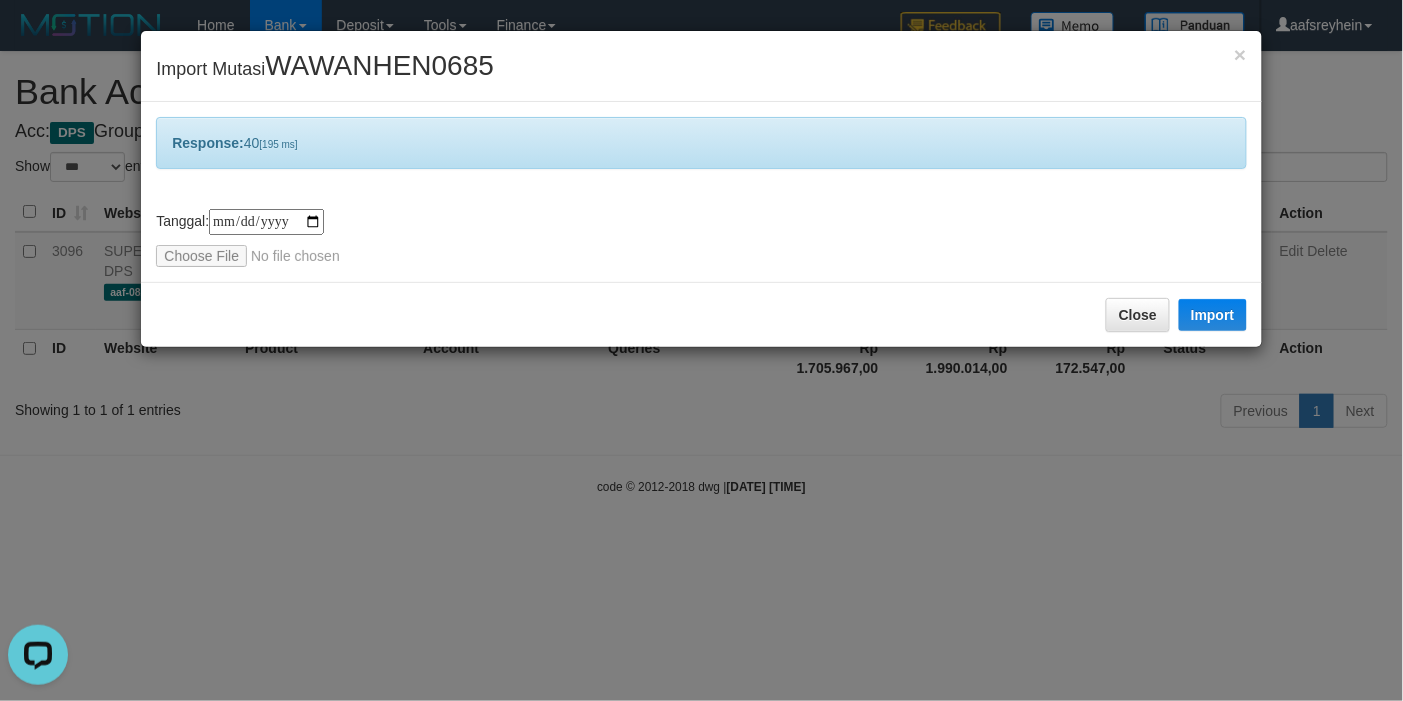 click on "**********" at bounding box center [701, 350] 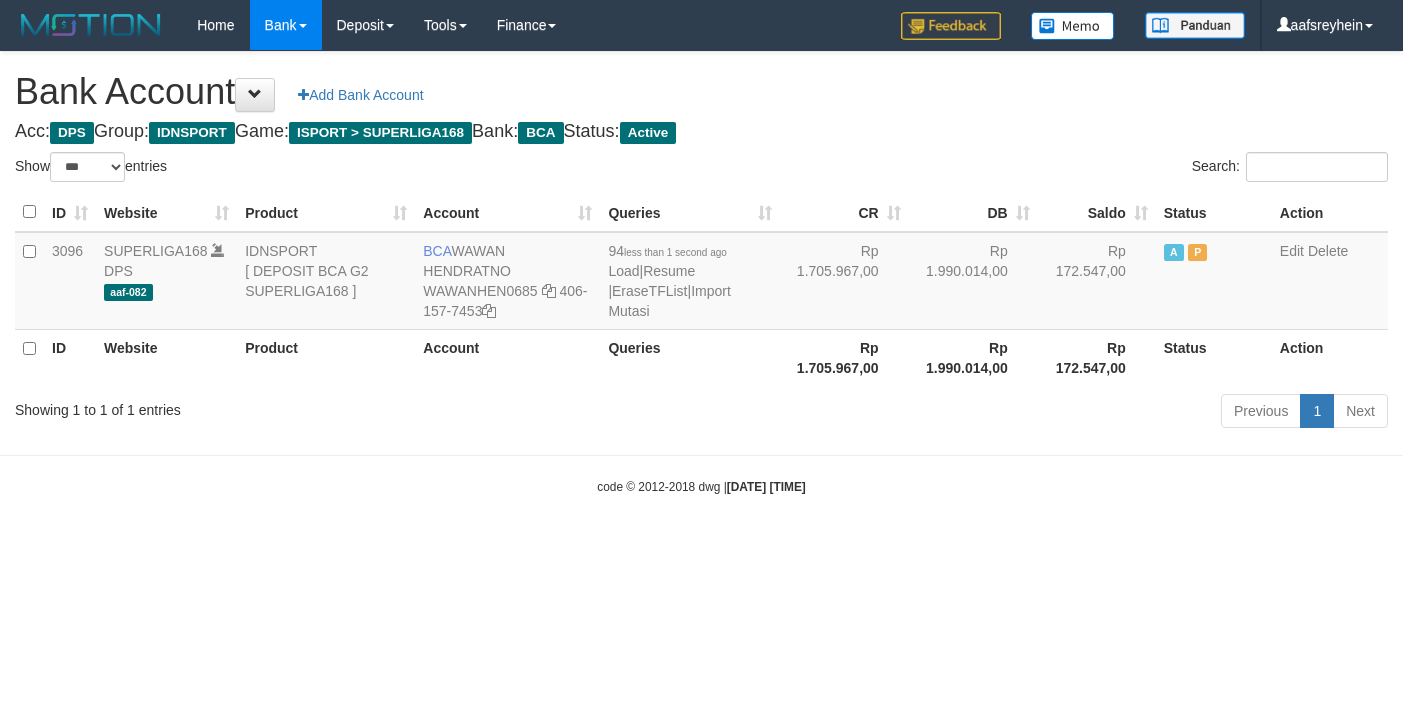 select on "***" 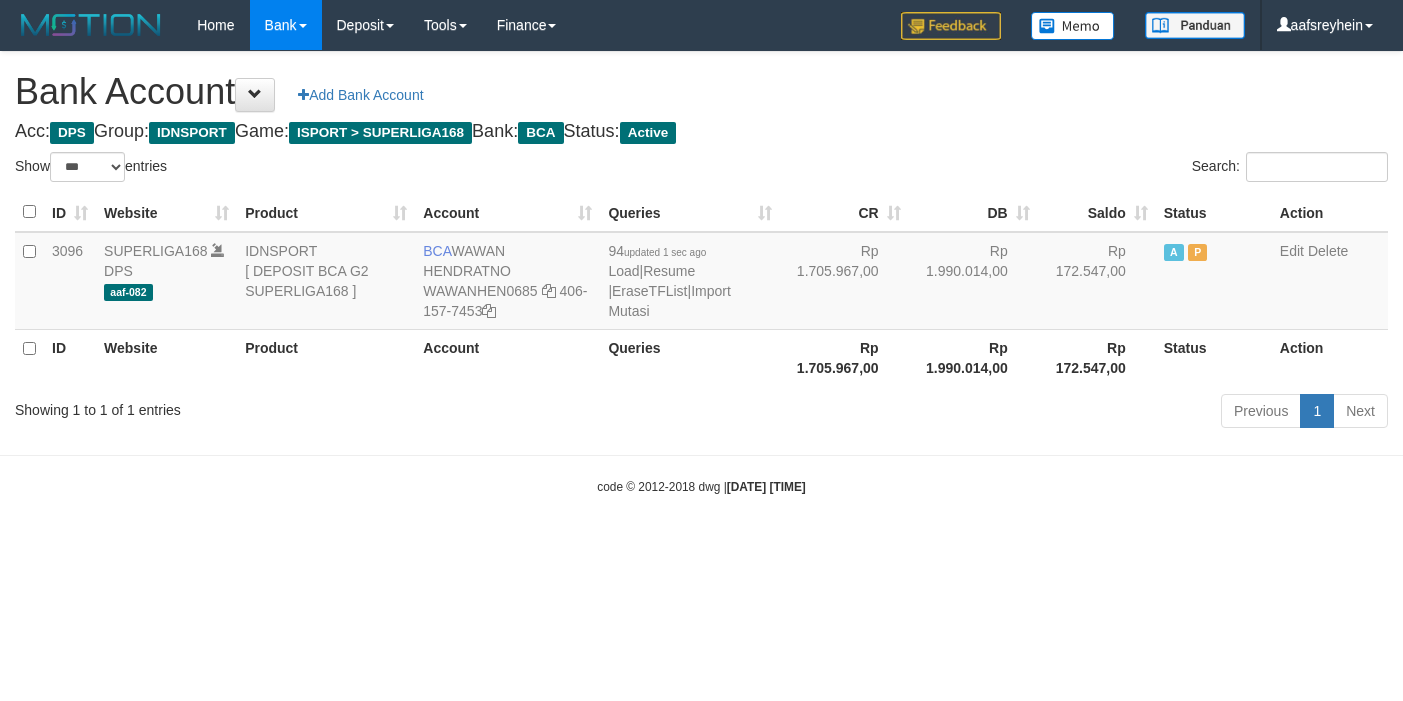 select on "***" 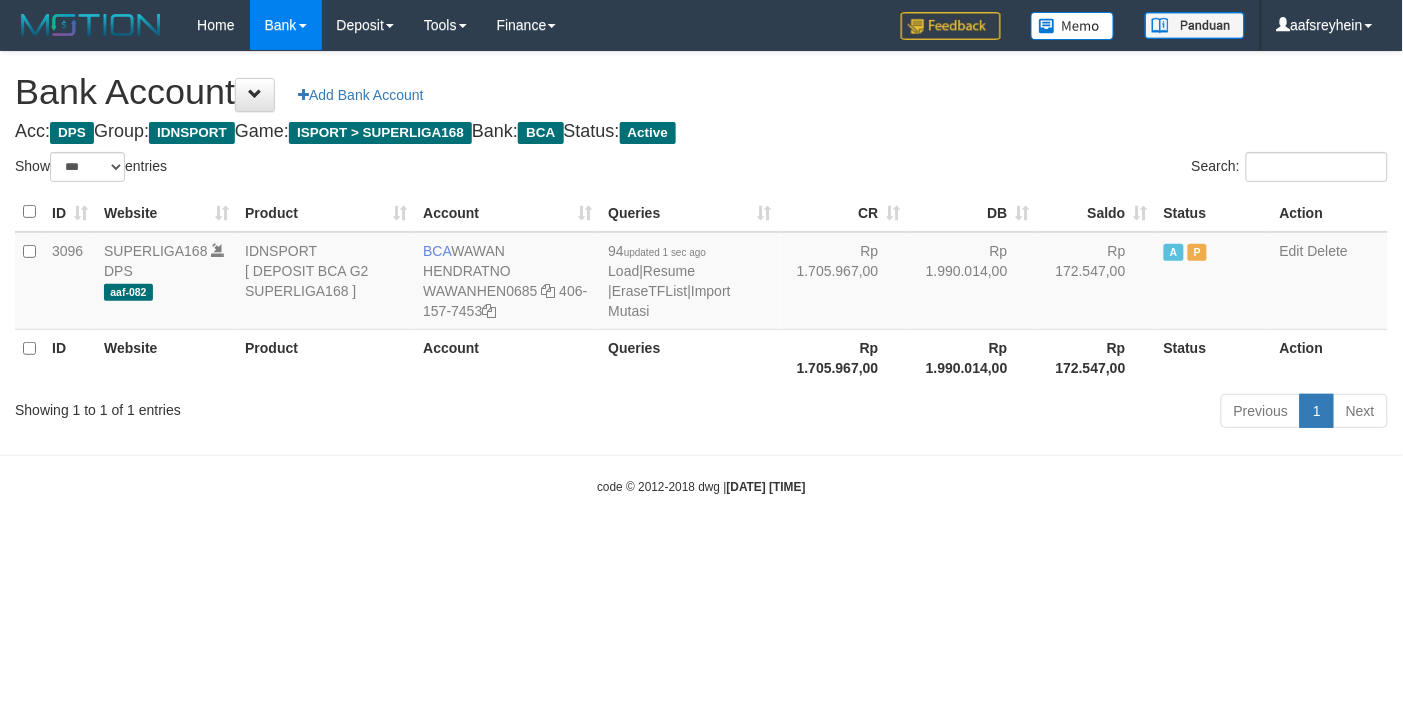 drag, startPoint x: 785, startPoint y: 437, endPoint x: 1402, endPoint y: 485, distance: 618.86426 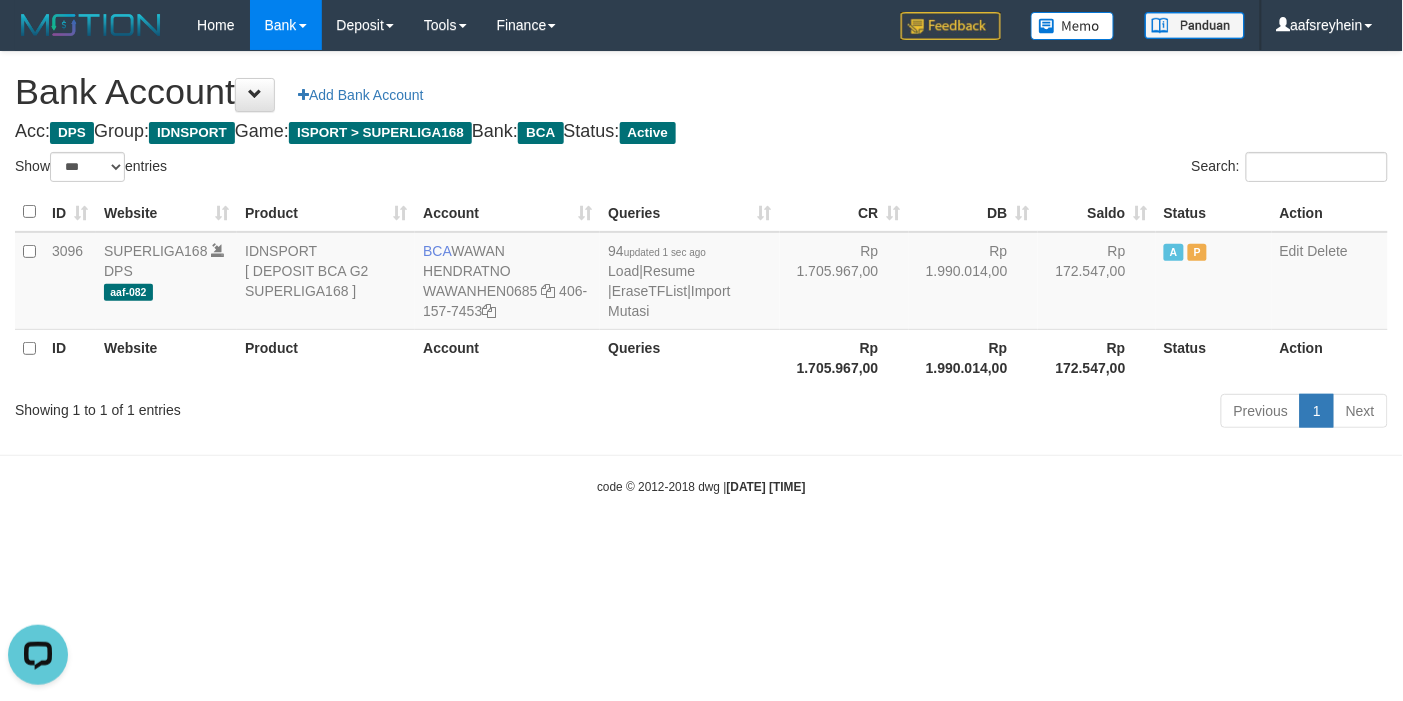 scroll, scrollTop: 0, scrollLeft: 0, axis: both 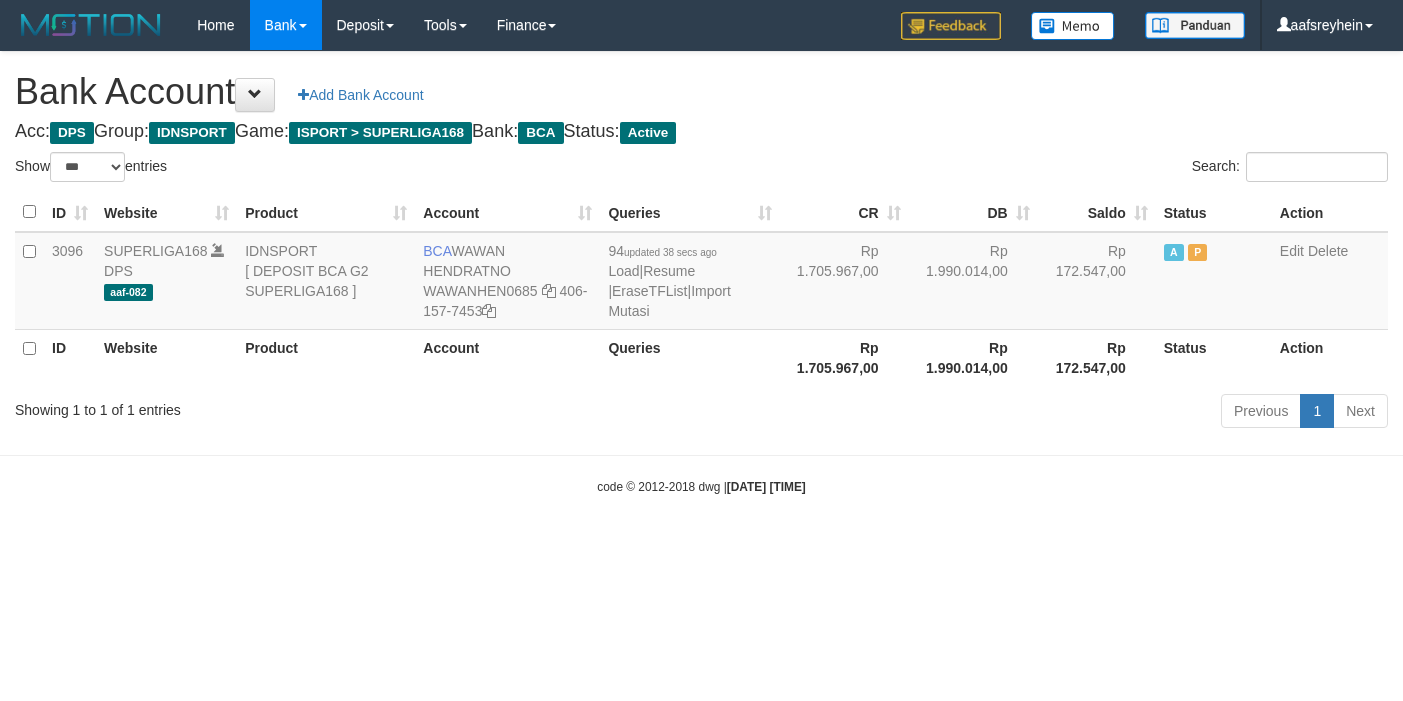 select on "***" 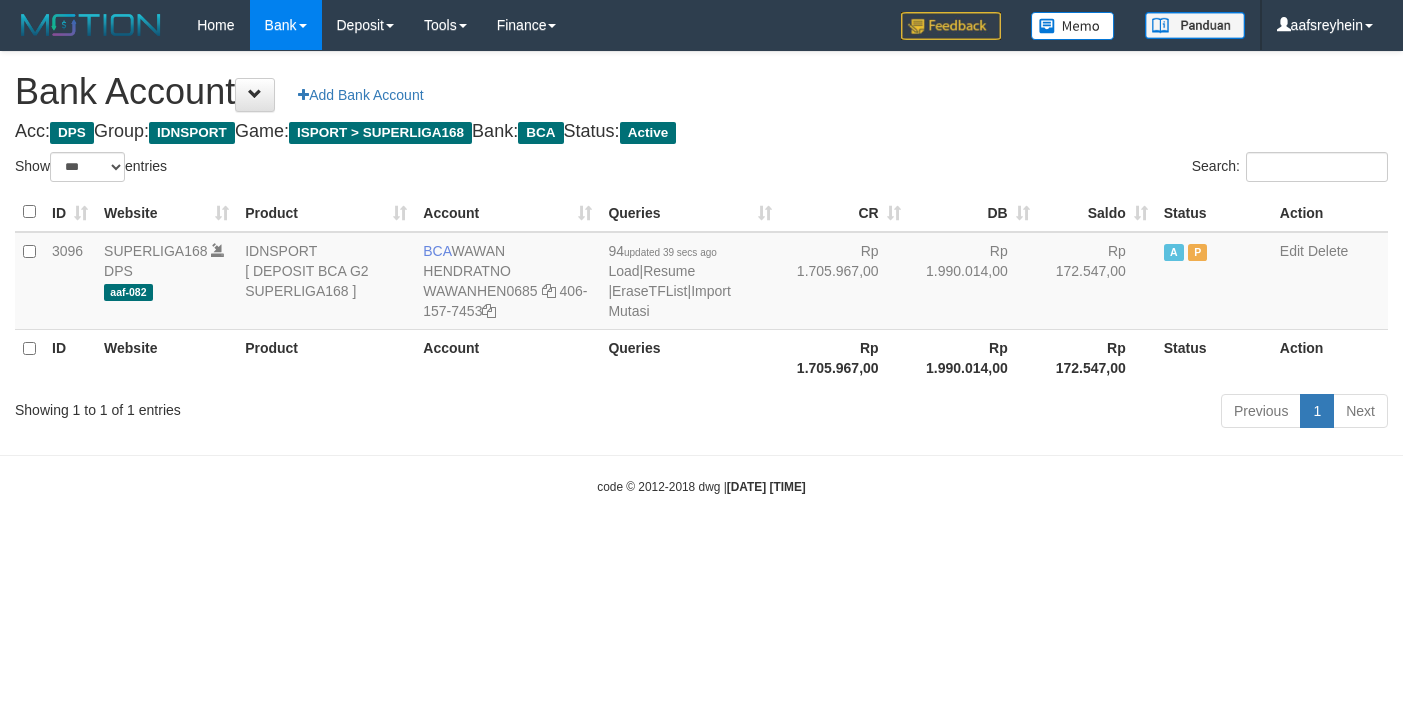 select on "***" 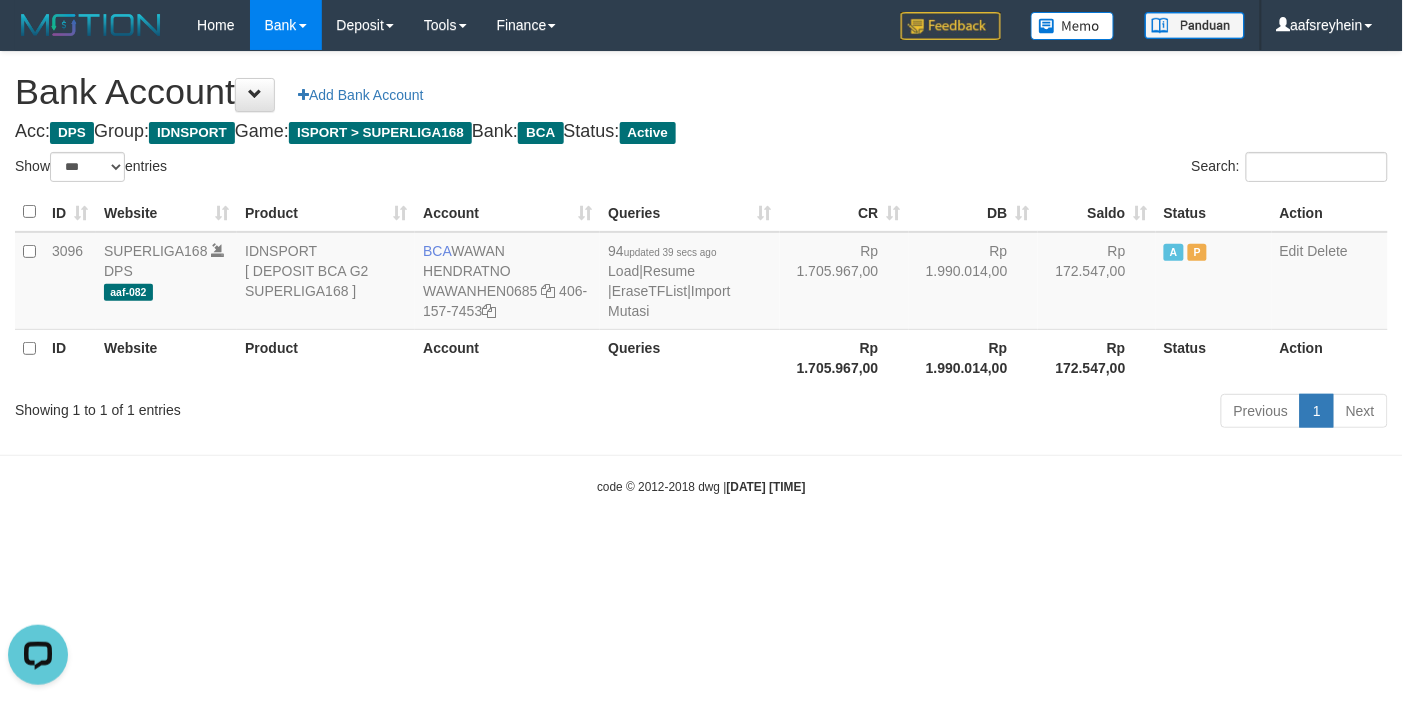 scroll, scrollTop: 0, scrollLeft: 0, axis: both 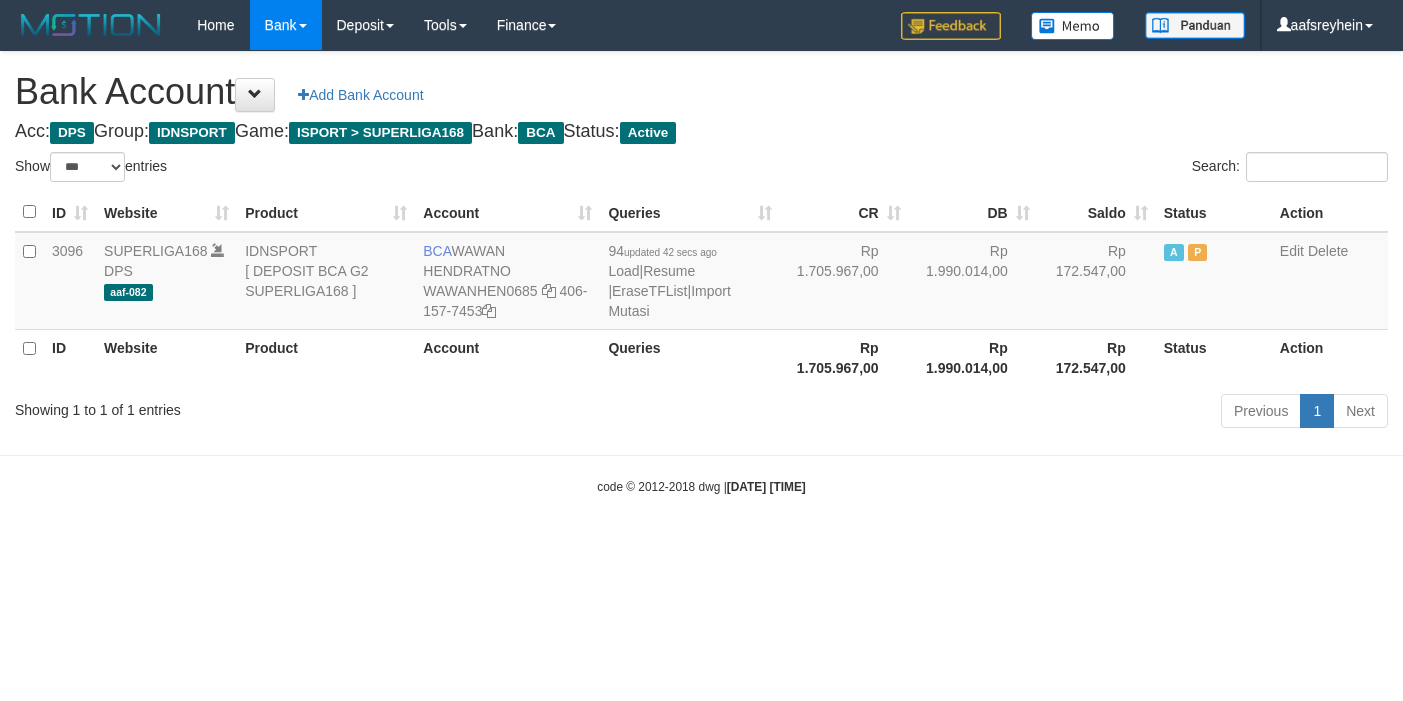 select on "***" 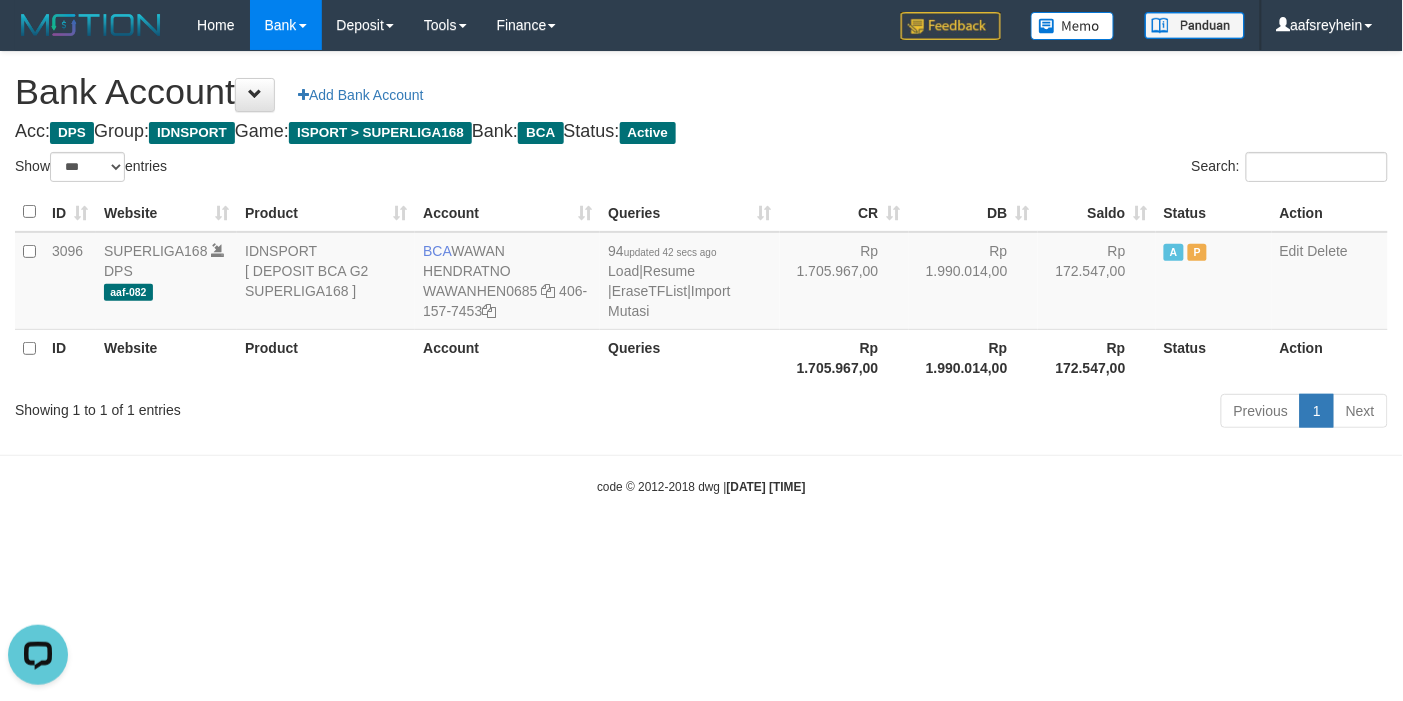 scroll, scrollTop: 0, scrollLeft: 0, axis: both 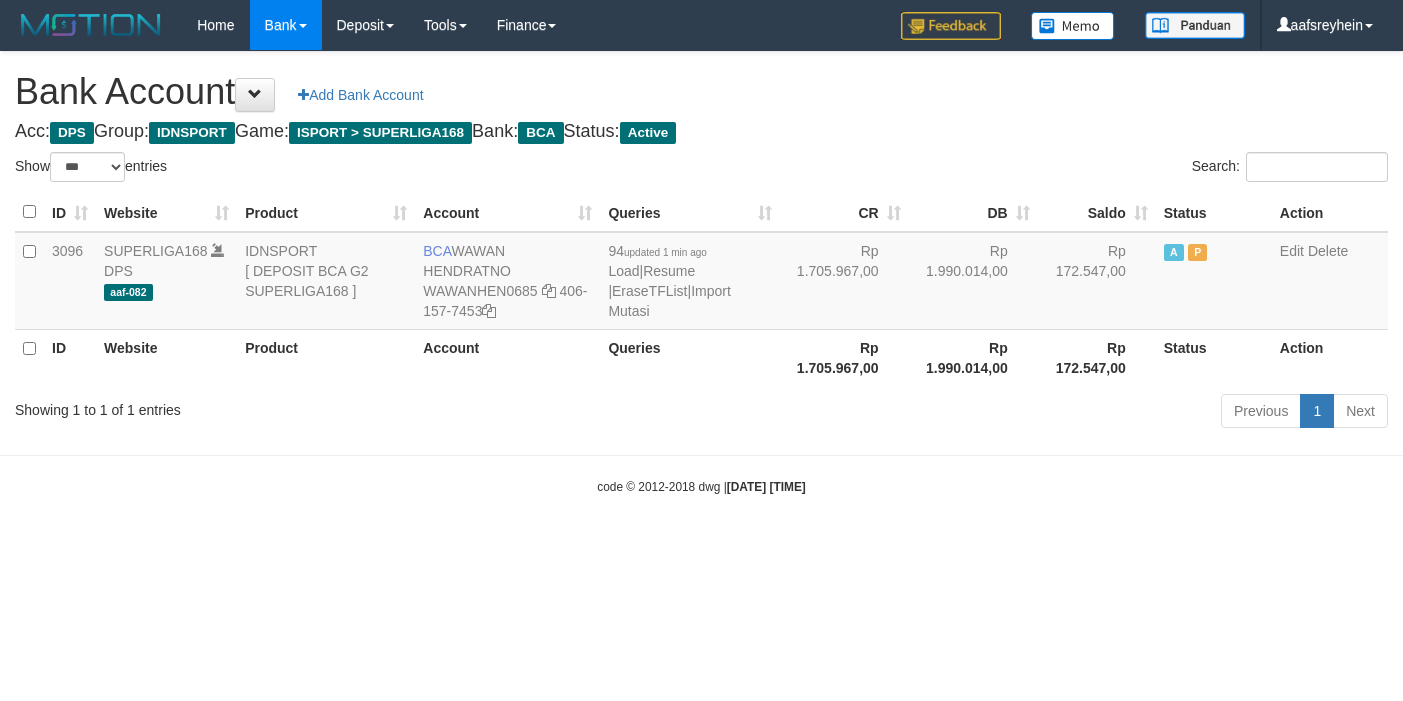 select on "***" 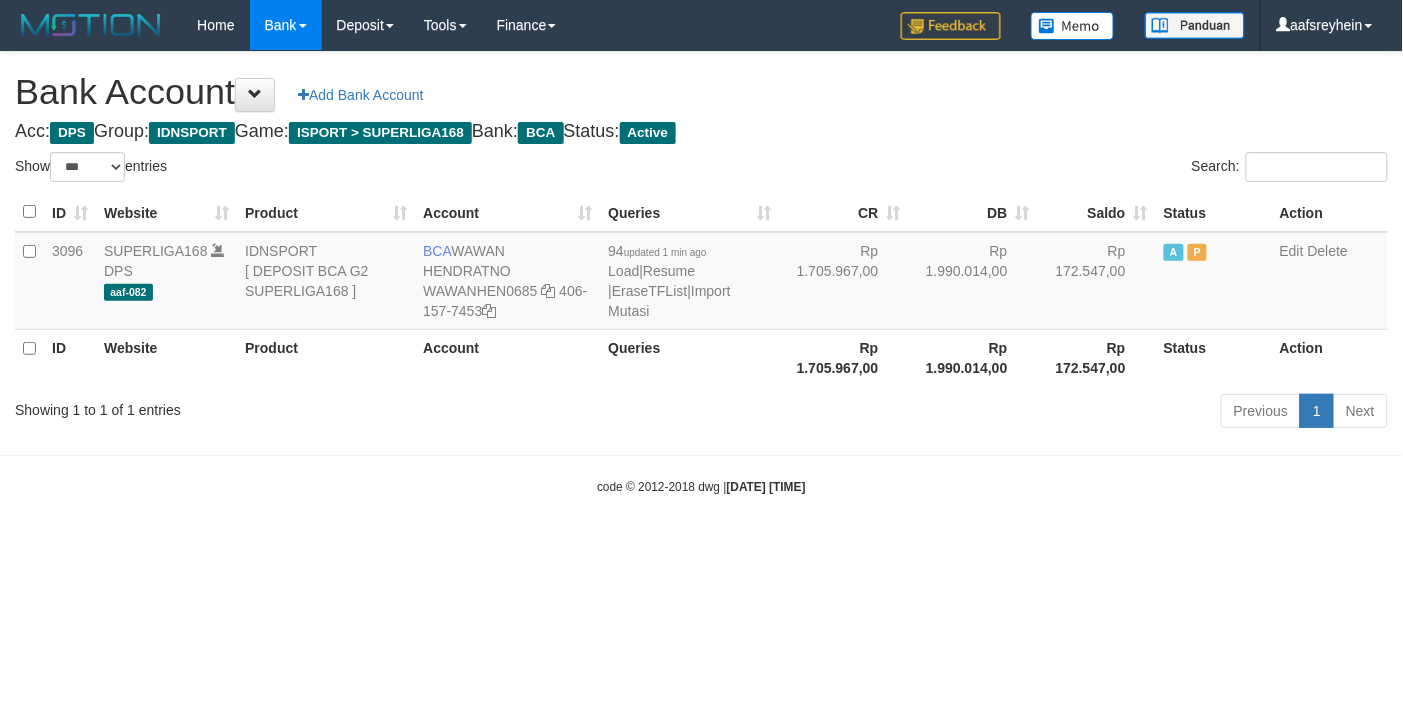 click on "Toggle navigation
Home
Bank
Account List
Load
By Website
Group
[ISPORT]													SUPERLIGA168
By Load Group (DPS)" at bounding box center (701, 273) 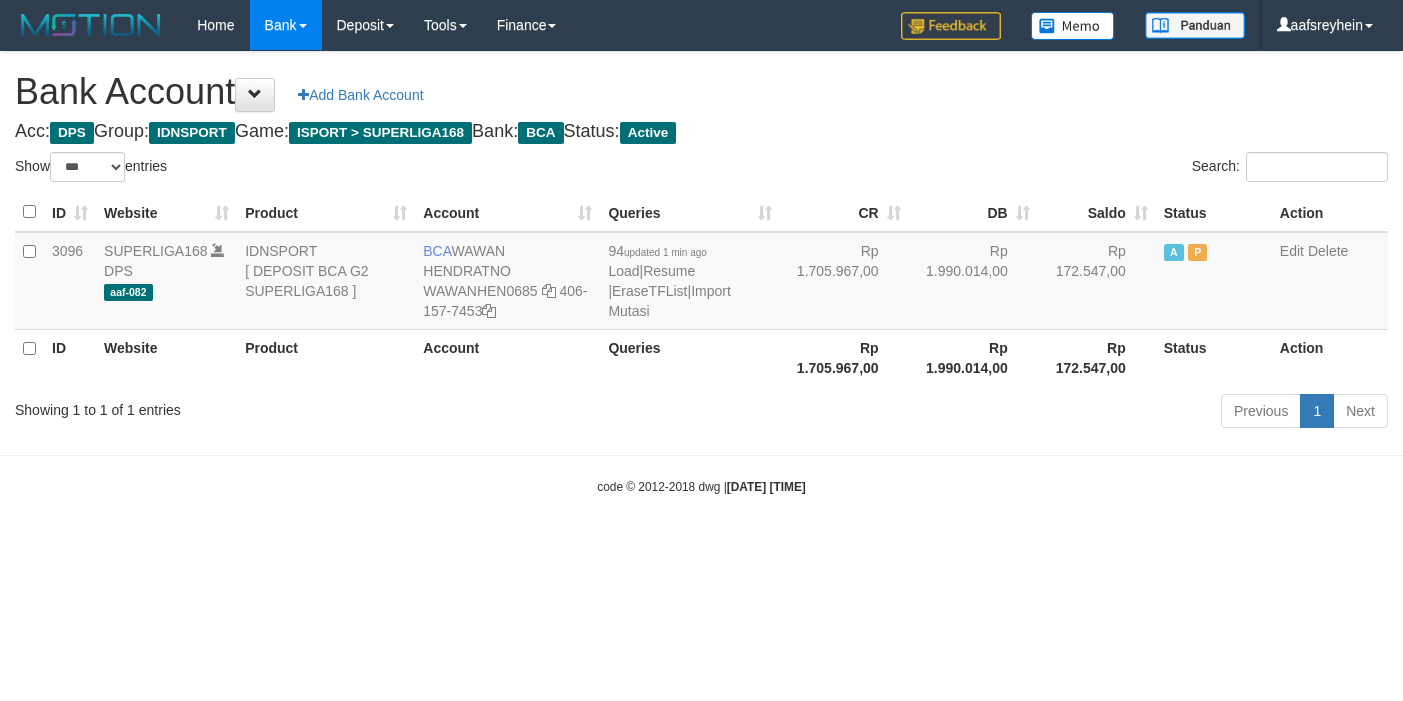 select on "***" 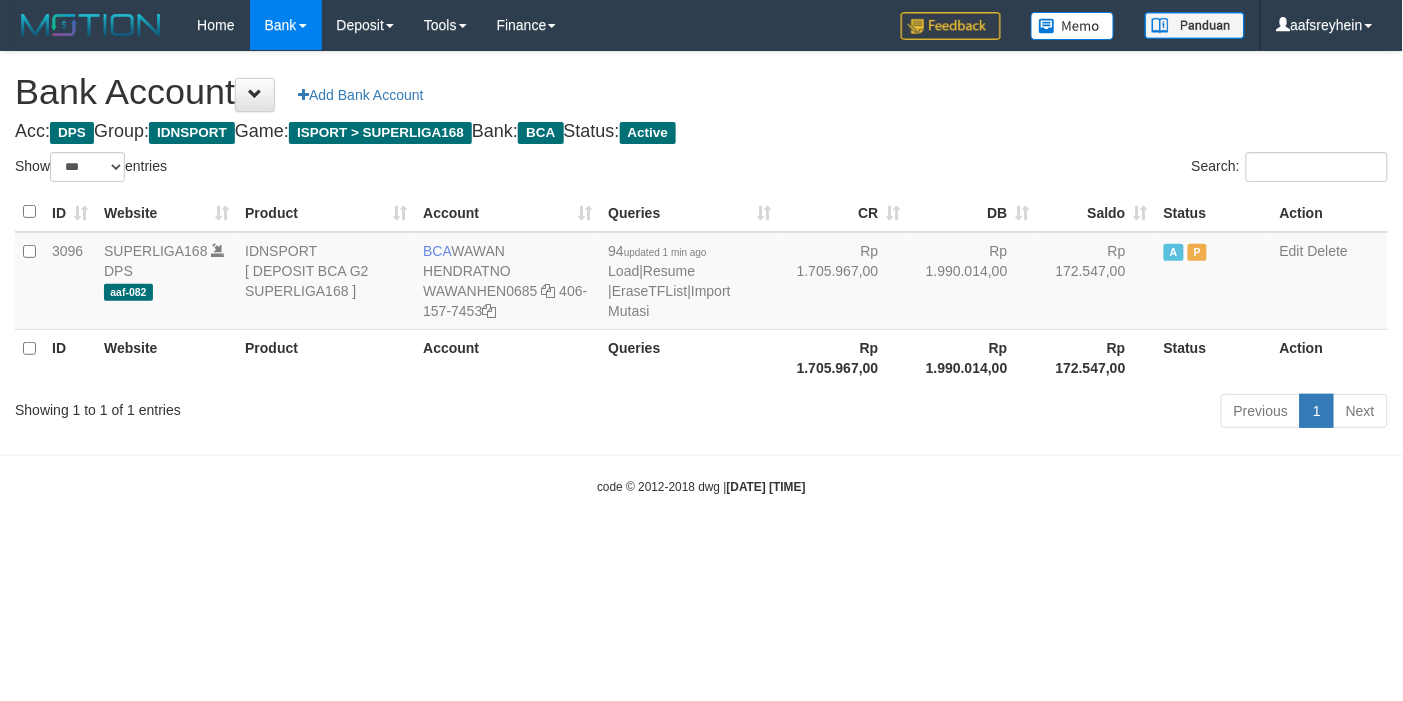 click on "Toggle navigation
Home
Bank
Account List
Load
By Website
Group
[ISPORT]													SUPERLIGA168
By Load Group (DPS)" at bounding box center (701, 273) 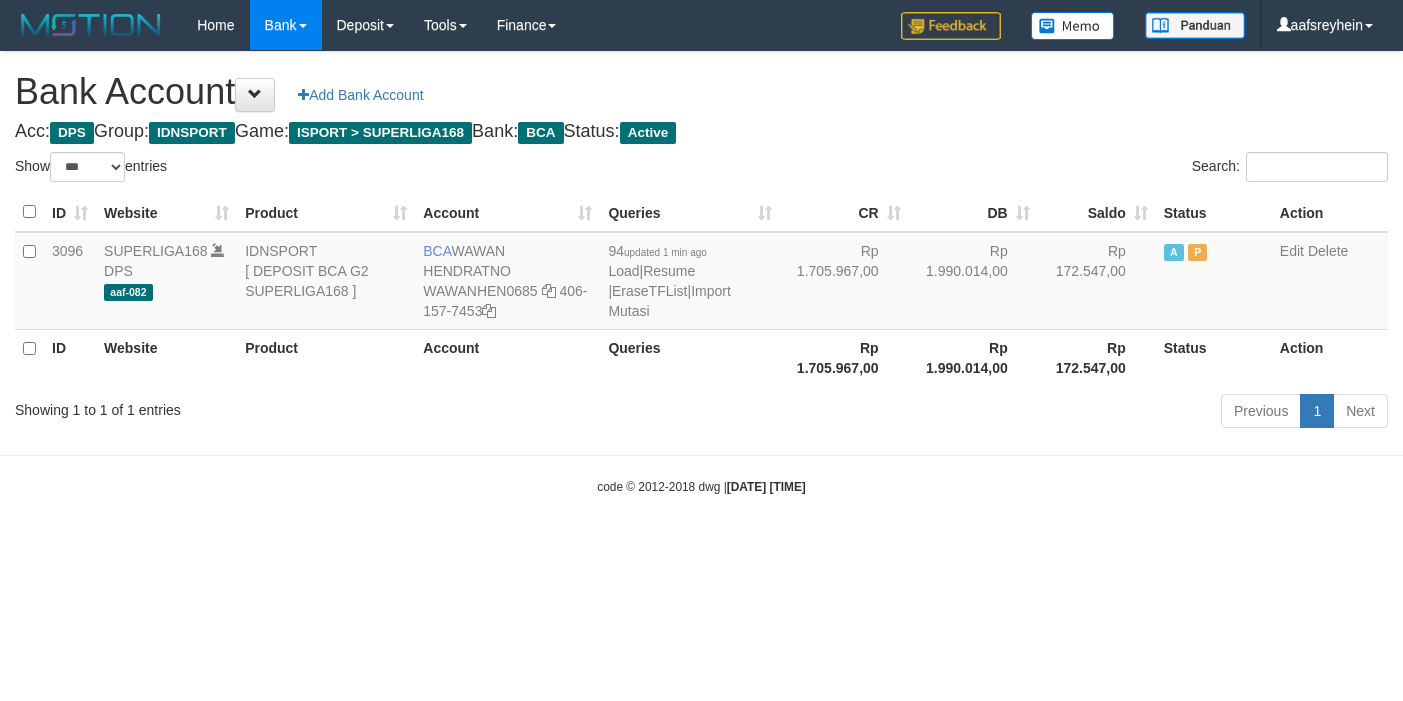 select on "***" 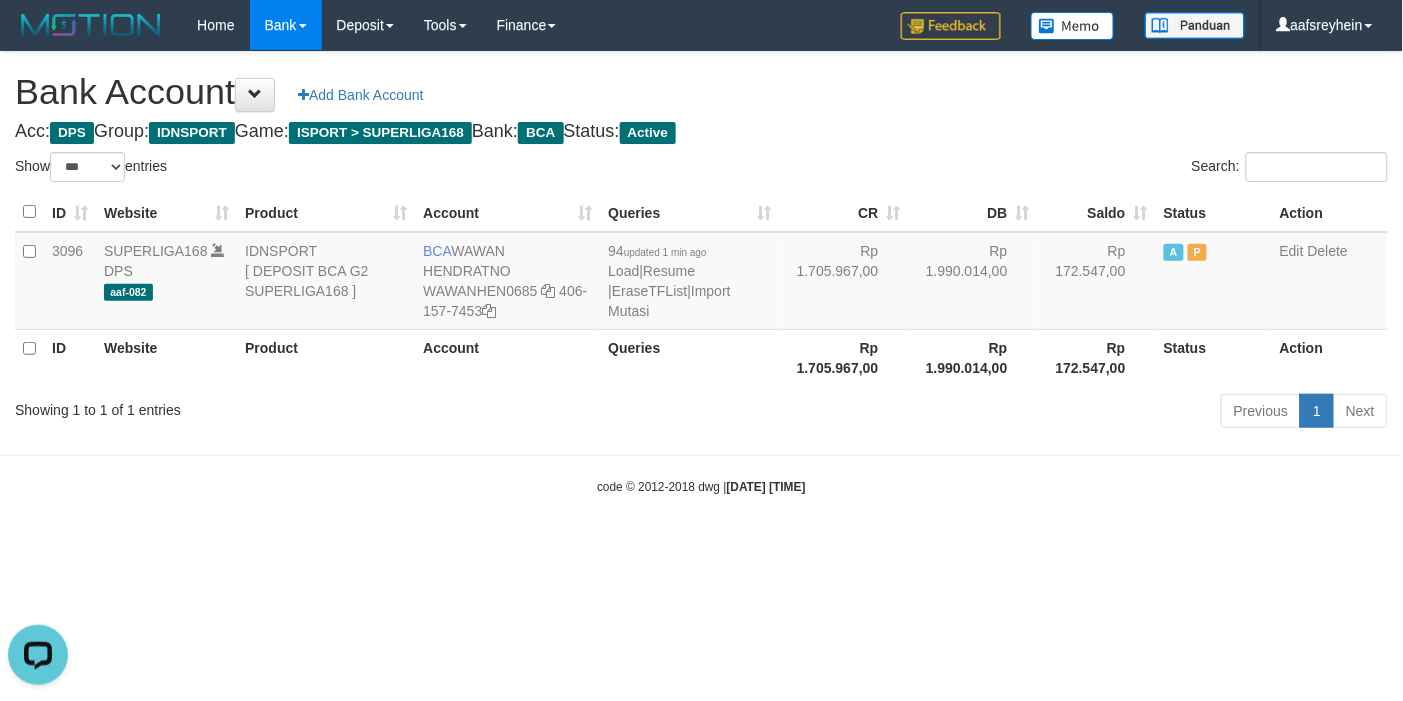 scroll, scrollTop: 0, scrollLeft: 0, axis: both 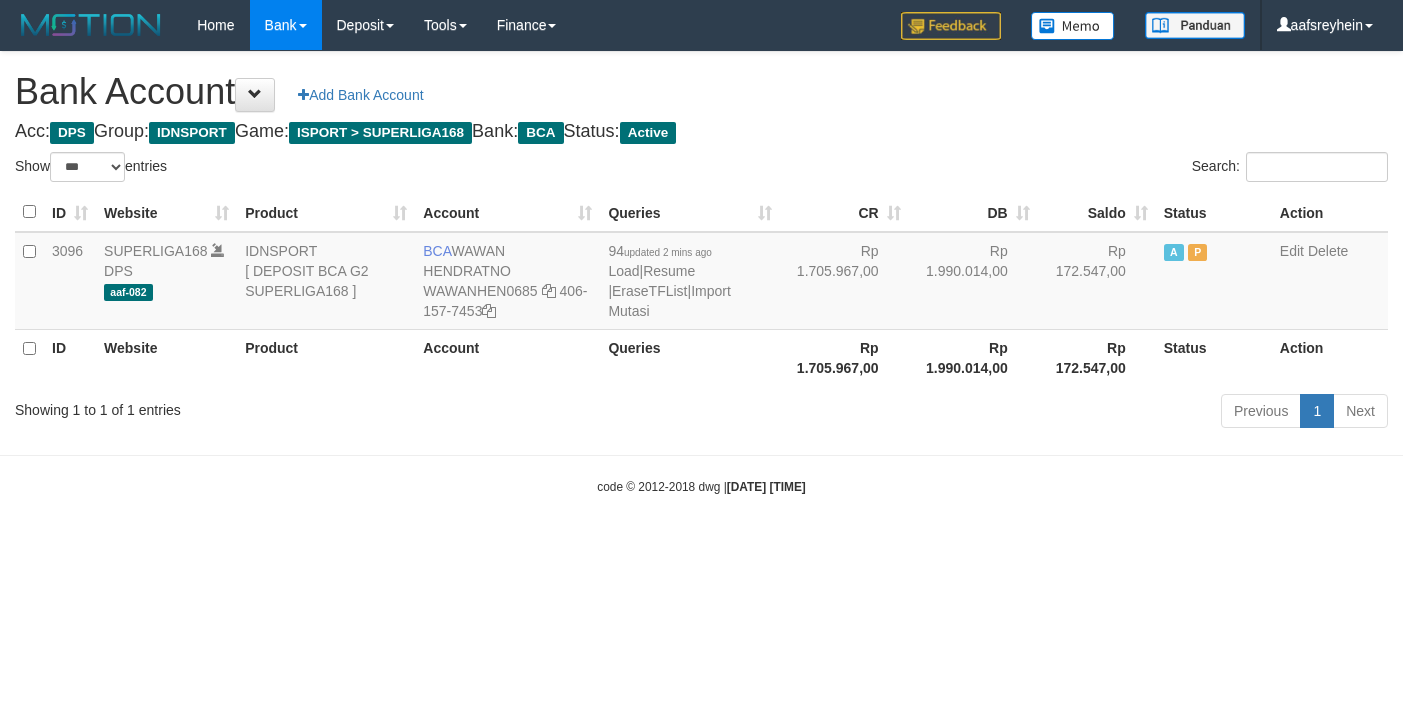 select on "***" 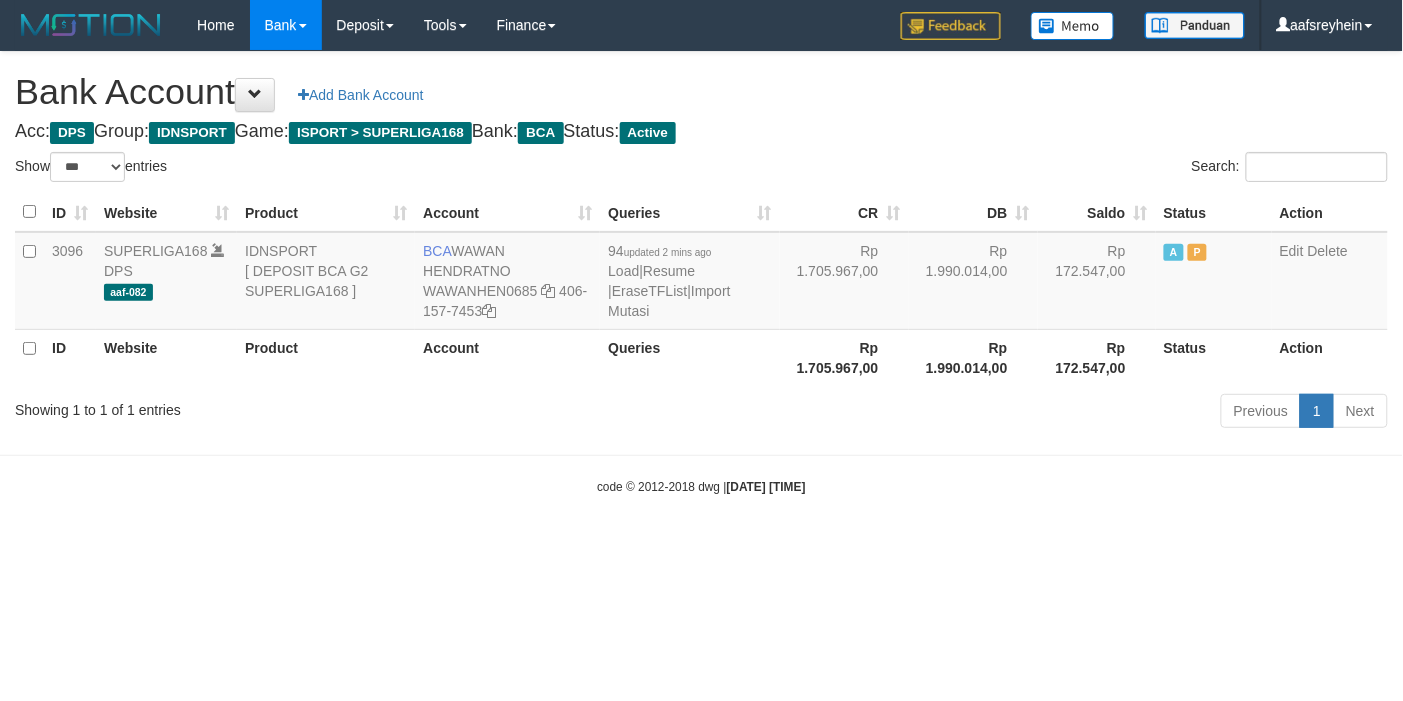 click on "Toggle navigation
Home
Bank
Account List
Load
By Website
Group
[ISPORT]													SUPERLIGA168
By Load Group (DPS)" at bounding box center [701, 273] 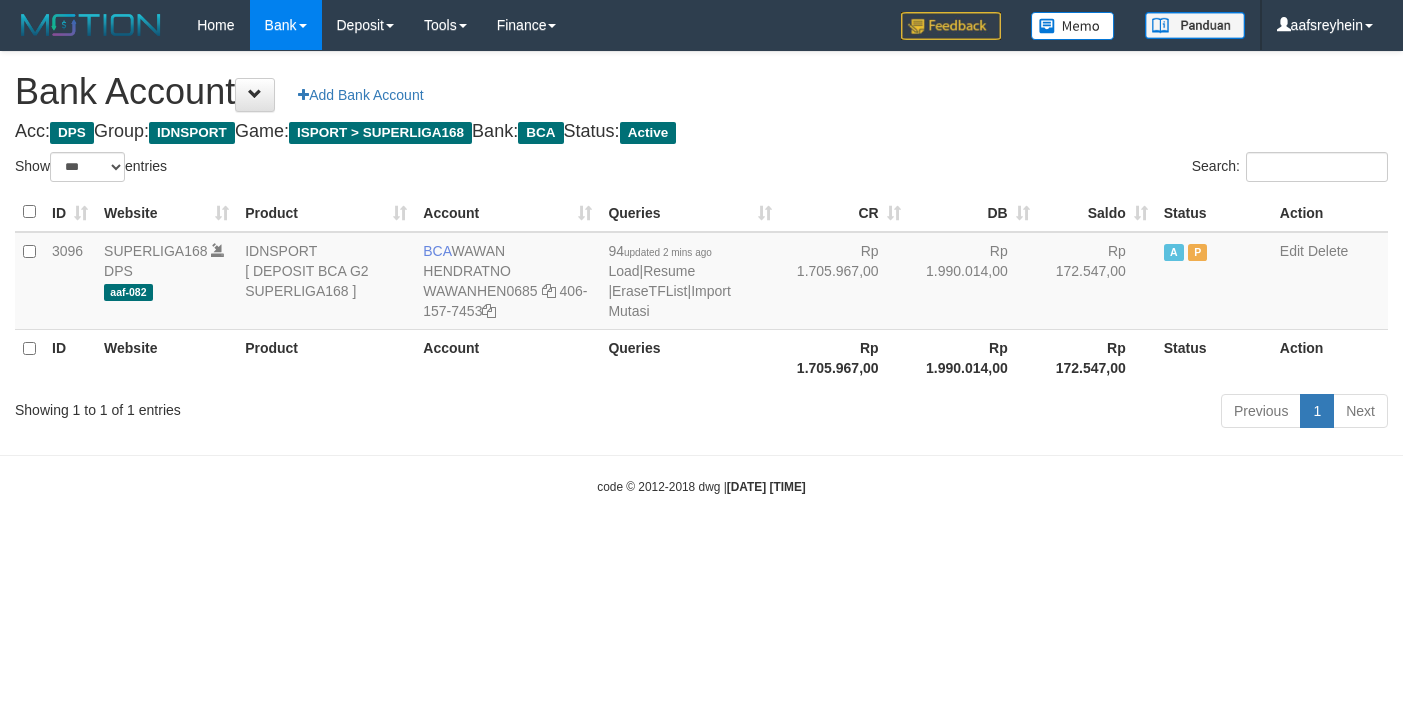 select on "***" 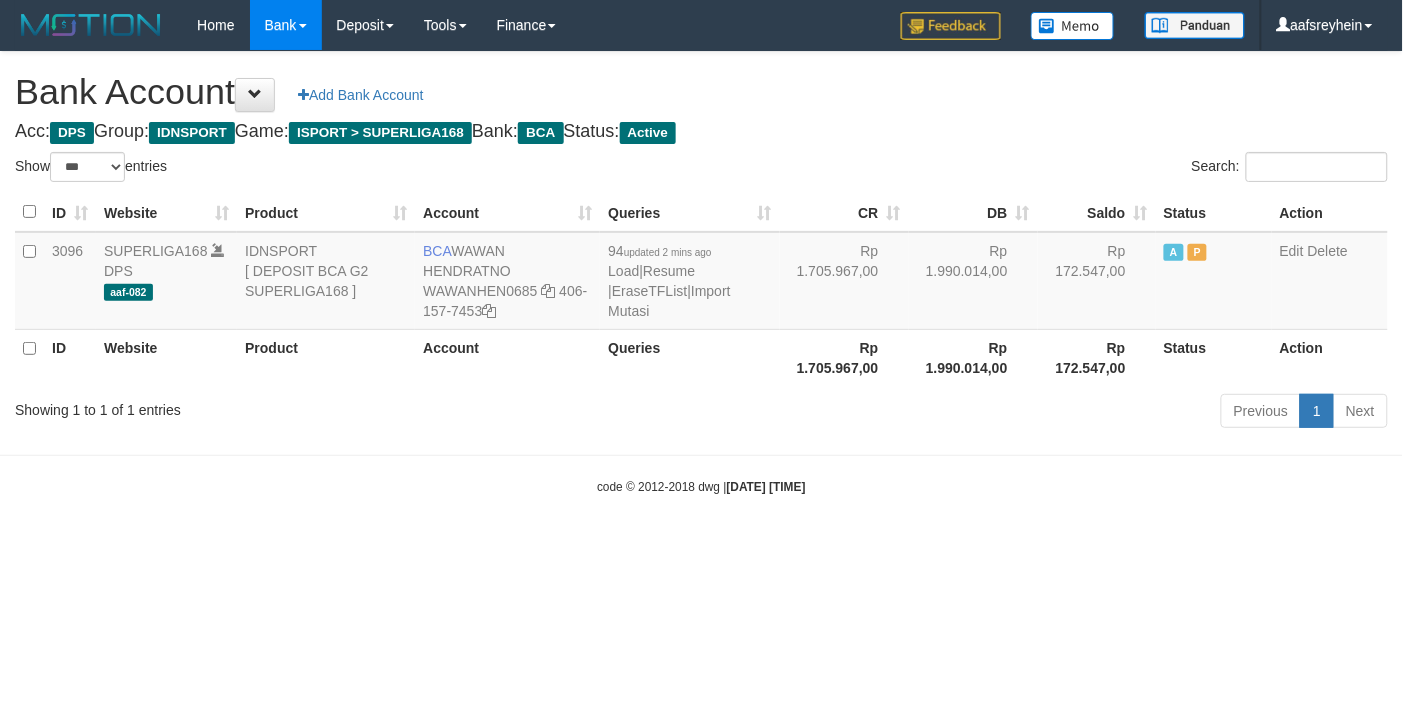 click on "Toggle navigation
Home
Bank
Account List
Load
By Website
Group
[ISPORT]													SUPERLIGA168
By Load Group (DPS)
-" at bounding box center (701, 273) 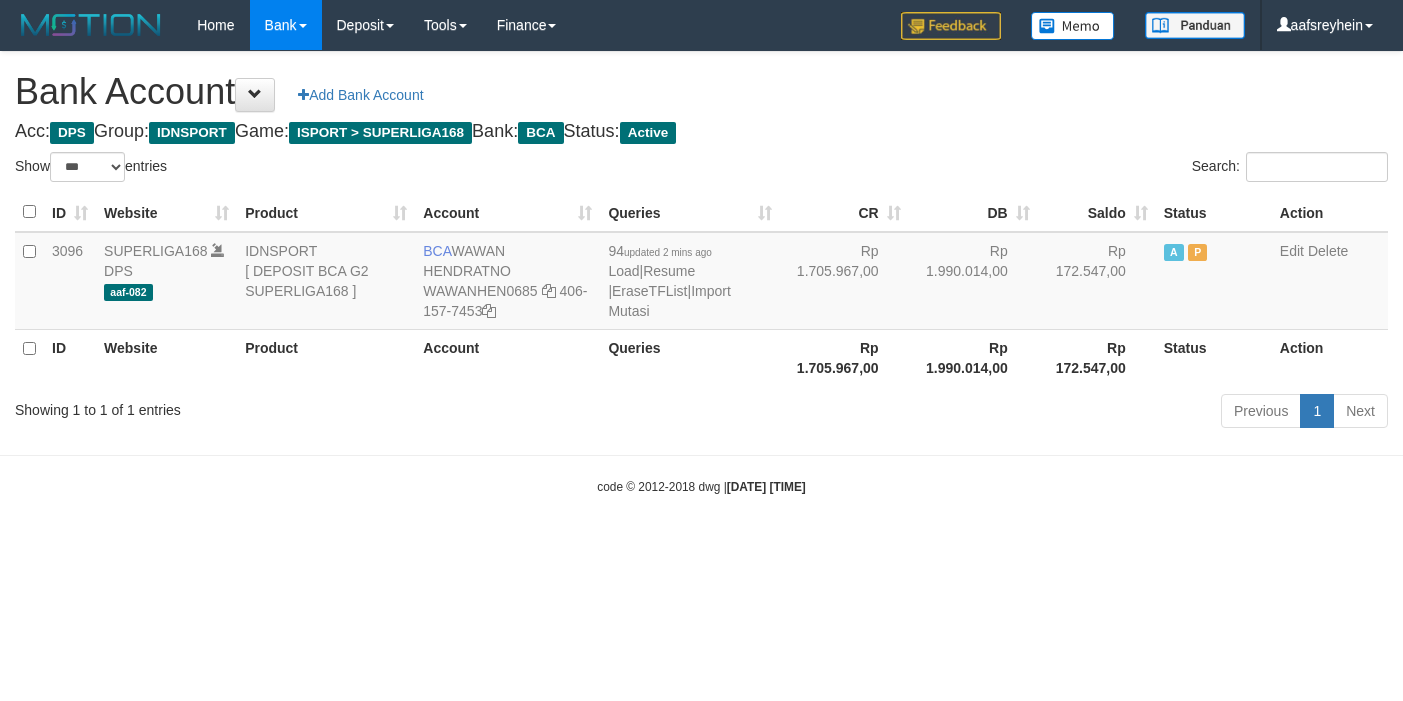 select on "***" 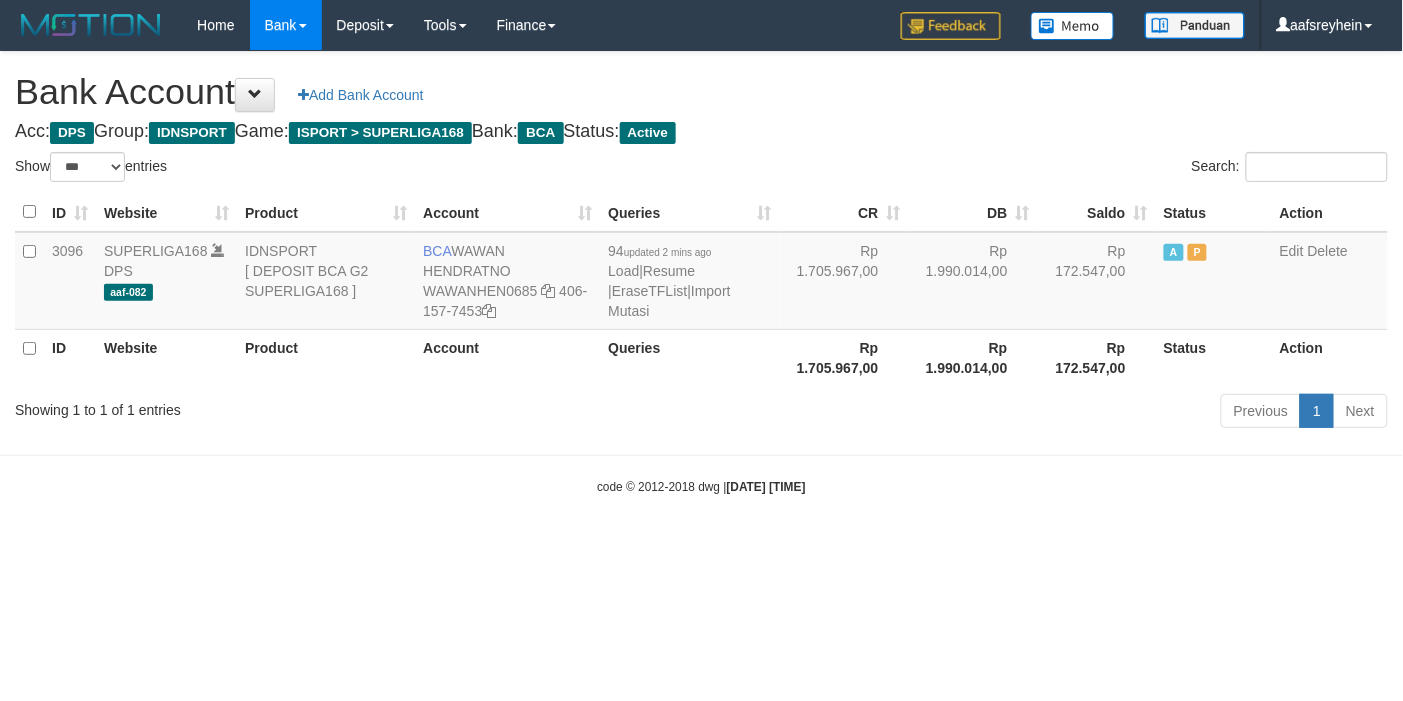 click on "code © 2012-2018 dwg |  2025/07/13 07:52:40" at bounding box center [701, 486] 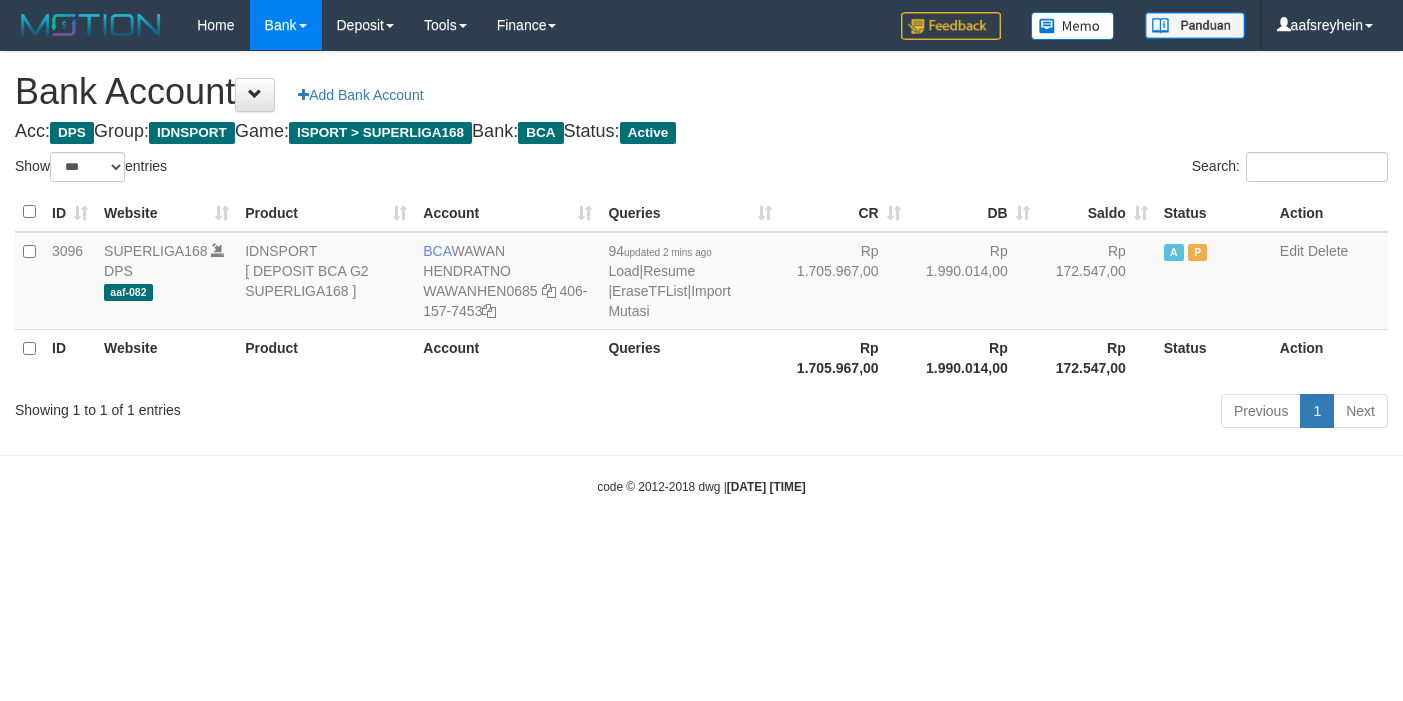 select on "***" 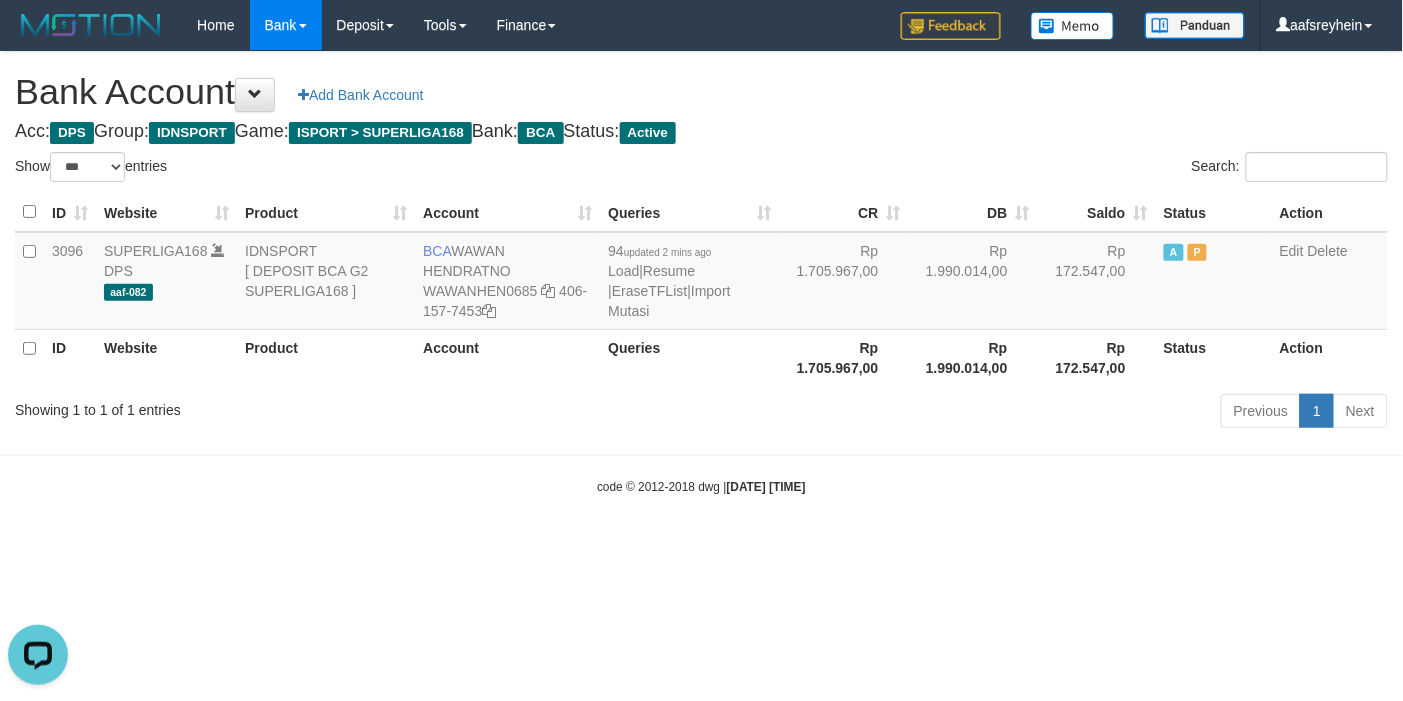 scroll, scrollTop: 0, scrollLeft: 0, axis: both 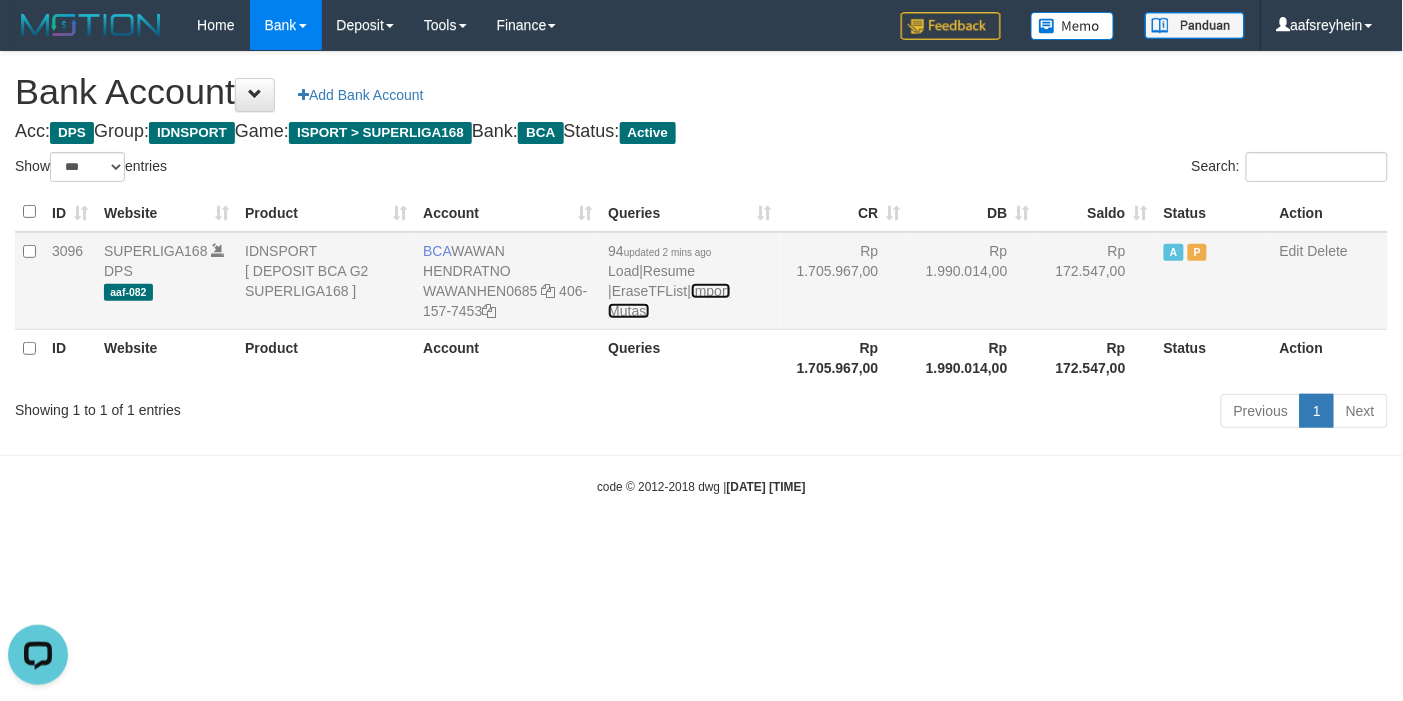 click on "Import Mutasi" at bounding box center [669, 301] 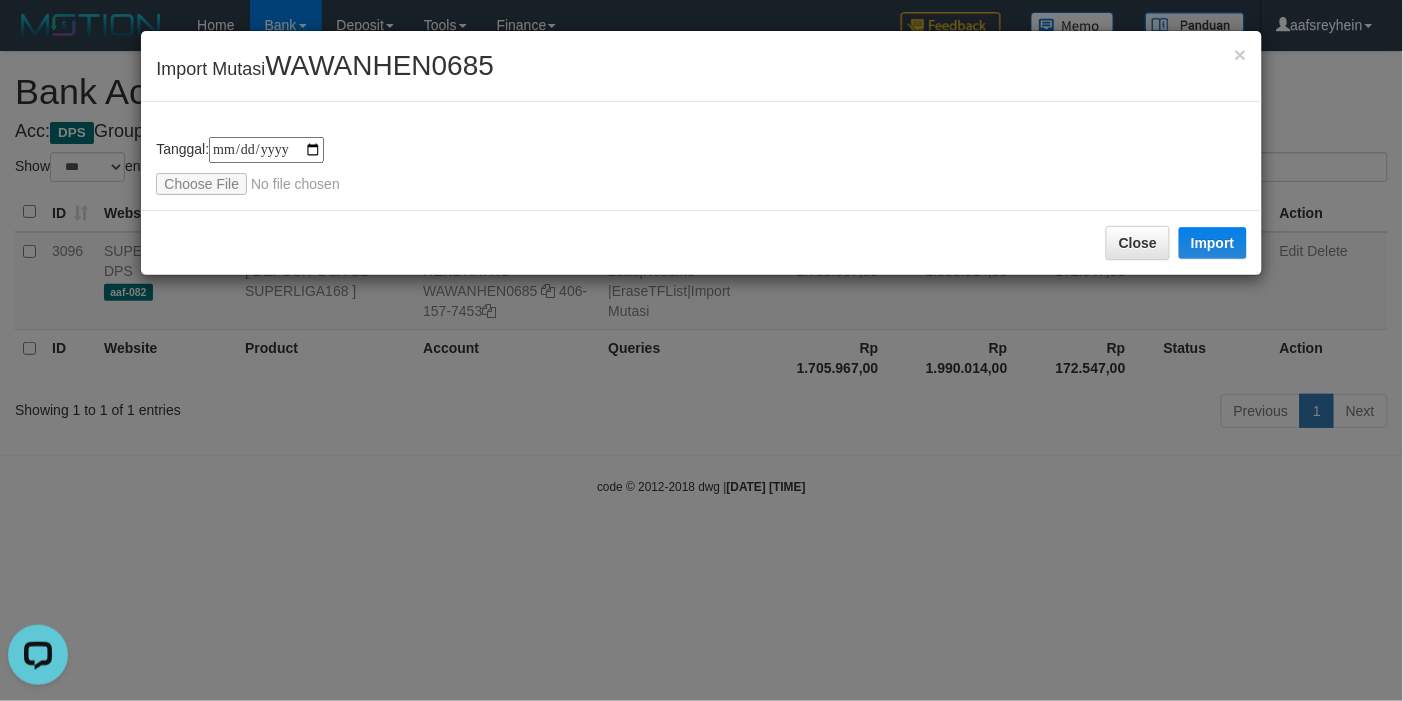 type on "**********" 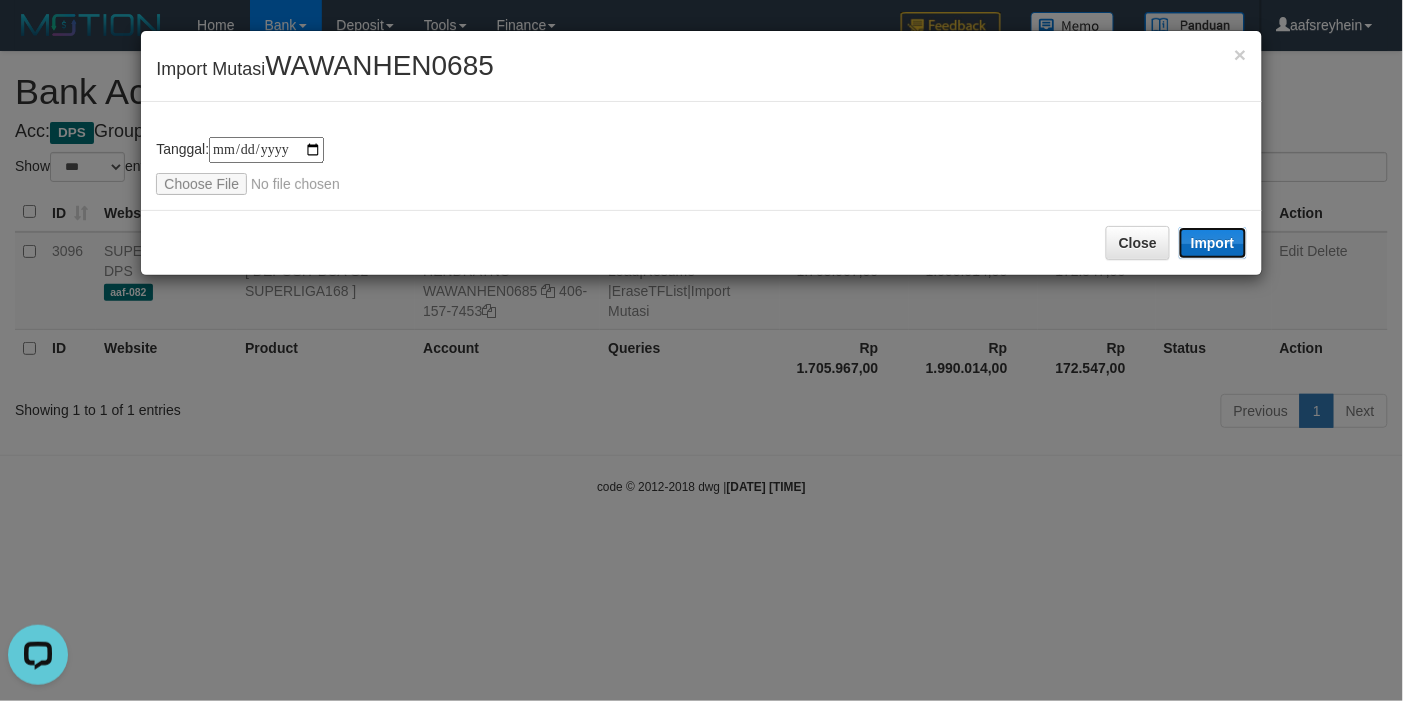 click on "Import" at bounding box center (1213, 243) 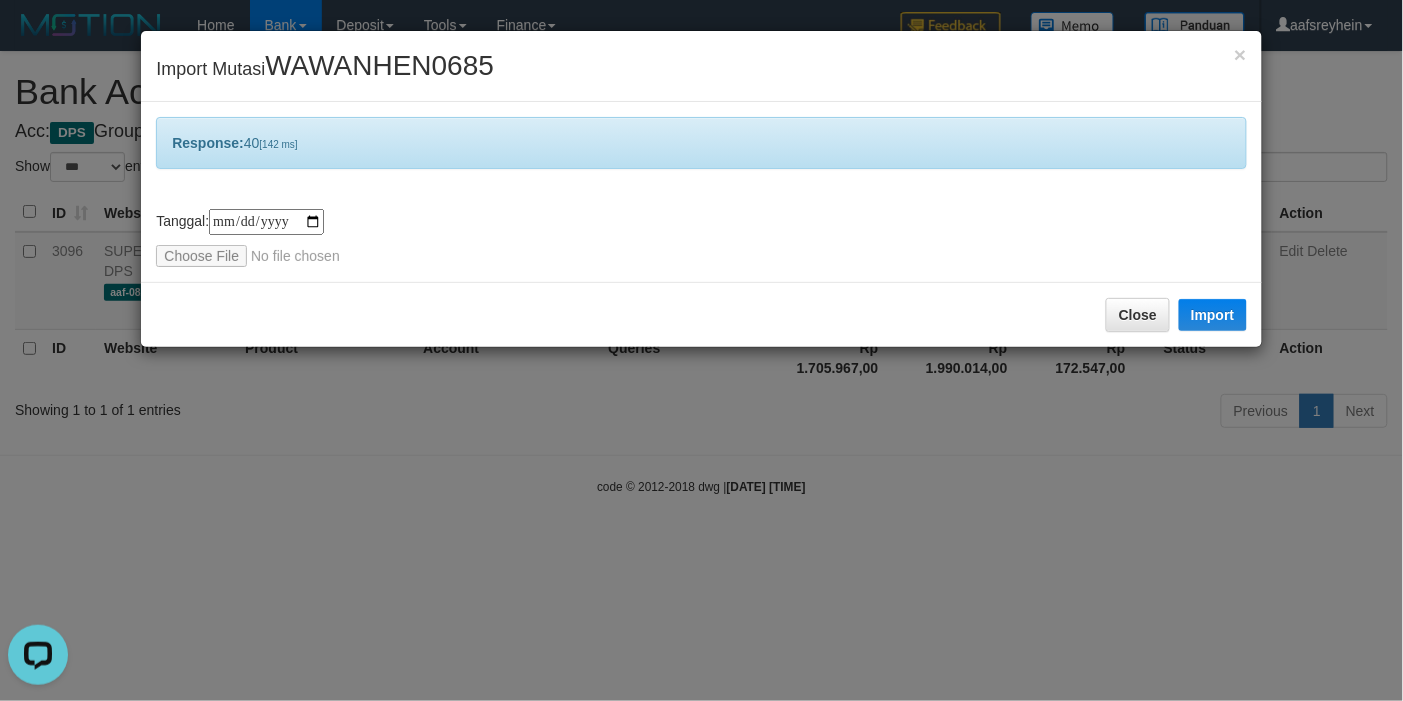 click on "**********" at bounding box center (701, 350) 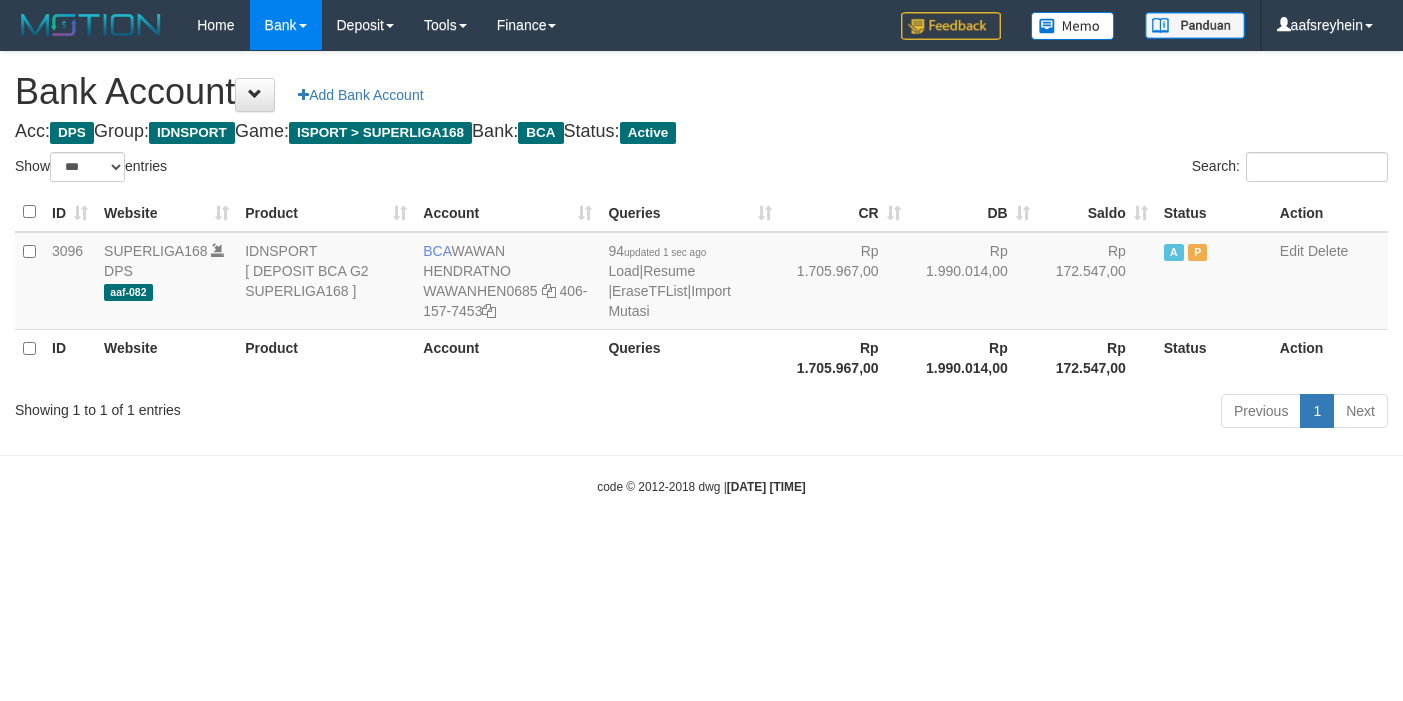 select on "***" 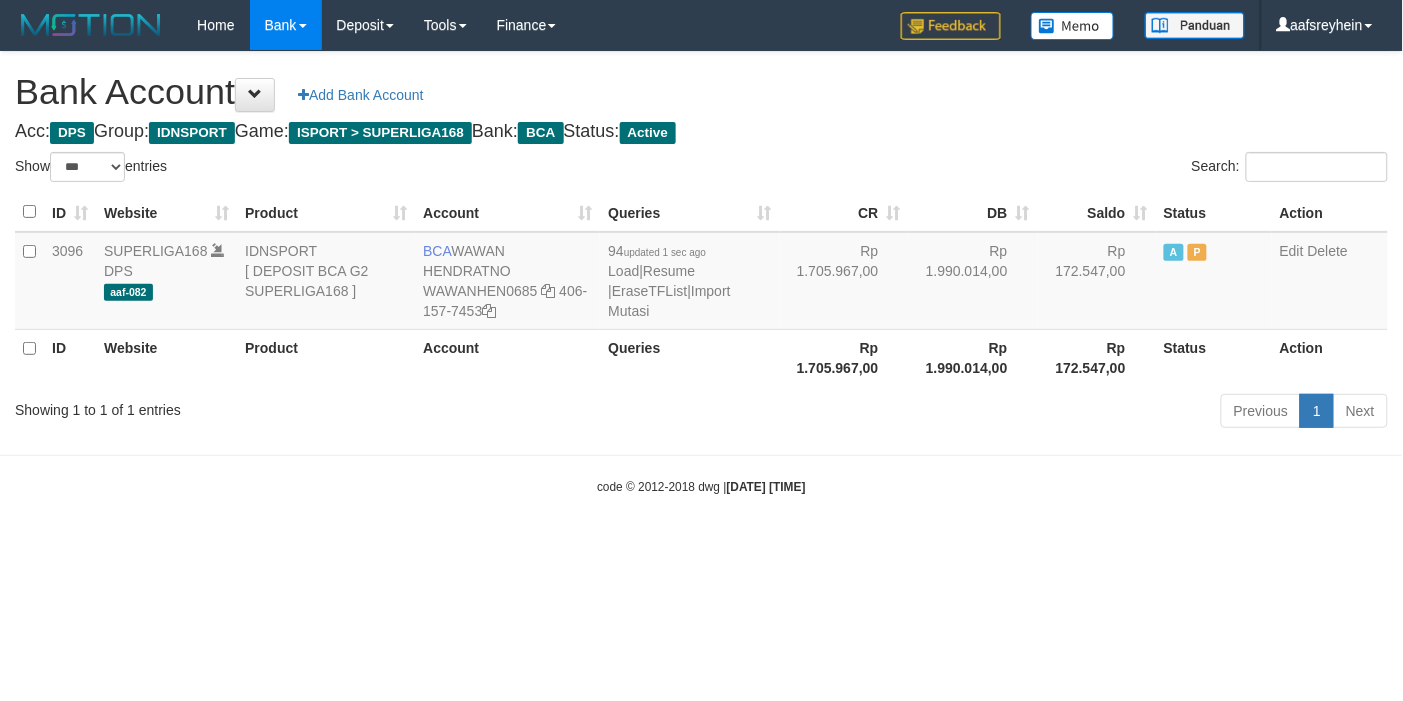 drag, startPoint x: 0, startPoint y: 0, endPoint x: 1398, endPoint y: 481, distance: 1478.4333 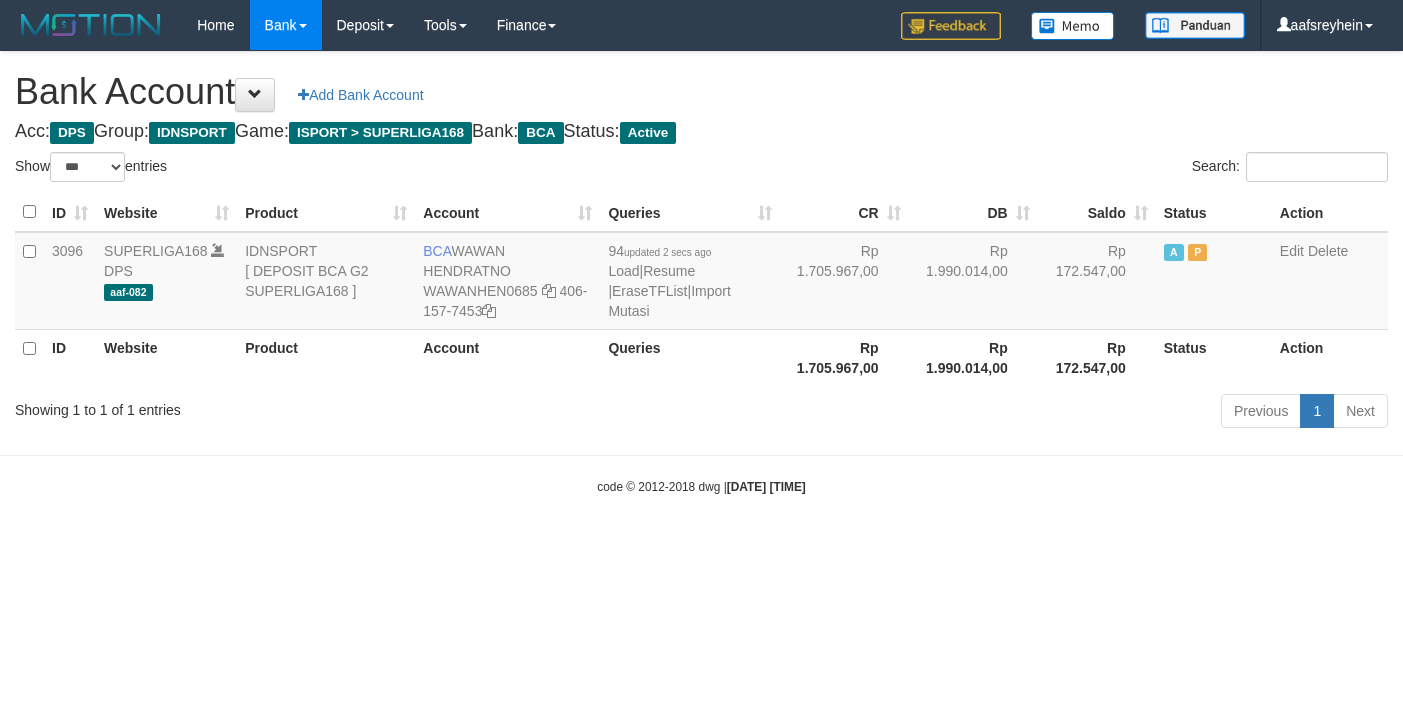 select on "***" 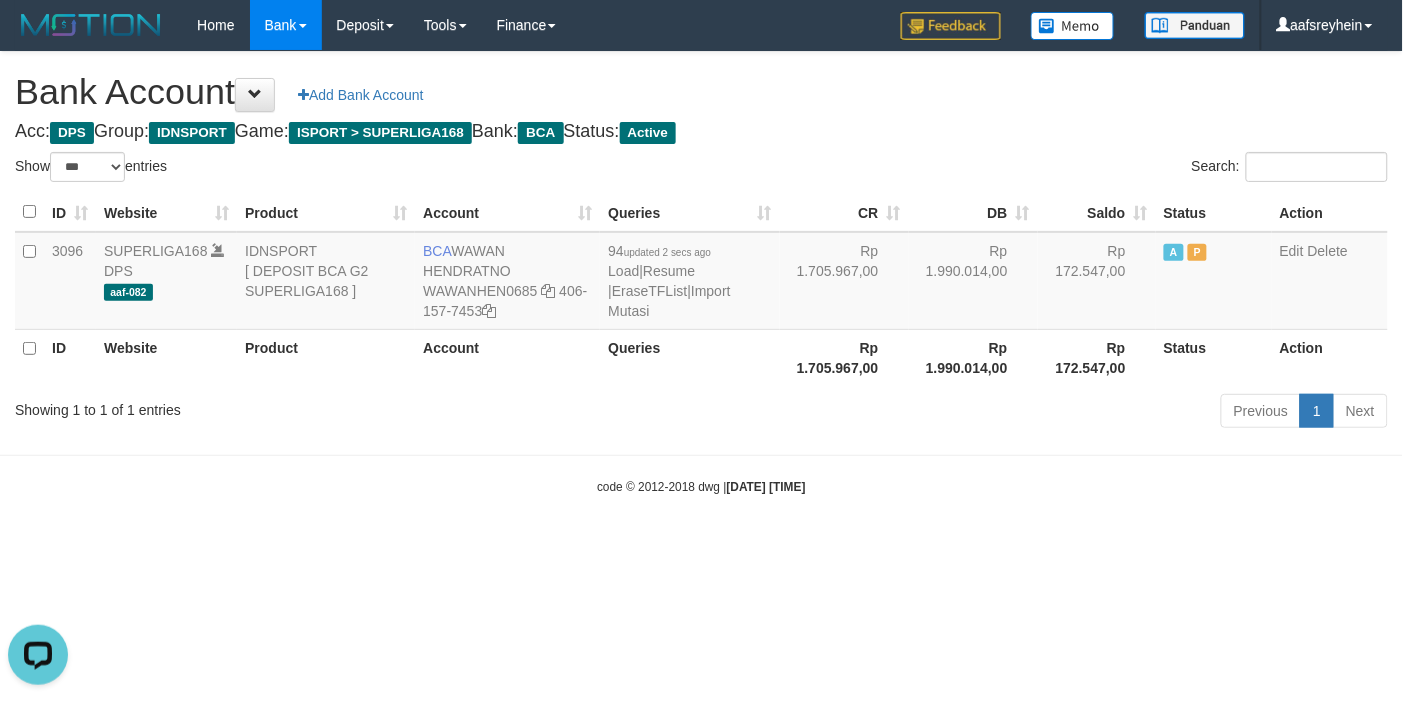 scroll, scrollTop: 0, scrollLeft: 0, axis: both 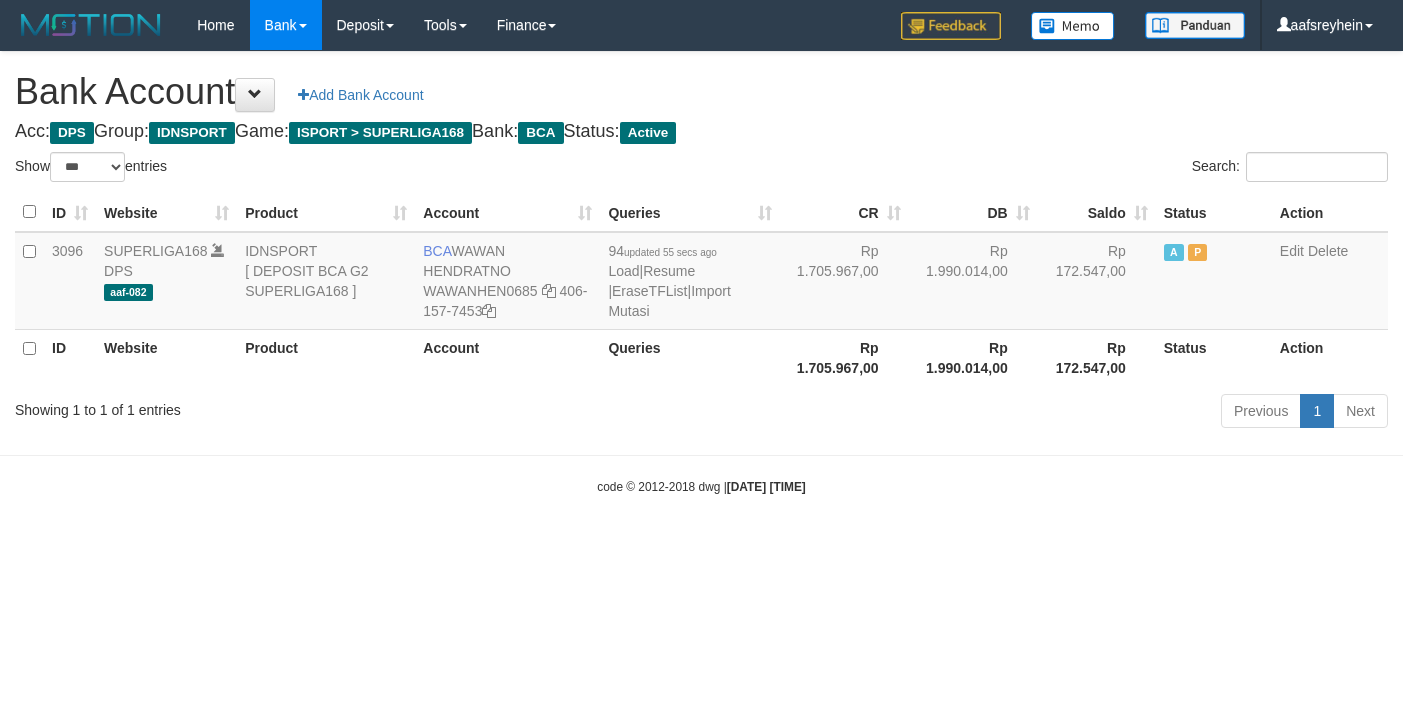 select on "***" 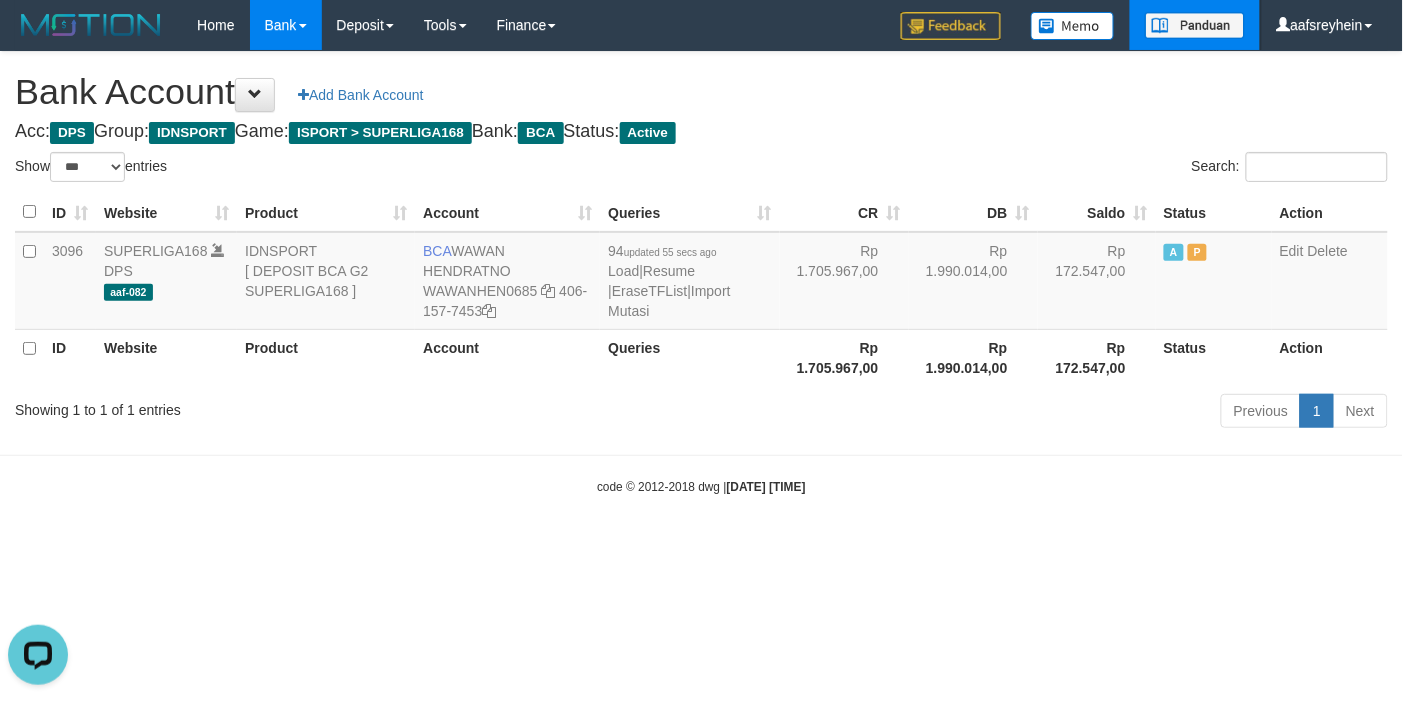 scroll, scrollTop: 0, scrollLeft: 0, axis: both 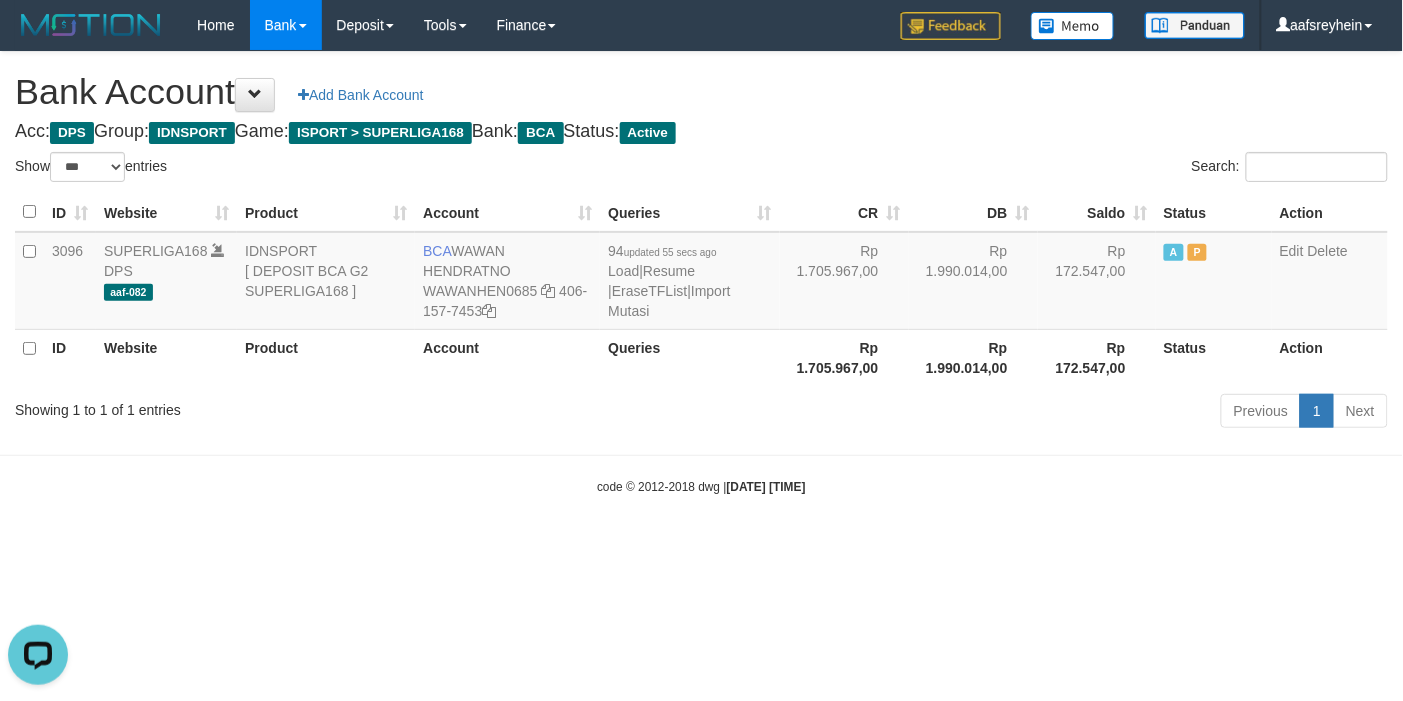 click on "Toggle navigation
Home
Bank
Account List
Load
By Website
Group
[ISPORT]													SUPERLIGA168
By Load Group (DPS)" at bounding box center [701, 273] 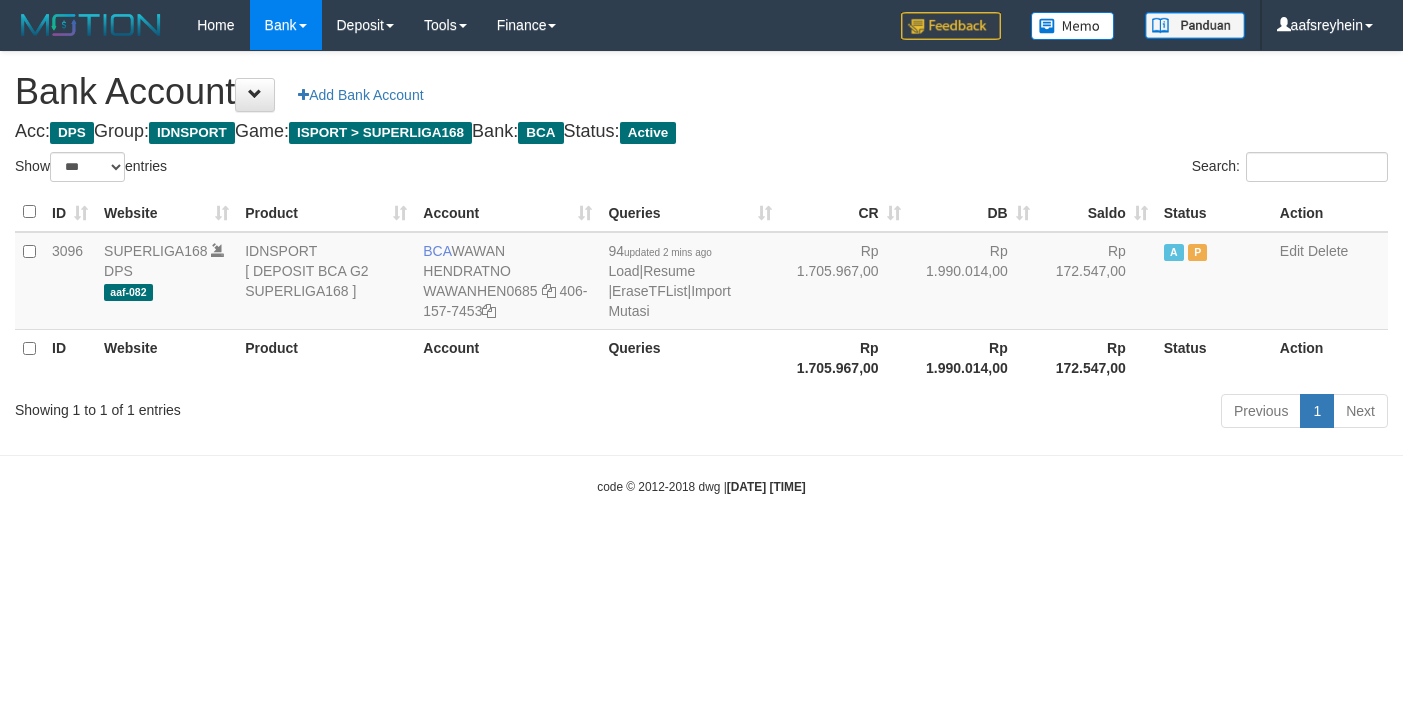 select on "***" 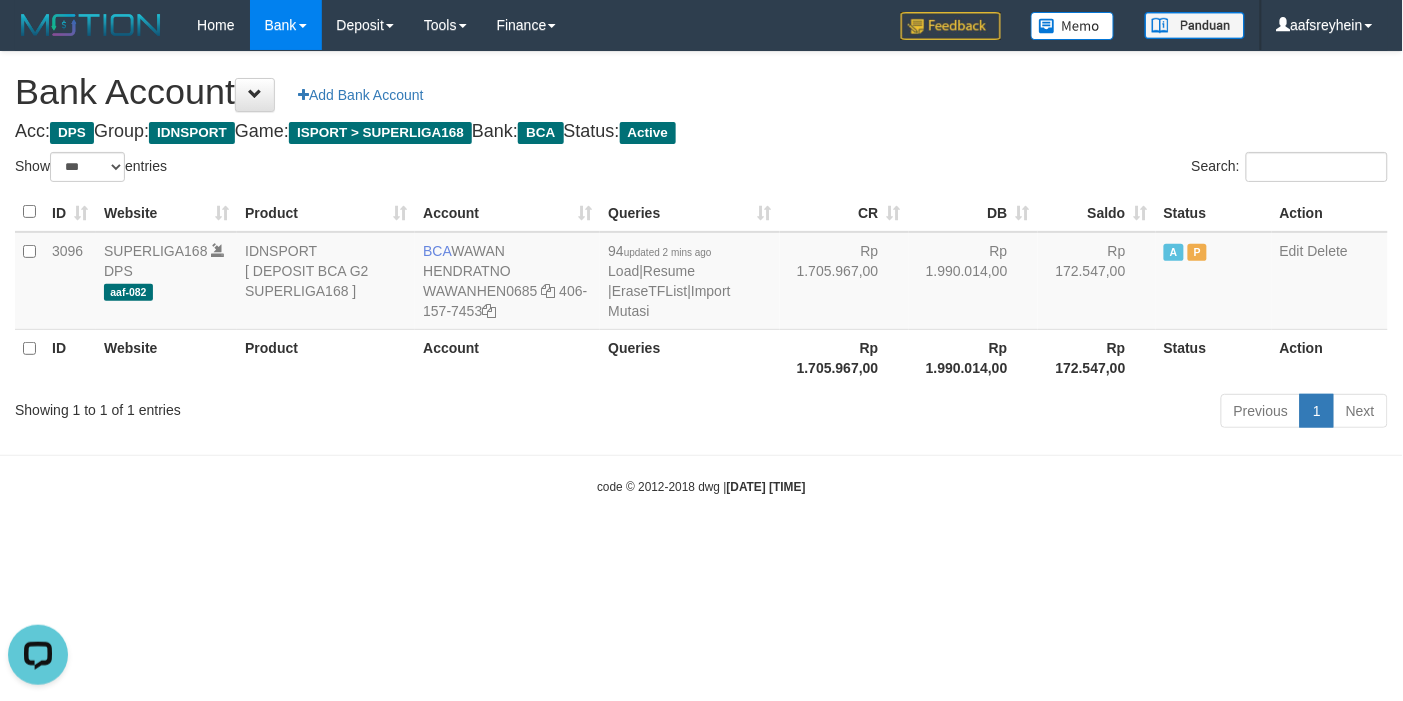 scroll, scrollTop: 0, scrollLeft: 0, axis: both 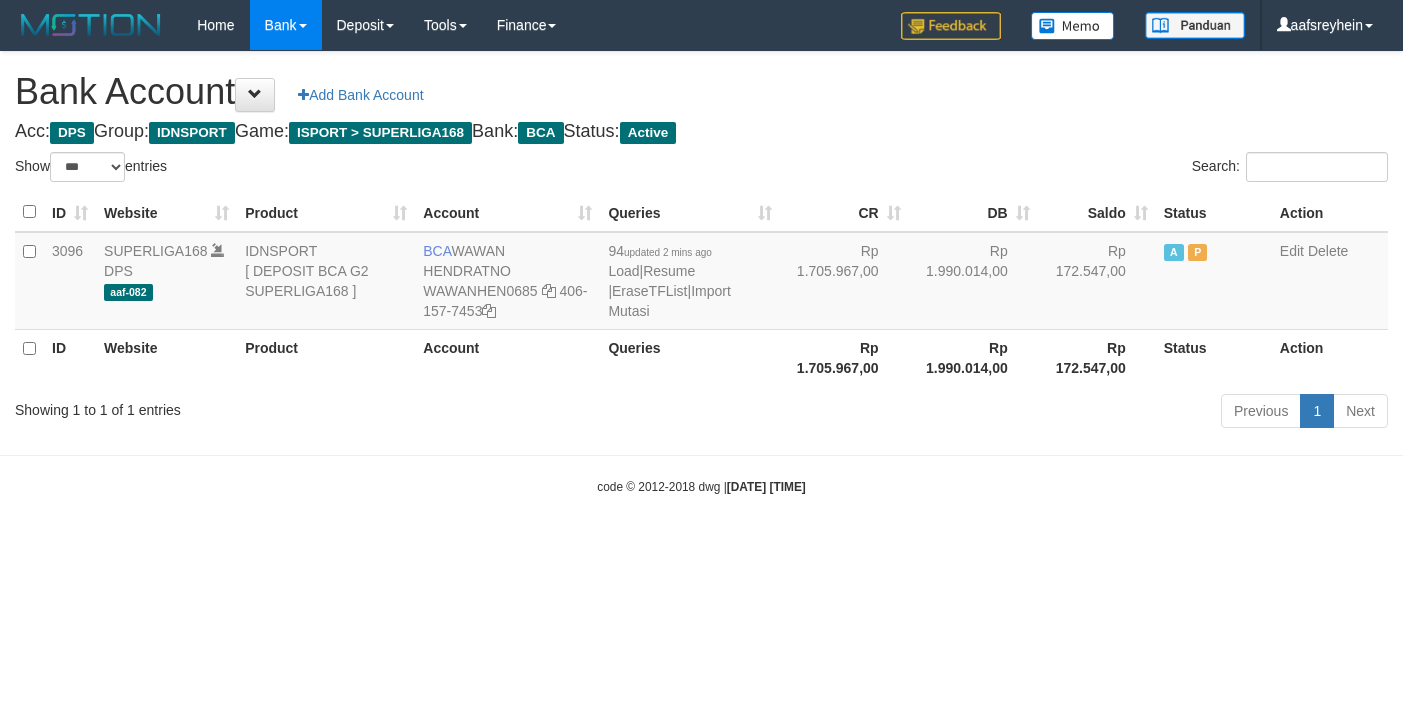 select on "***" 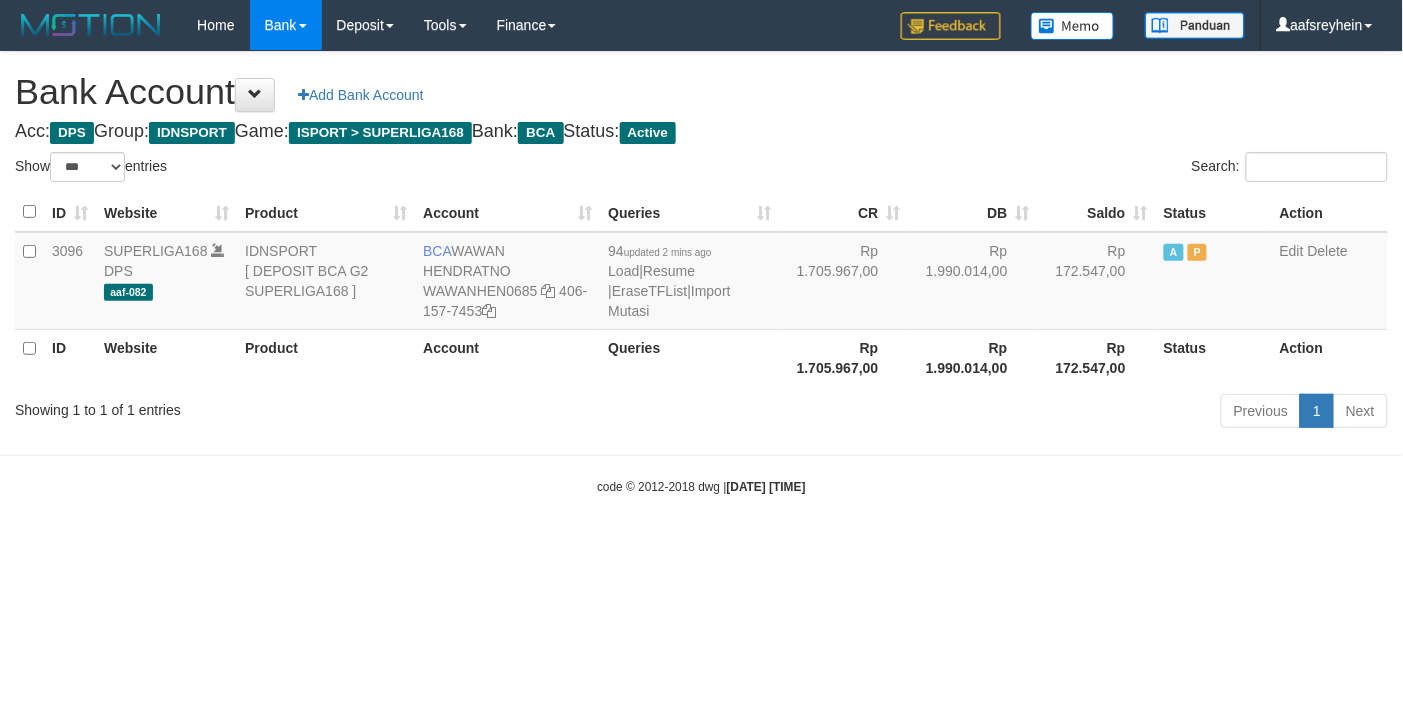 click on "Toggle navigation
Home
Bank
Account List
Load
By Website
Group
[ISPORT]													SUPERLIGA168
By Load Group (DPS)
-" at bounding box center (701, 273) 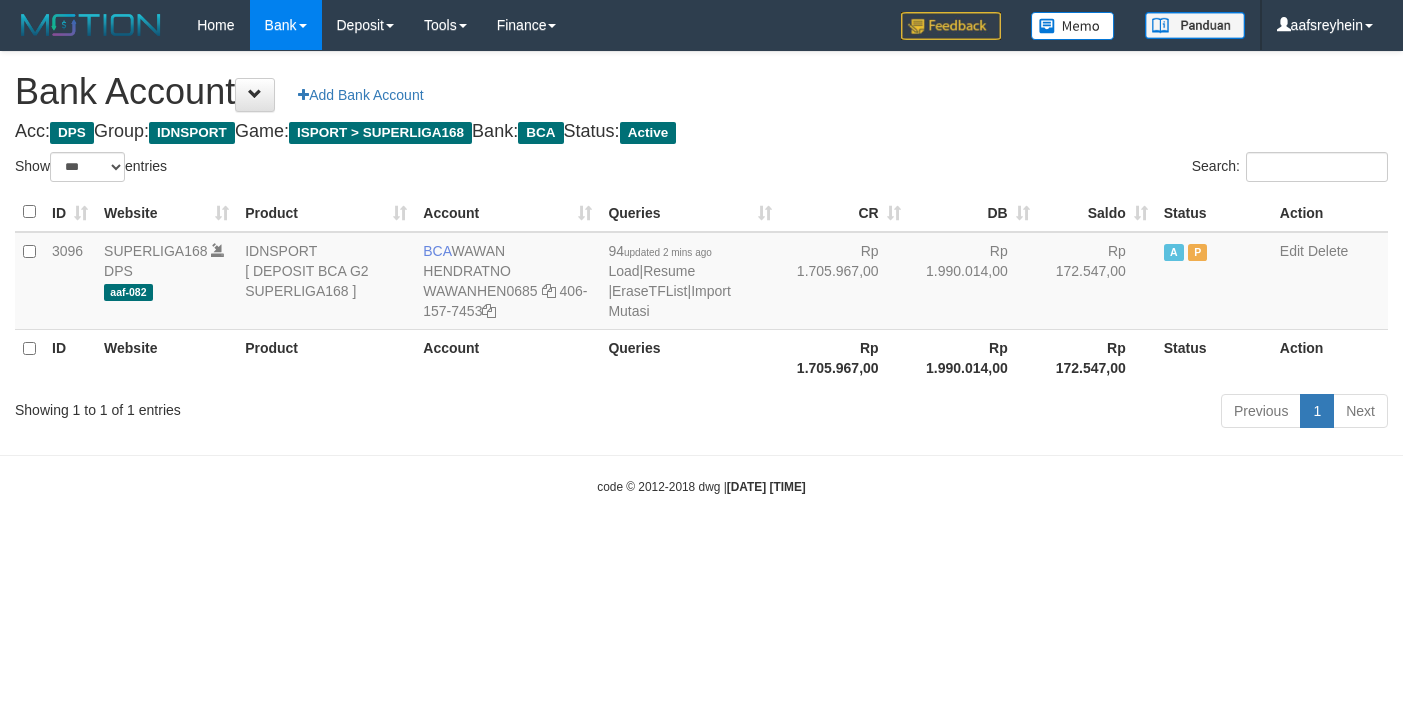 select on "***" 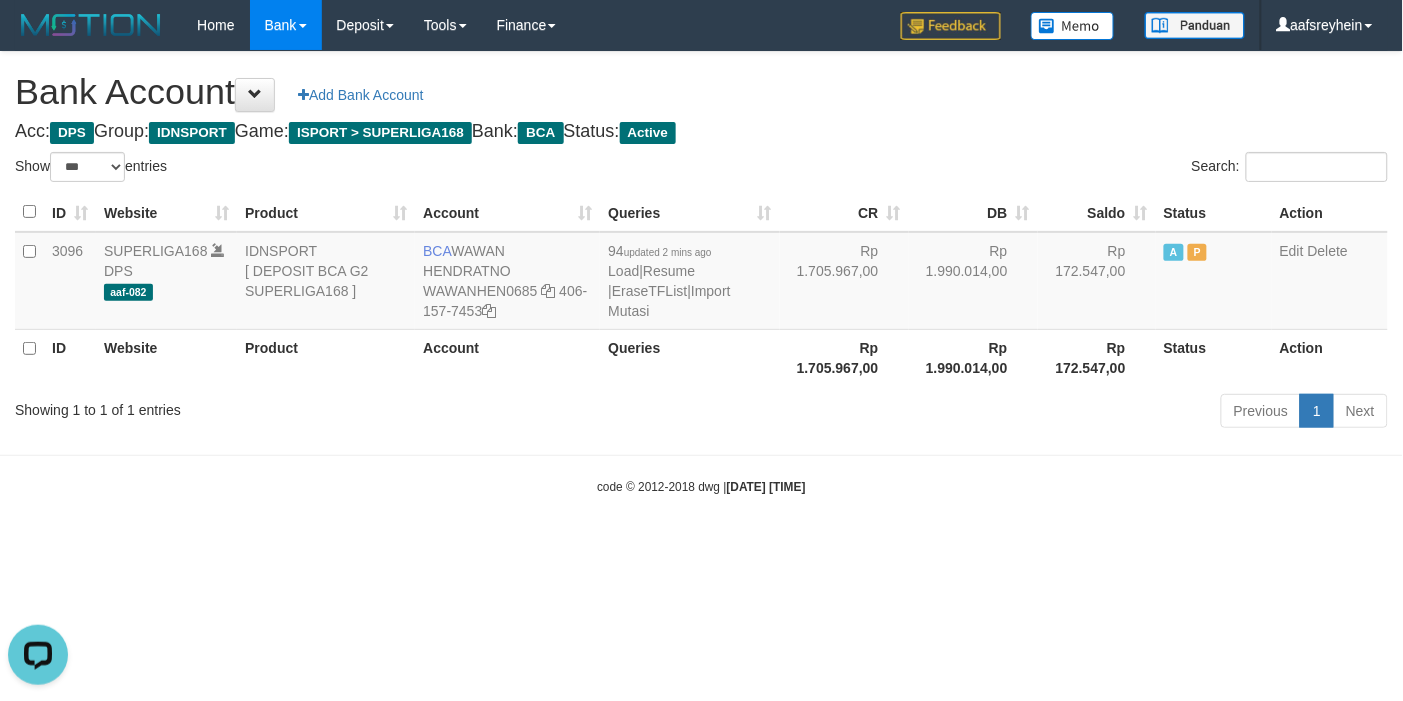 scroll, scrollTop: 0, scrollLeft: 0, axis: both 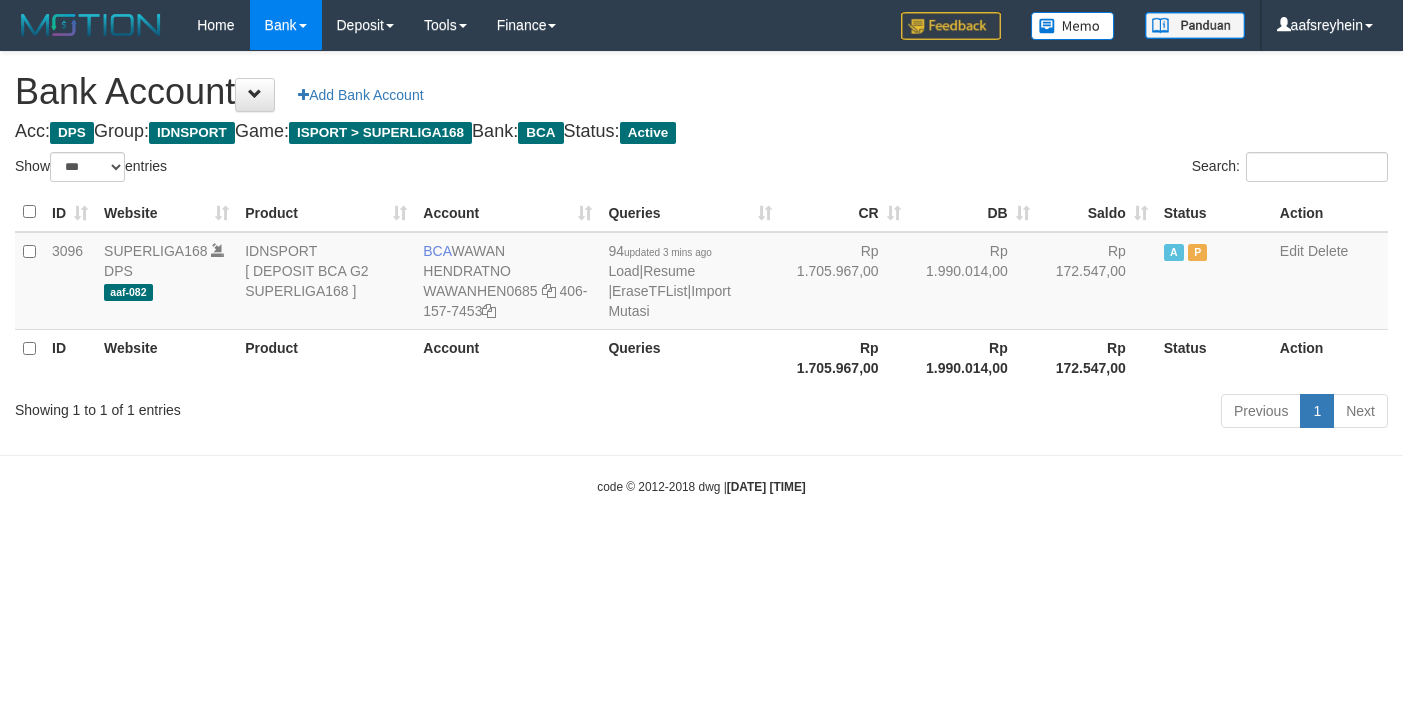 select on "***" 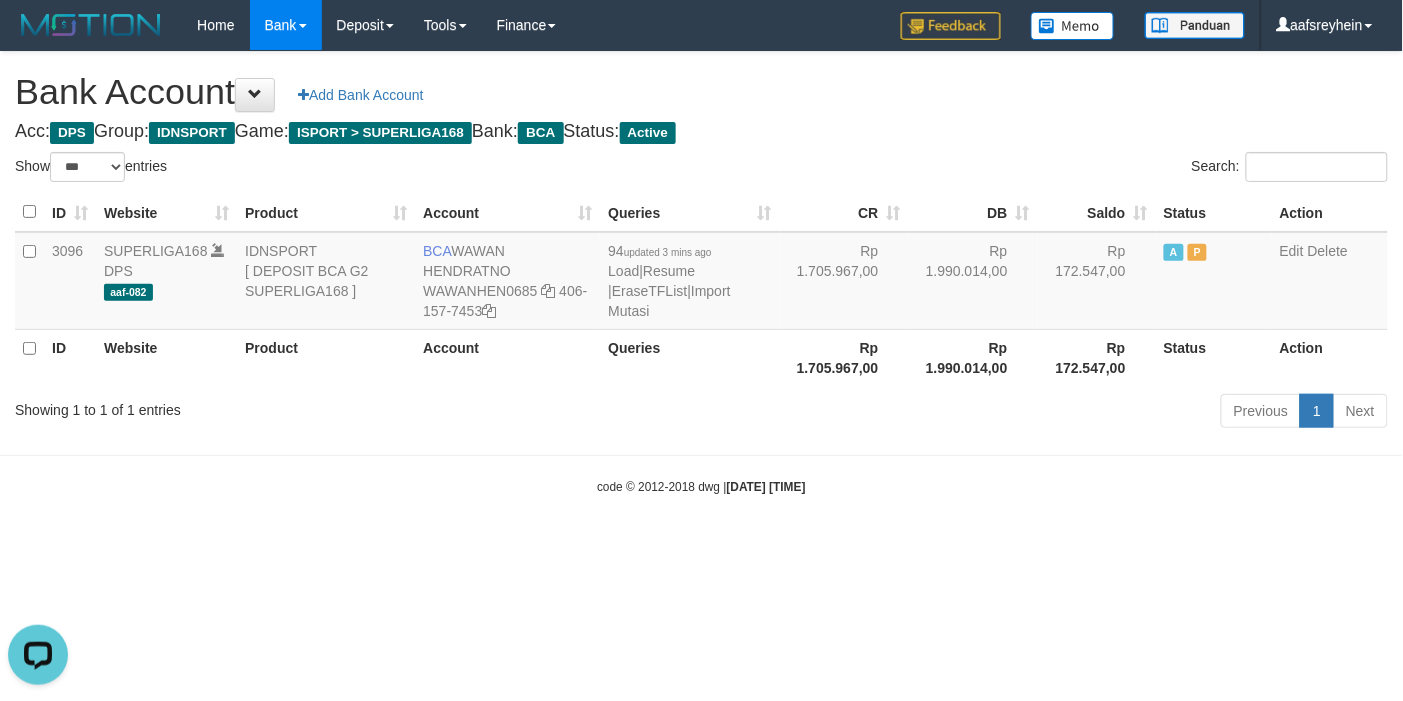scroll, scrollTop: 0, scrollLeft: 0, axis: both 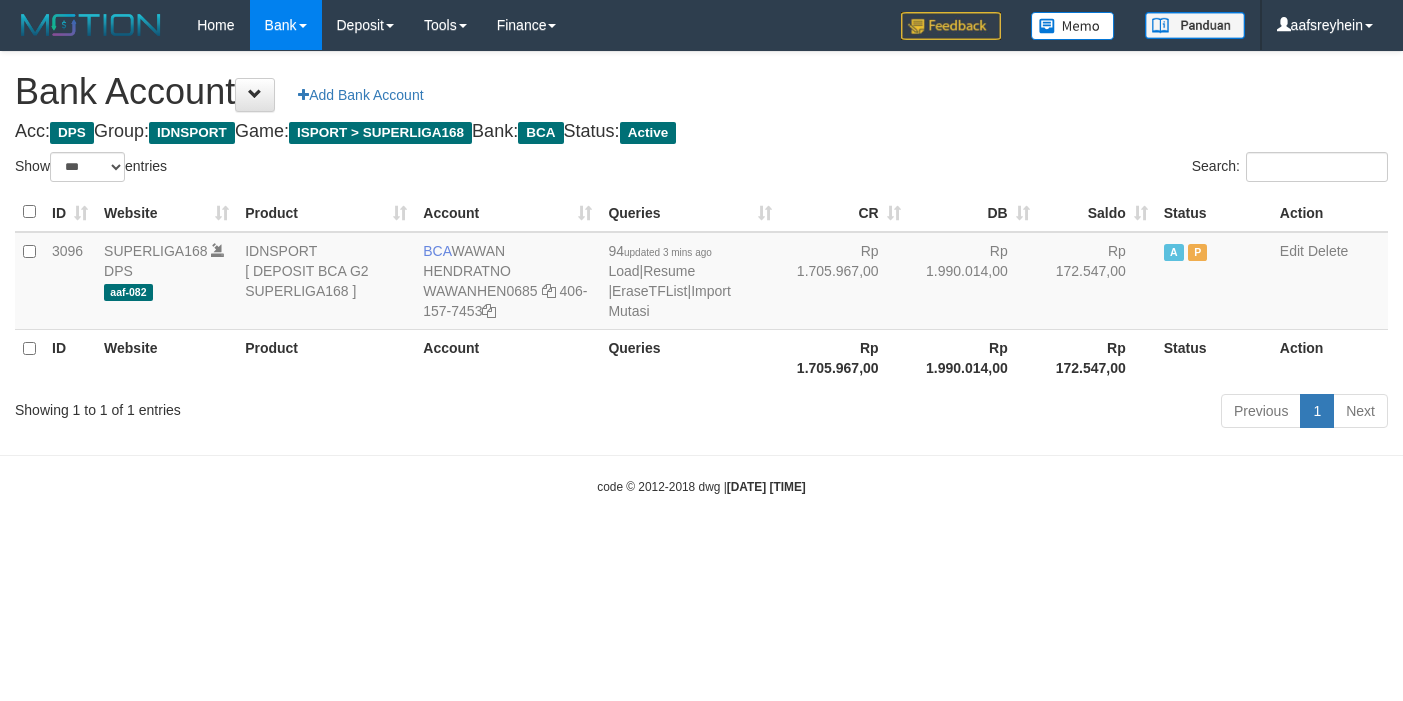 select on "***" 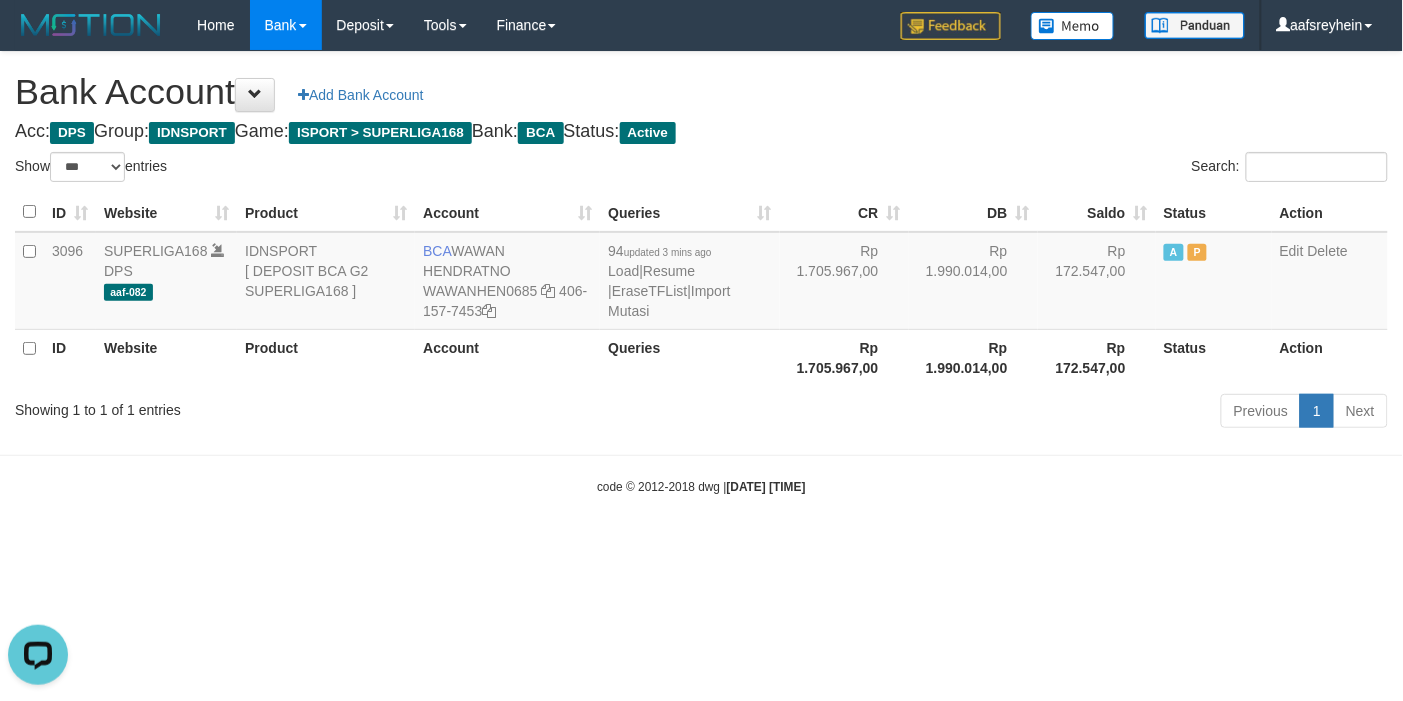 scroll, scrollTop: 0, scrollLeft: 0, axis: both 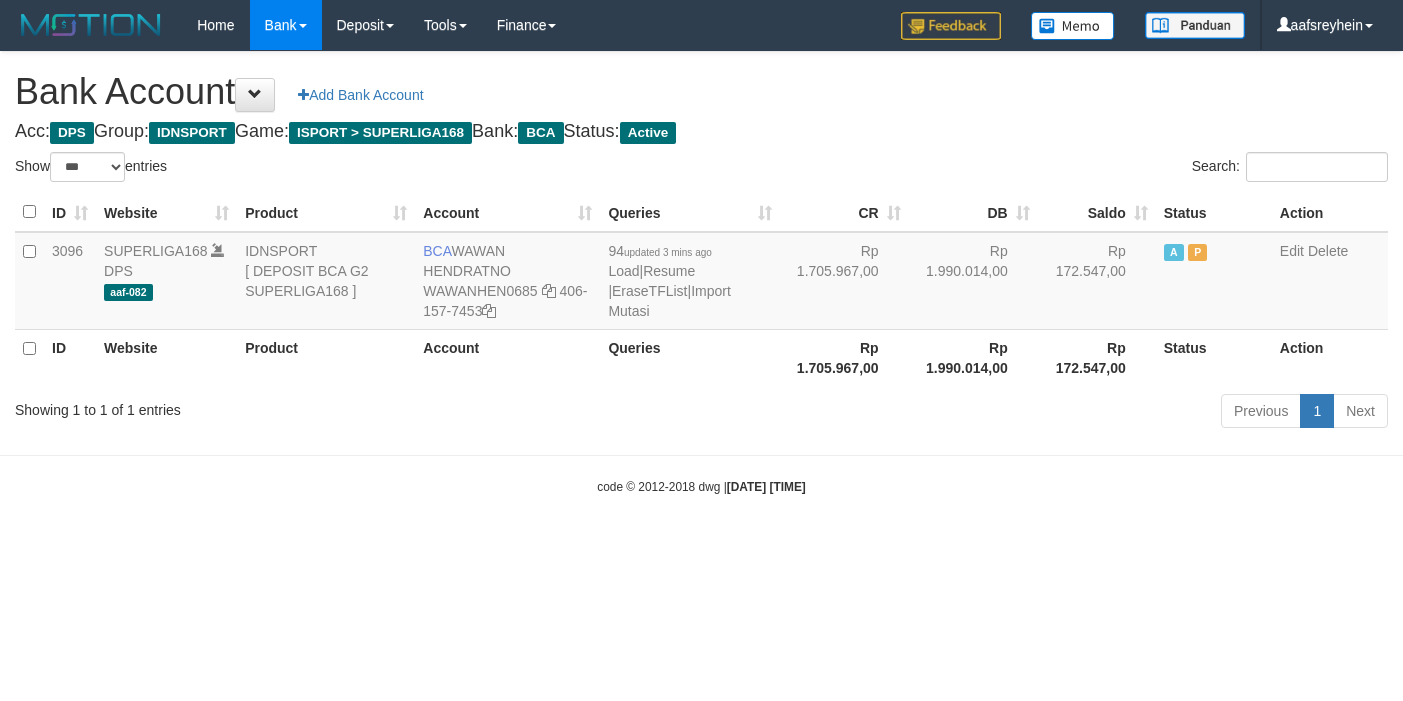 select on "***" 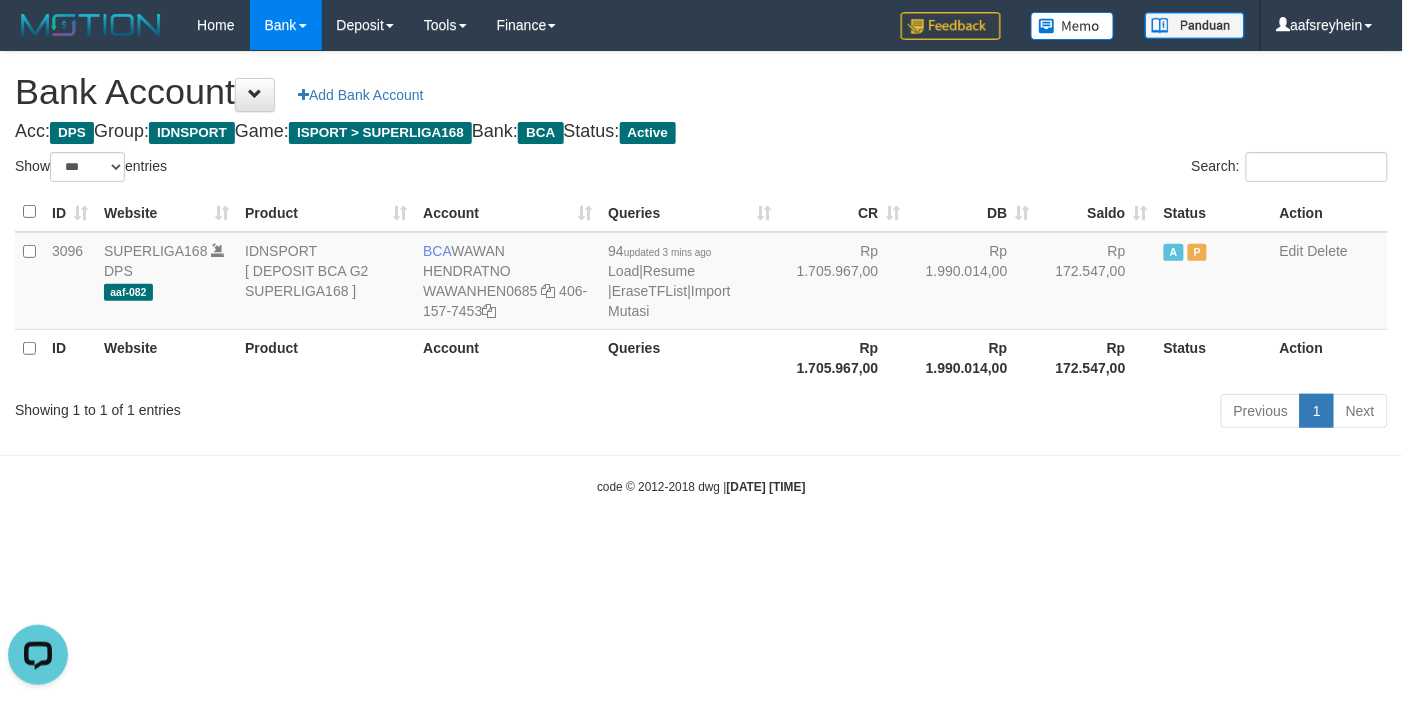 scroll, scrollTop: 0, scrollLeft: 0, axis: both 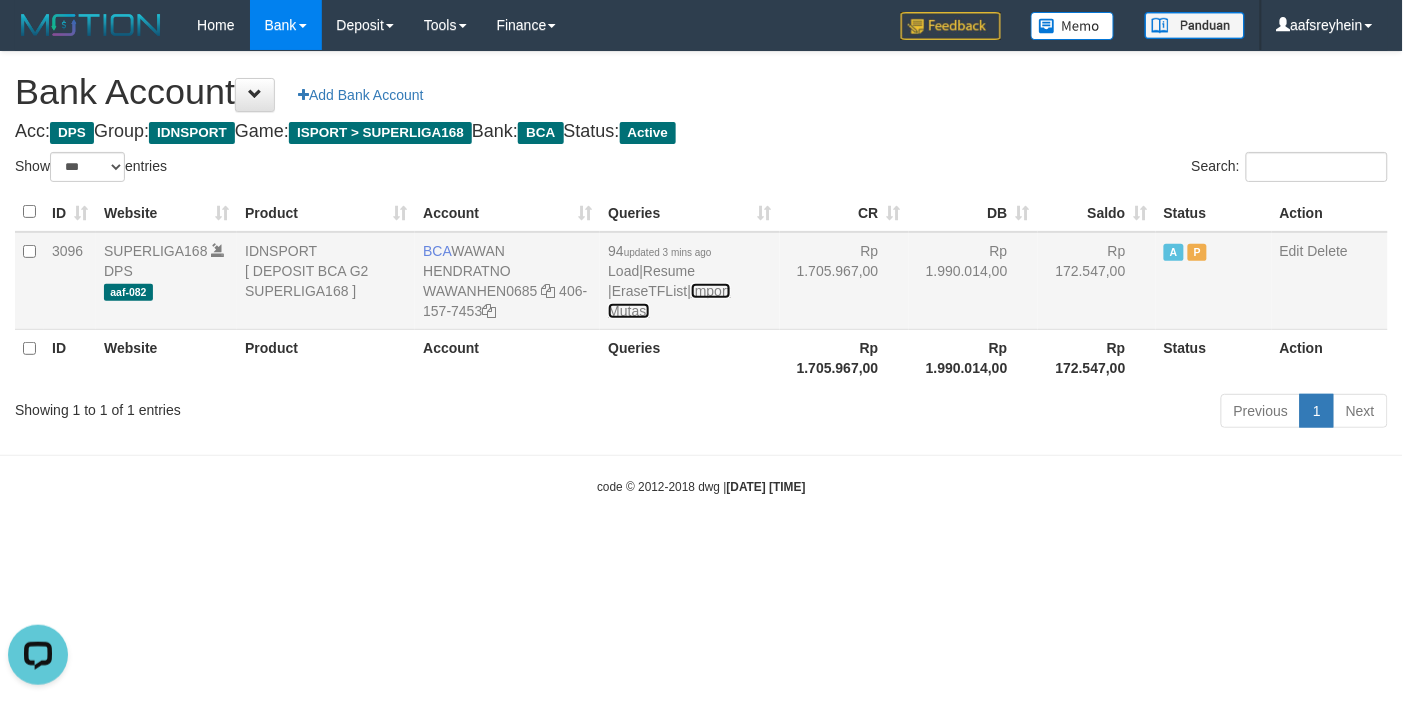 click on "Import Mutasi" at bounding box center (669, 301) 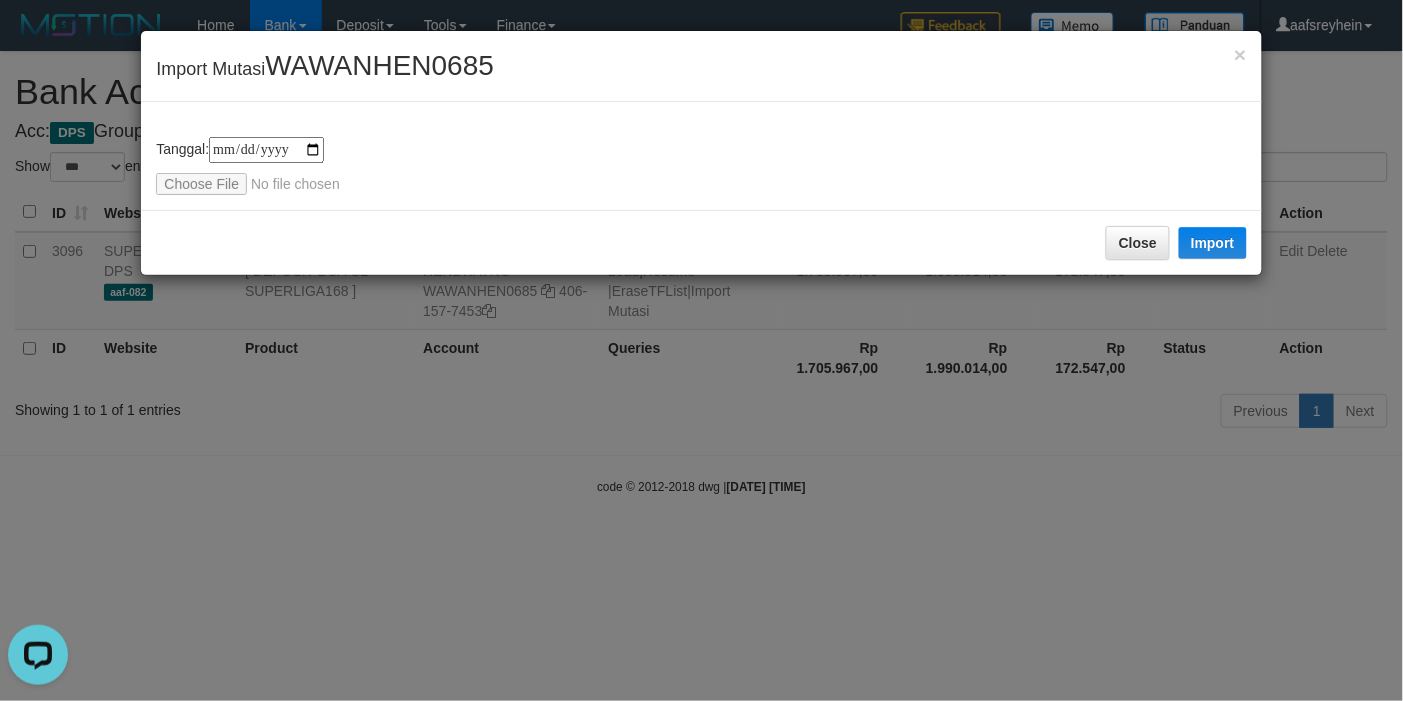 type on "**********" 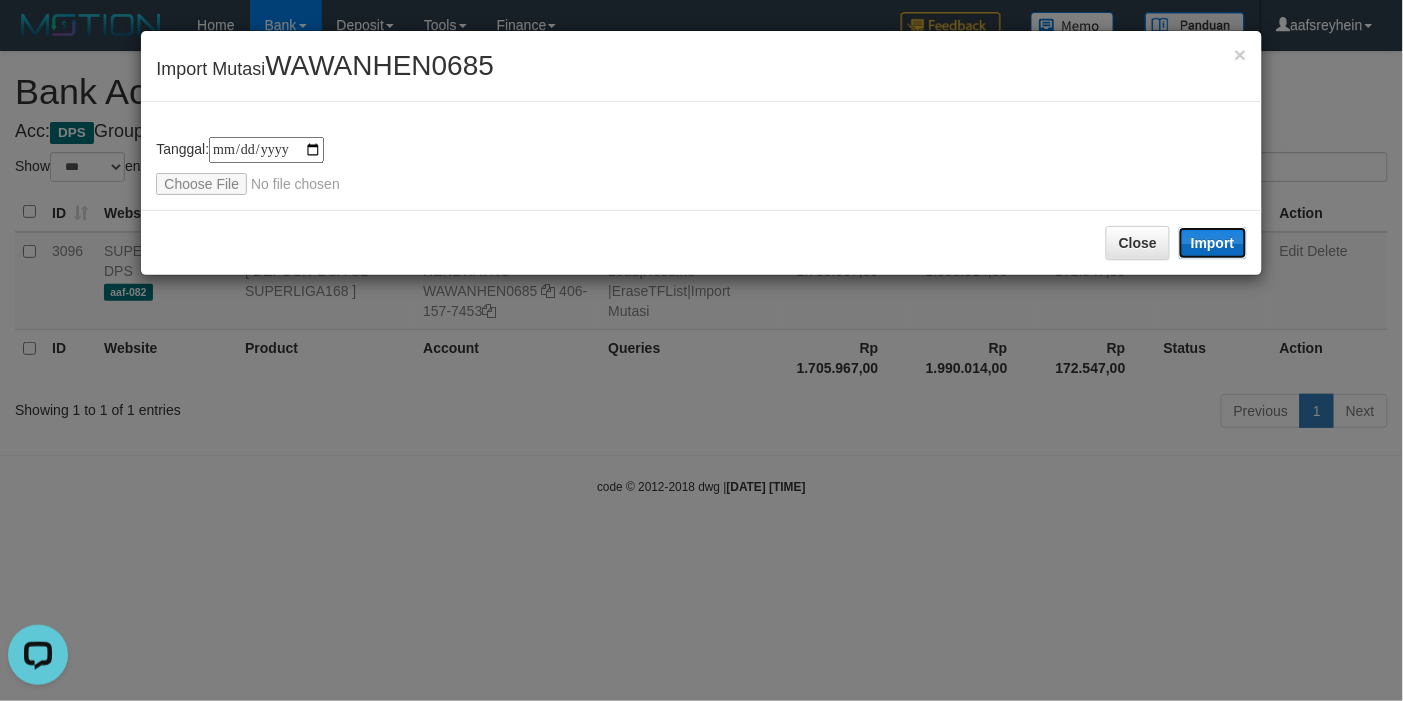 click on "Import" at bounding box center [1213, 243] 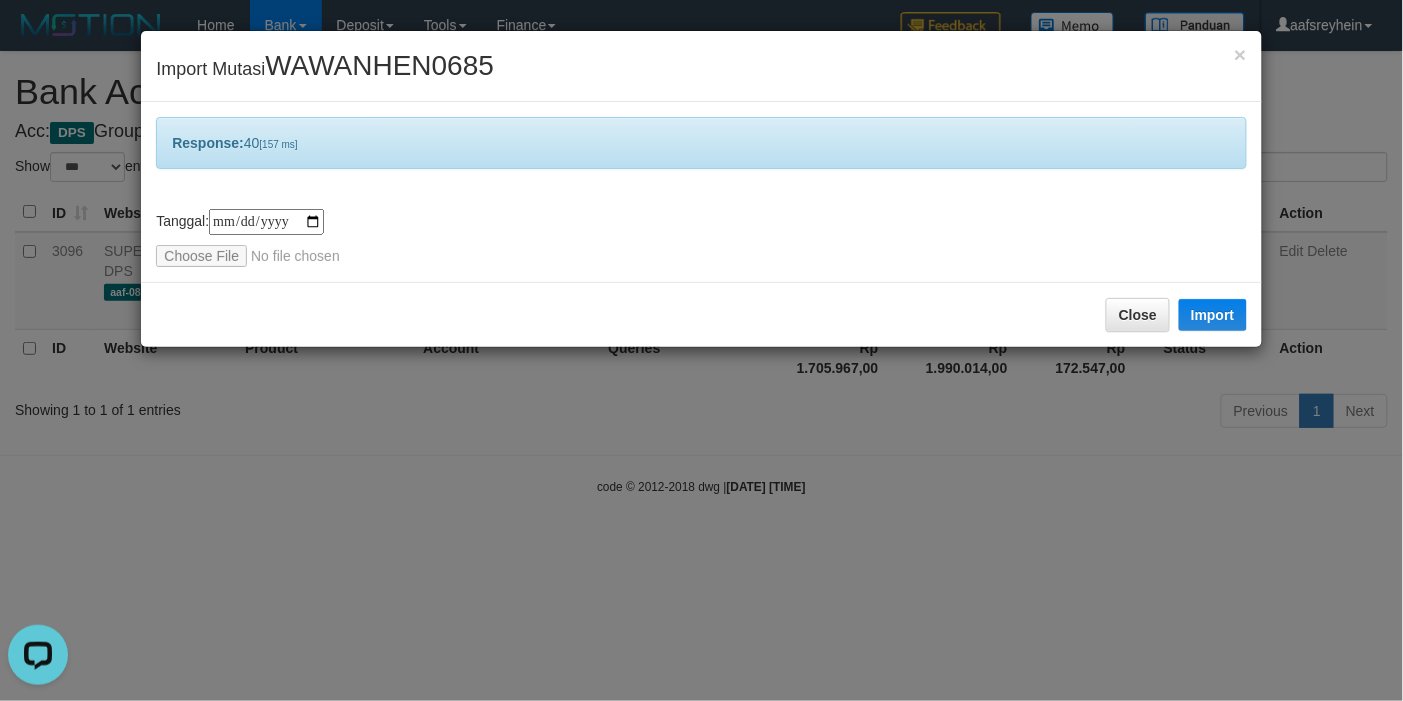 click on "**********" at bounding box center [701, 350] 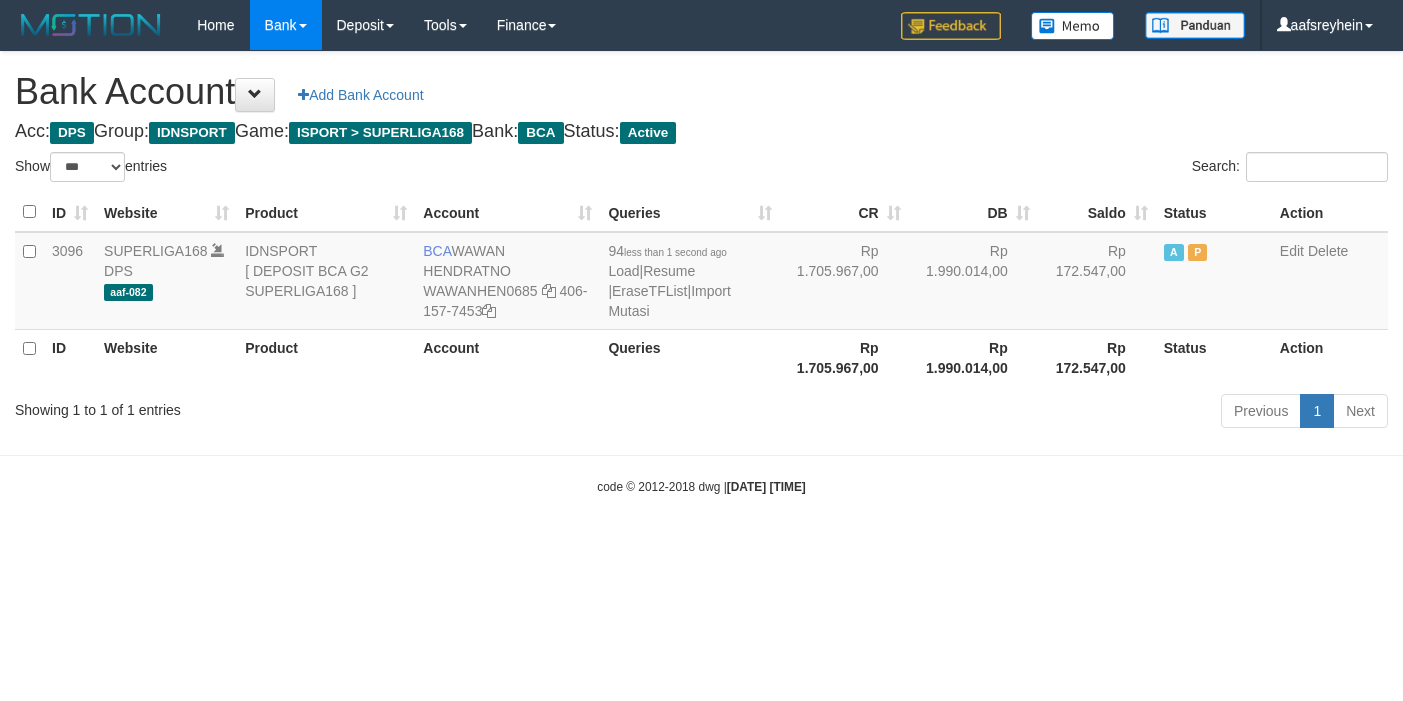 select on "***" 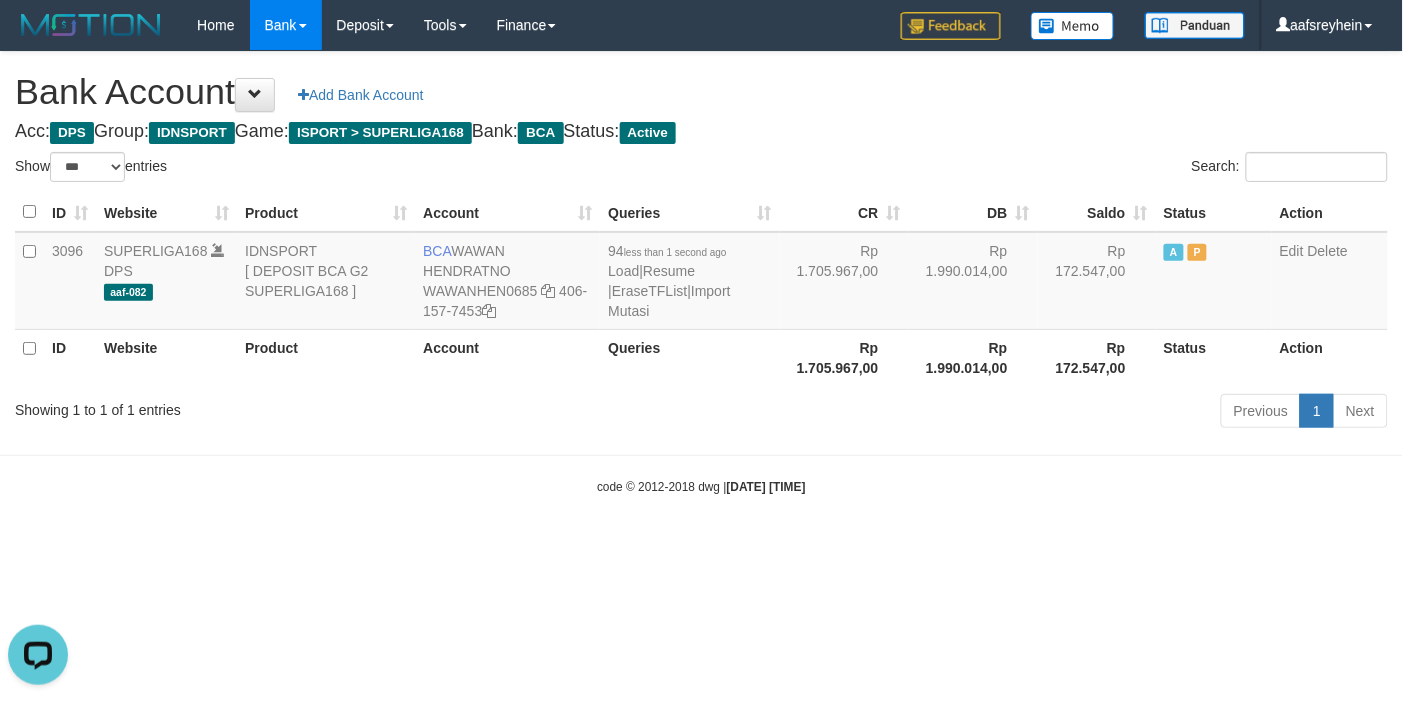scroll, scrollTop: 0, scrollLeft: 0, axis: both 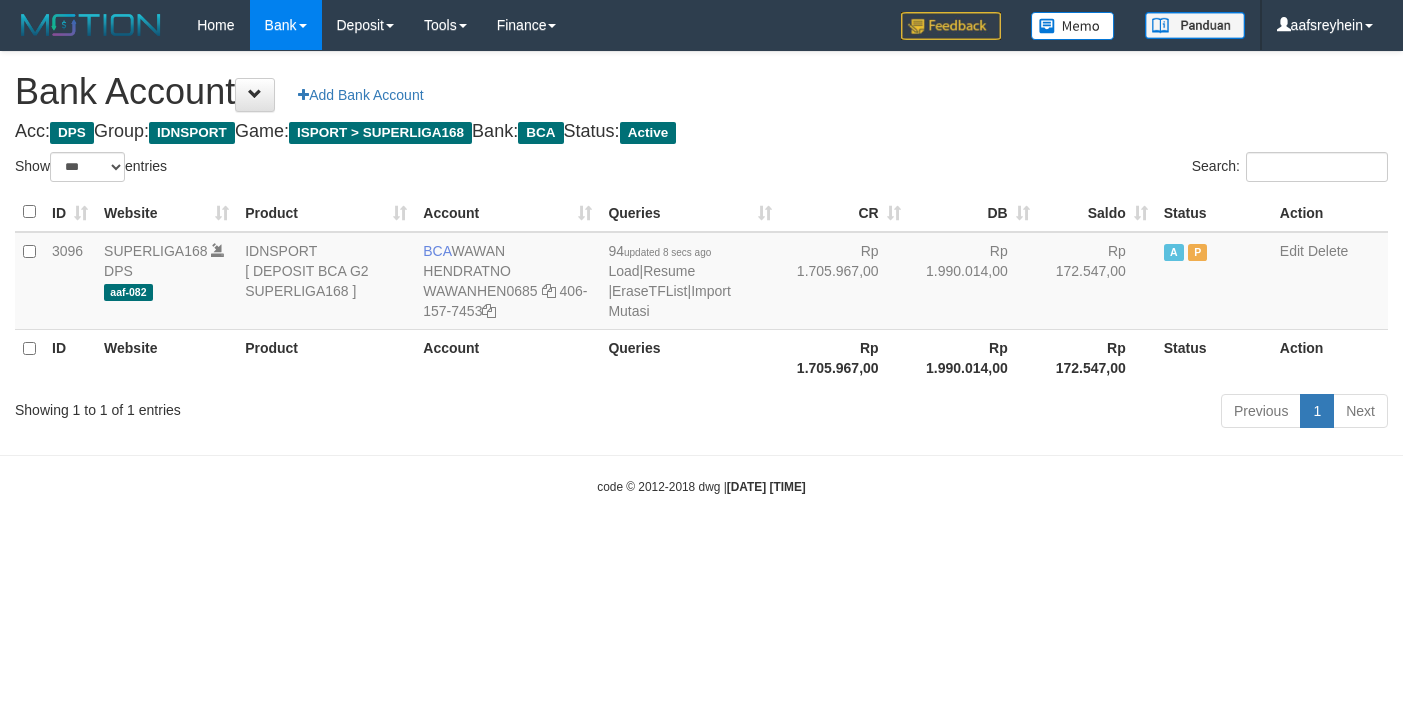 select on "***" 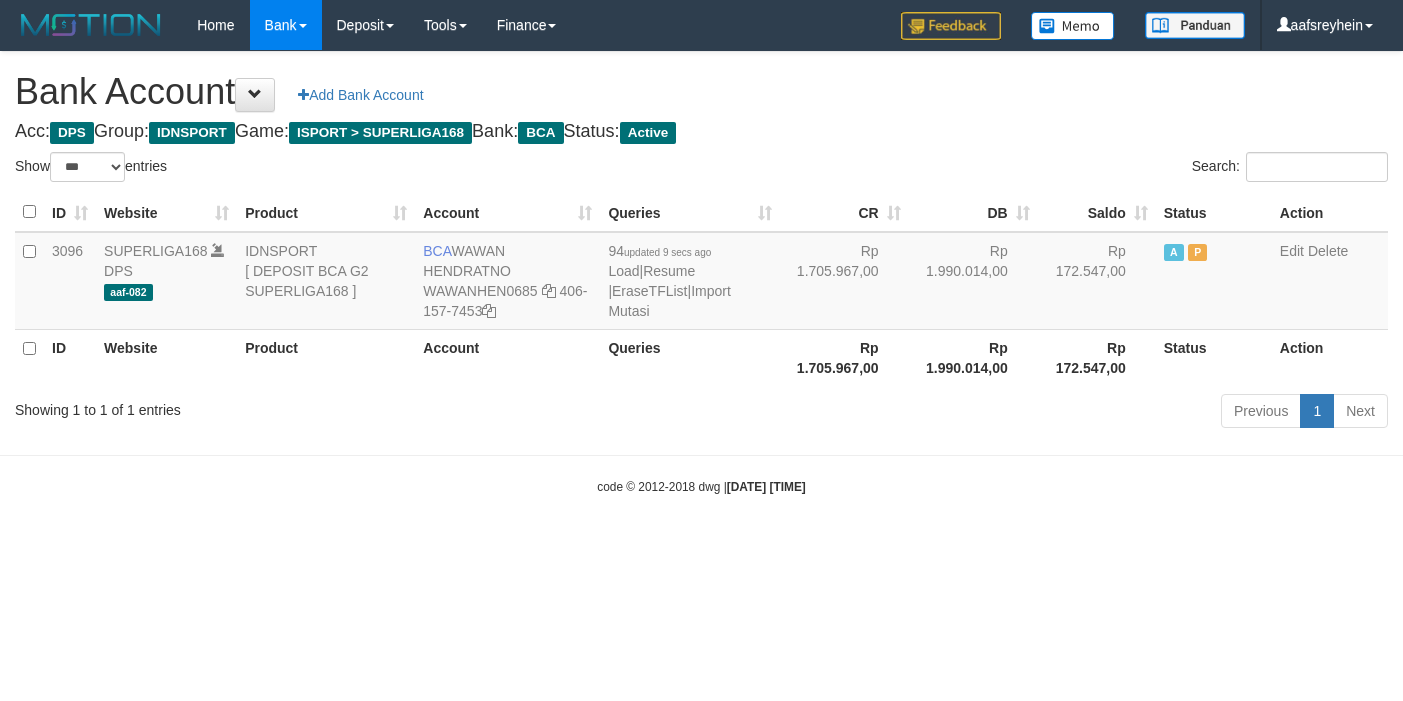 select on "***" 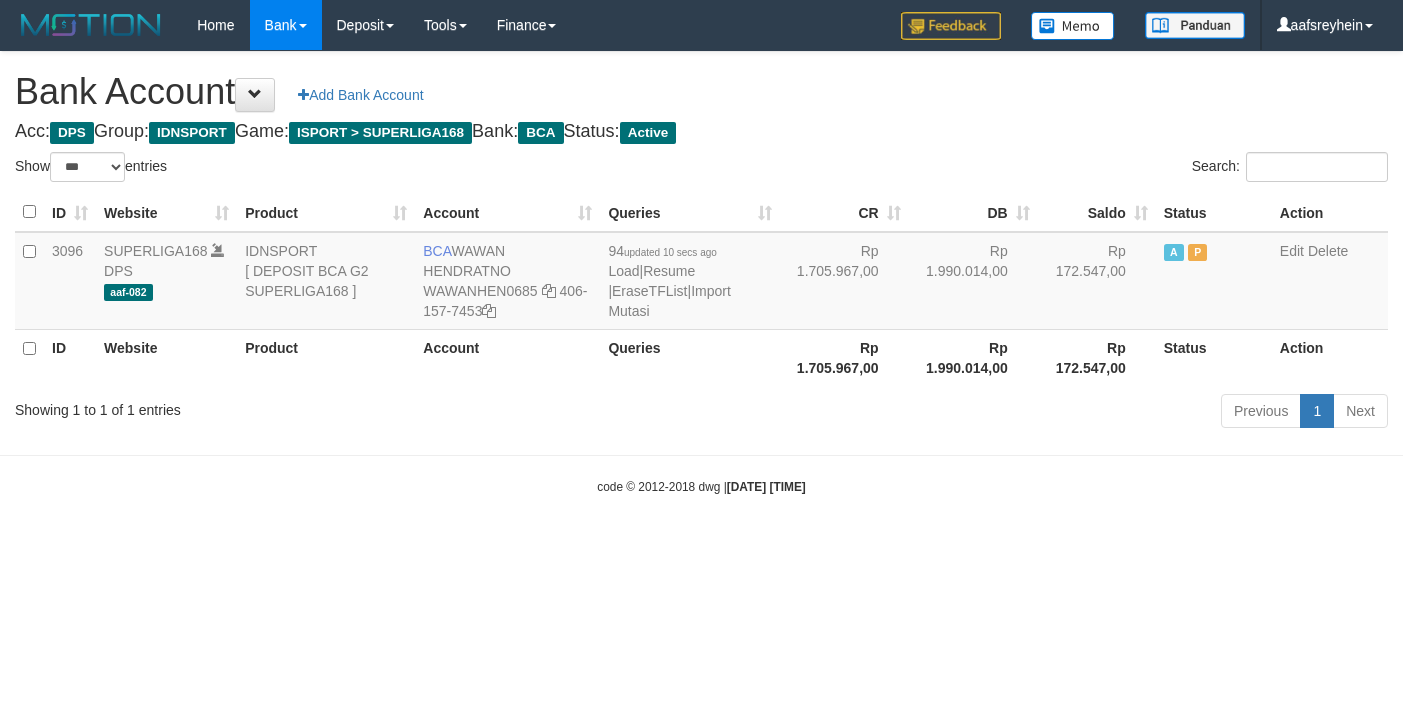 select on "***" 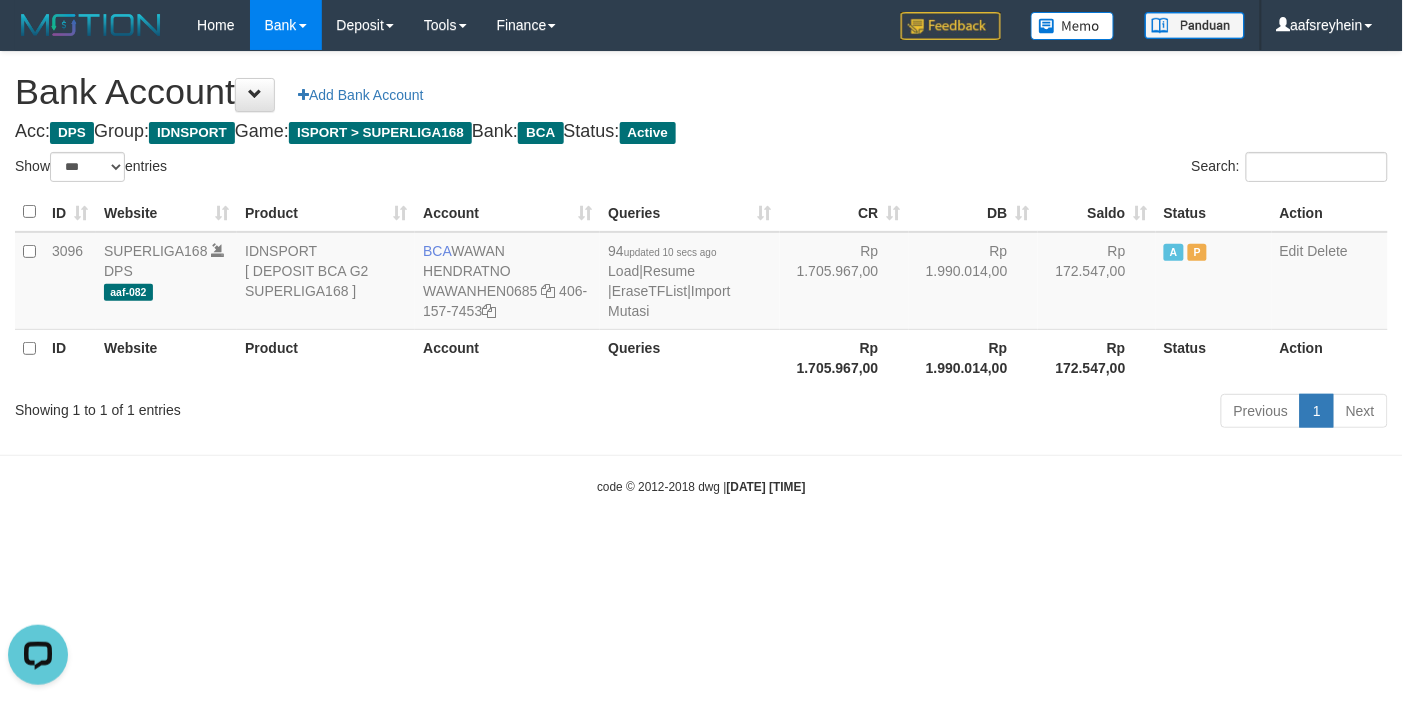 scroll, scrollTop: 0, scrollLeft: 0, axis: both 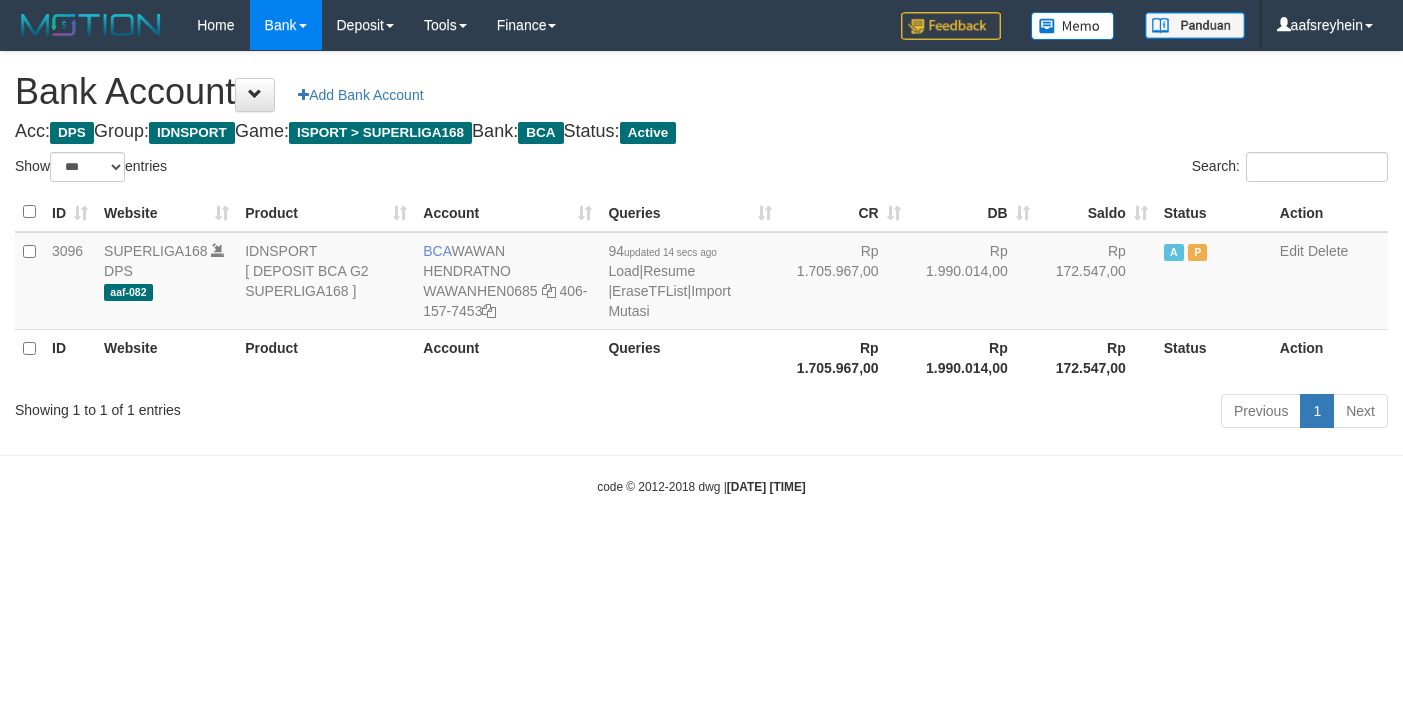 select on "***" 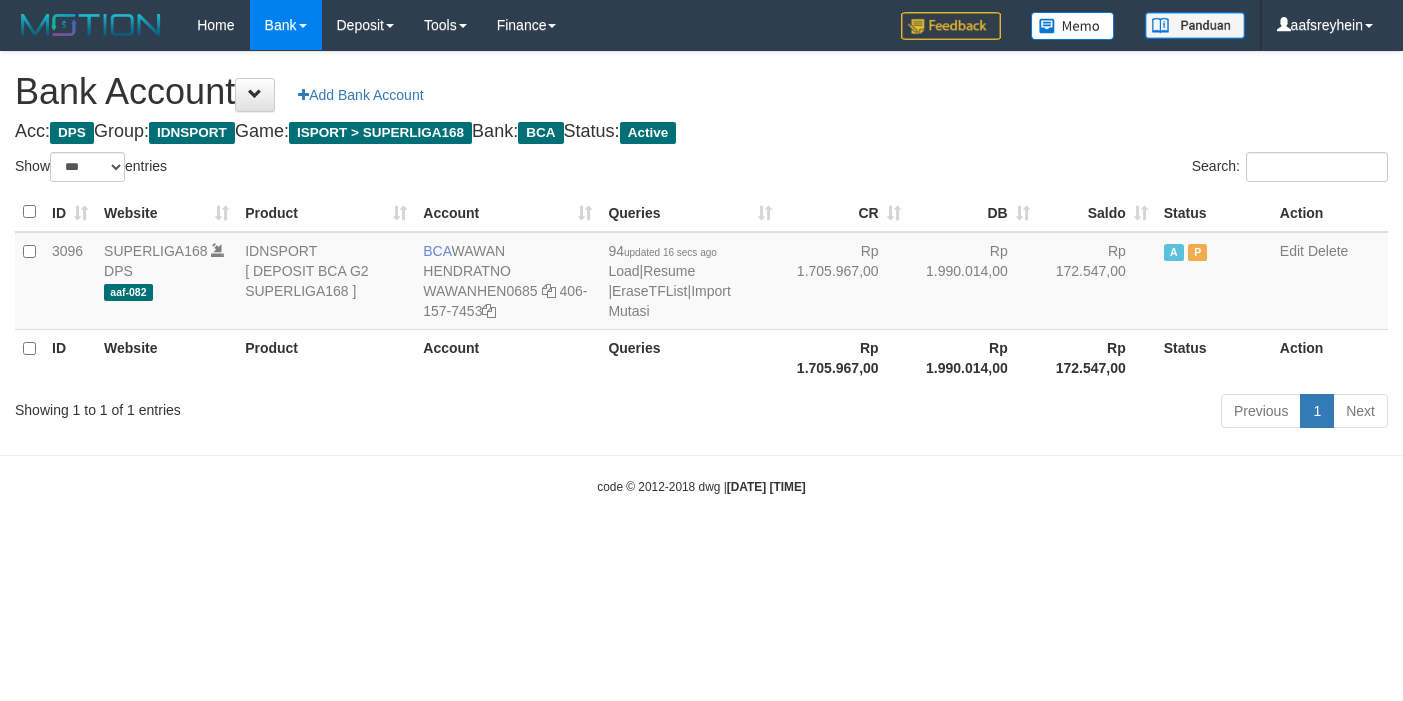 select on "***" 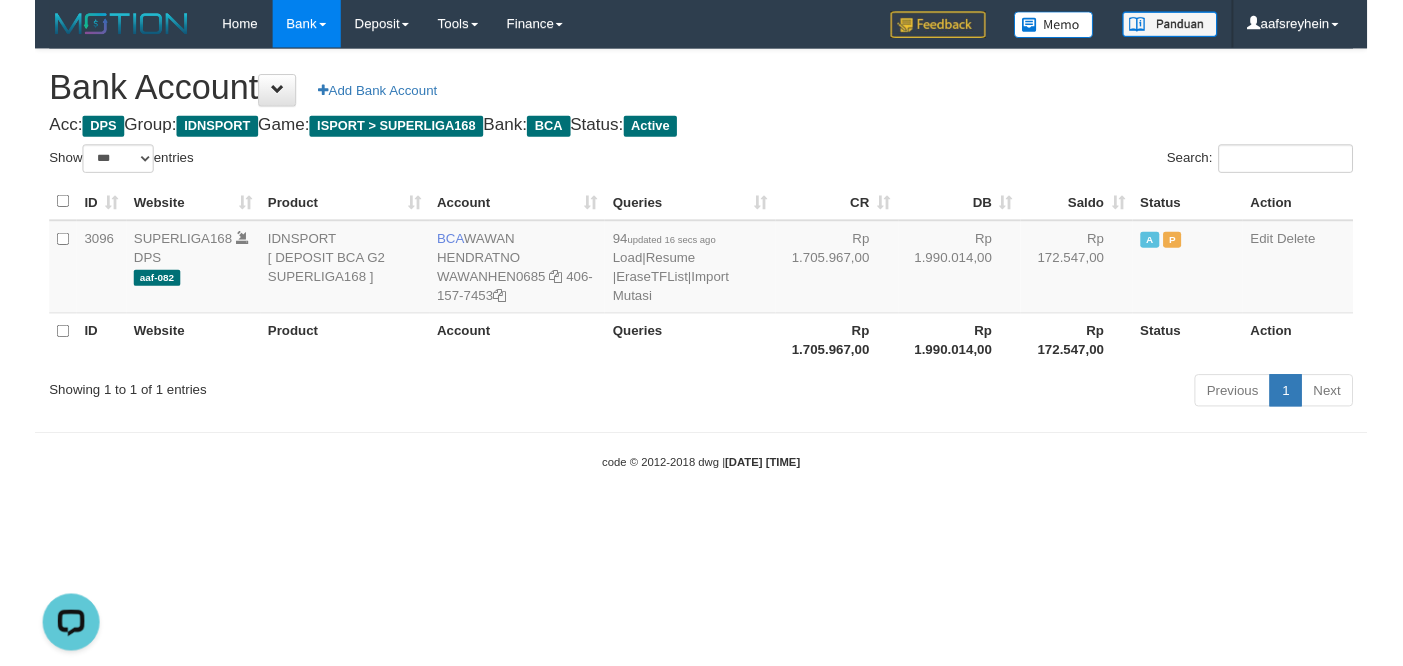 scroll, scrollTop: 0, scrollLeft: 0, axis: both 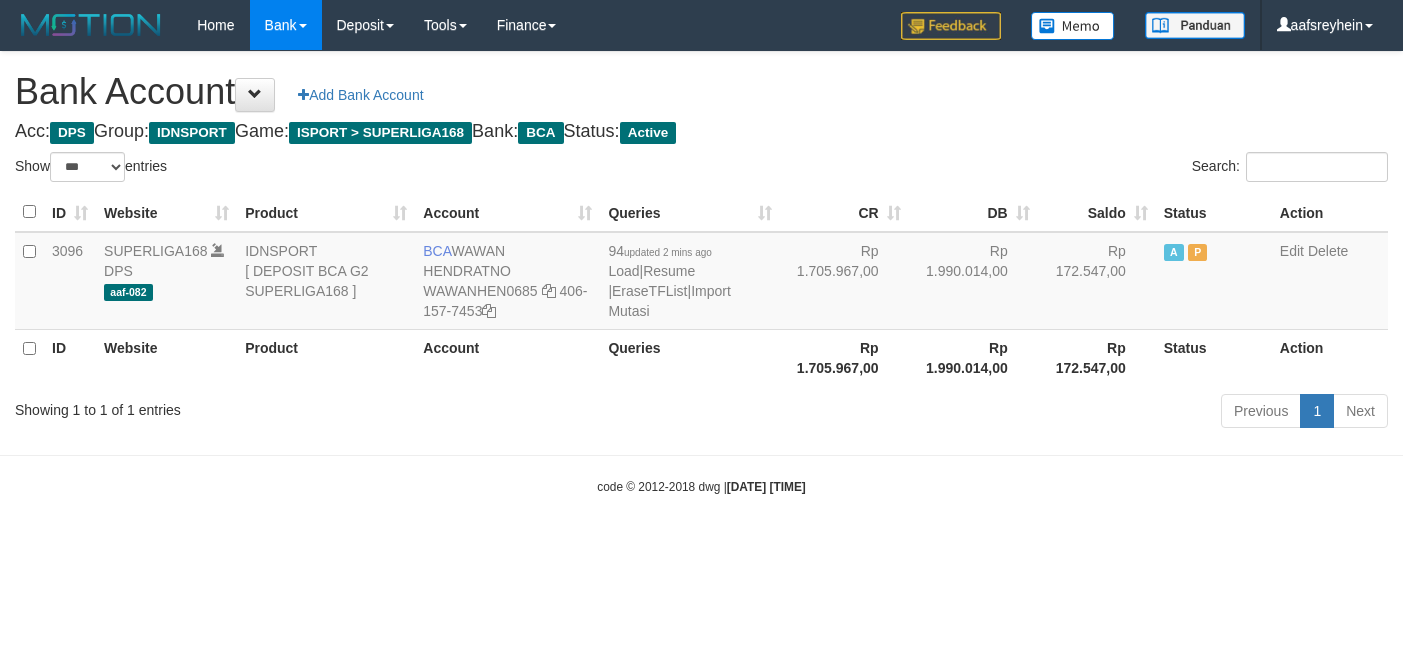 select on "***" 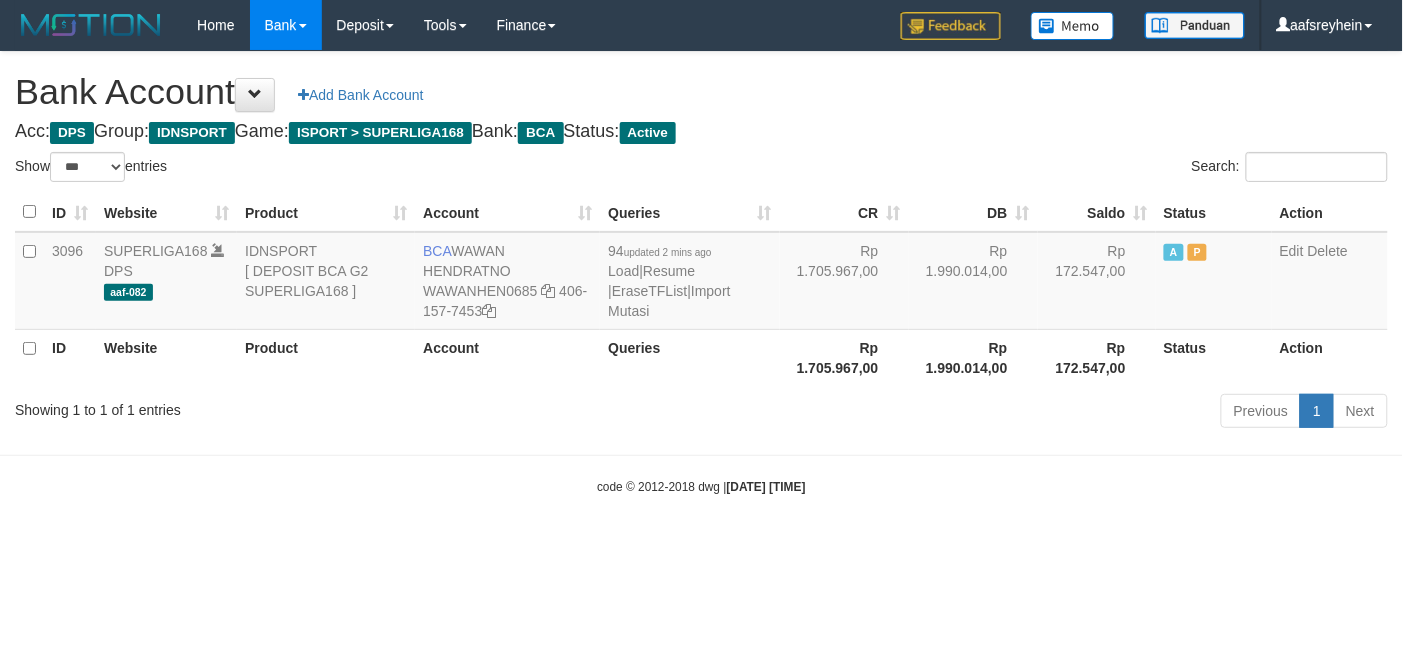 click on "Toggle navigation
Home
Bank
Account List
Load
By Website
Group
[ISPORT]													SUPERLIGA168
By Load Group (DPS)
-" at bounding box center (701, 273) 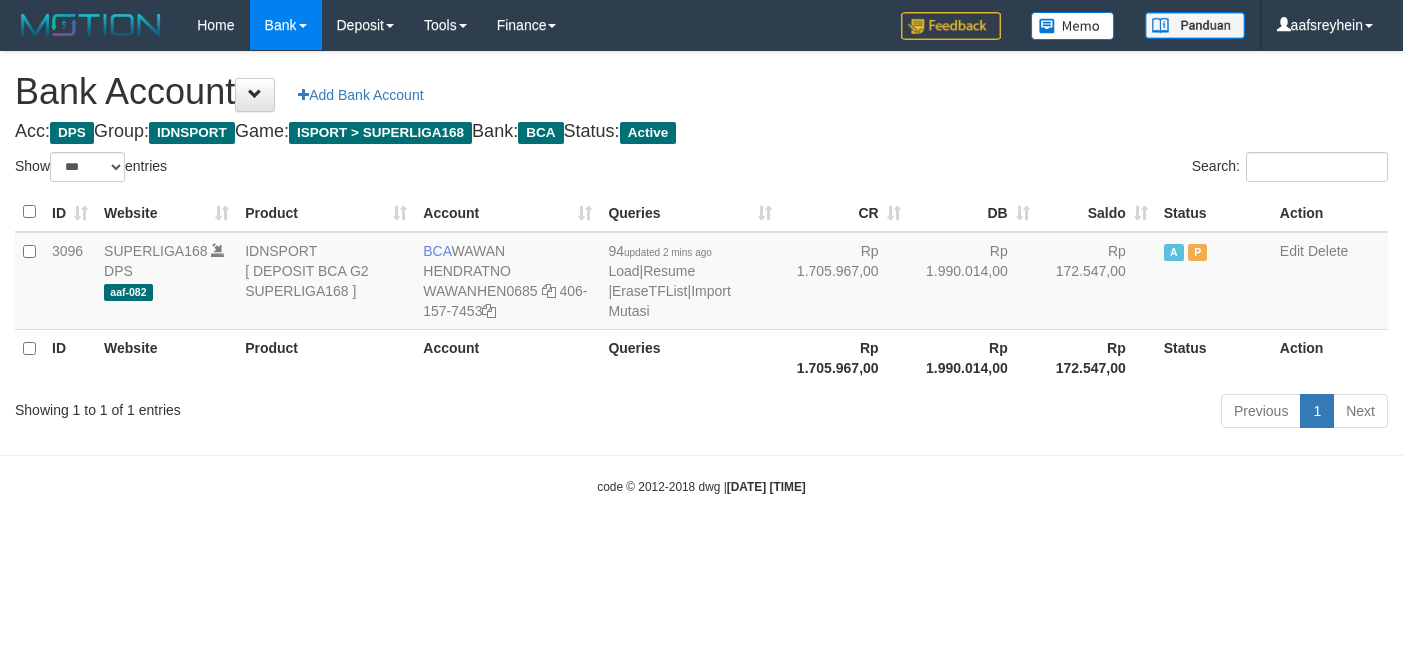 select on "***" 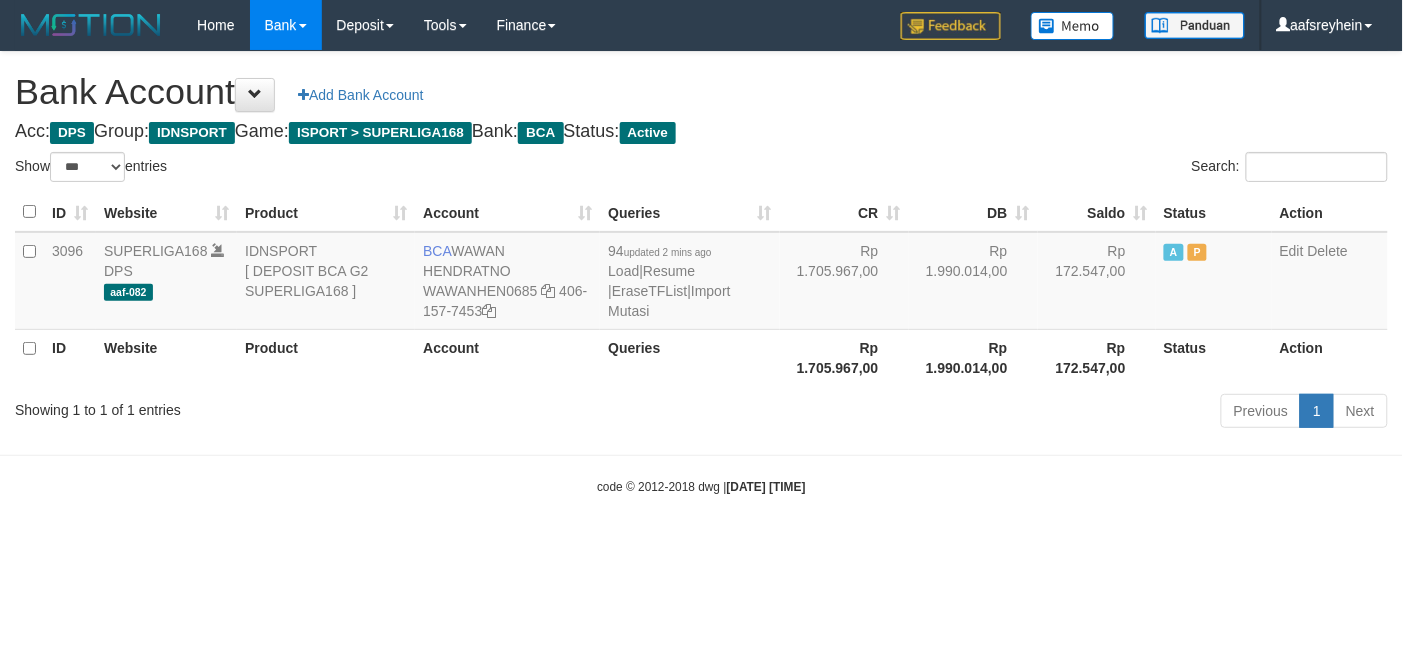 click on "Toggle navigation
Home
Bank
Account List
Load
By Website
Group
[ISPORT]													SUPERLIGA168
By Load Group (DPS)
-" at bounding box center [701, 273] 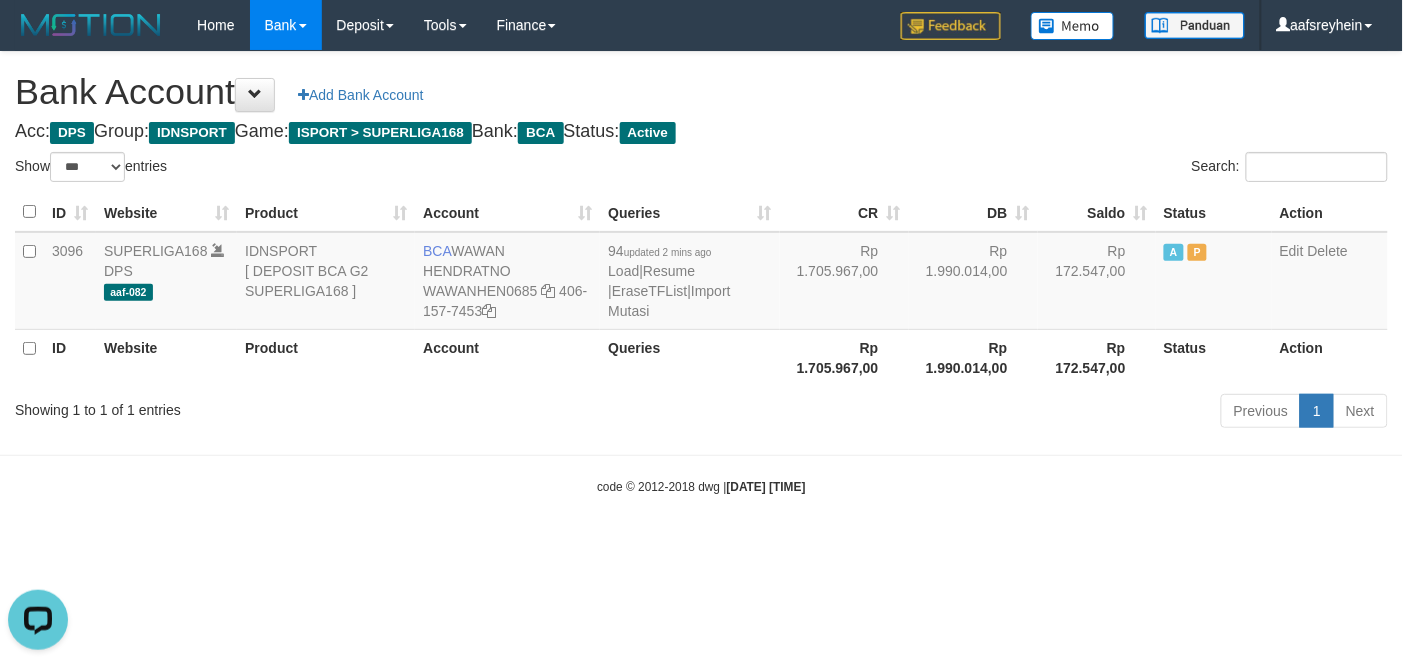 scroll, scrollTop: 0, scrollLeft: 0, axis: both 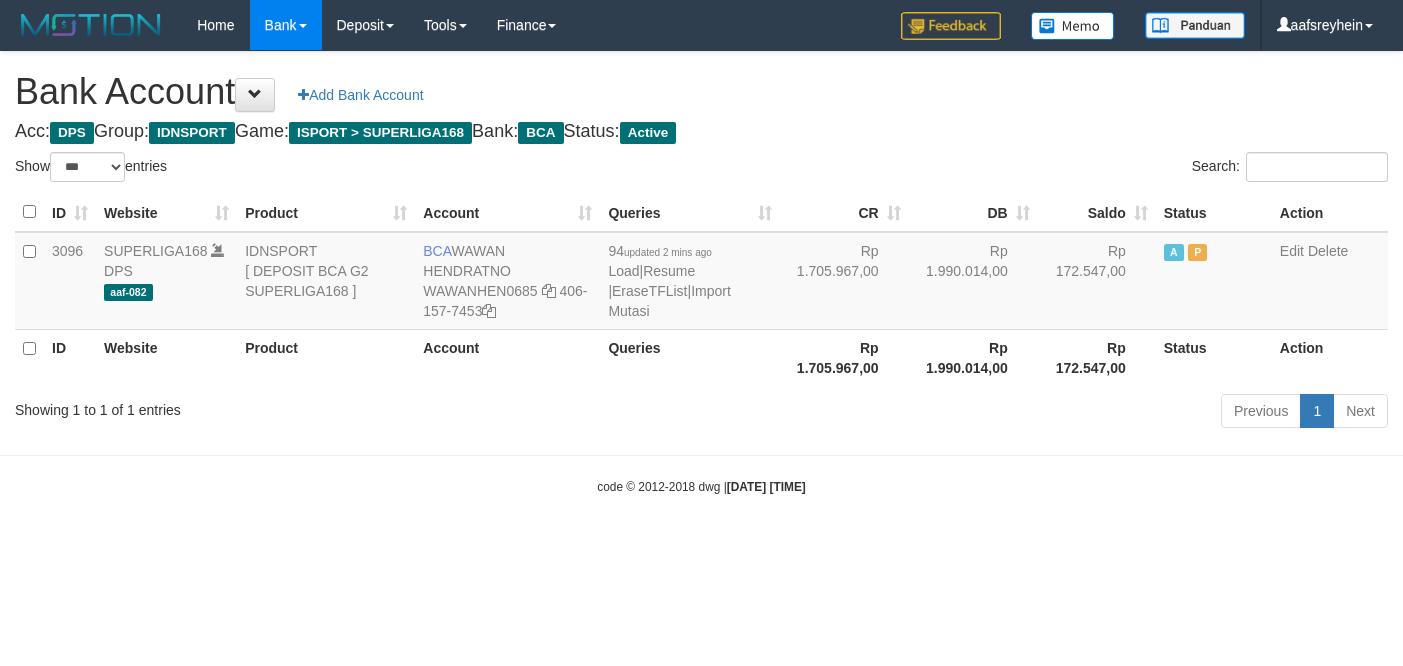 select on "***" 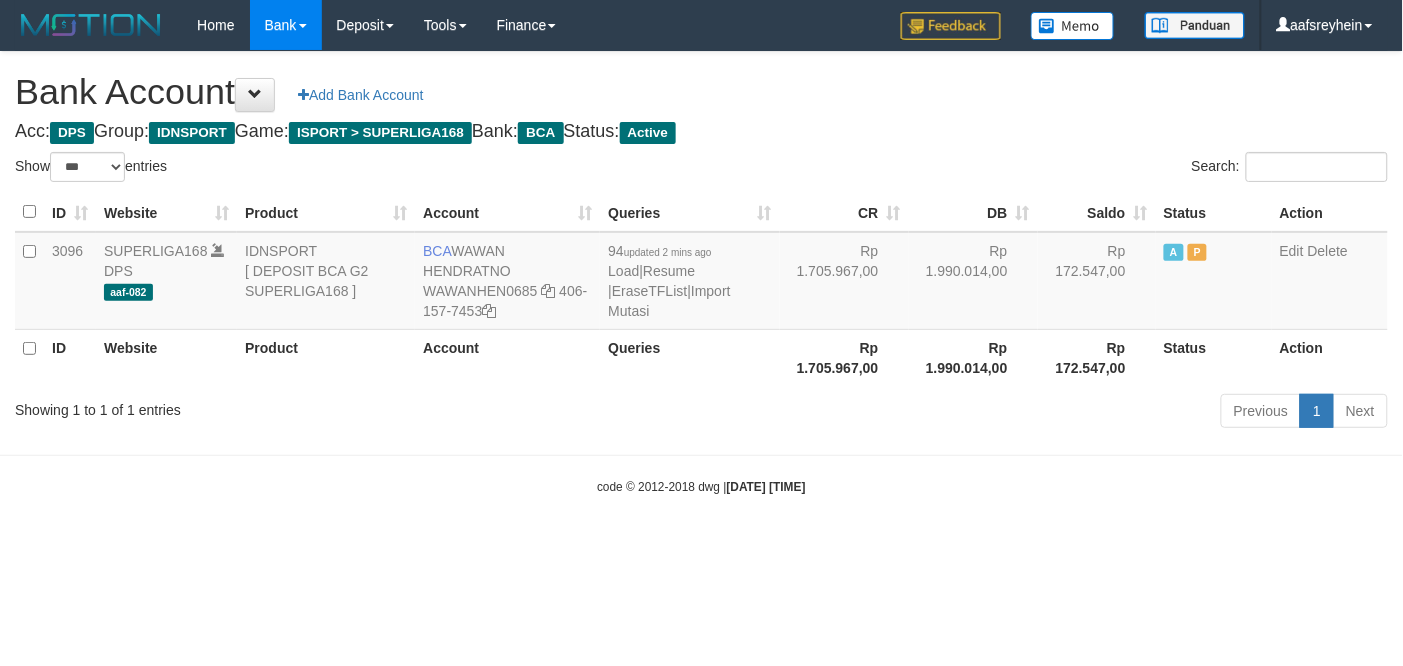 click on "Toggle navigation
Home
Bank
Account List
Load
By Website
Group
[ISPORT]													SUPERLIGA168
By Load Group (DPS)
-" at bounding box center [701, 273] 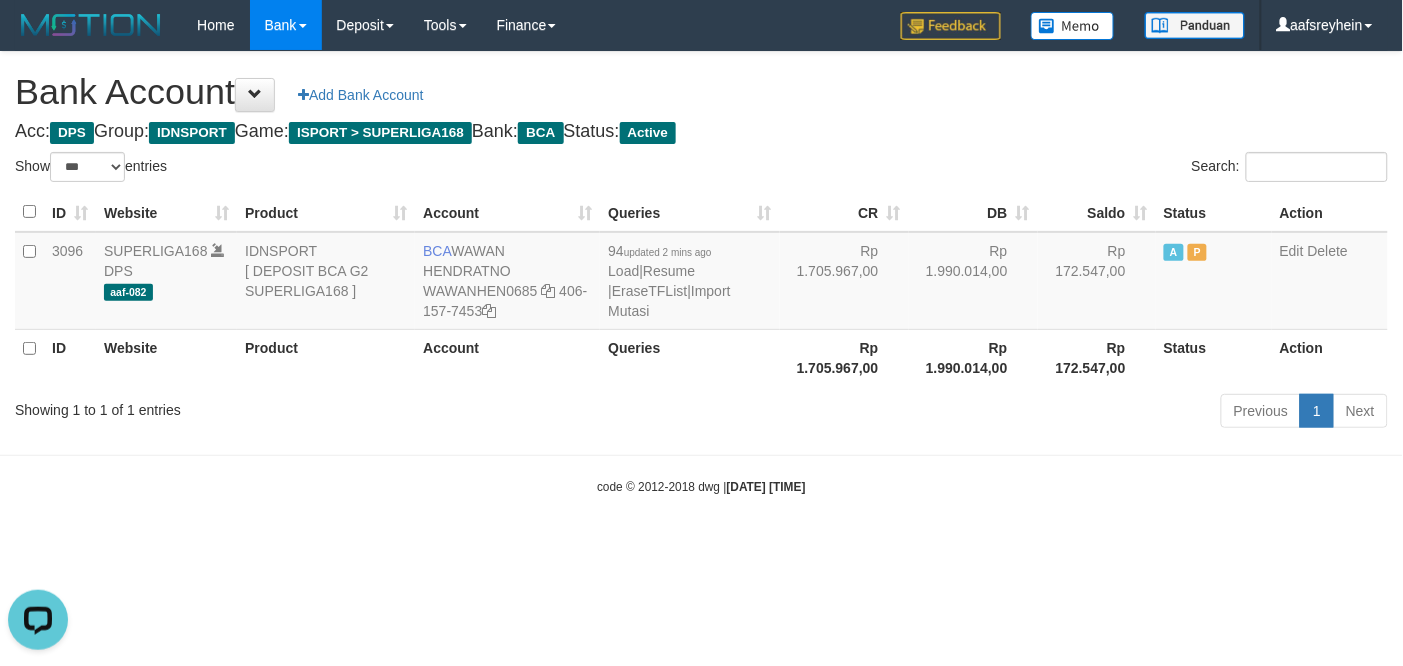 scroll, scrollTop: 0, scrollLeft: 0, axis: both 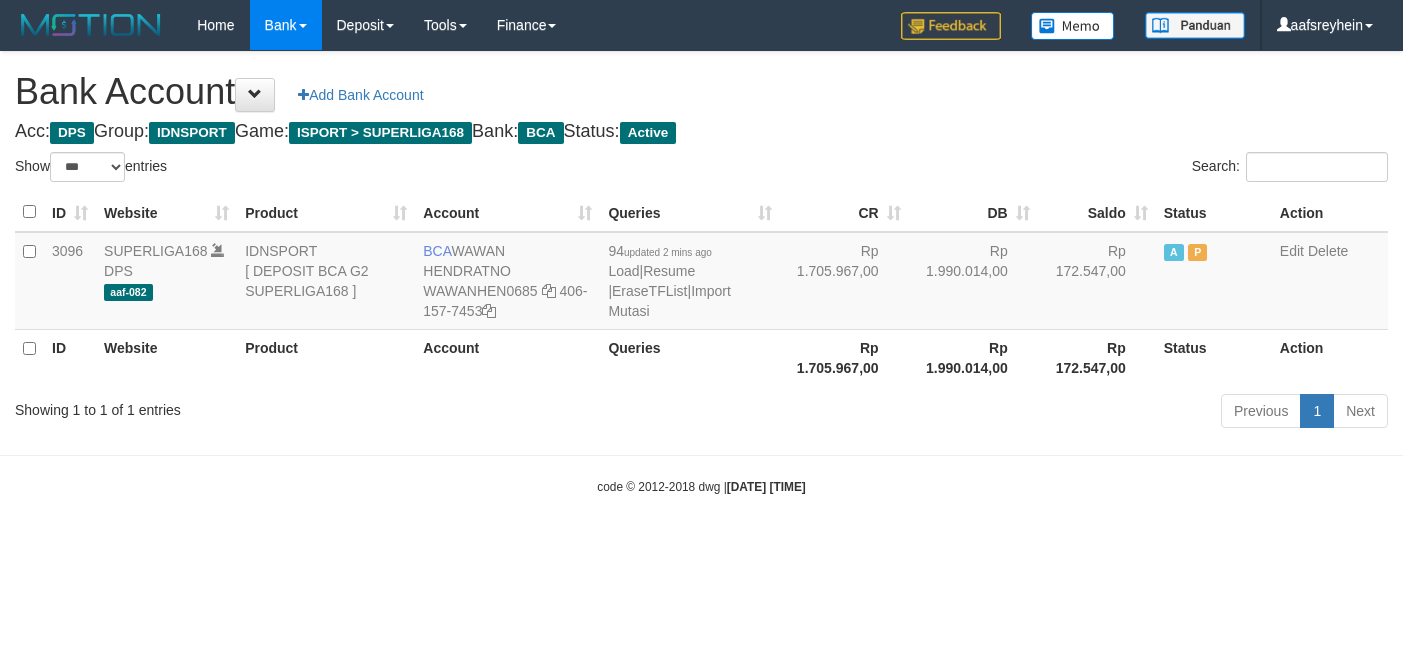 select on "***" 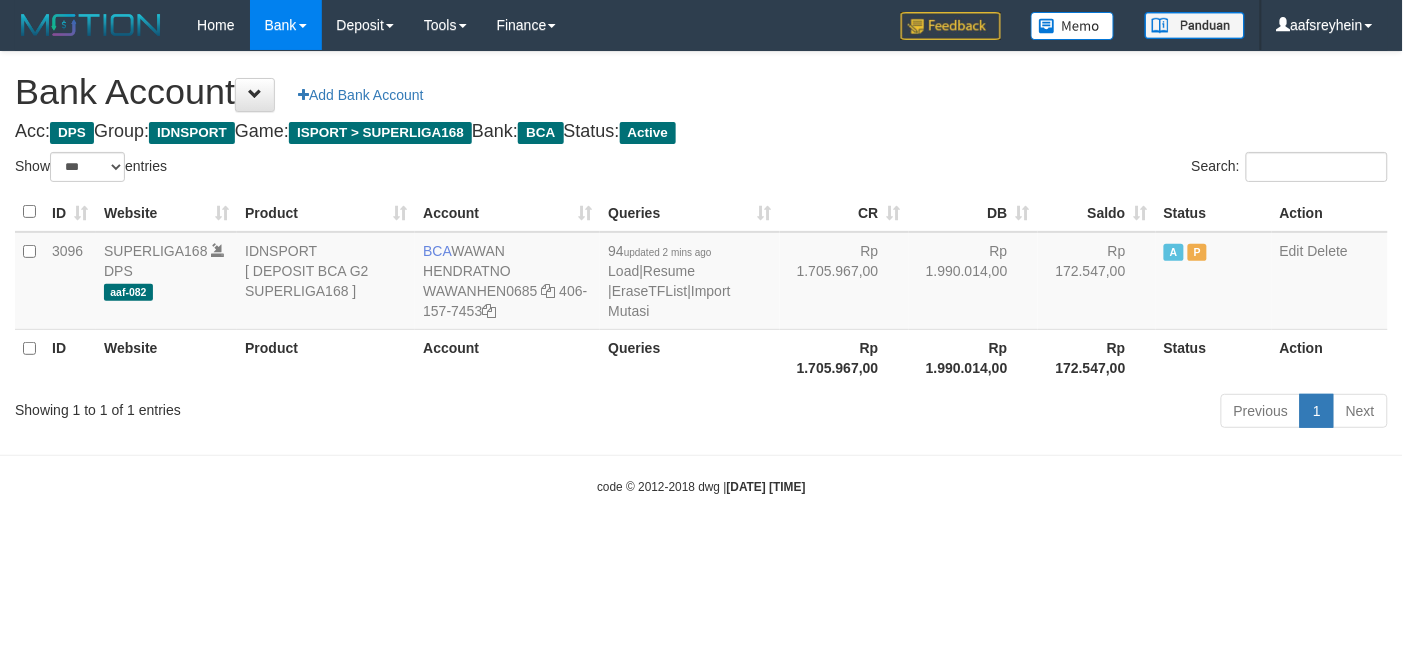 click on "Toggle navigation
Home
Bank
Account List
Load
By Website
Group
[ISPORT]													SUPERLIGA168
By Load Group (DPS)
-" at bounding box center (701, 273) 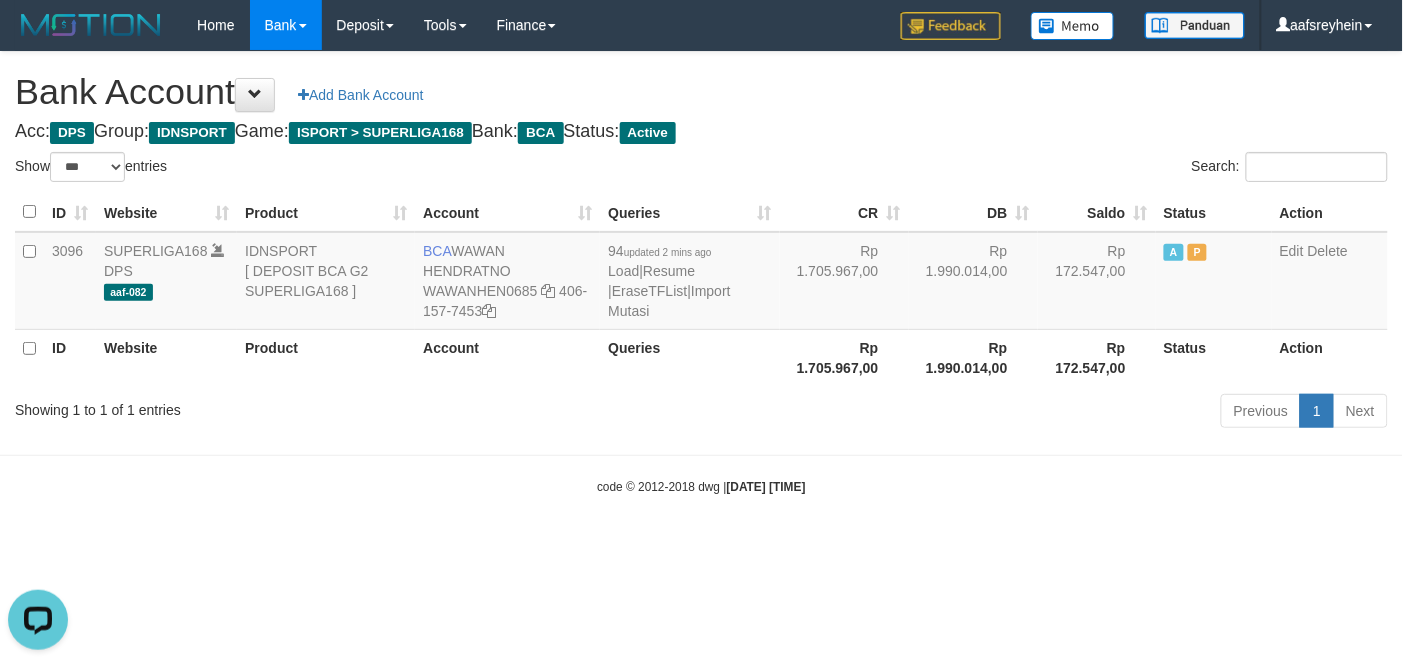 scroll, scrollTop: 0, scrollLeft: 0, axis: both 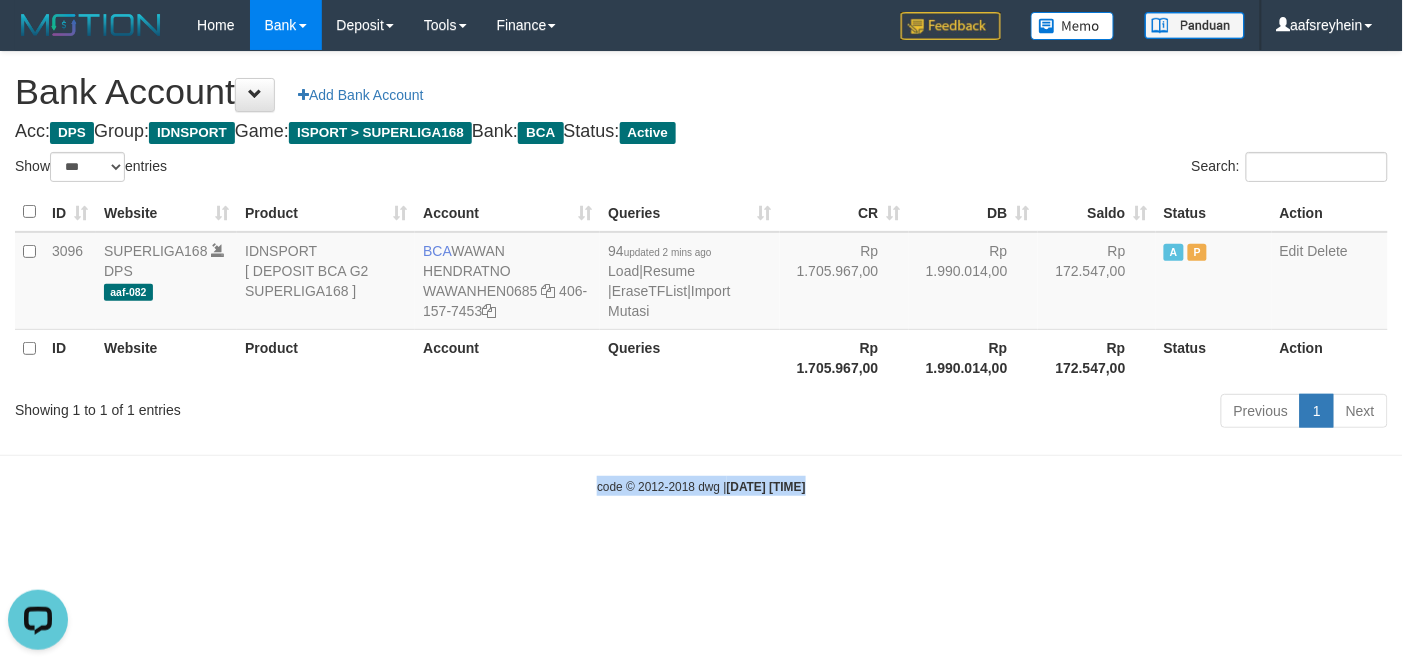 click on "Toggle navigation
Home
Bank
Account List
Load
By Website
Group
[ISPORT]													SUPERLIGA168
By Load Group (DPS)
-" at bounding box center [701, 273] 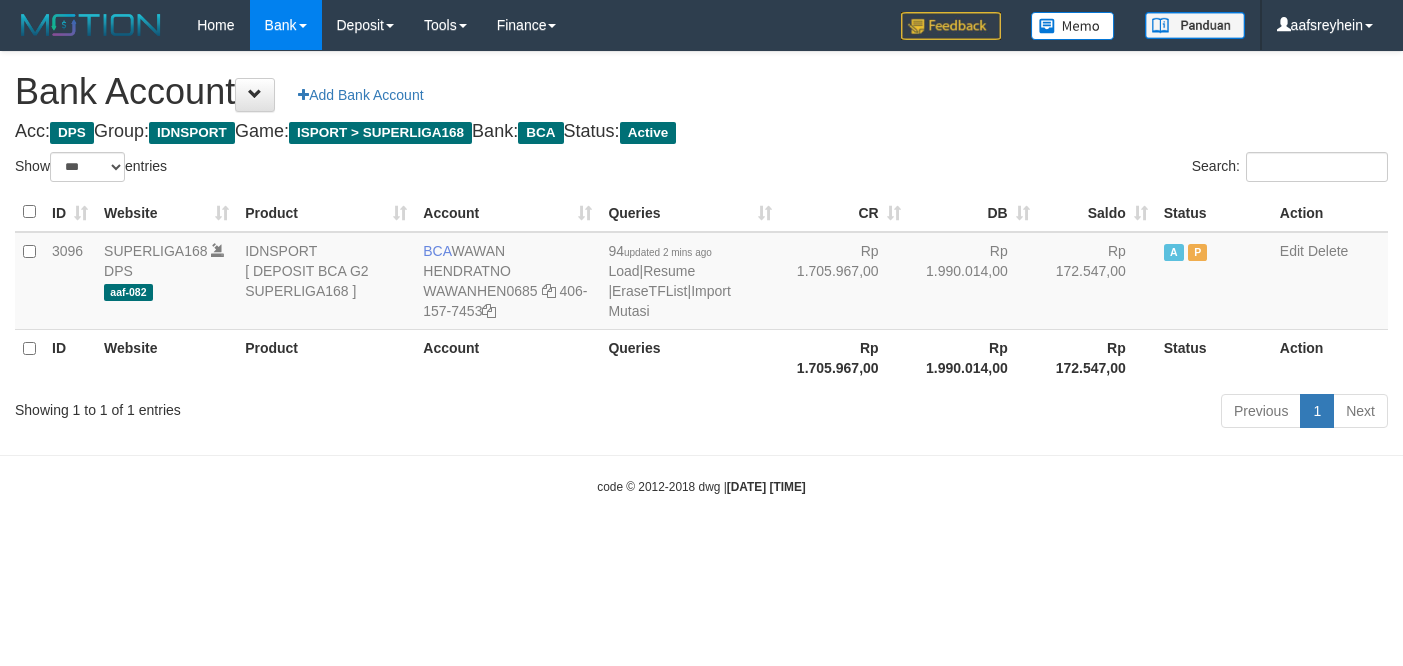 select on "***" 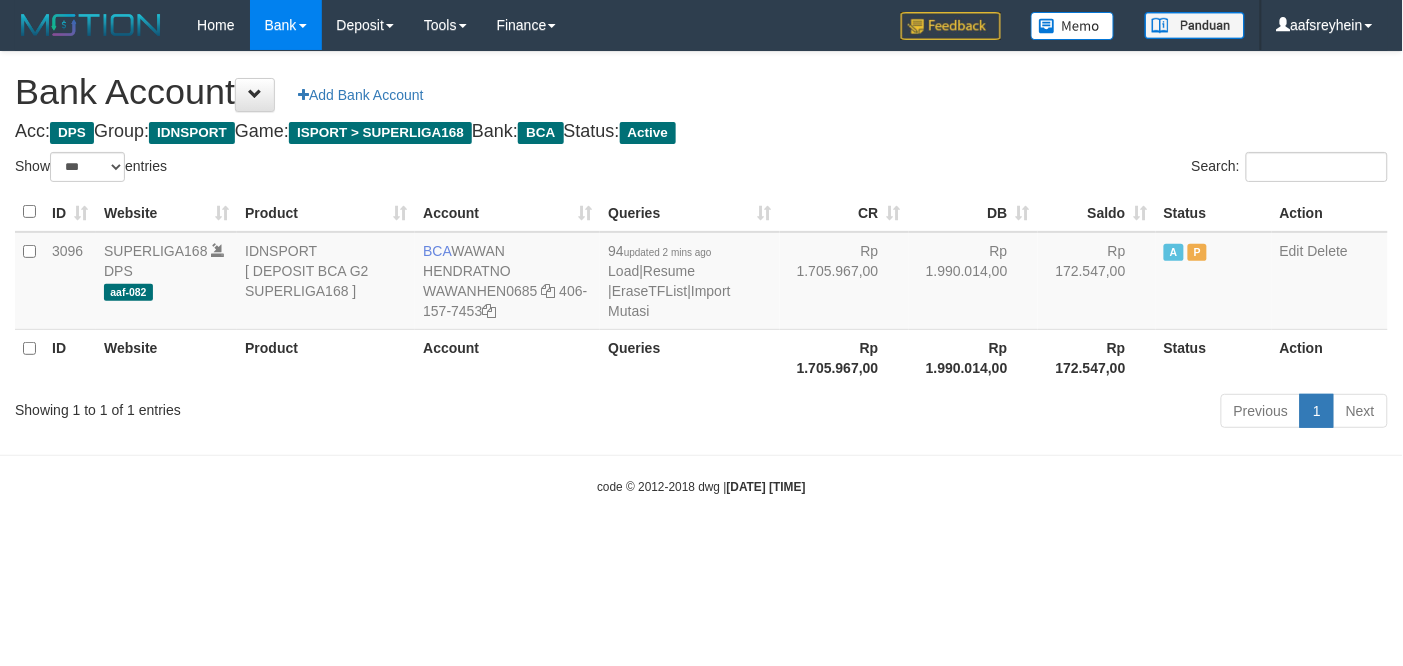 click on "Toggle navigation
Home
Bank
Account List
Load
By Website
Group
[ISPORT]													SUPERLIGA168
By Load Group (DPS)
-" at bounding box center (701, 273) 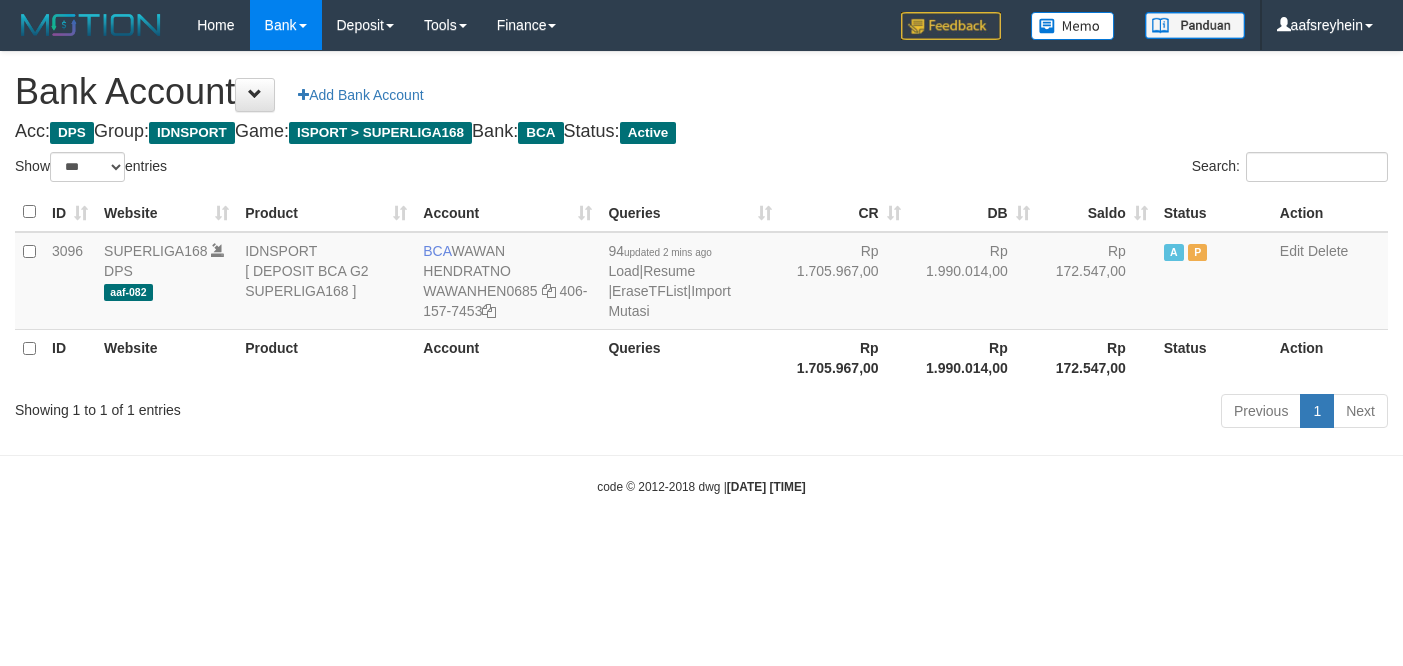 select on "***" 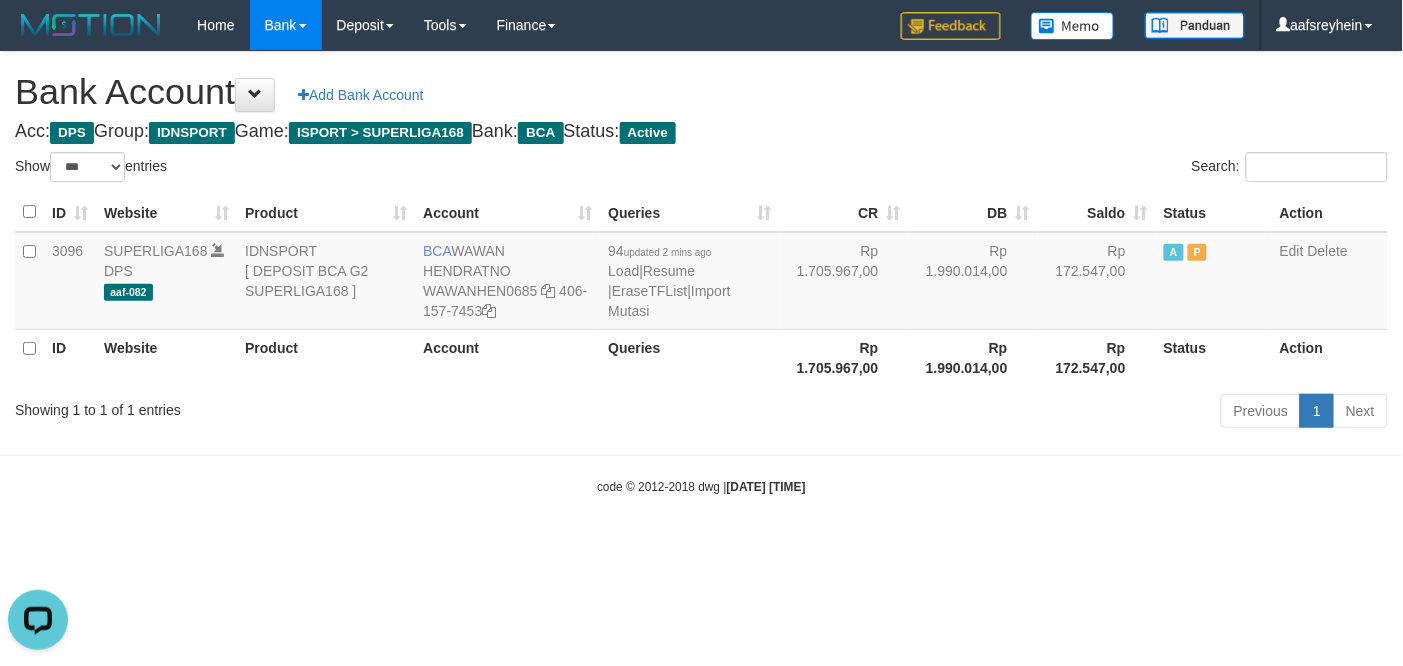 scroll, scrollTop: 0, scrollLeft: 0, axis: both 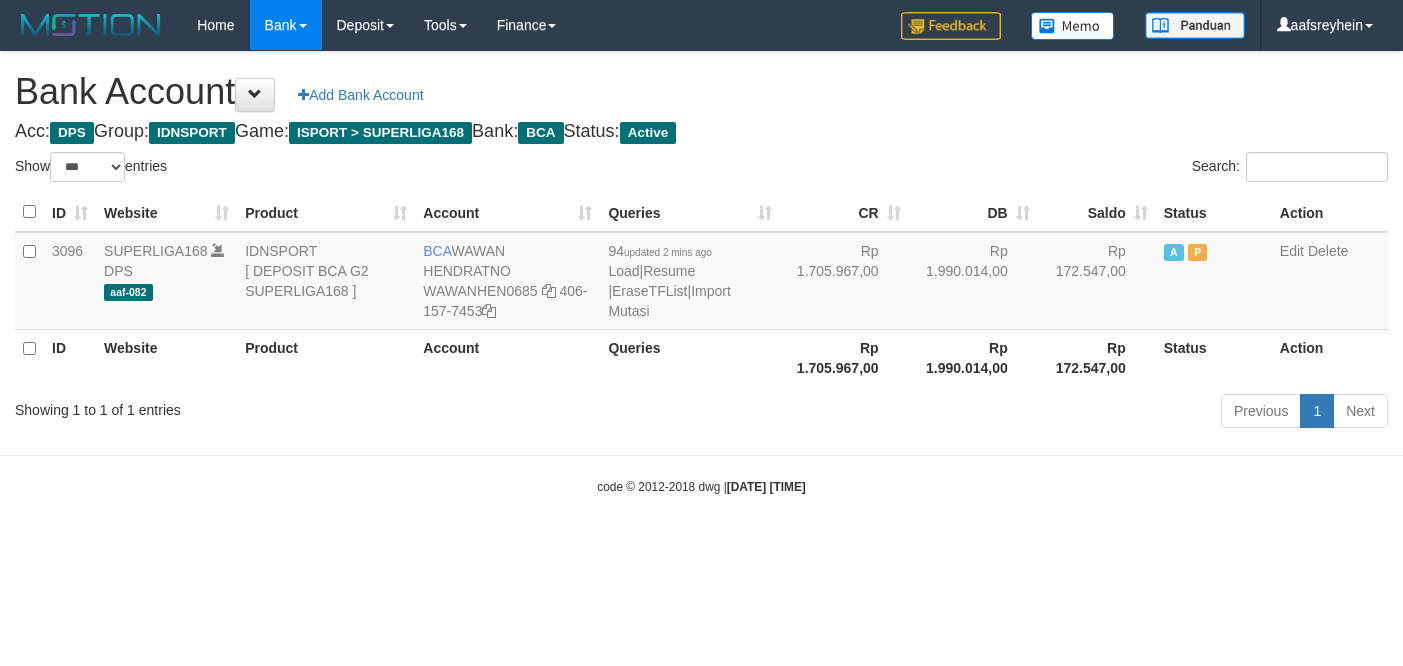 select on "***" 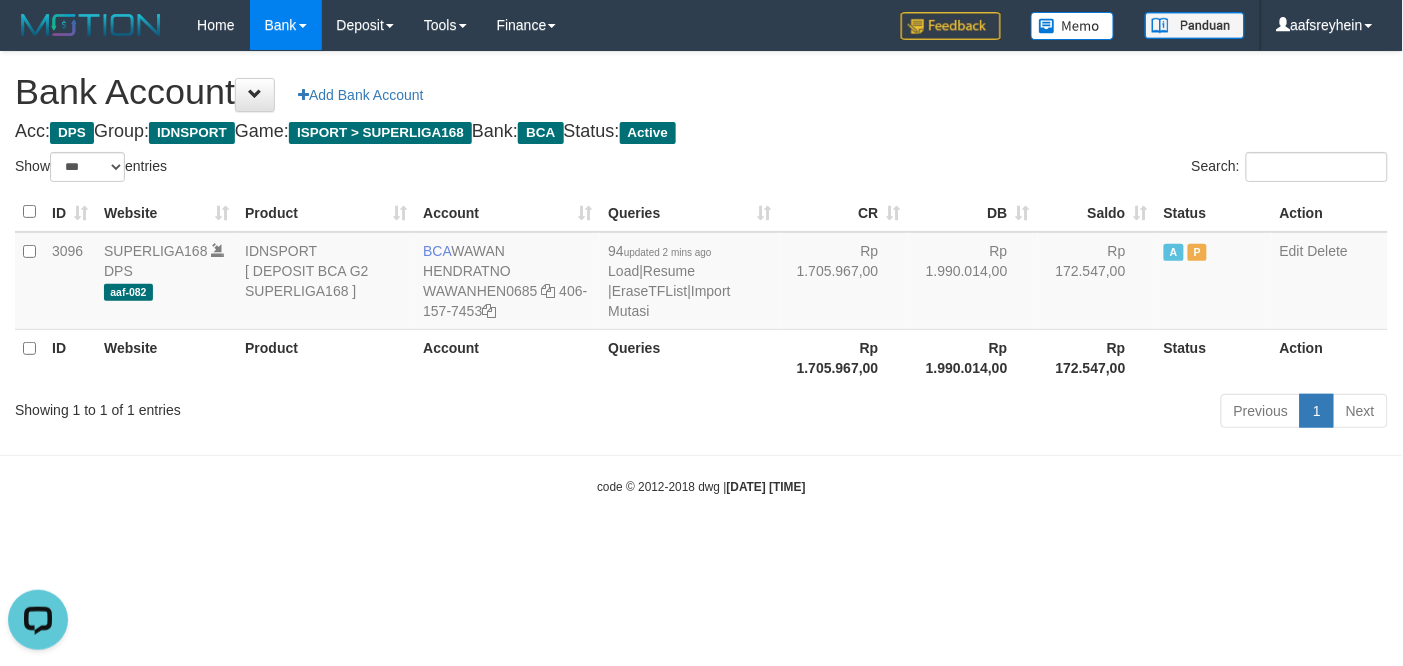 scroll, scrollTop: 0, scrollLeft: 0, axis: both 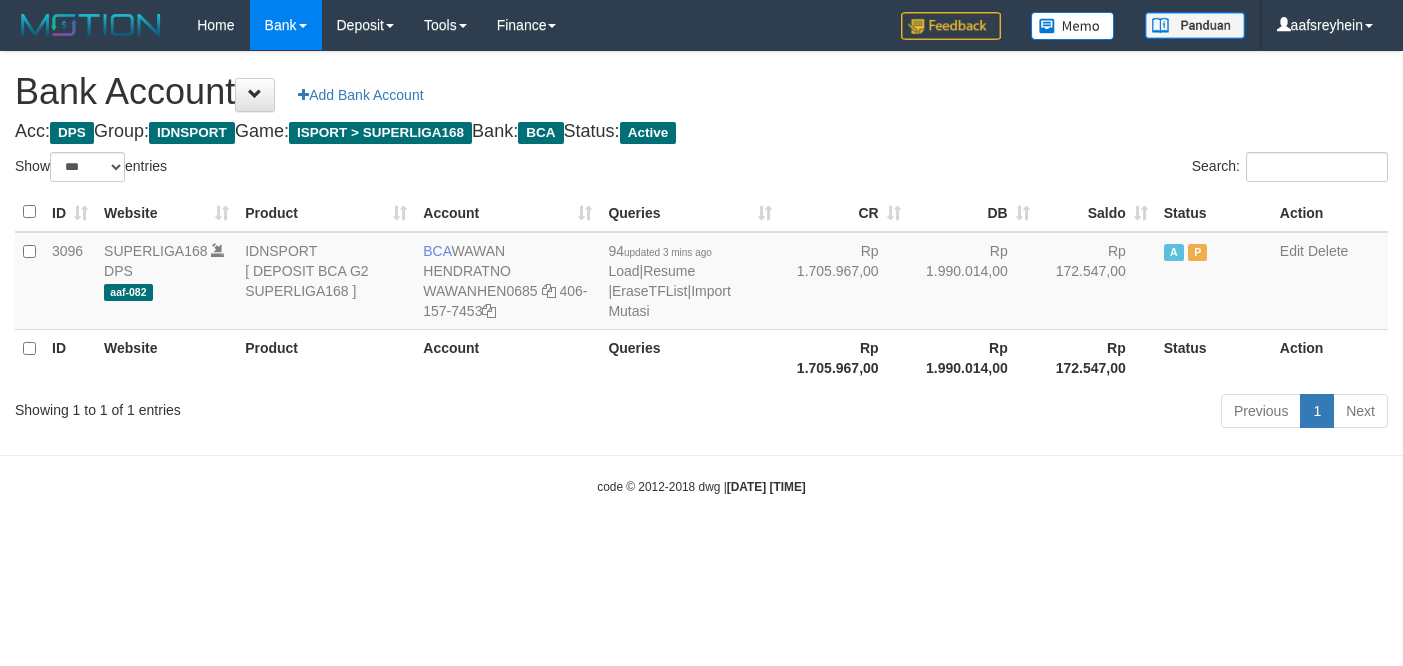 select on "***" 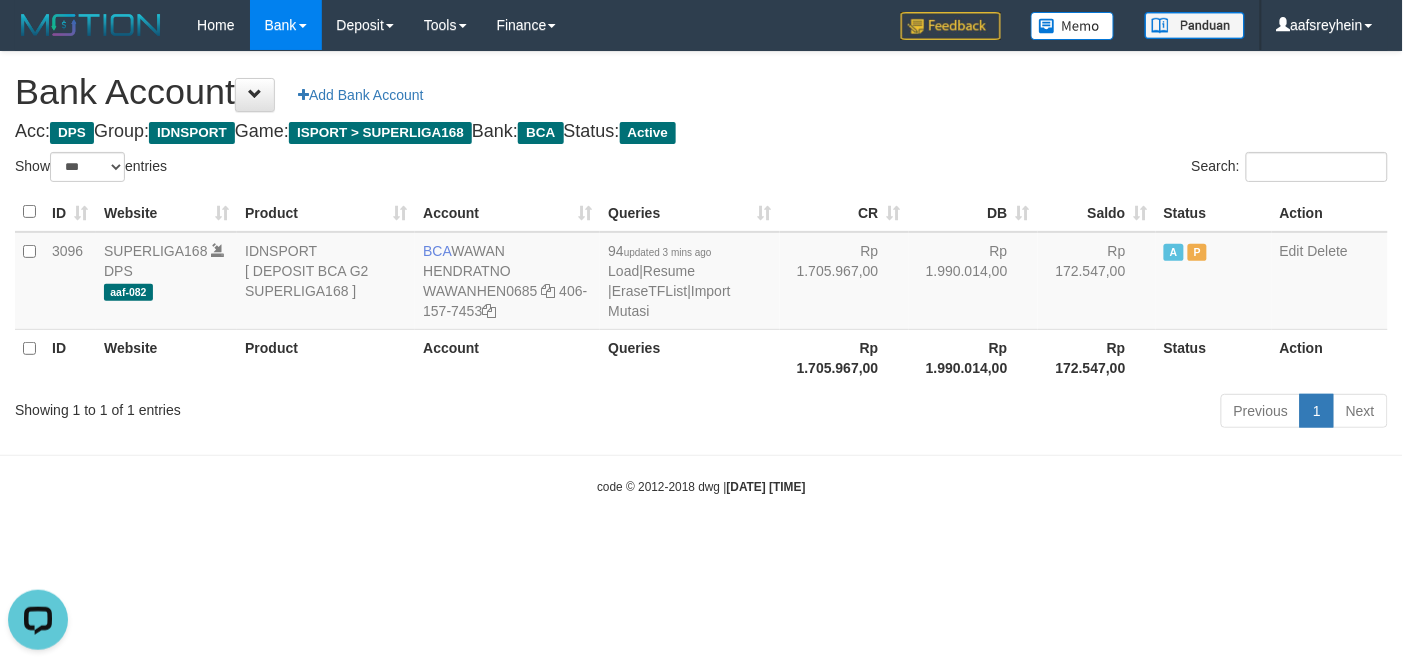 scroll, scrollTop: 0, scrollLeft: 0, axis: both 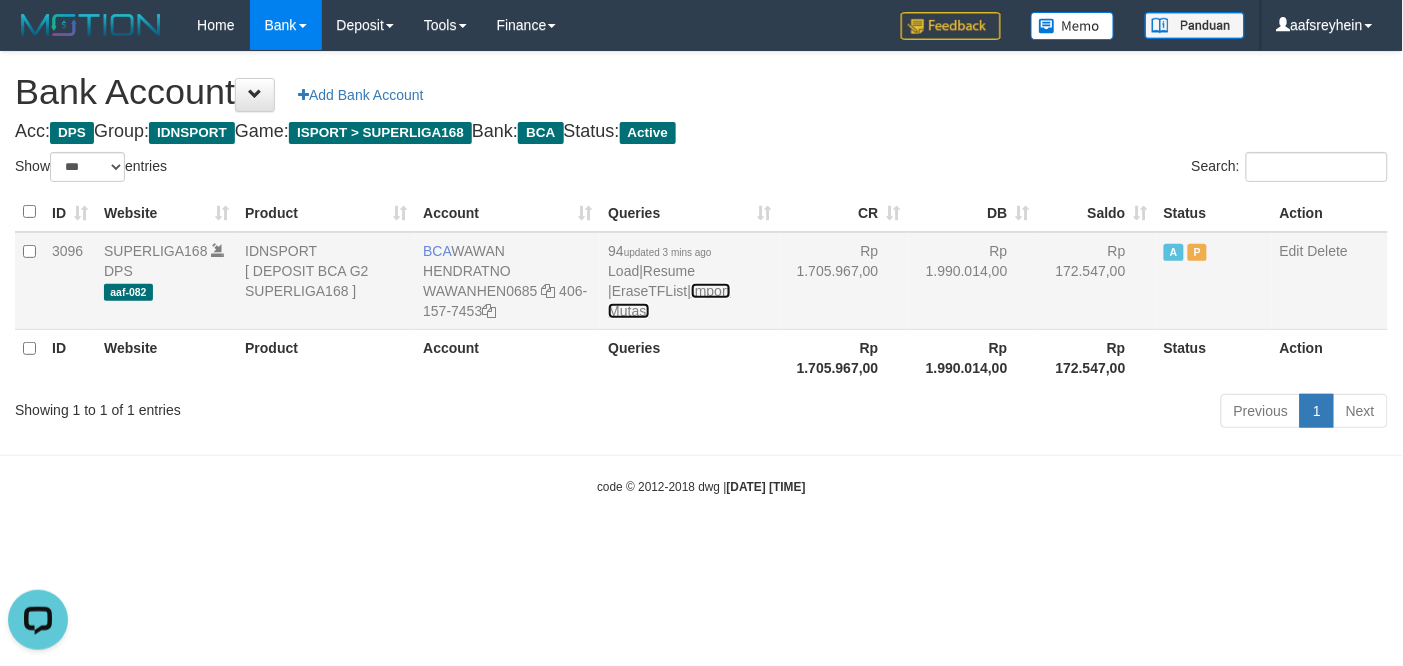 click on "Import Mutasi" at bounding box center [669, 301] 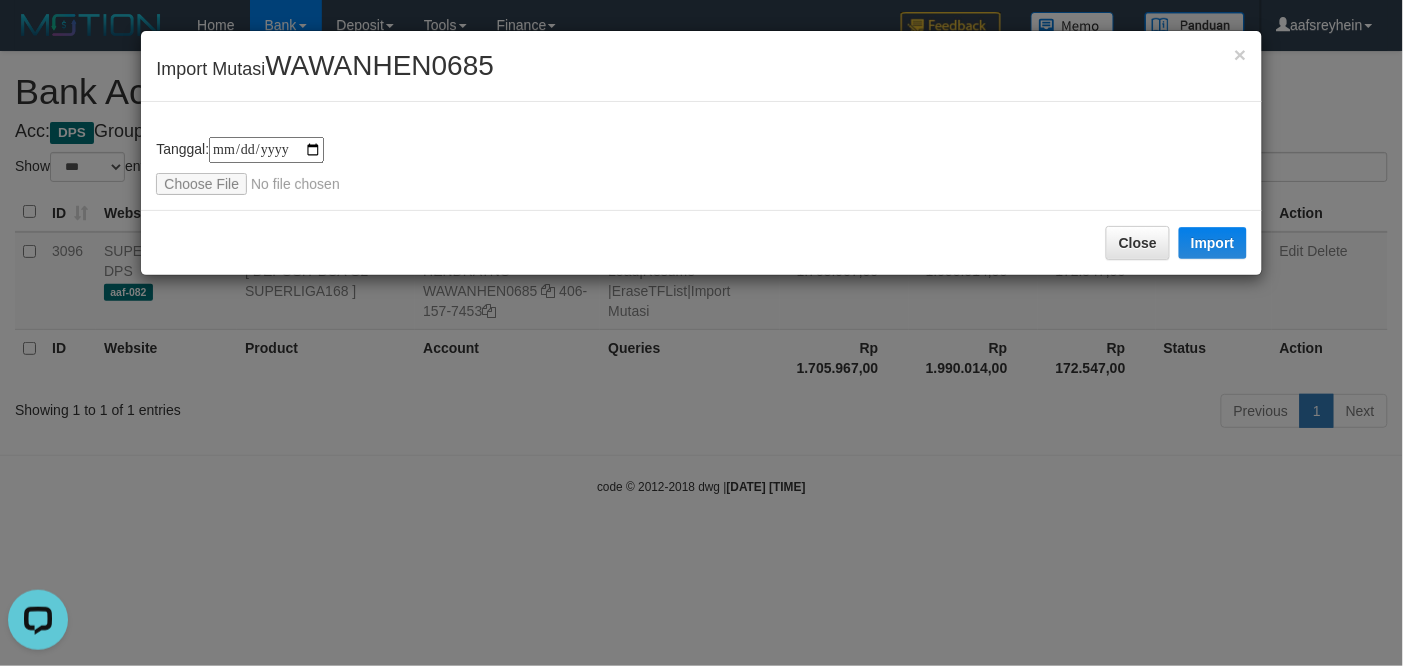 type on "**********" 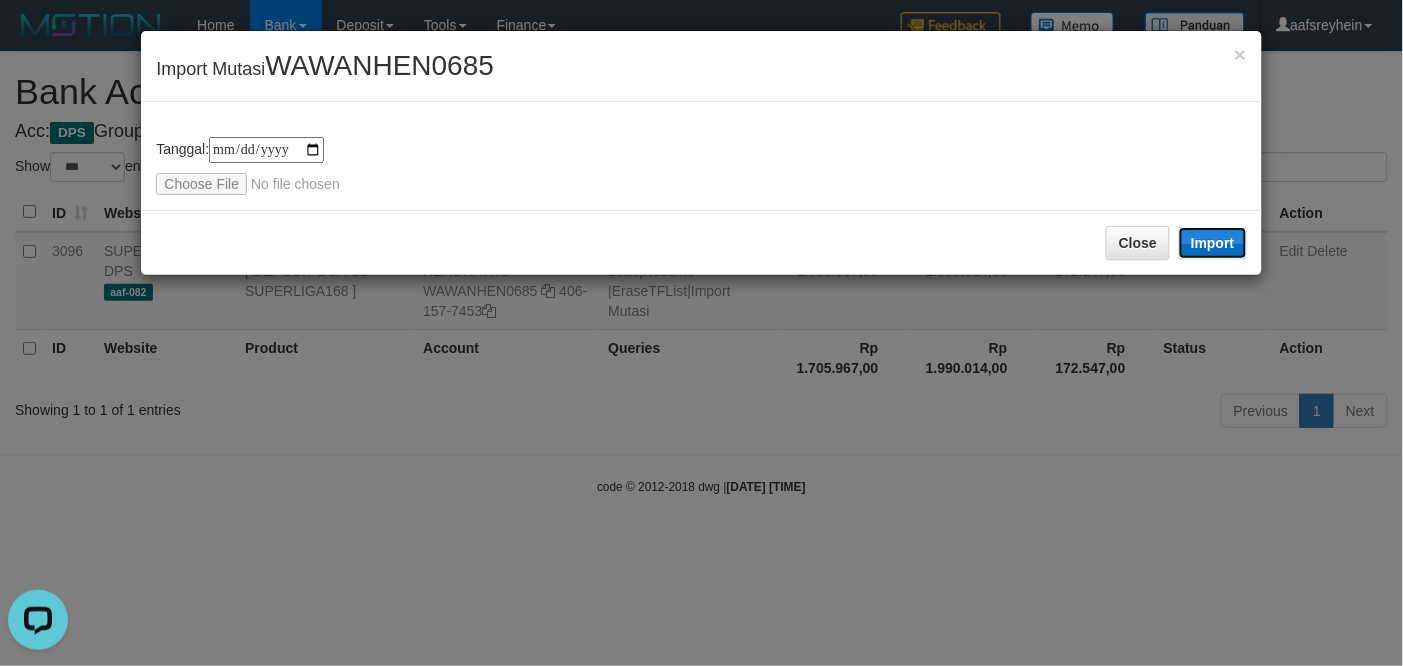 click on "Import" at bounding box center (1213, 243) 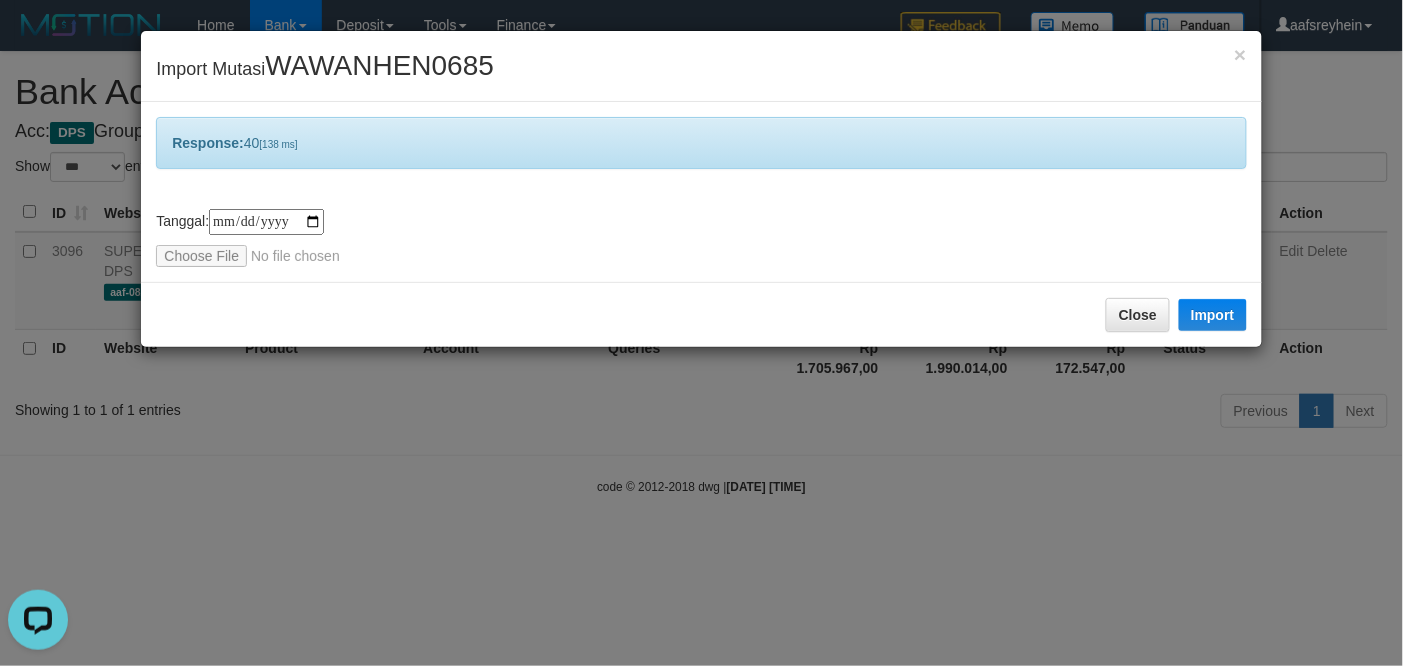 click on "**********" at bounding box center (701, 333) 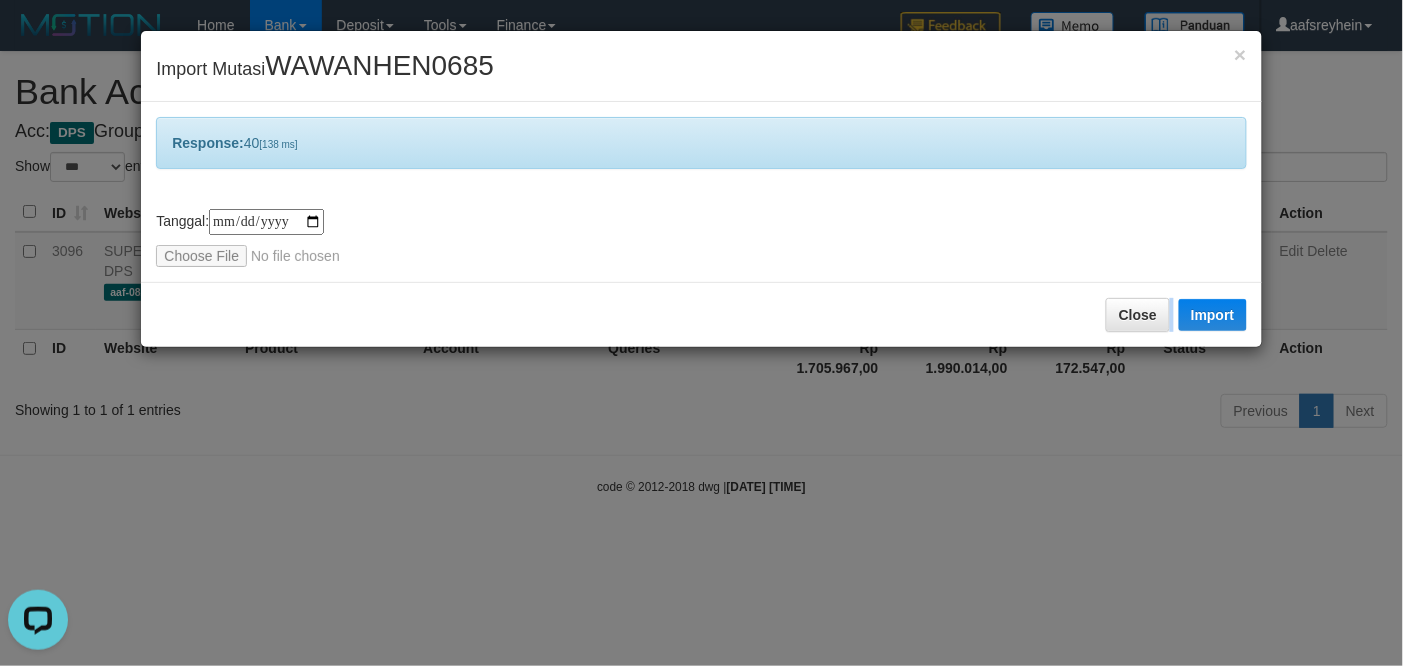 click on "**********" at bounding box center [701, 333] 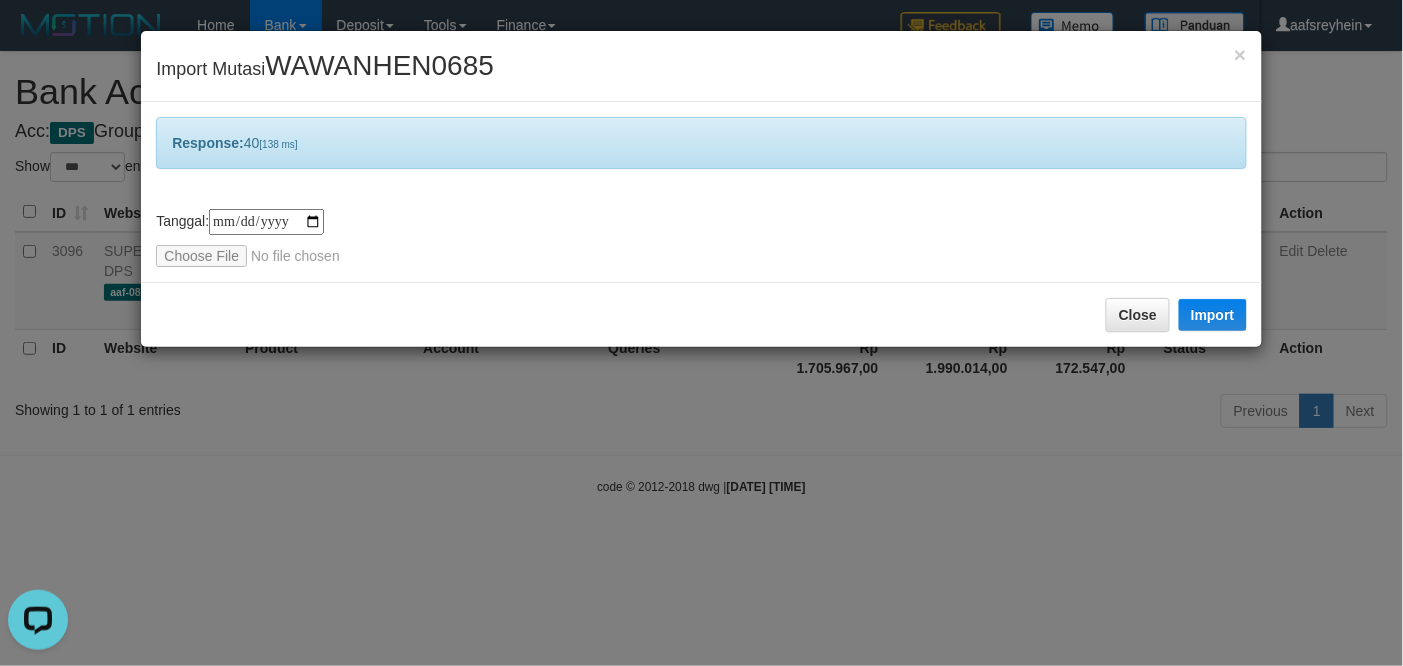 click on "**********" at bounding box center [701, 333] 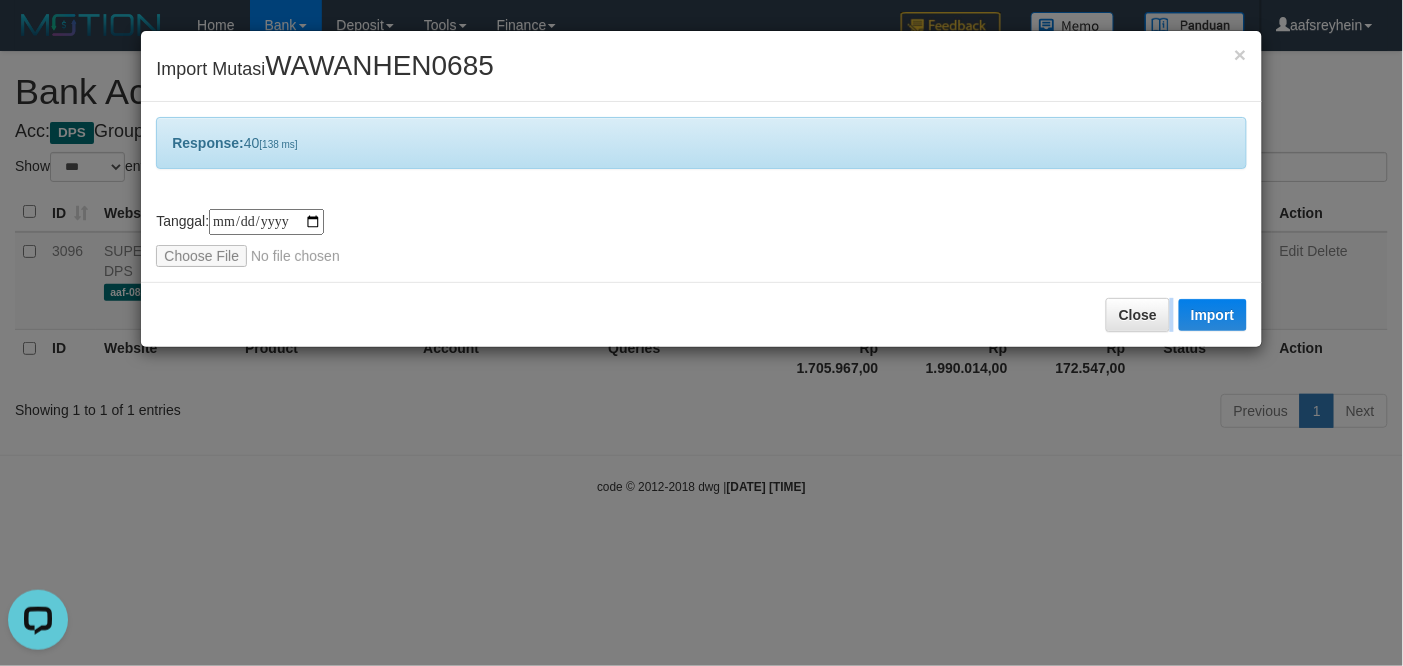 click on "**********" at bounding box center (701, 333) 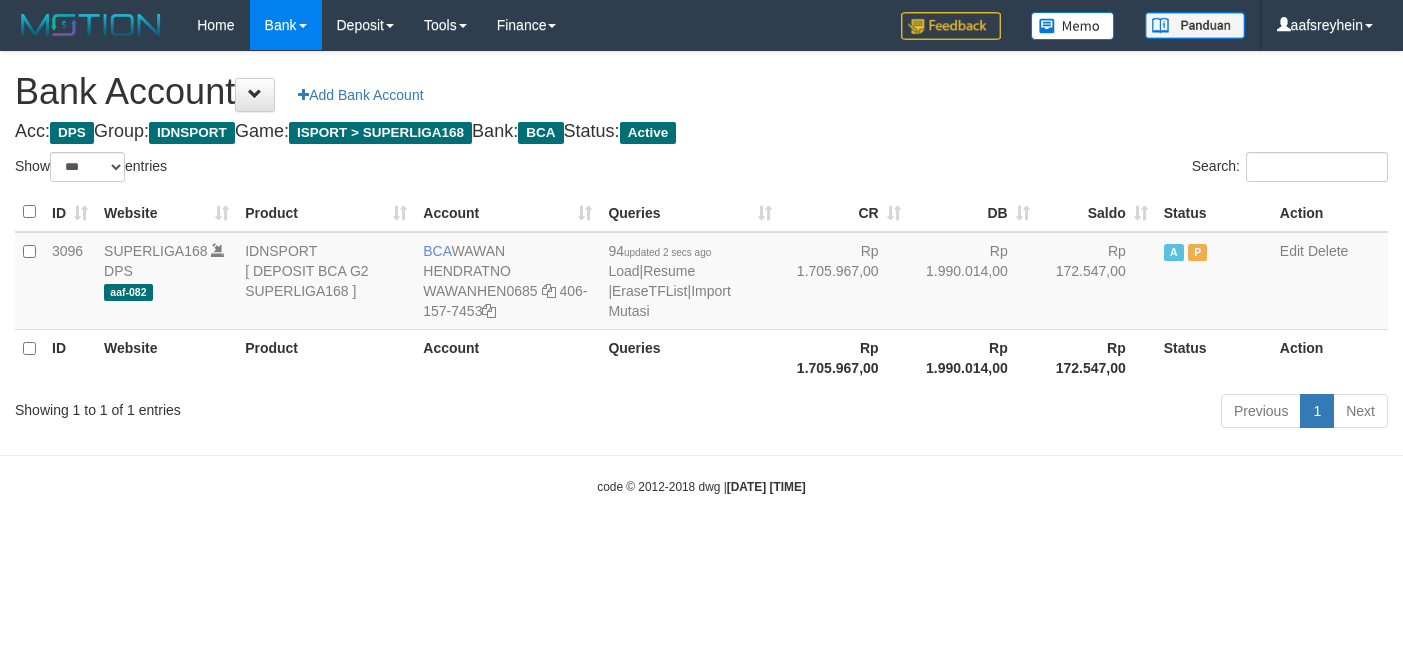 select on "***" 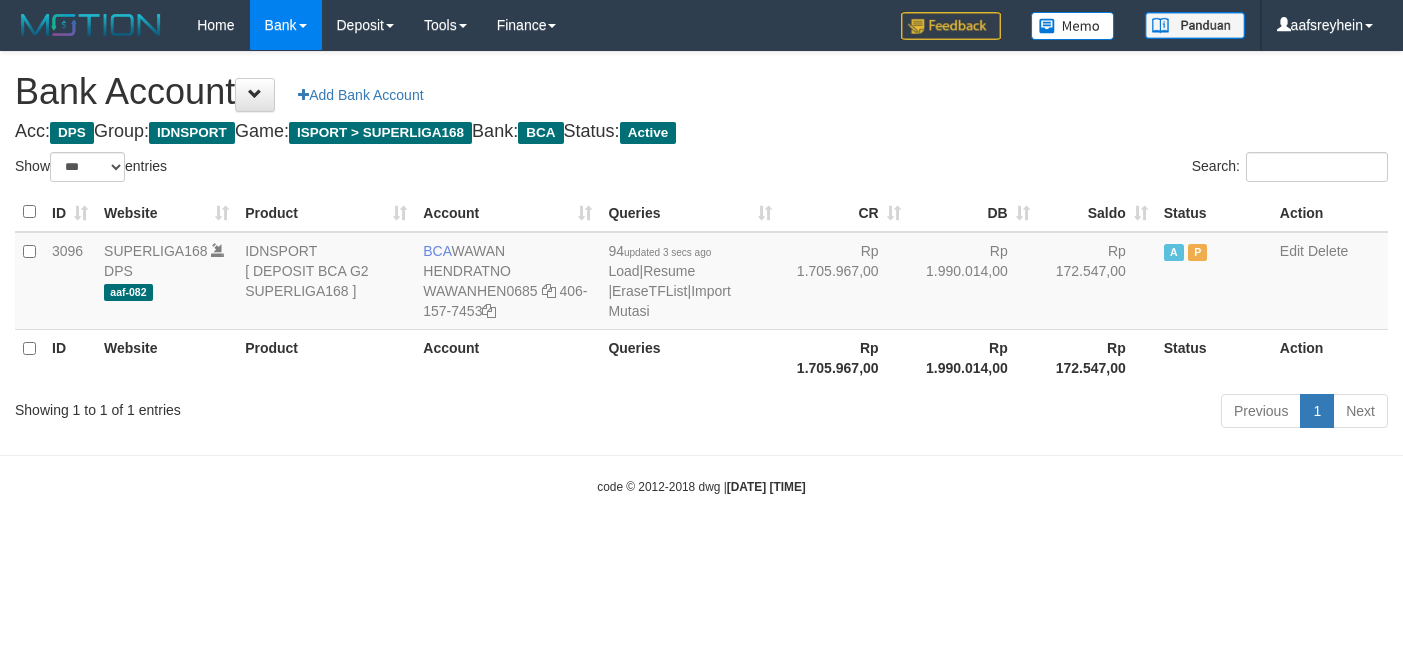 select on "***" 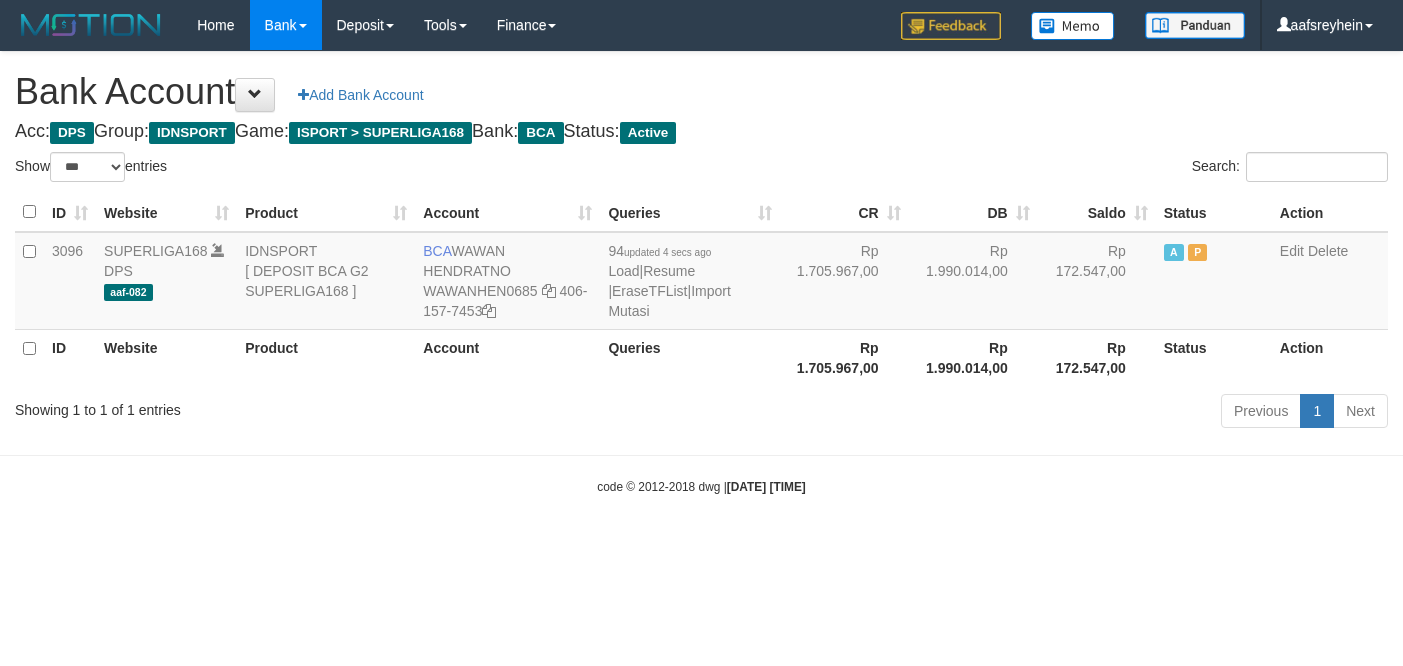 select on "***" 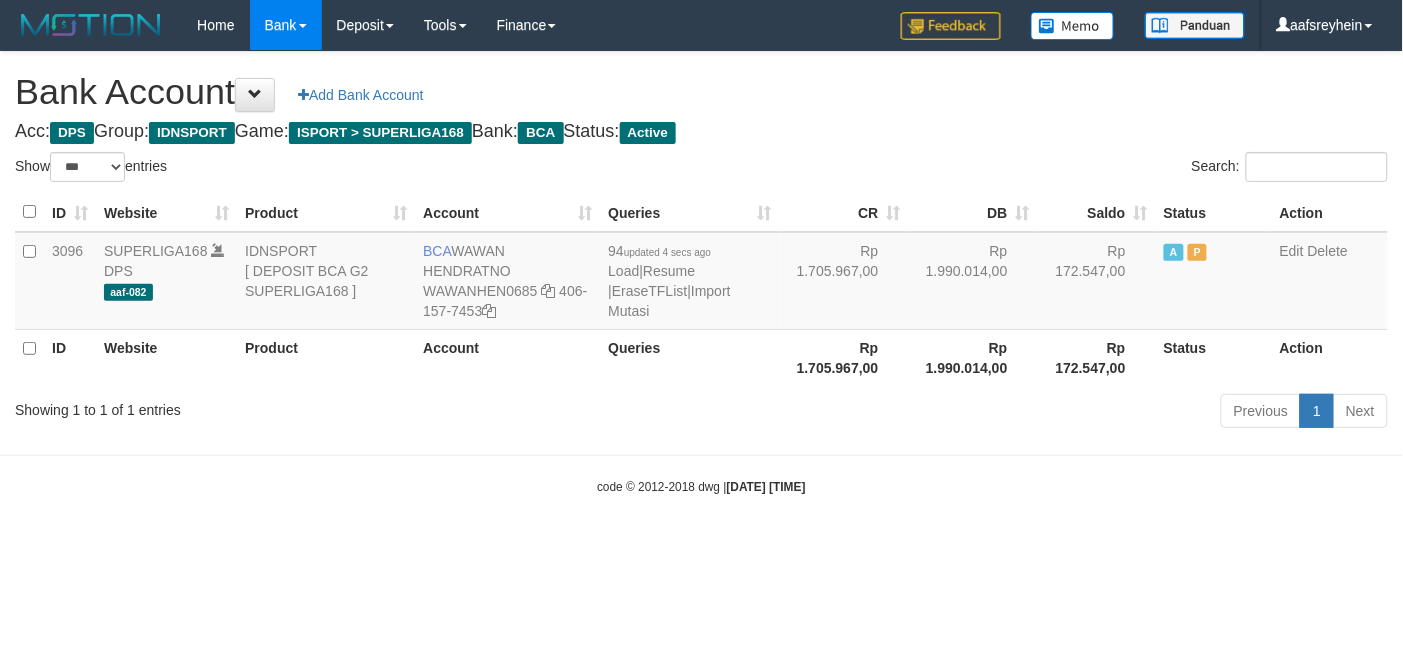 click on "Toggle navigation
Home
Bank
Account List
Load
By Website
Group
[ISPORT]													SUPERLIGA168
By Load Group (DPS)
-" at bounding box center (701, 273) 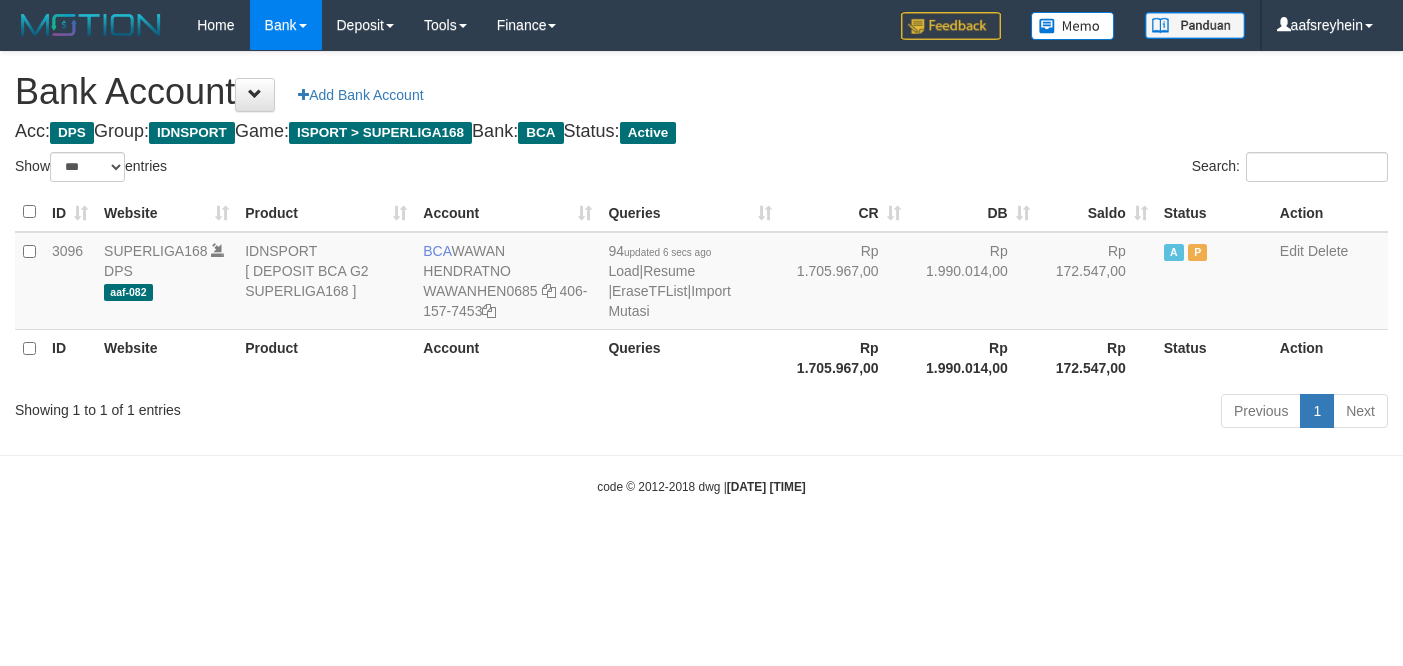 select on "***" 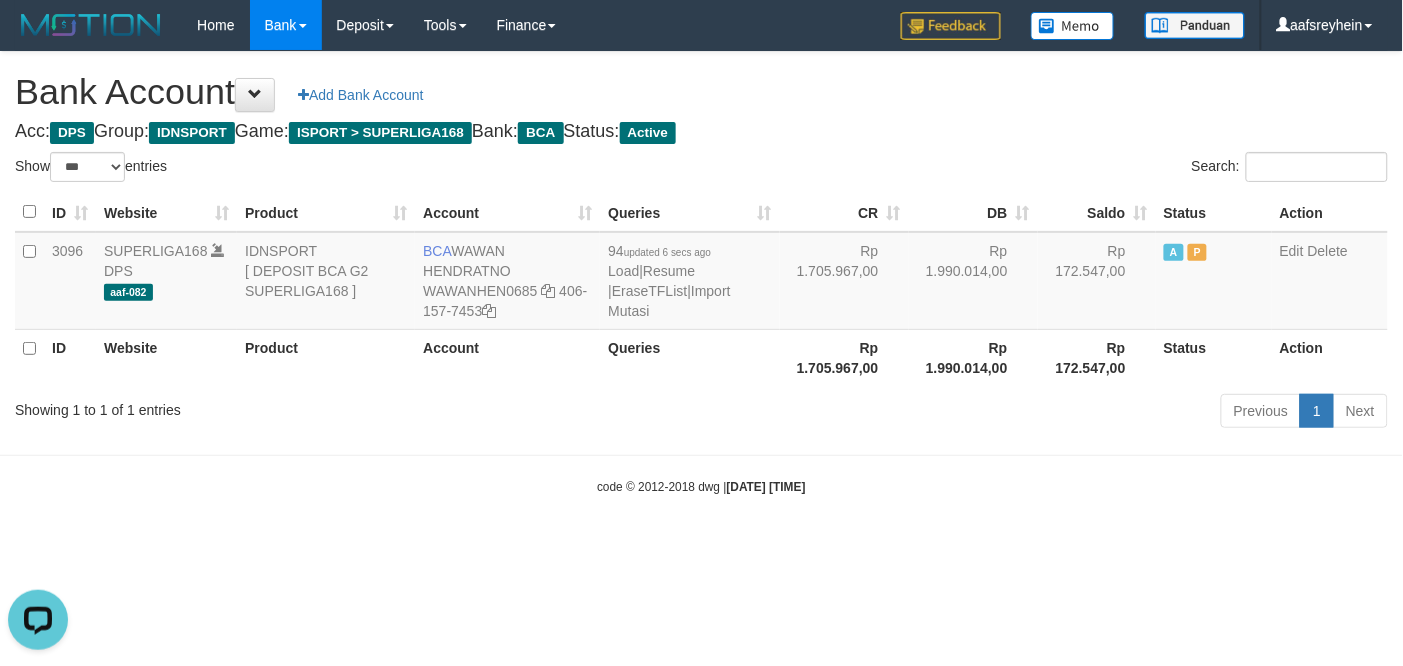 scroll, scrollTop: 0, scrollLeft: 0, axis: both 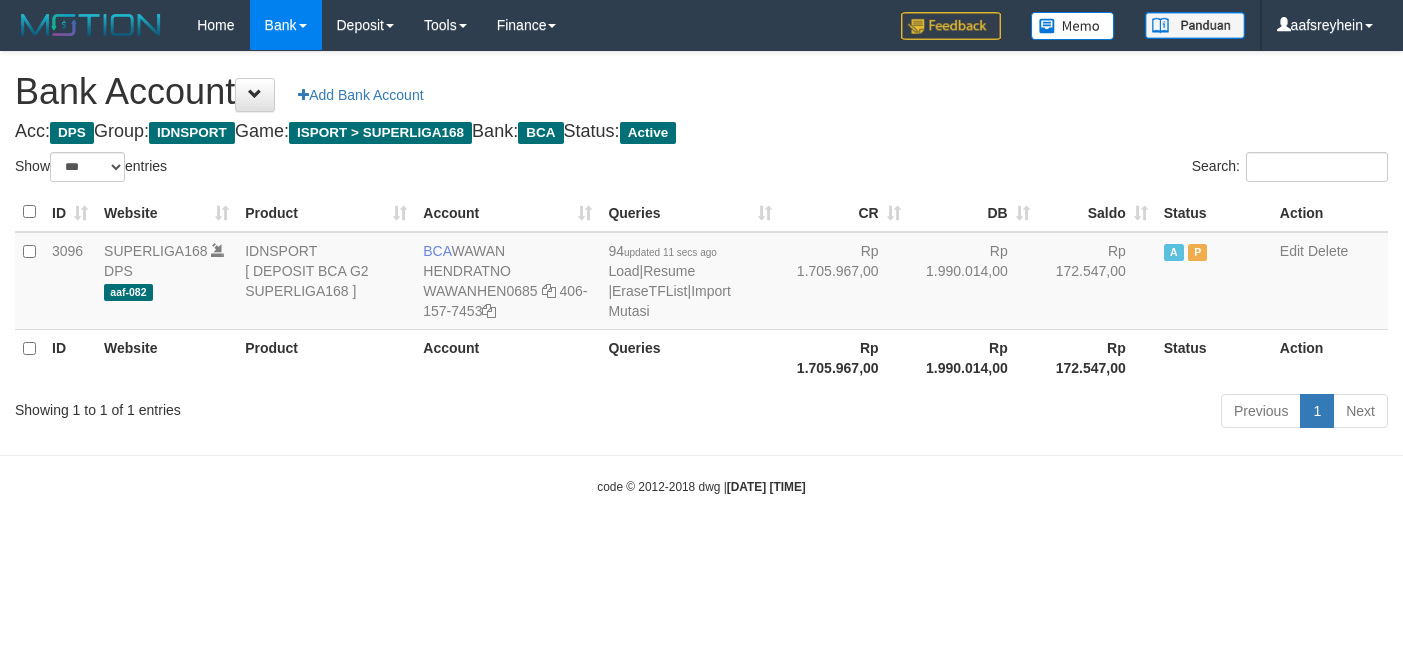 select on "***" 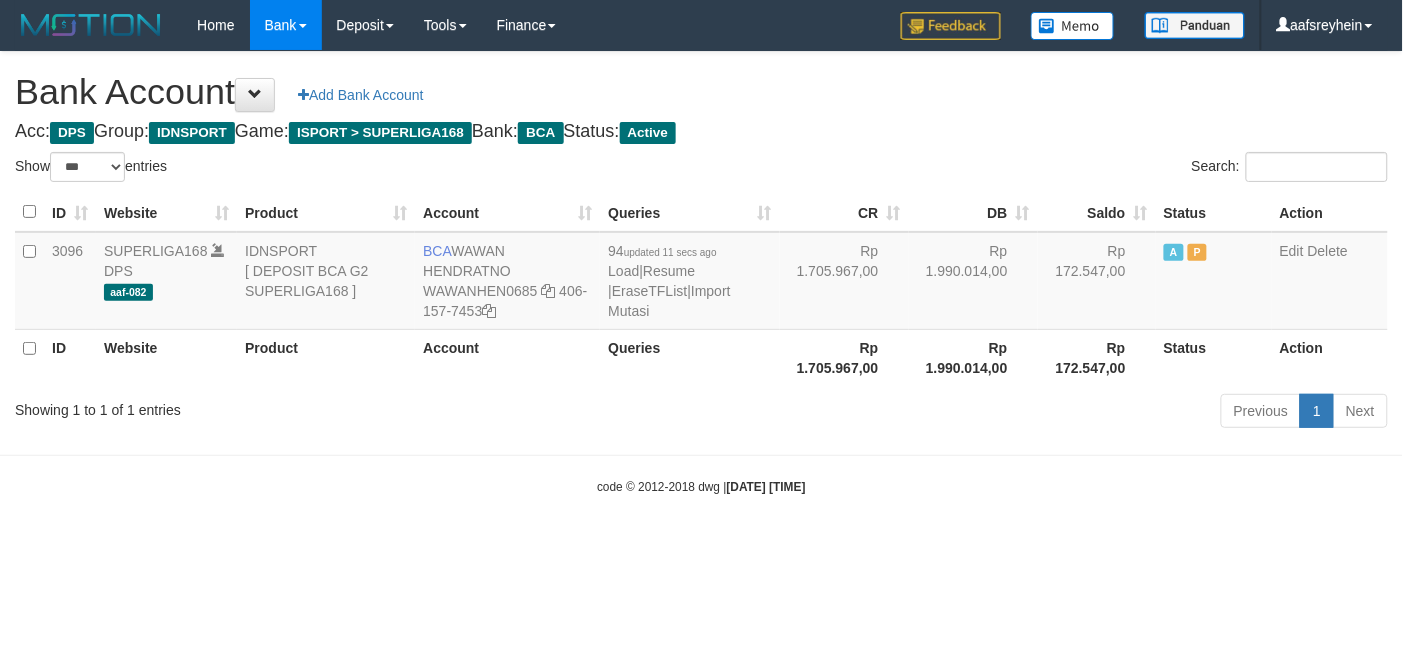 click on "code © [YEAR]-[YEAR] dwg |  [DATE] [TIME]" at bounding box center (701, 486) 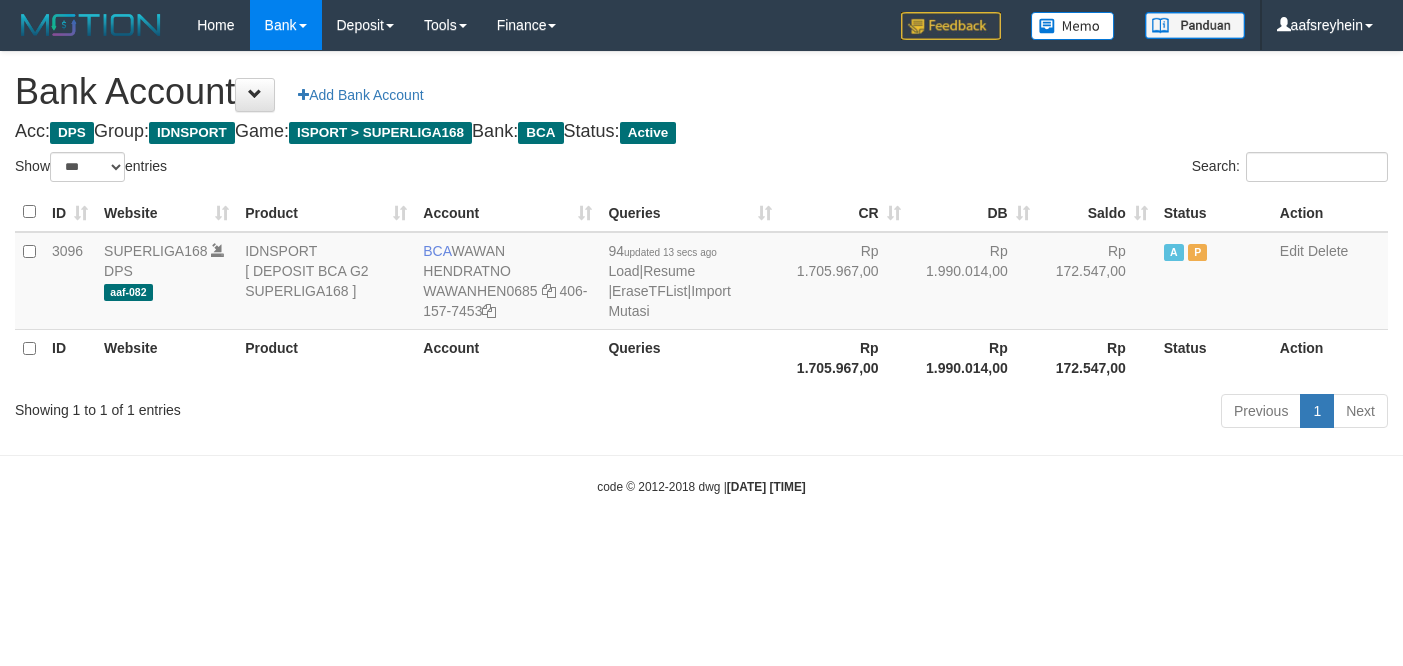 select on "***" 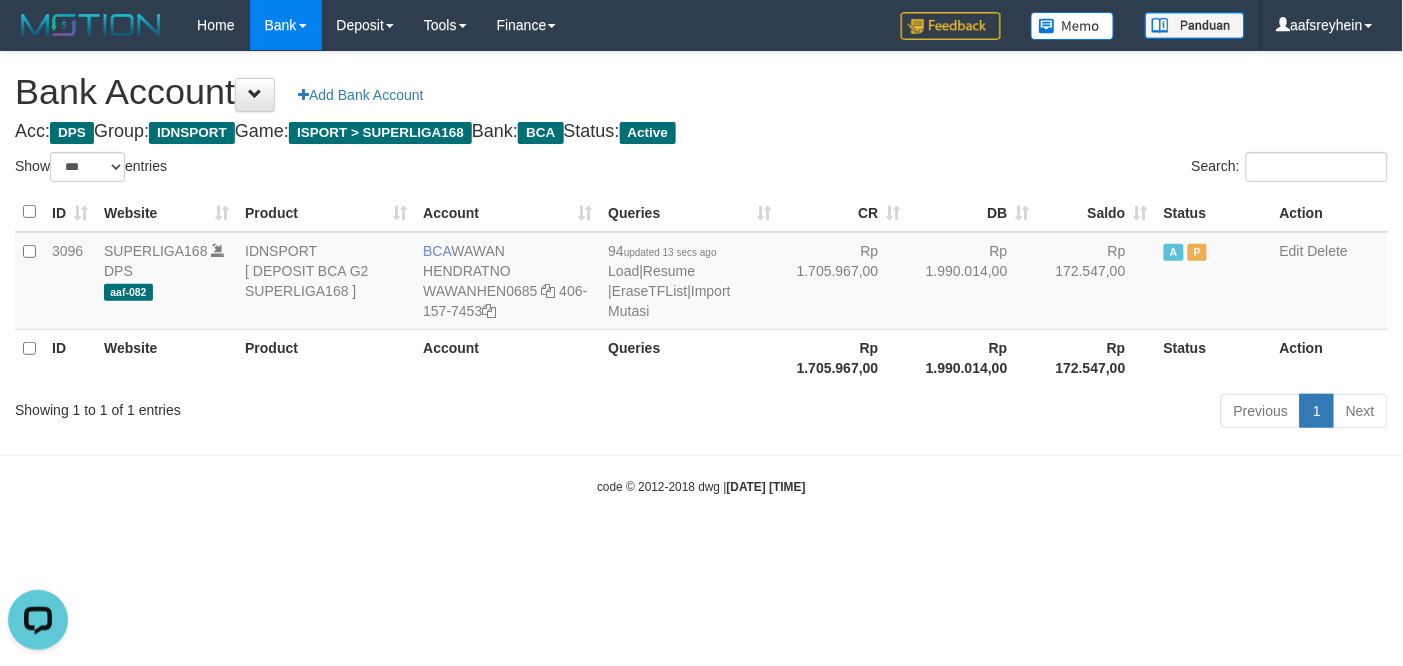 scroll, scrollTop: 0, scrollLeft: 0, axis: both 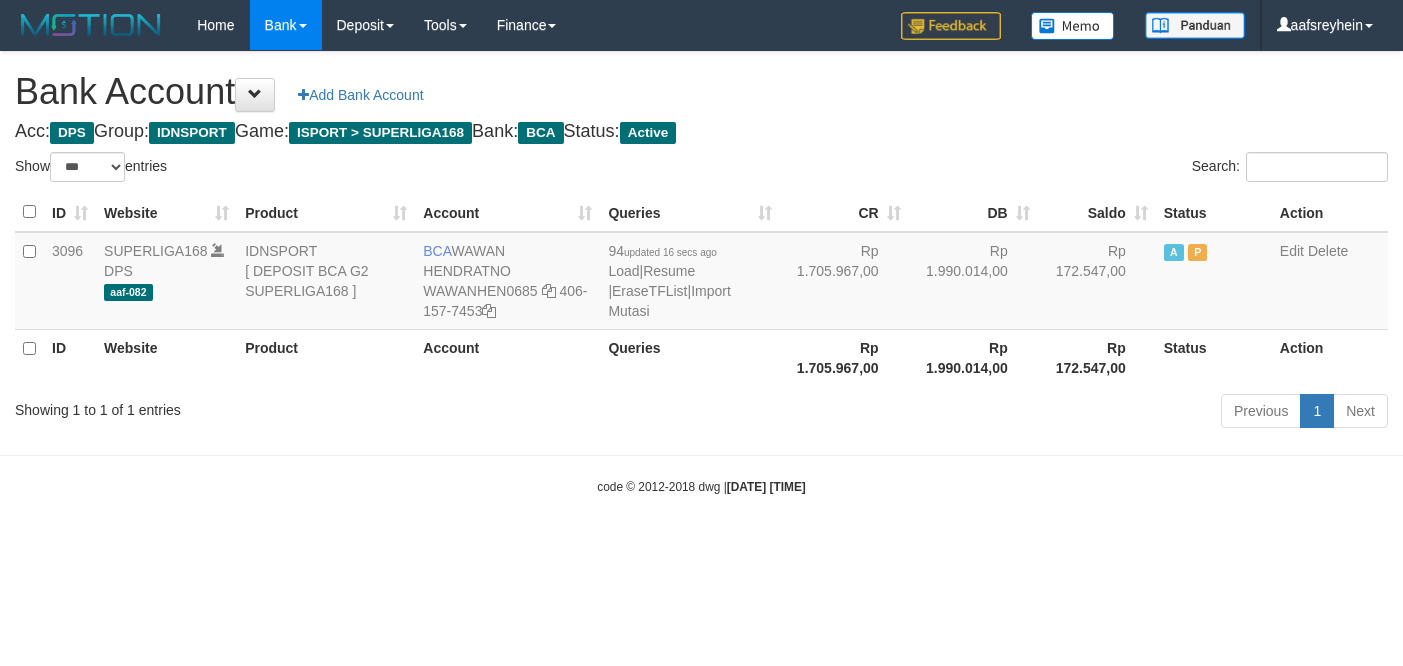 select on "***" 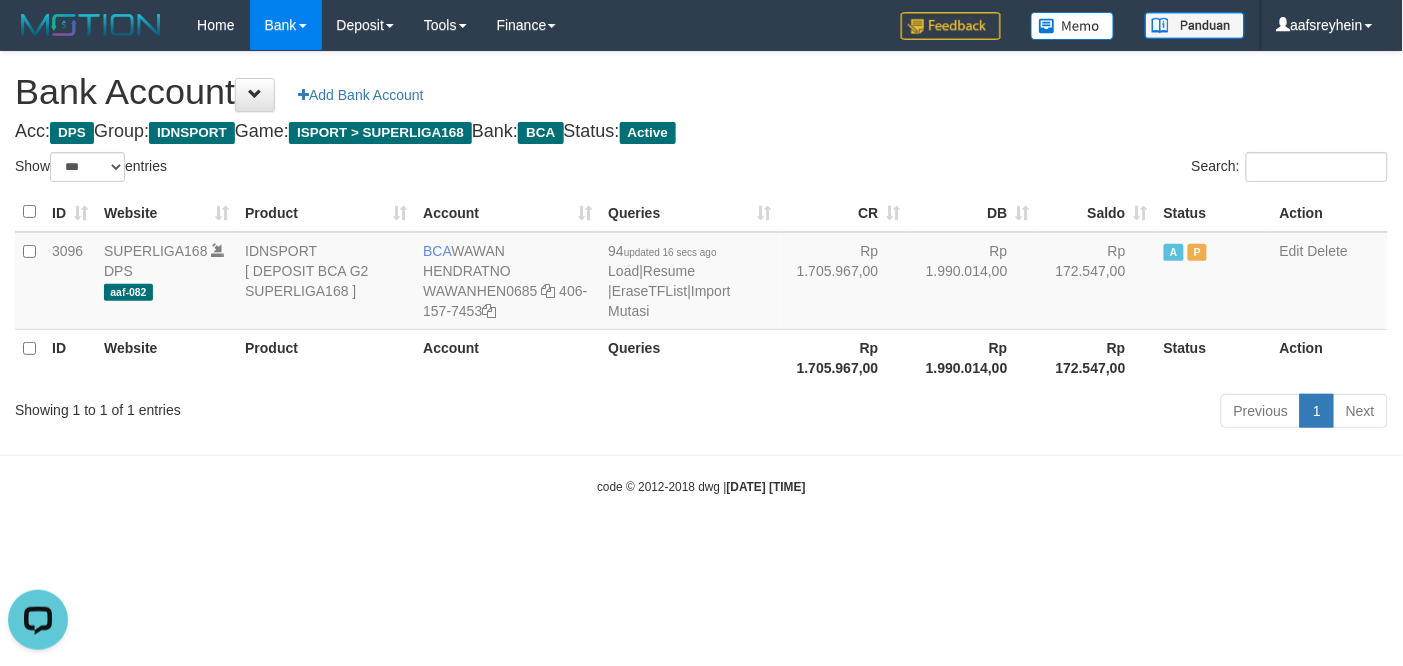 scroll, scrollTop: 0, scrollLeft: 0, axis: both 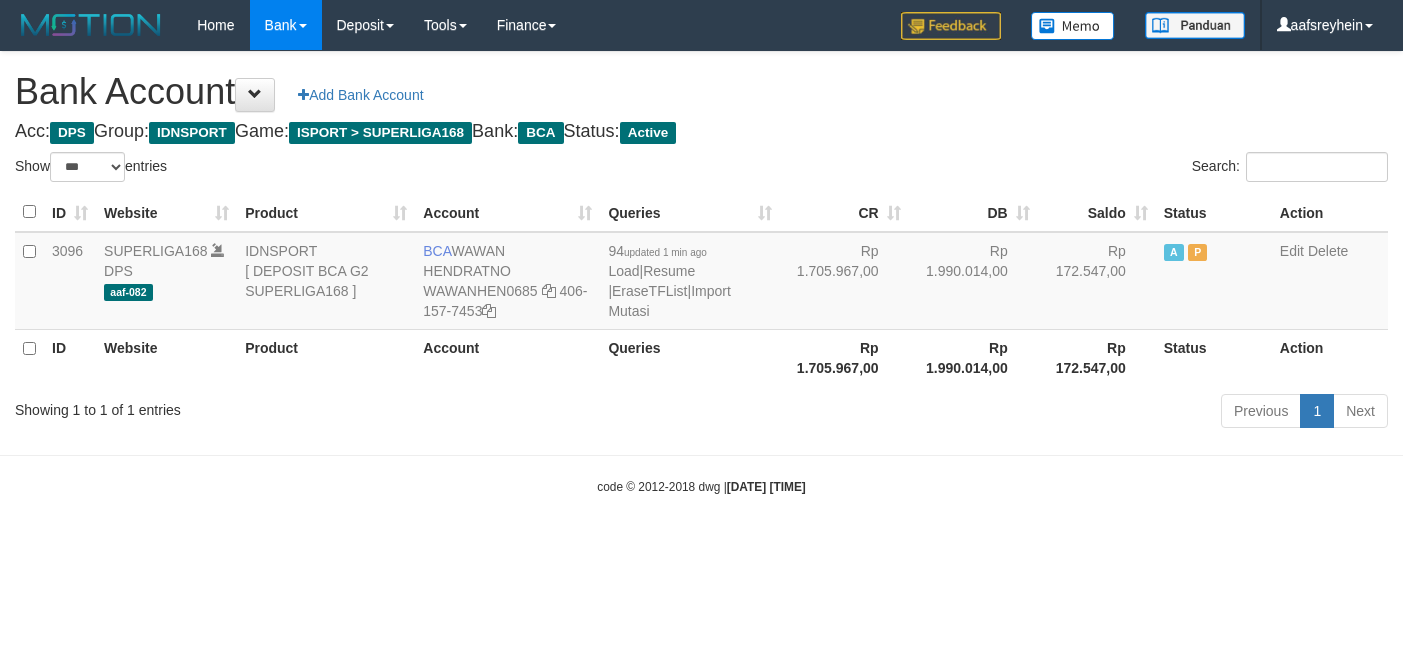 select on "***" 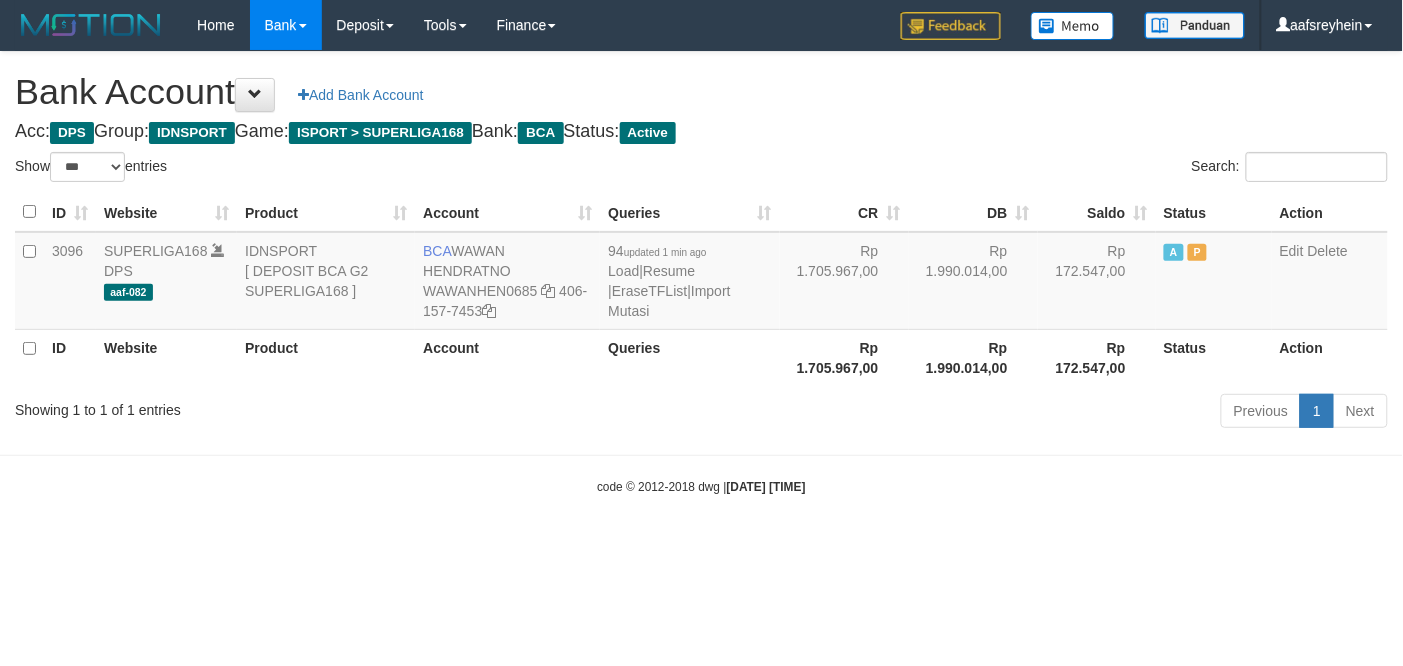 click on "Toggle navigation
Home
Bank
Account List
Load
By Website
Group
[ISPORT]													SUPERLIGA168
By Load Group (DPS)
-" at bounding box center (701, 273) 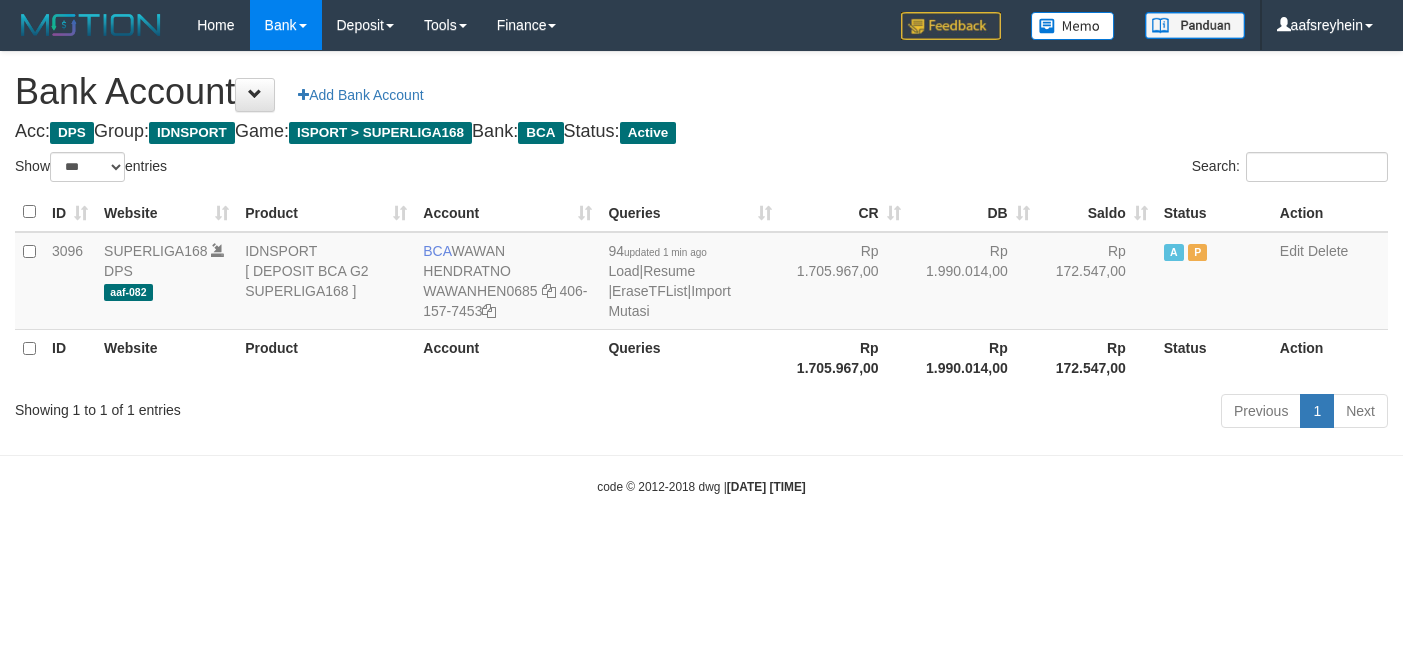 select on "***" 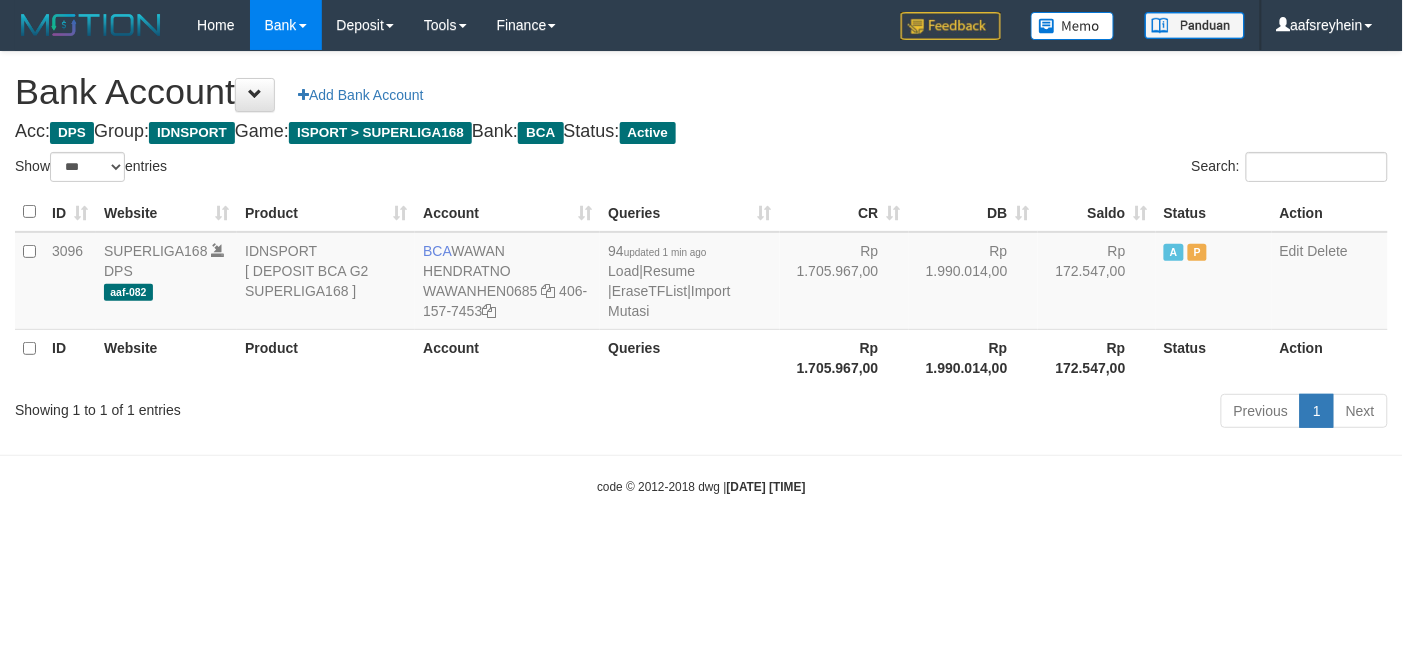 click on "code © 2012-2018 dwg |  [DATE] [TIME]" at bounding box center (701, 486) 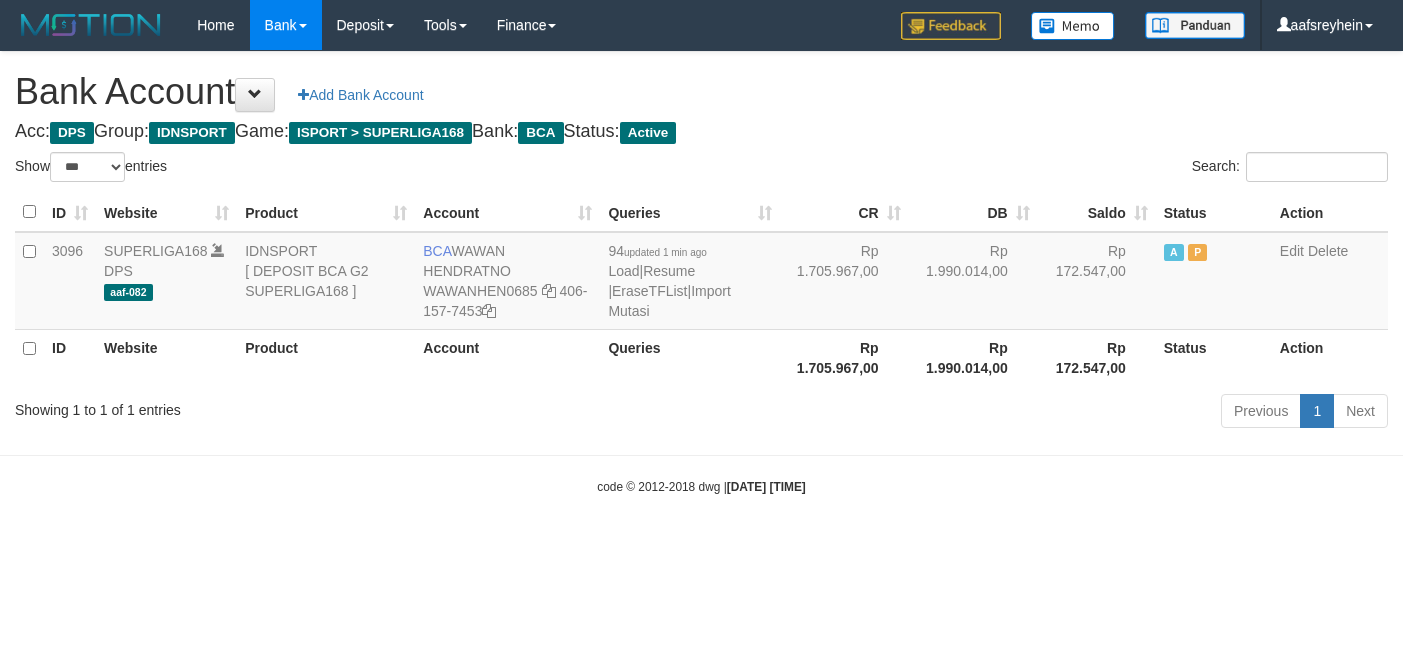 select on "***" 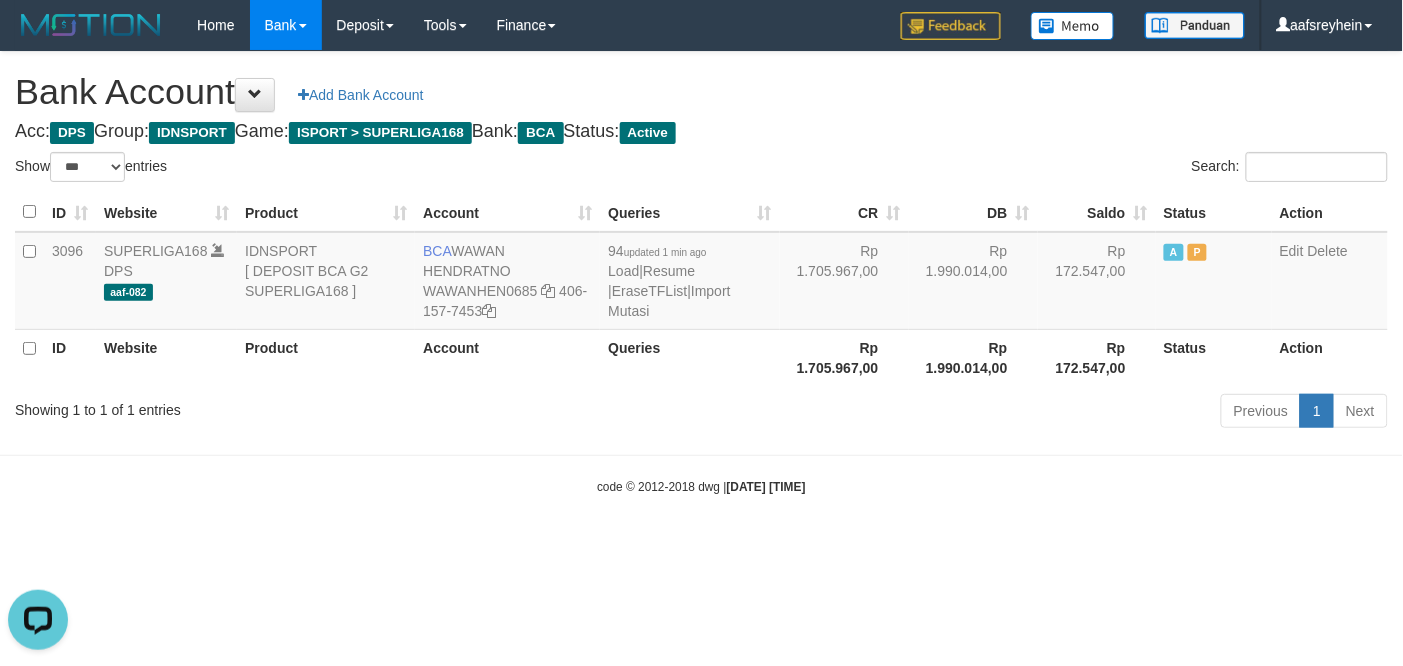scroll, scrollTop: 0, scrollLeft: 0, axis: both 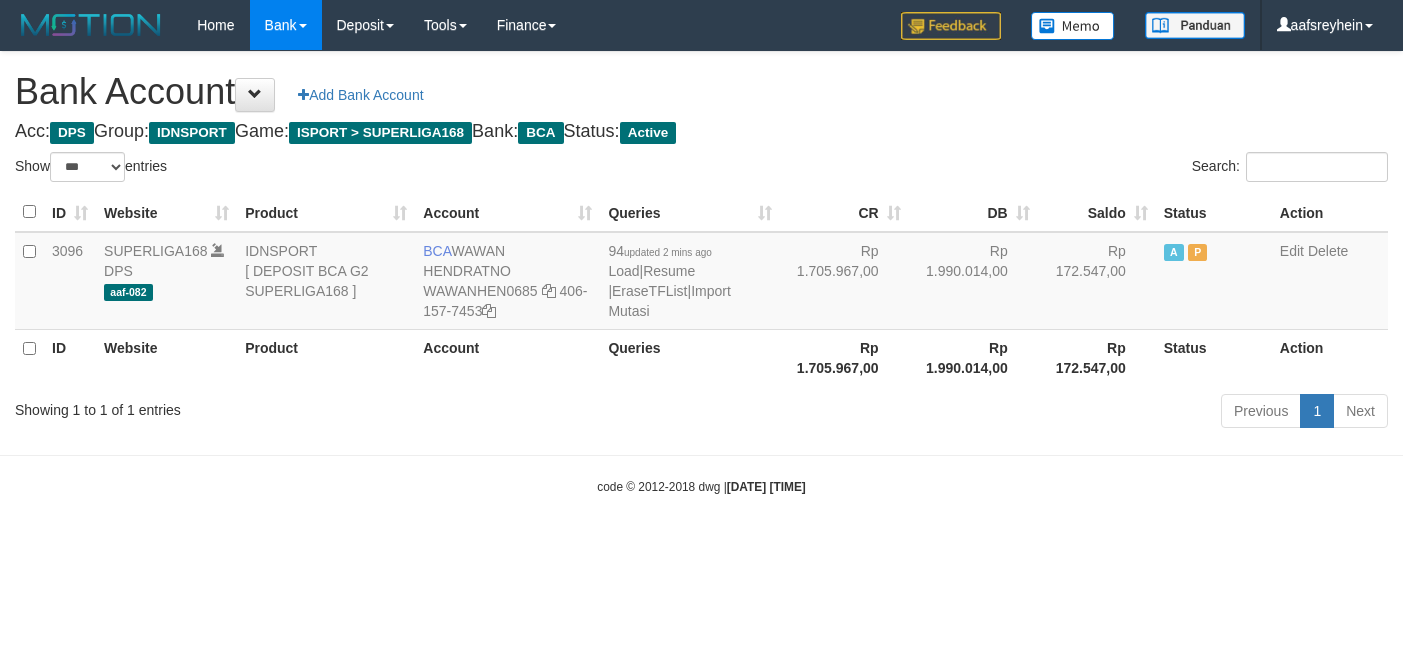select on "***" 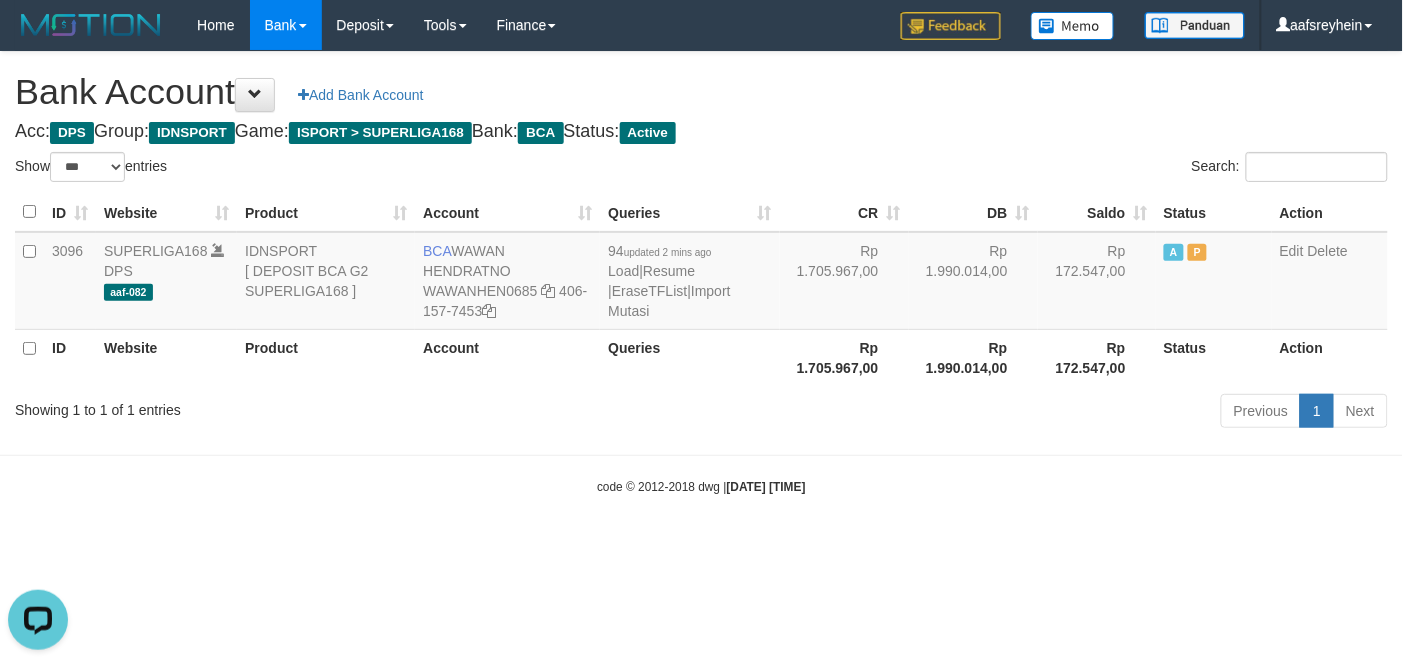 scroll, scrollTop: 0, scrollLeft: 0, axis: both 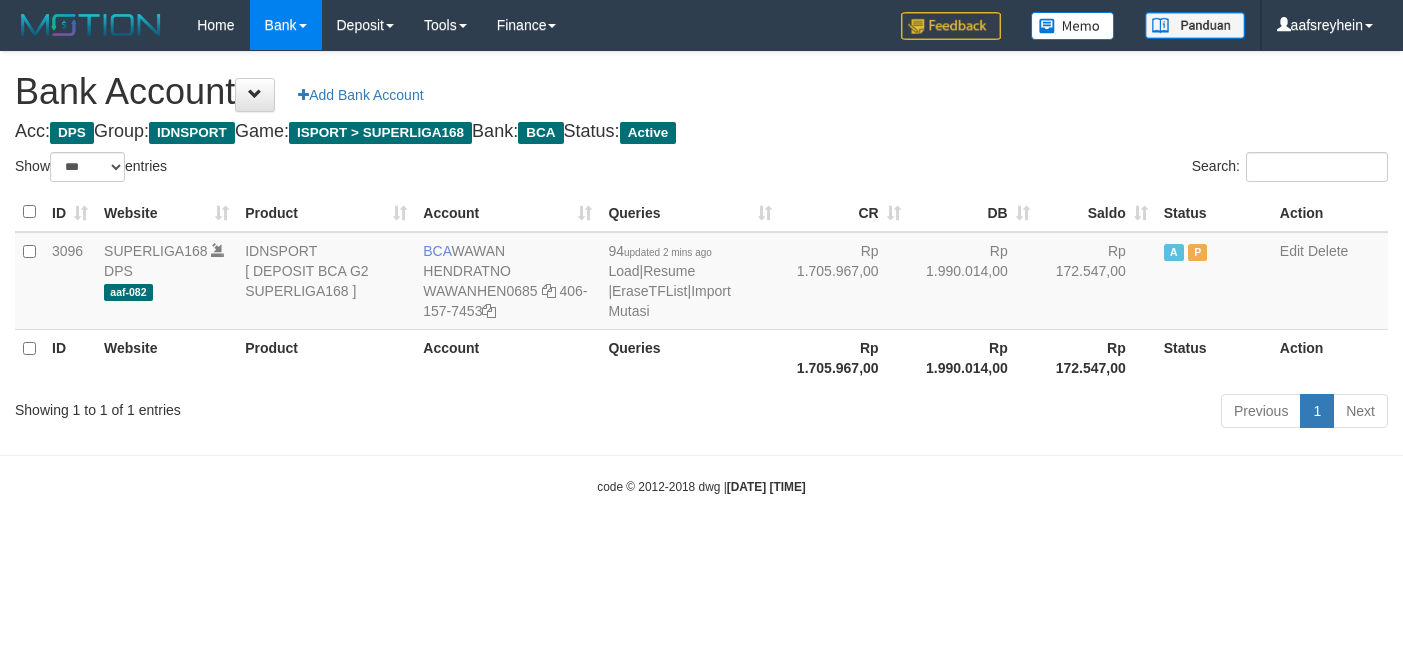 select on "***" 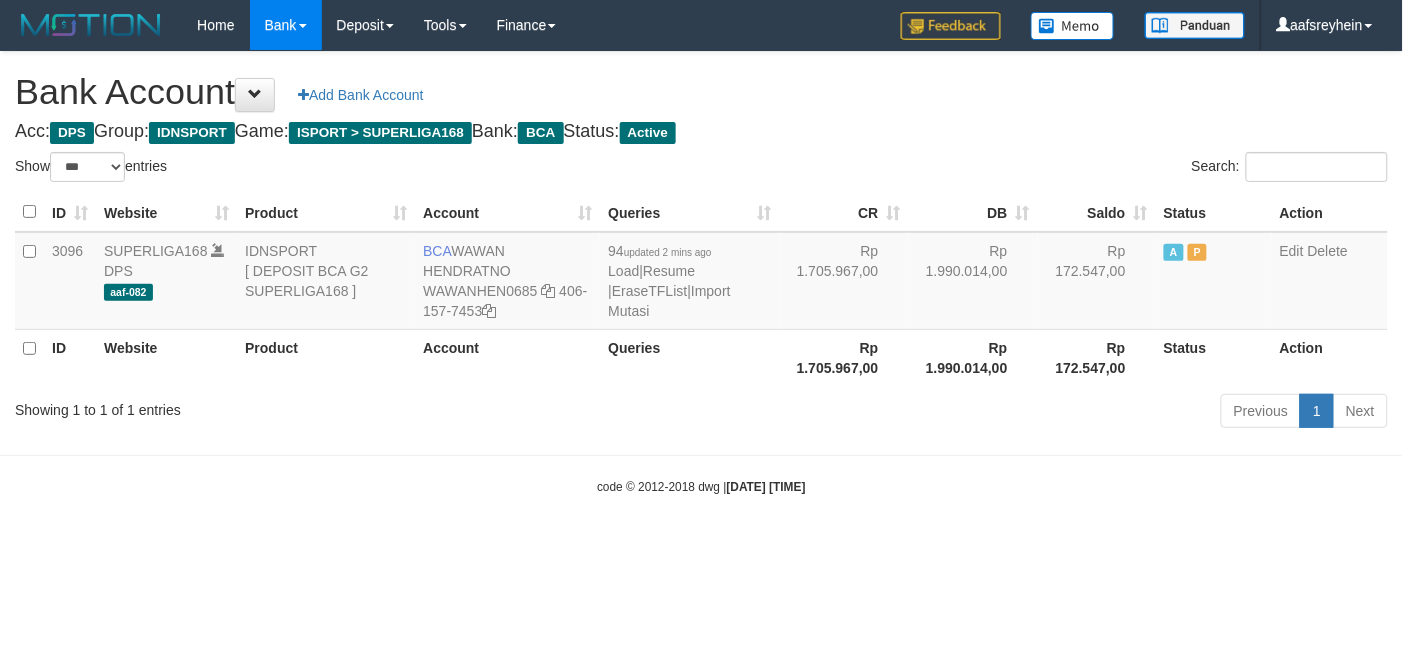 click on "2025/07/13 08:00:43" at bounding box center (766, 487) 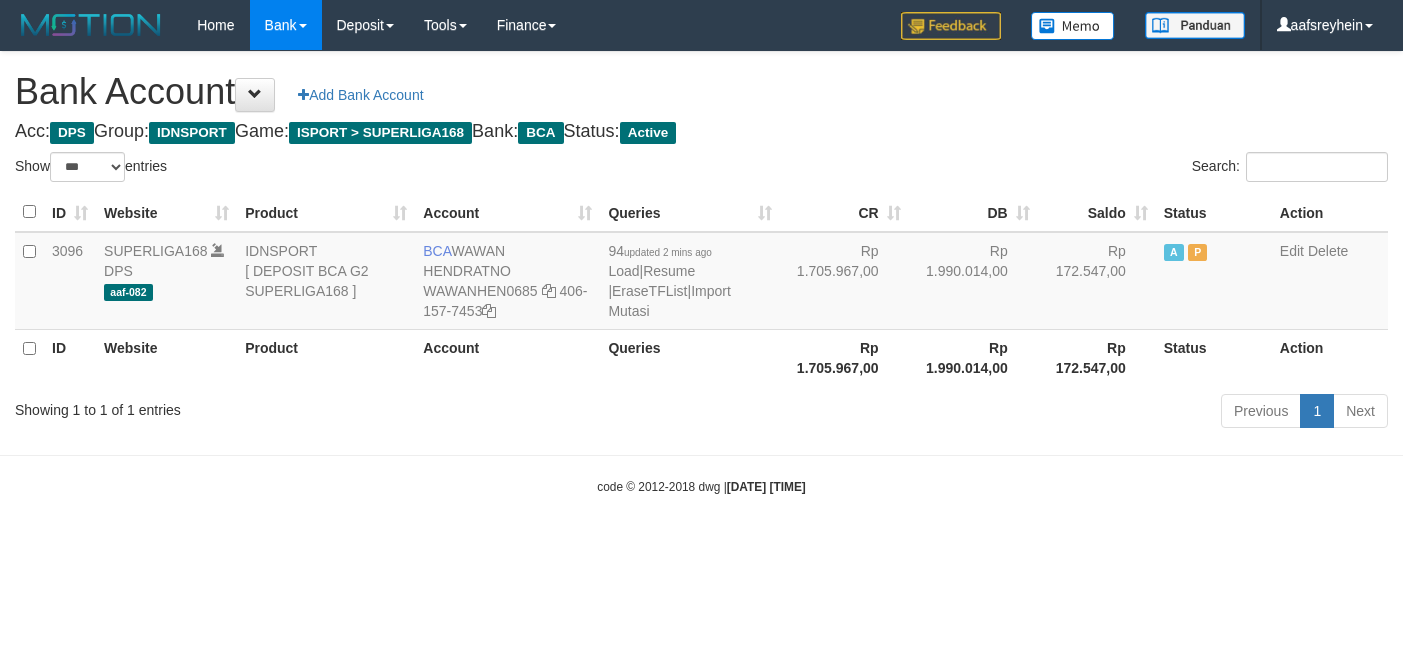 select on "***" 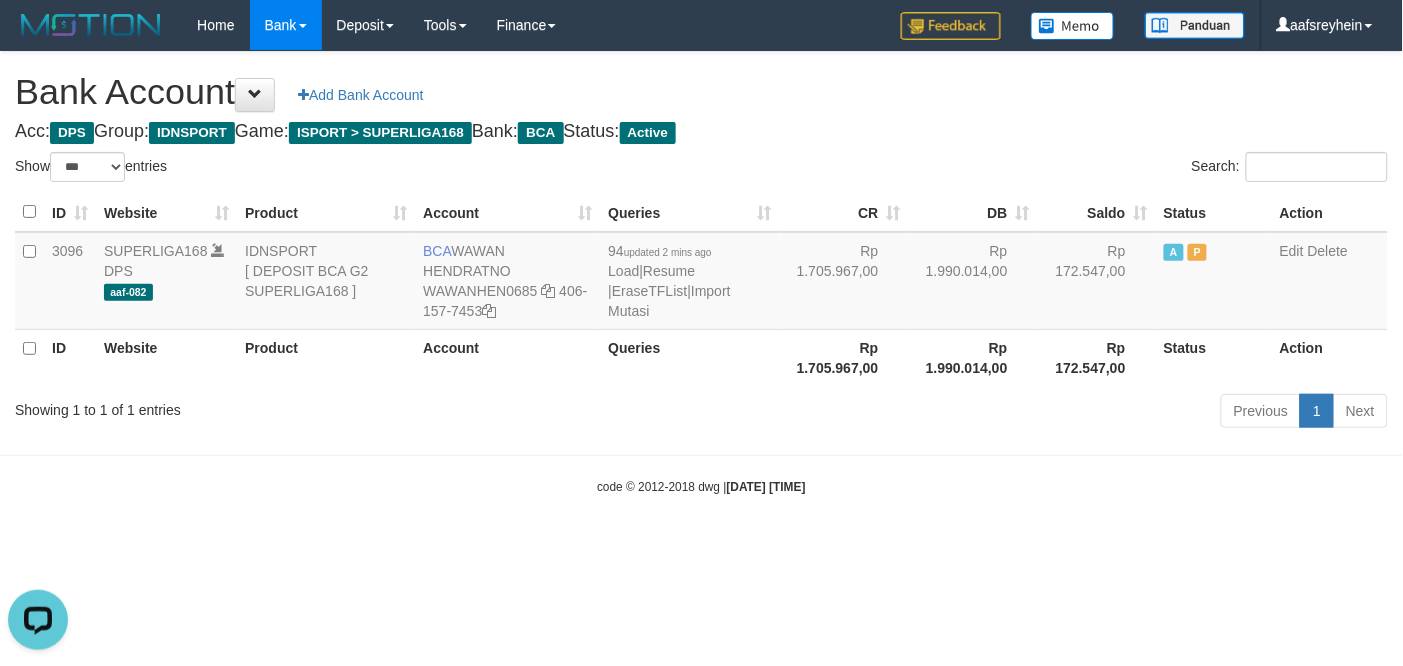 scroll, scrollTop: 0, scrollLeft: 0, axis: both 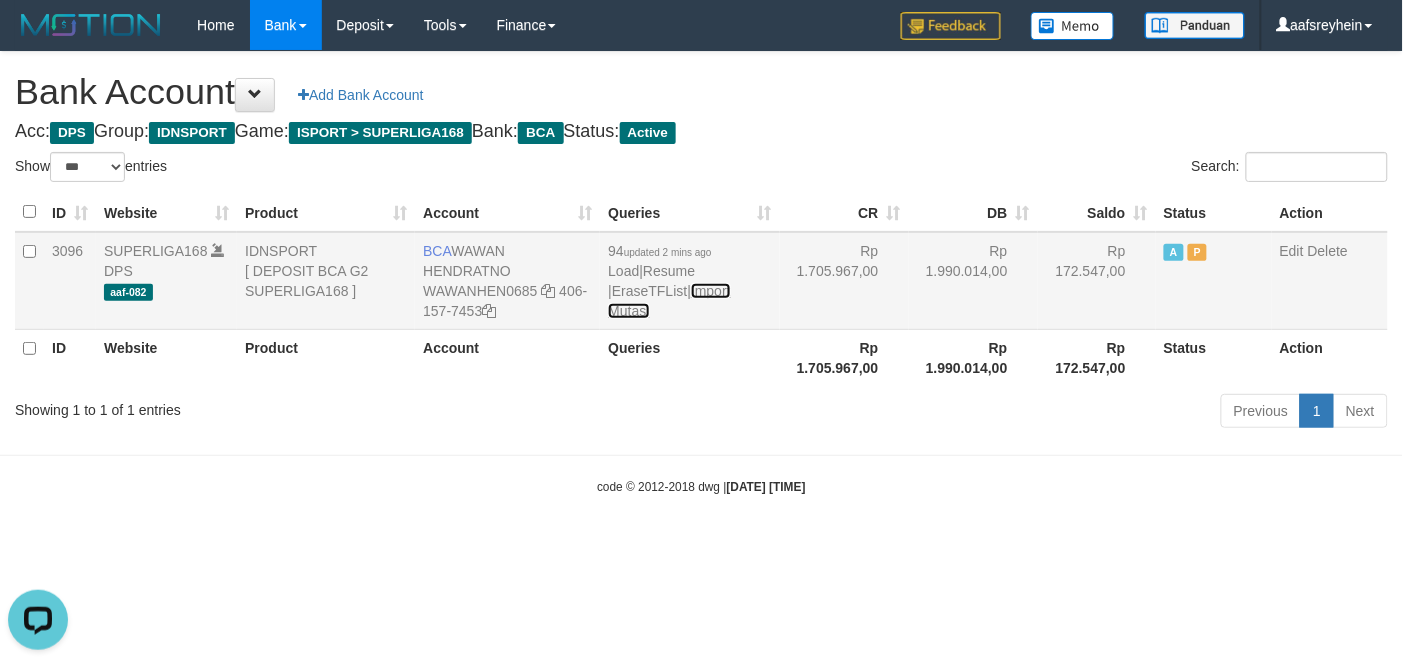 click on "Import Mutasi" at bounding box center (669, 301) 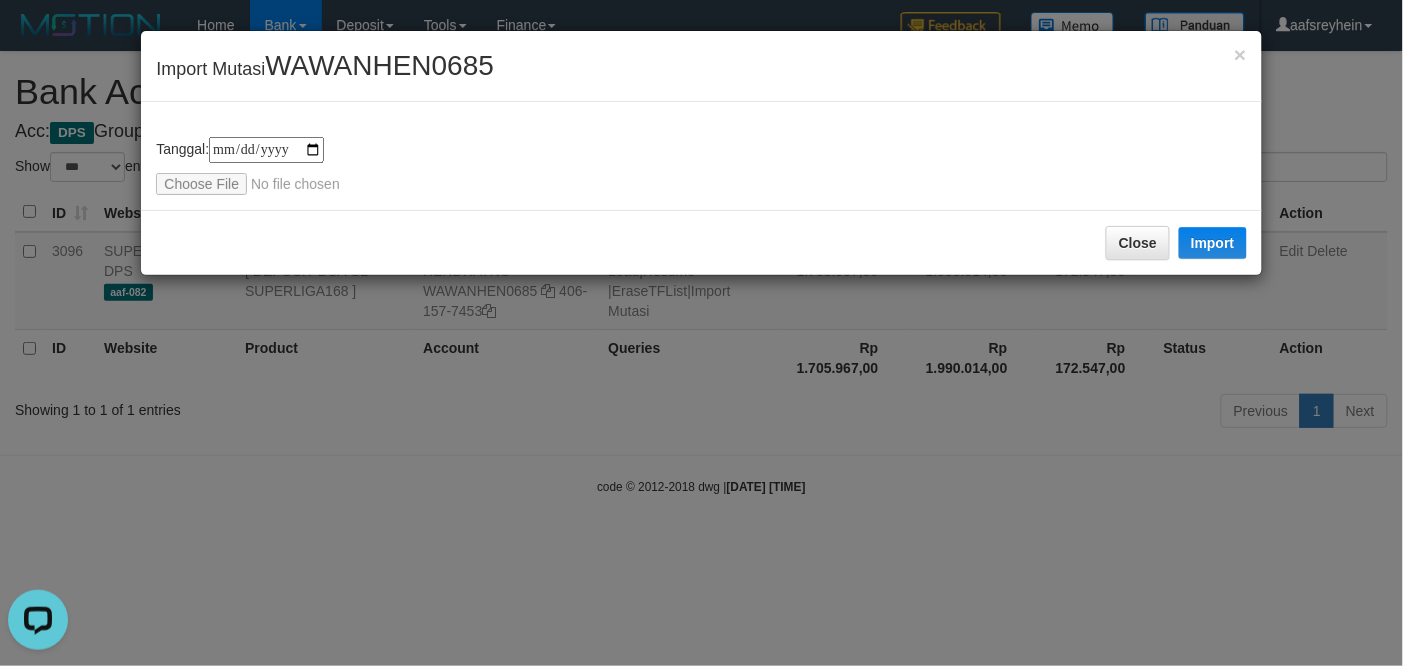 type on "**********" 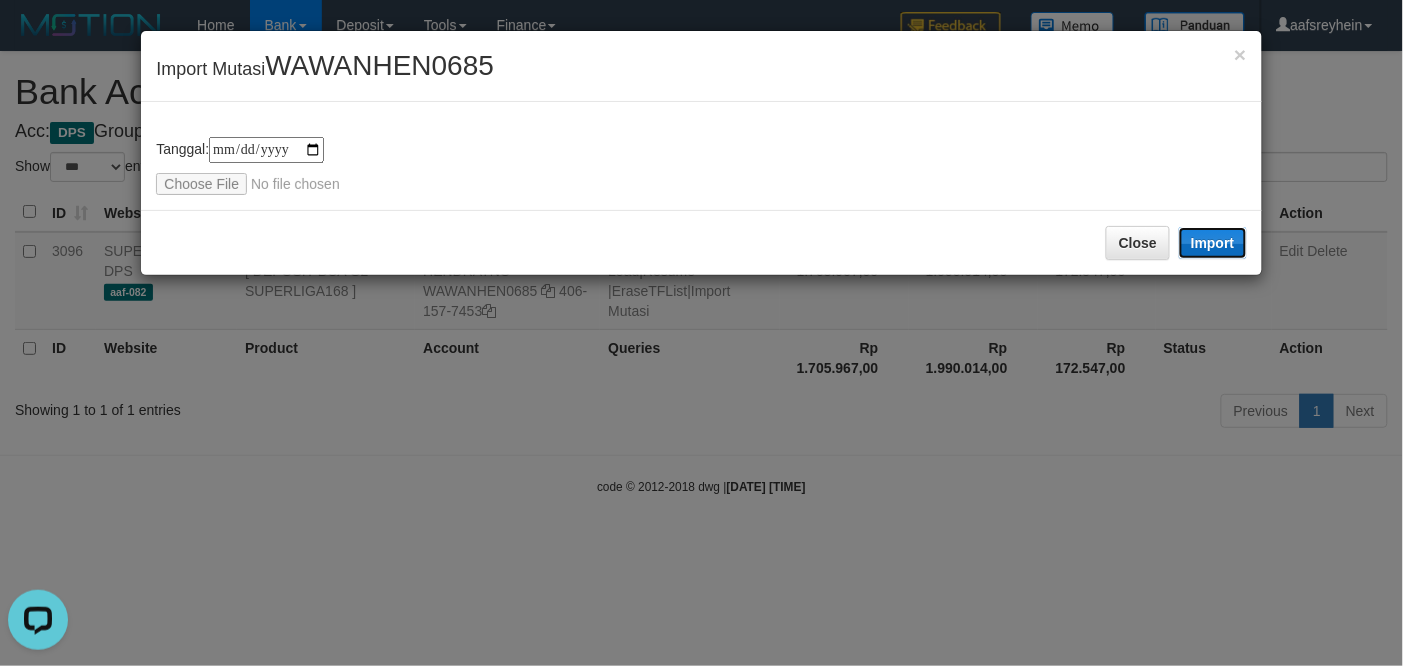 click on "Import" at bounding box center (1213, 243) 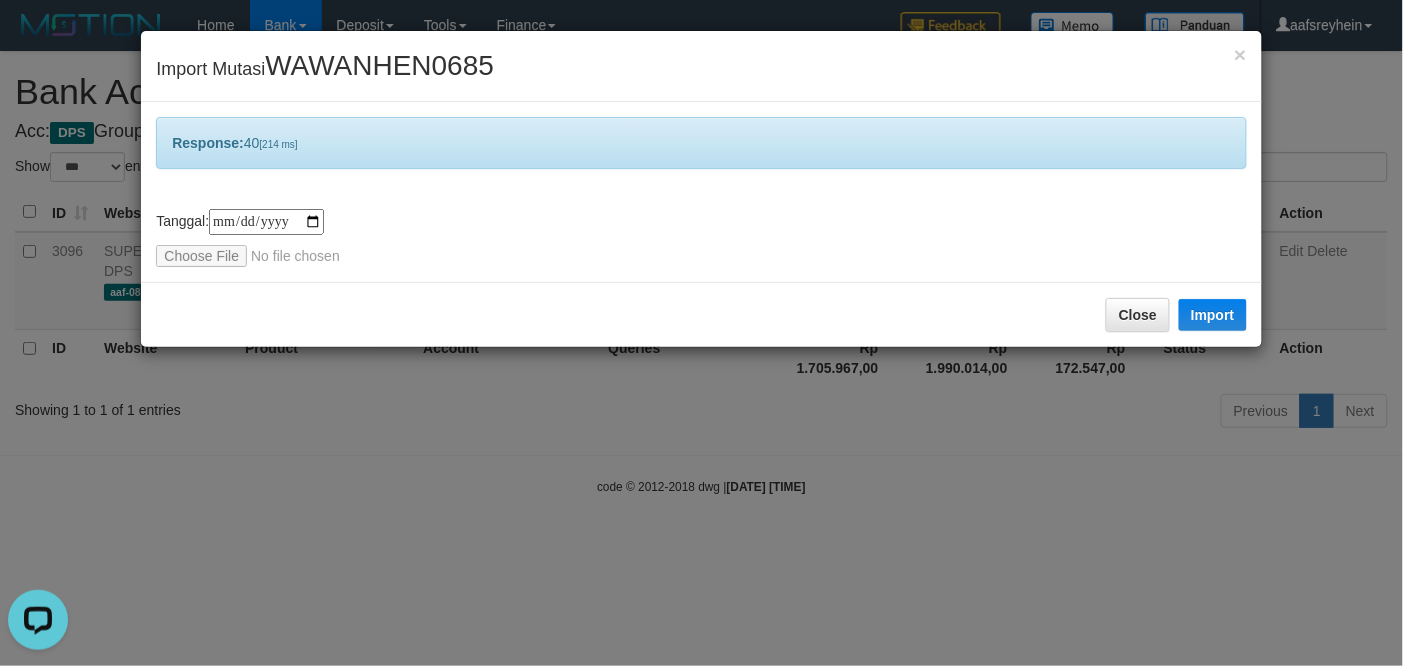 click on "**********" at bounding box center [701, 333] 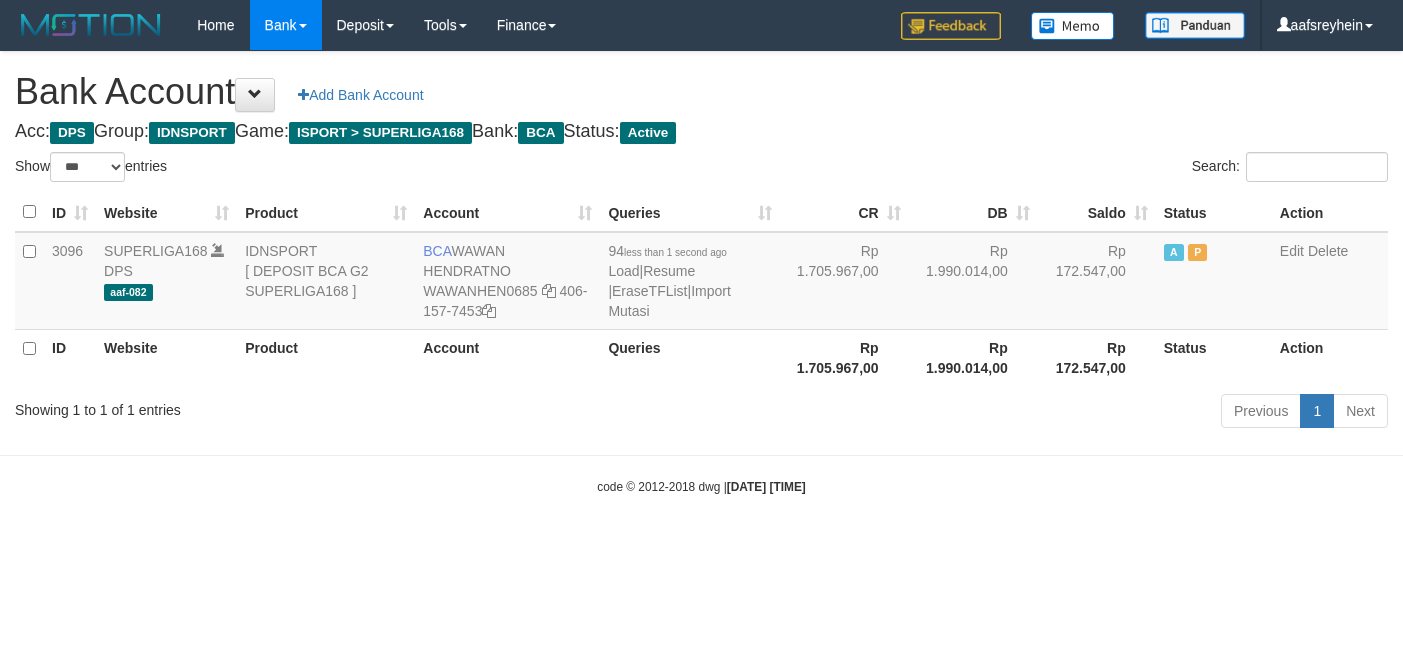 select on "***" 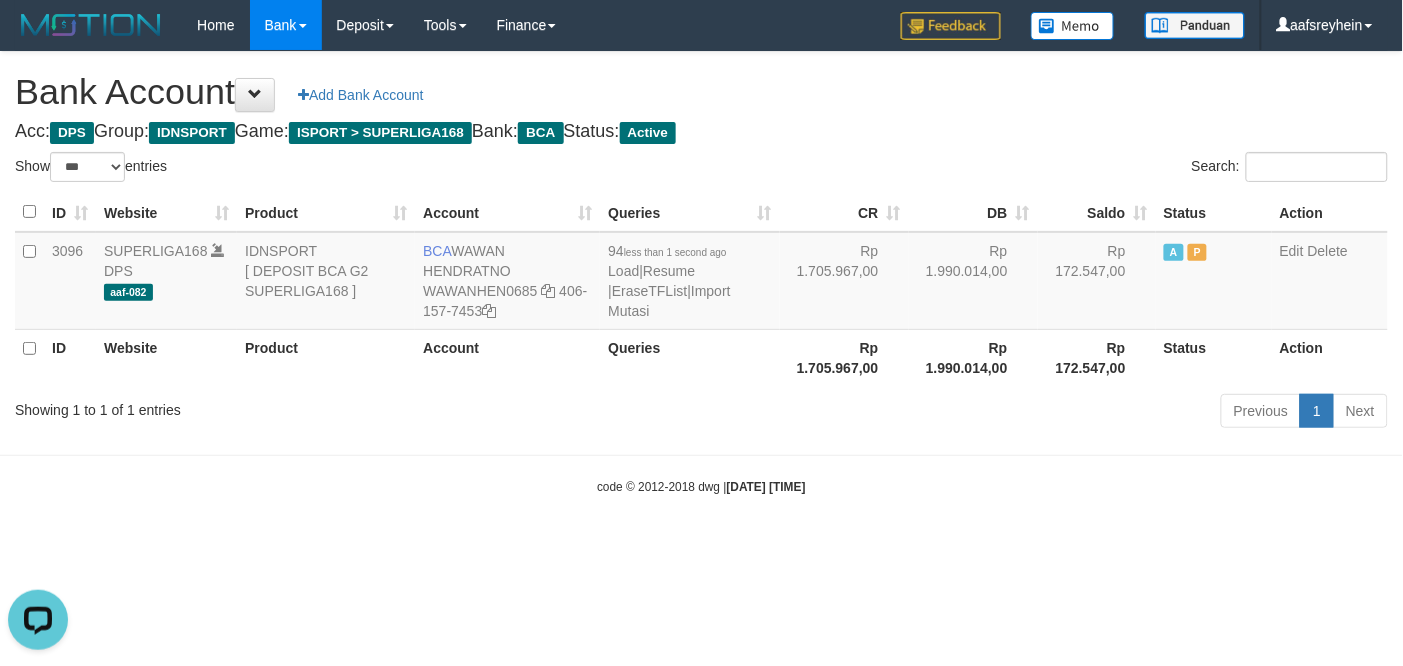 scroll, scrollTop: 0, scrollLeft: 0, axis: both 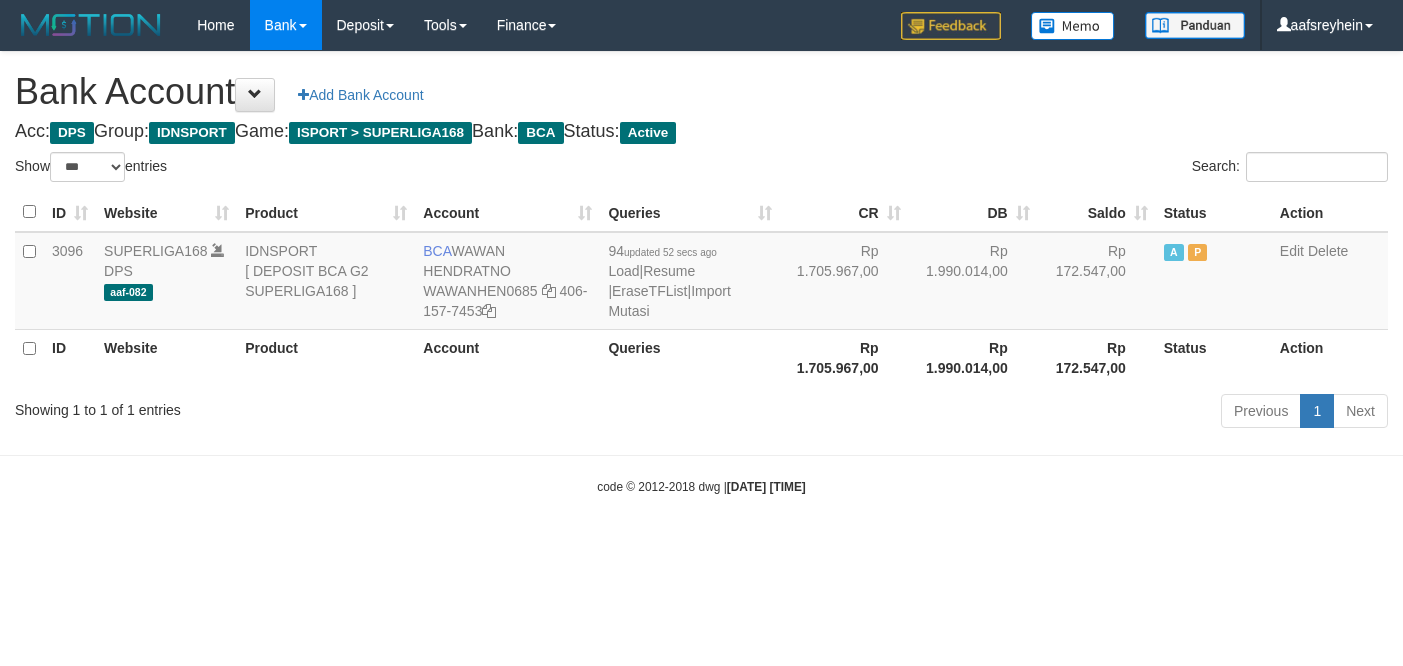 select on "***" 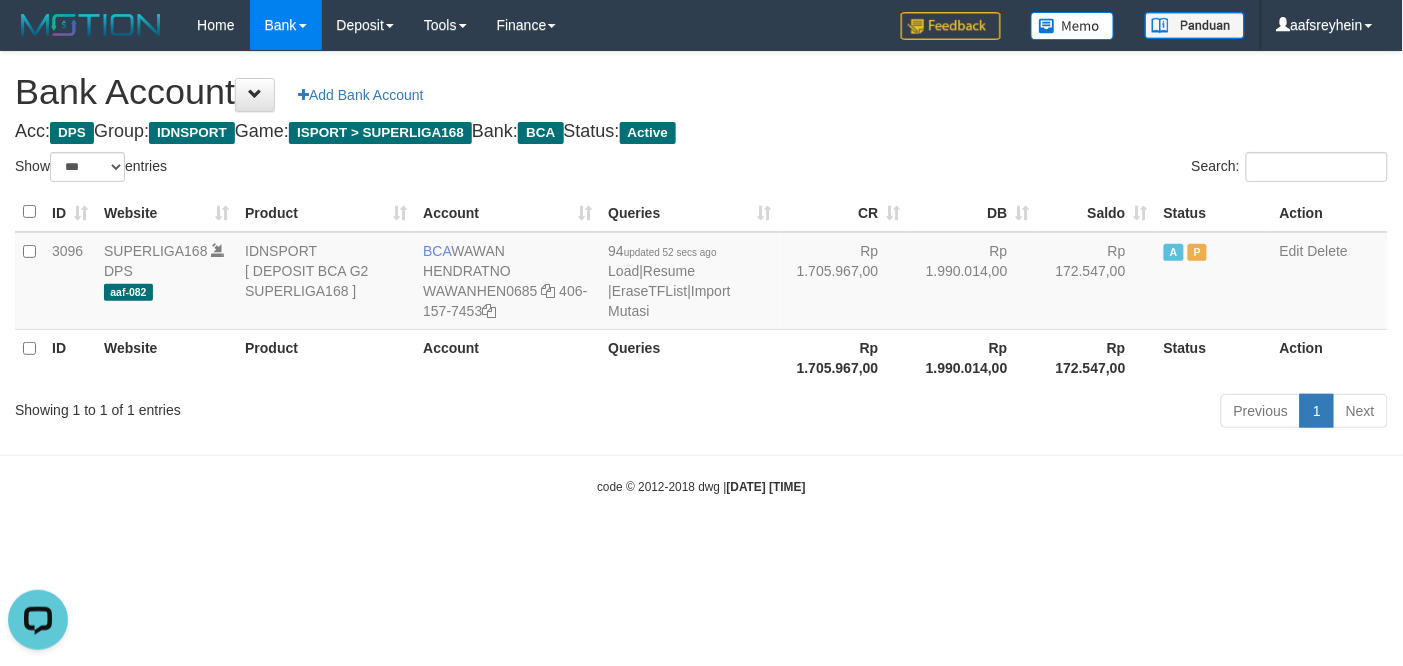 scroll, scrollTop: 0, scrollLeft: 0, axis: both 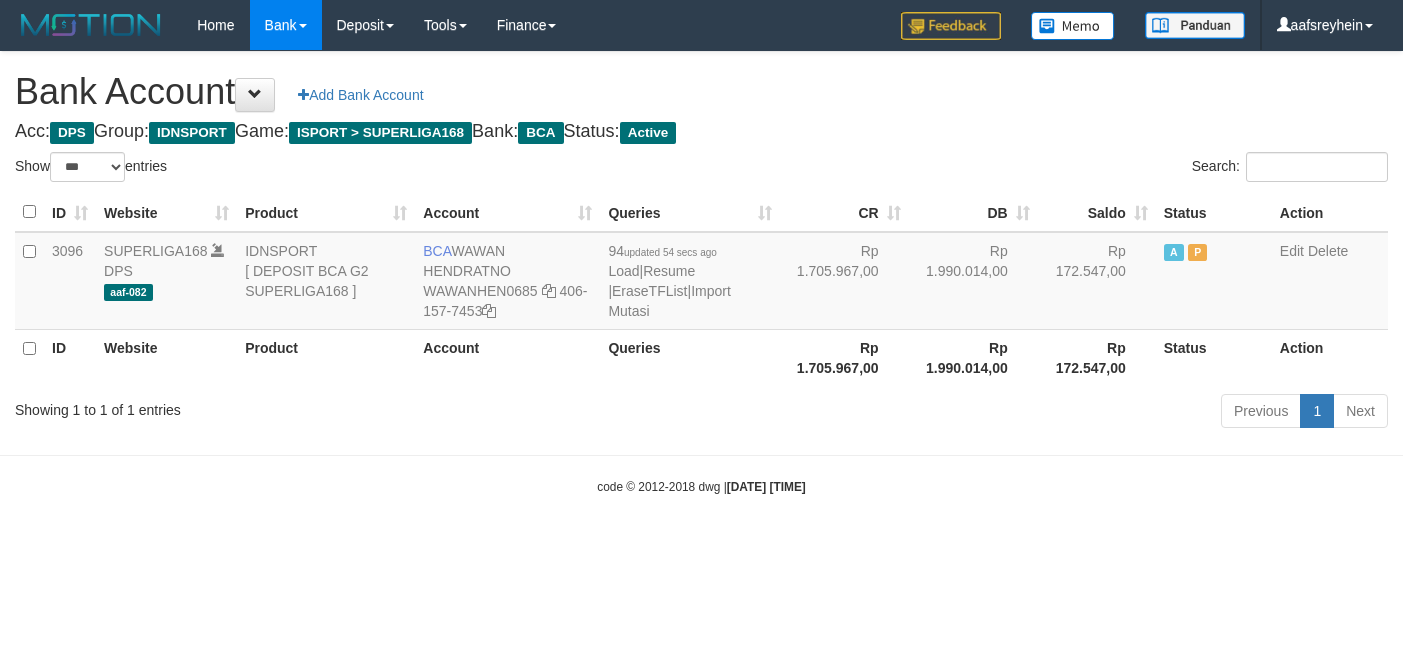 select on "***" 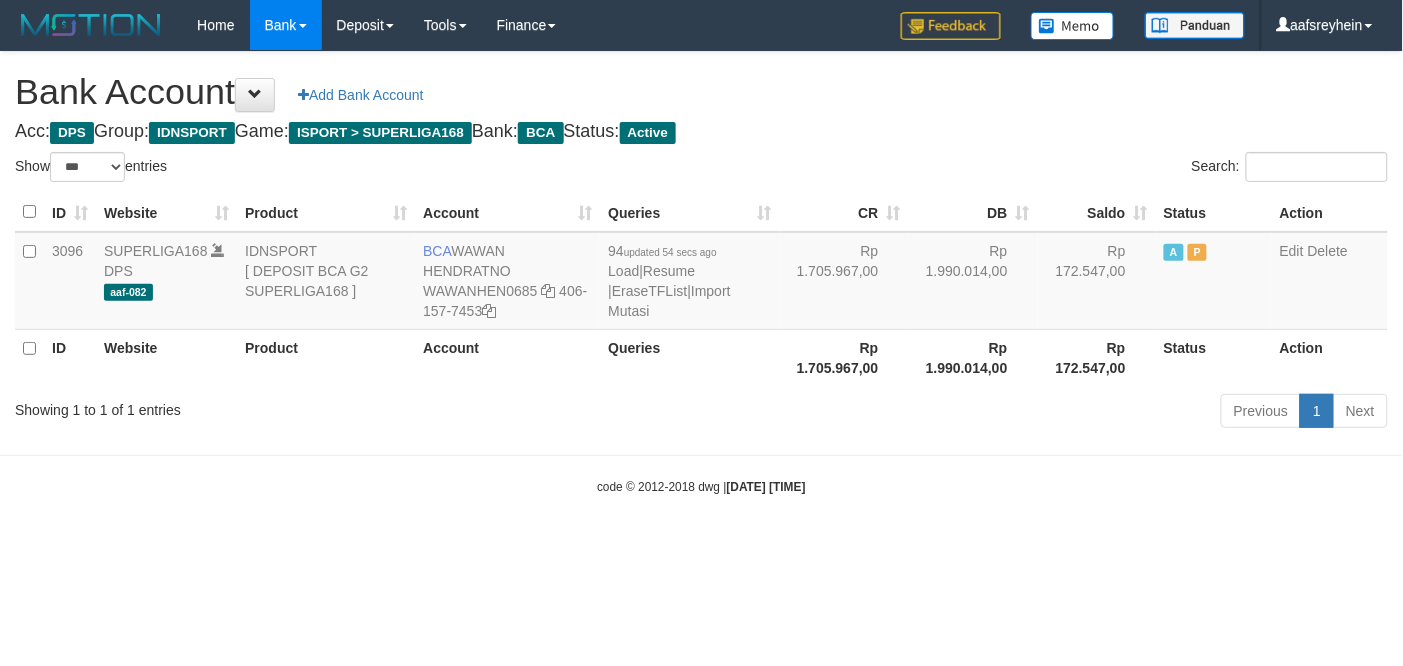 click on "Previous 1 Next" at bounding box center [994, 413] 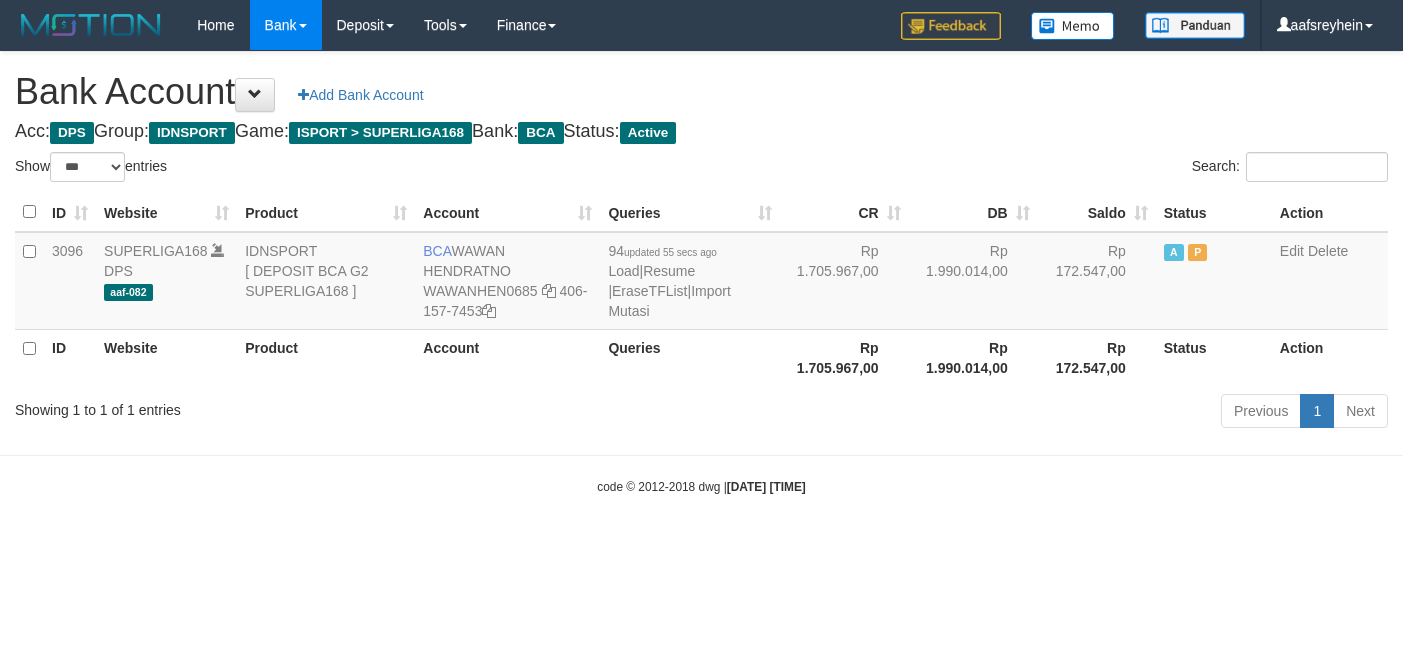 select on "***" 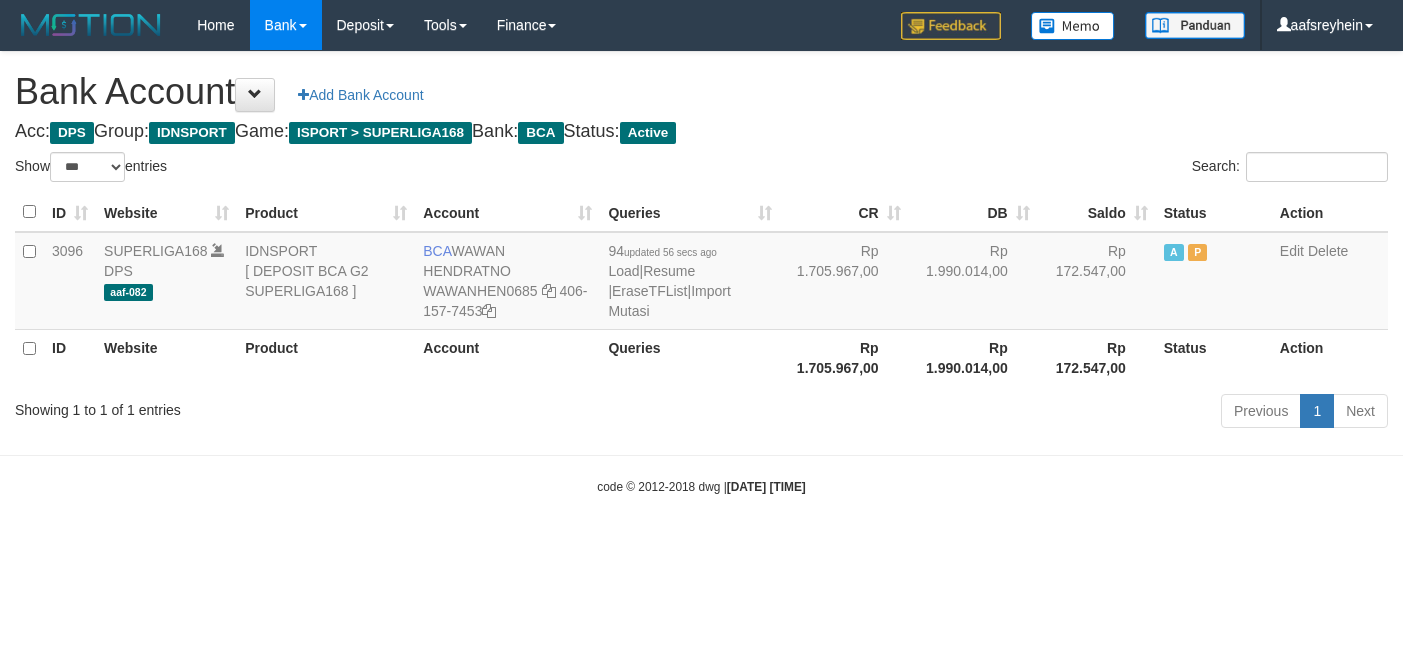 select on "***" 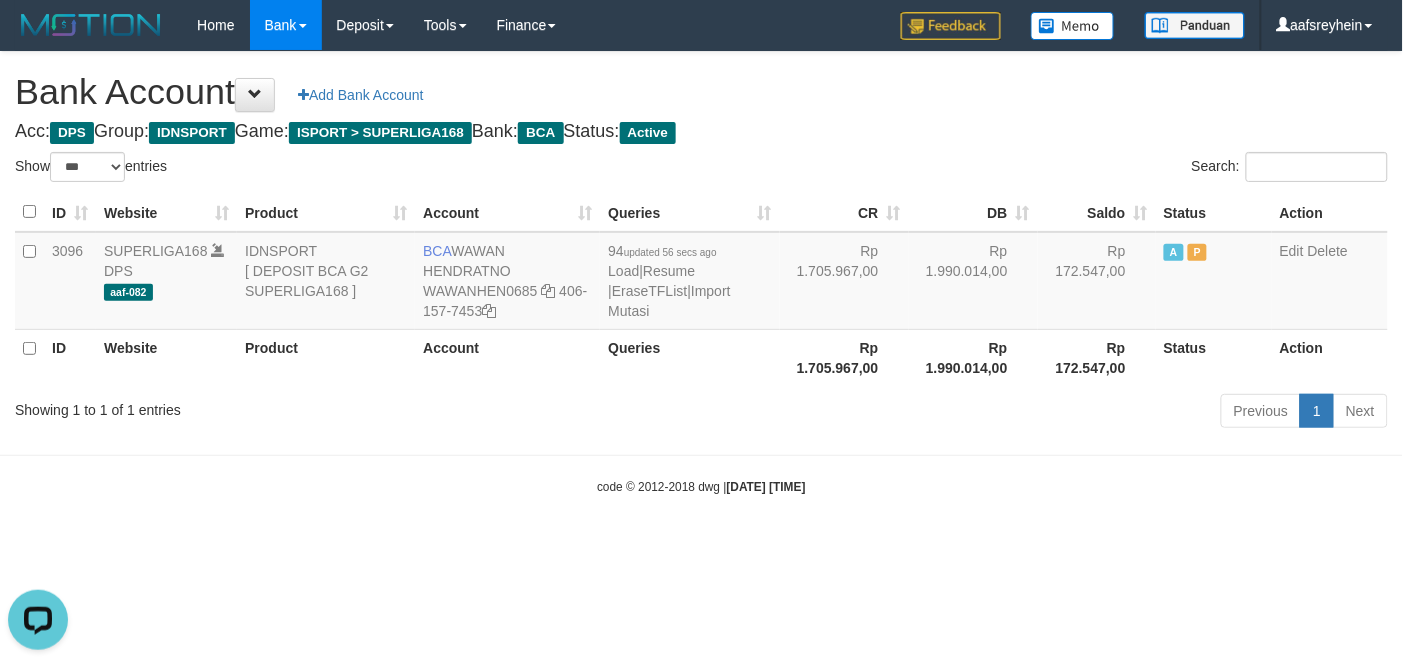 scroll, scrollTop: 0, scrollLeft: 0, axis: both 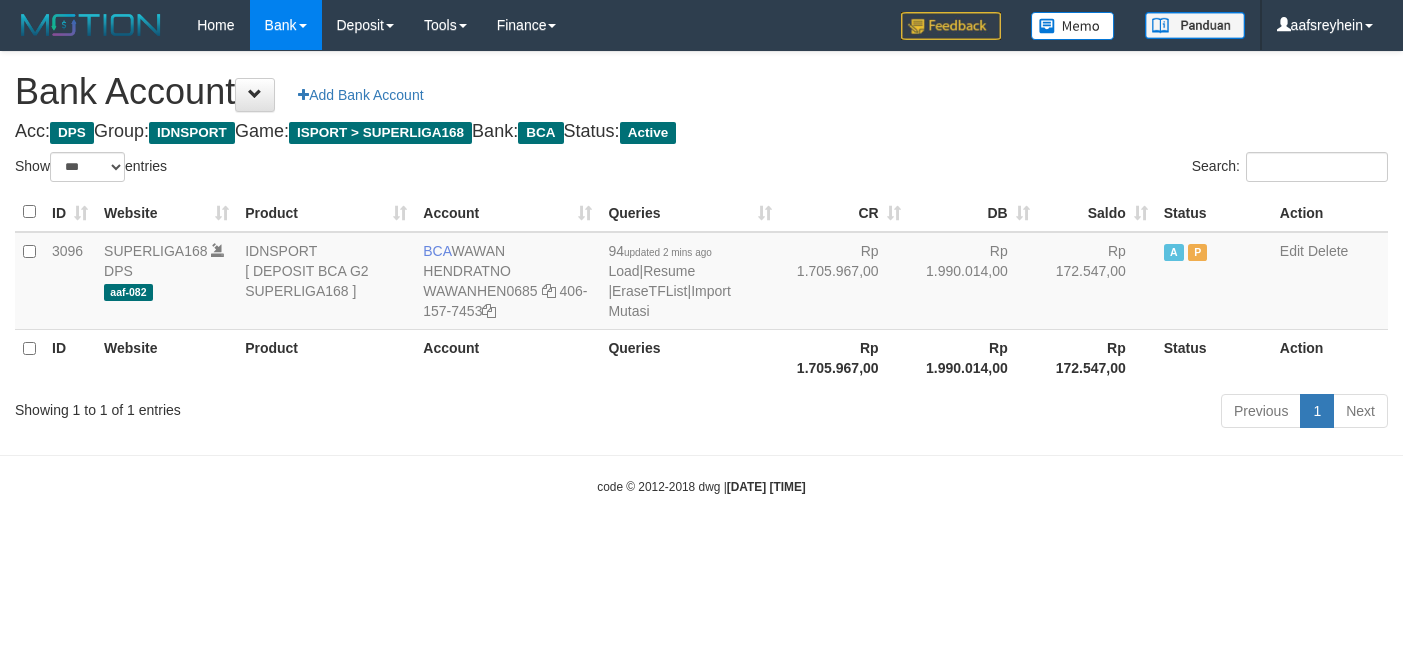 select on "***" 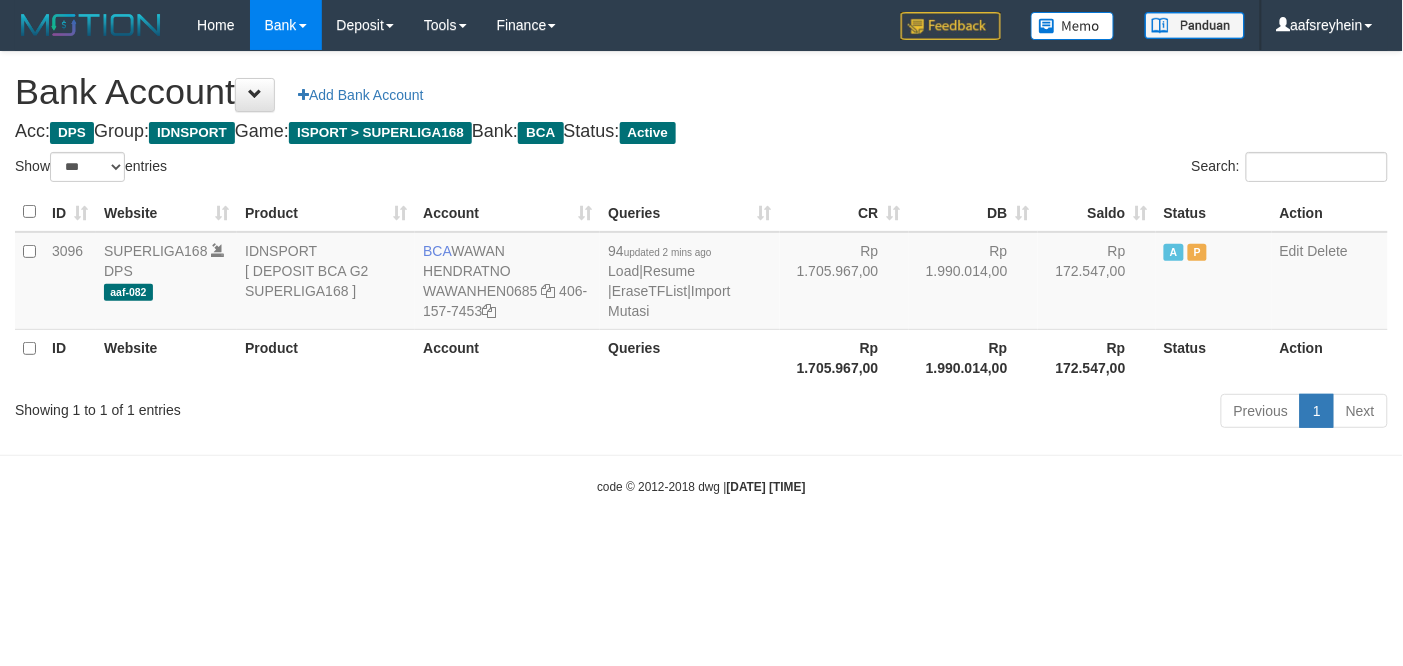 click on "Toggle navigation
Home
Bank
Account List
Load
By Website
Group
[ISPORT]													SUPERLIGA168
By Load Group (DPS)
-" at bounding box center [701, 273] 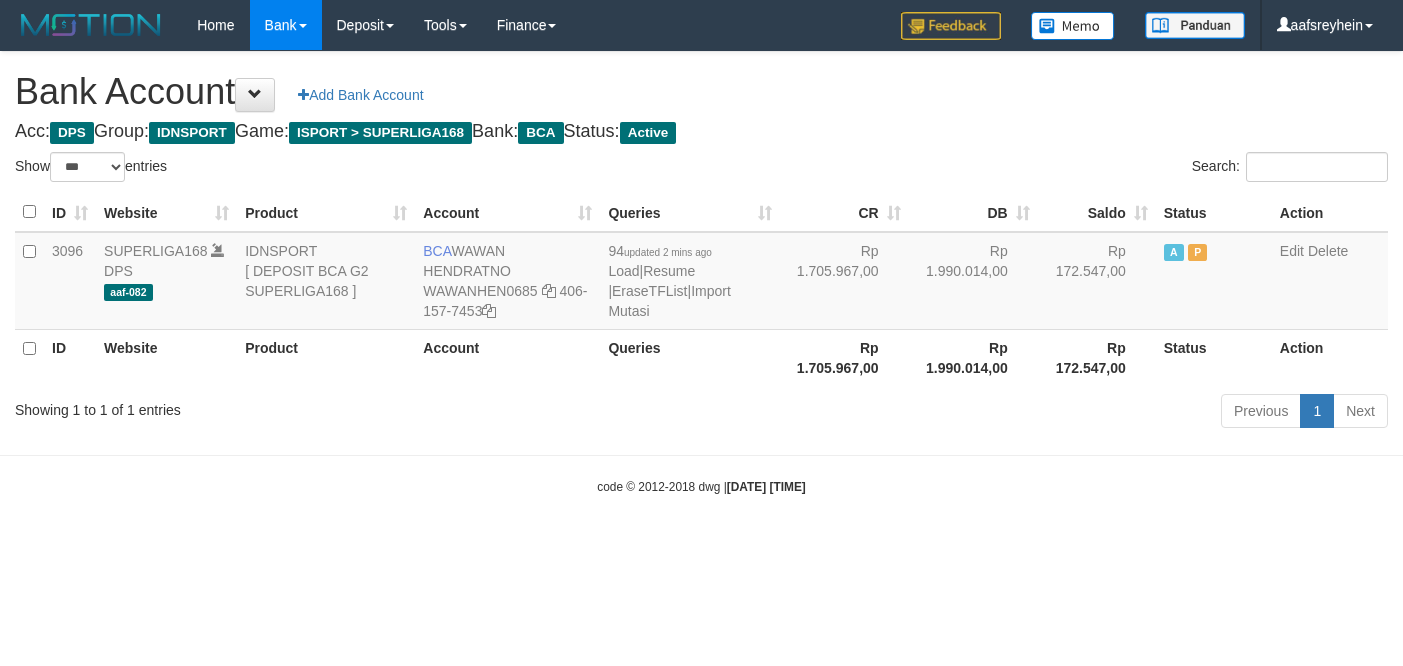 select on "***" 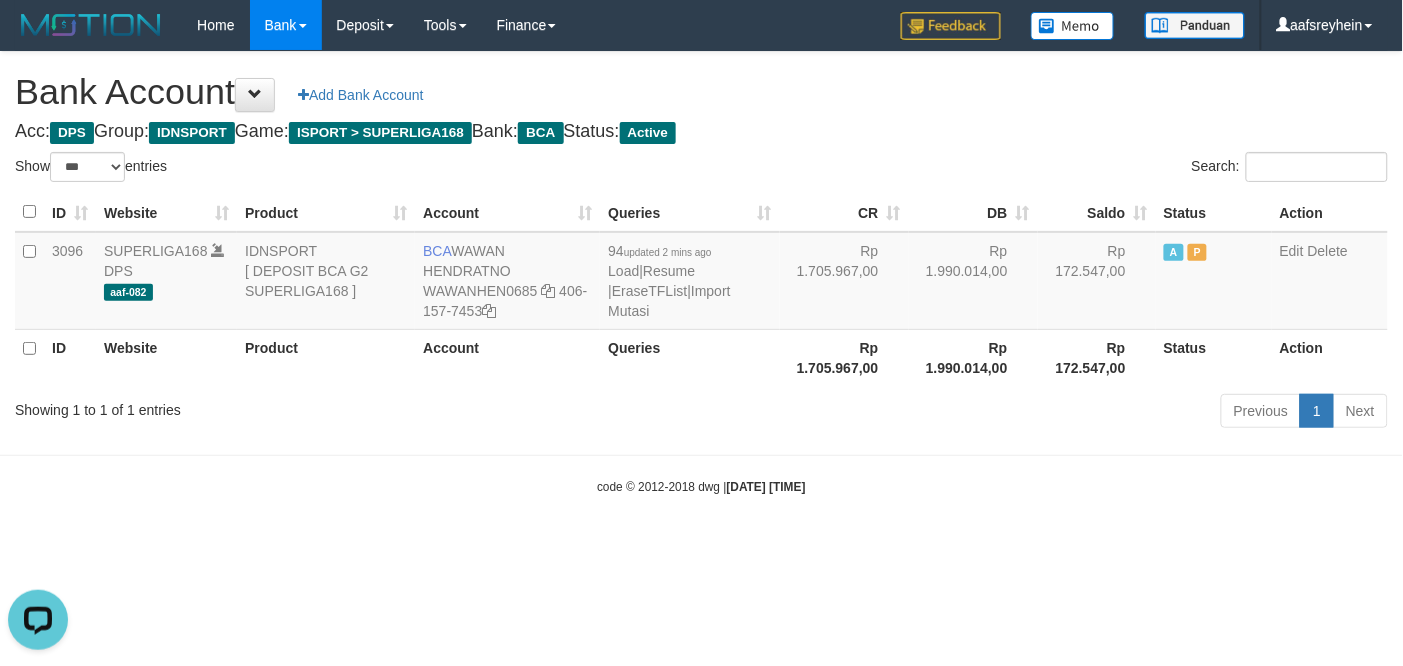 scroll, scrollTop: 0, scrollLeft: 0, axis: both 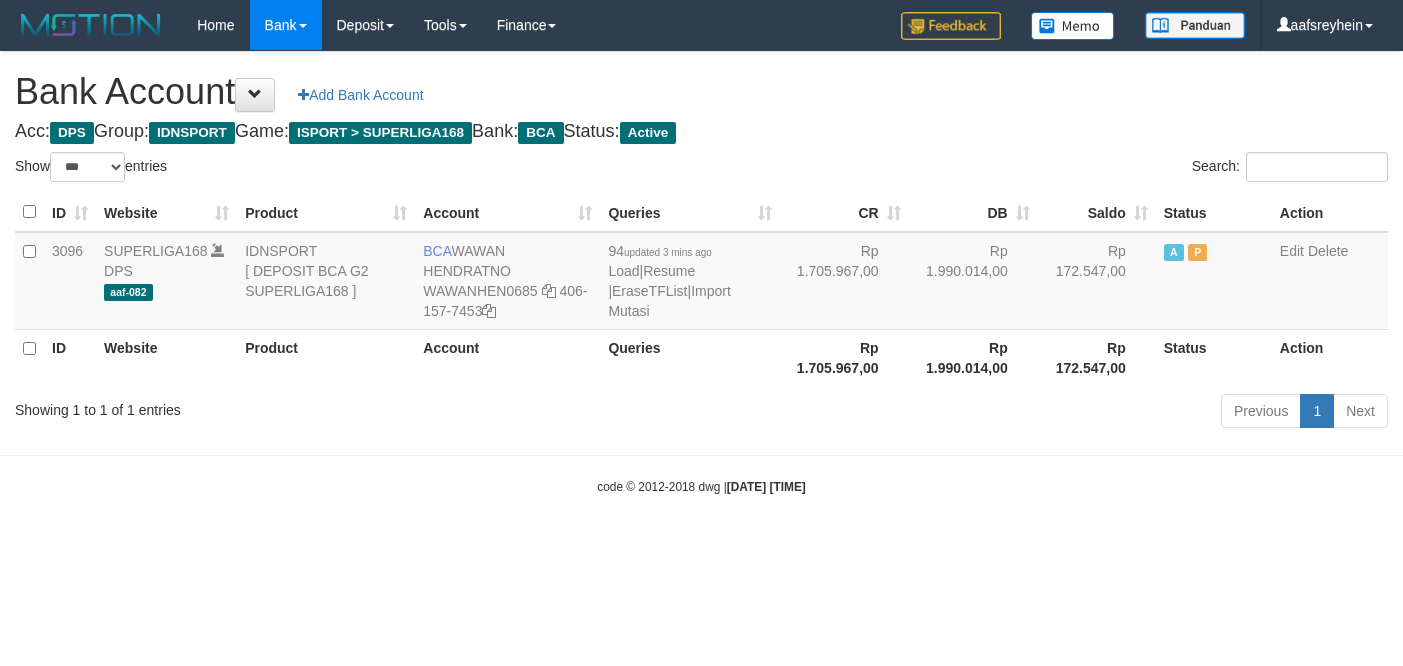 select on "***" 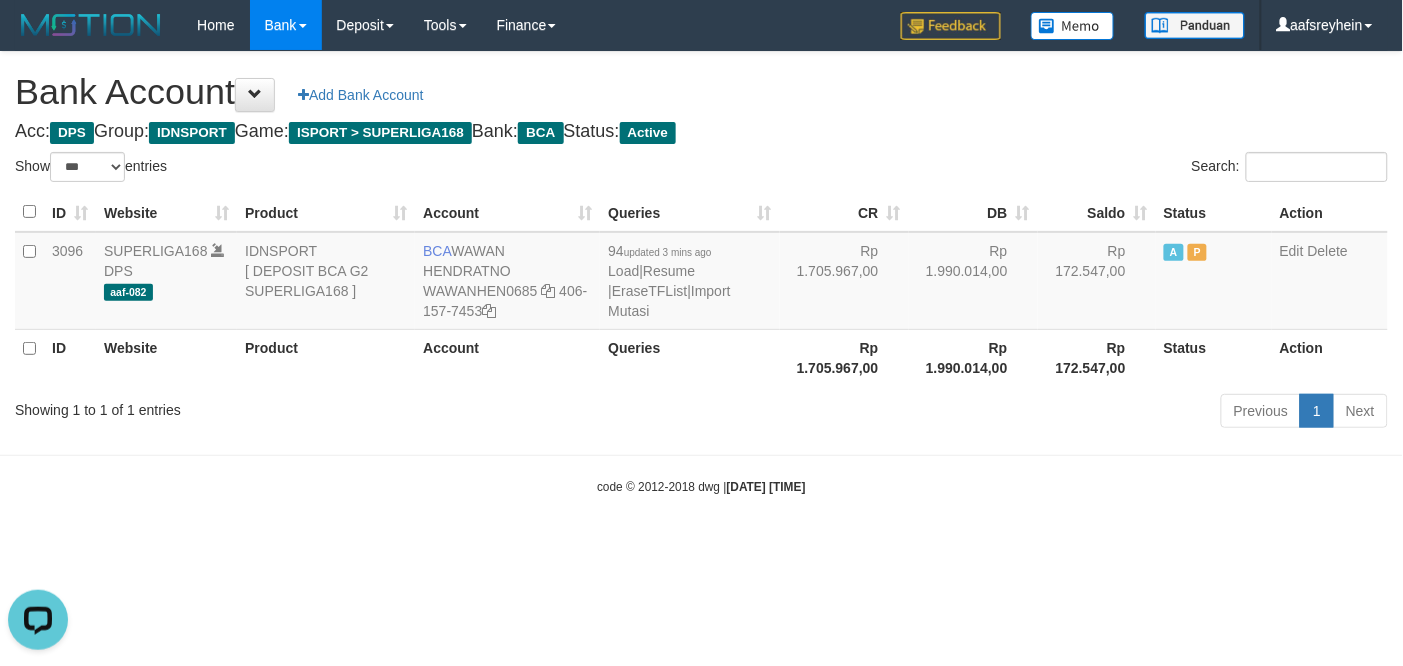 scroll, scrollTop: 0, scrollLeft: 0, axis: both 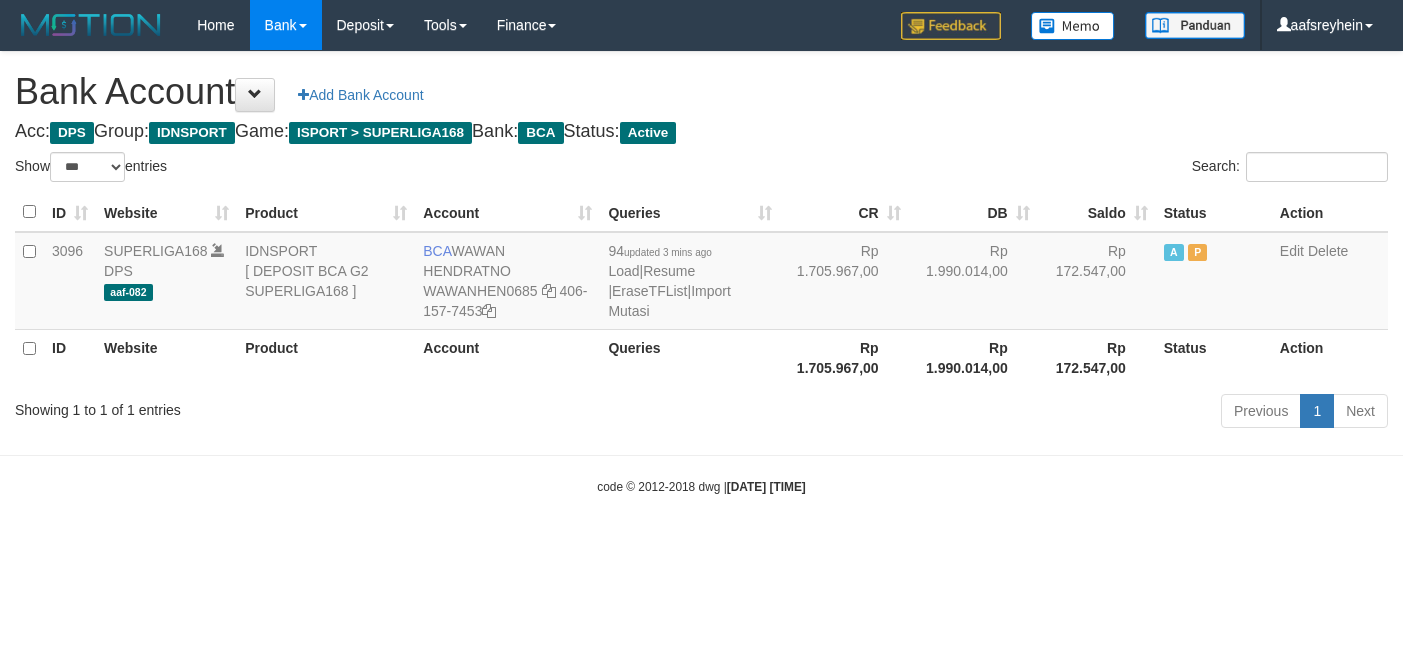select on "***" 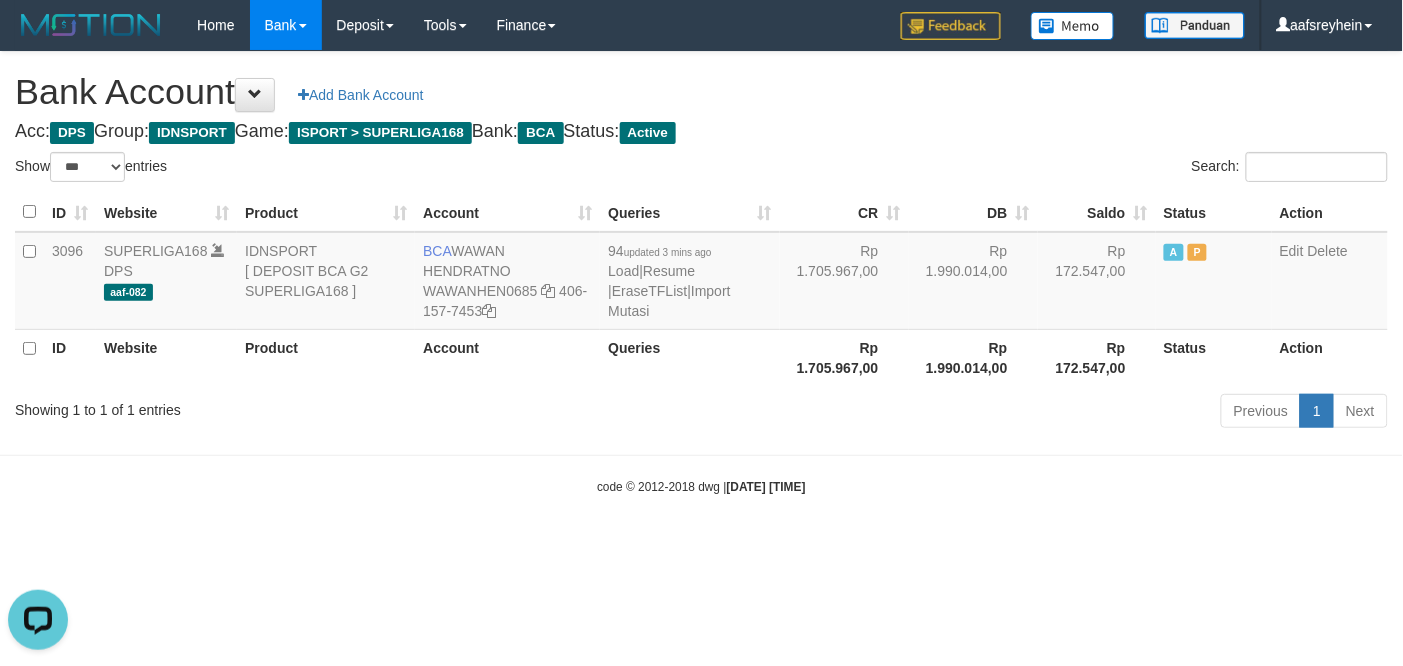 scroll, scrollTop: 0, scrollLeft: 0, axis: both 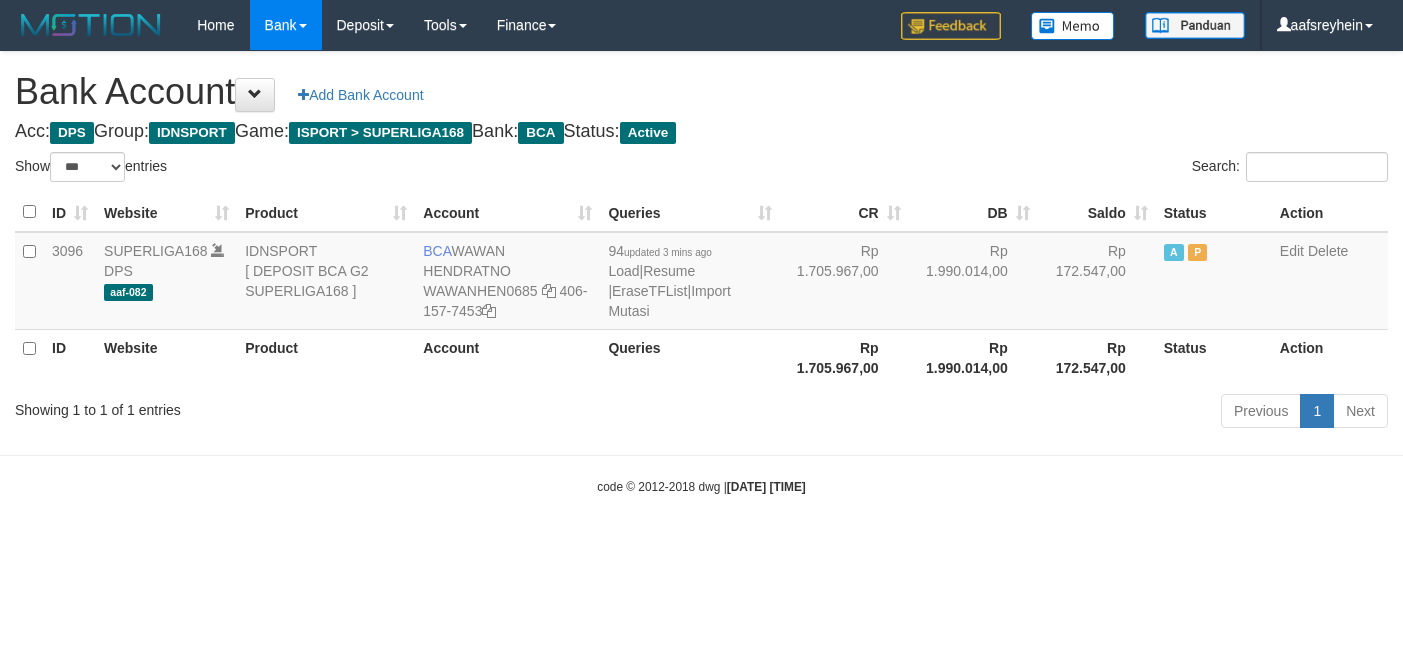 select on "***" 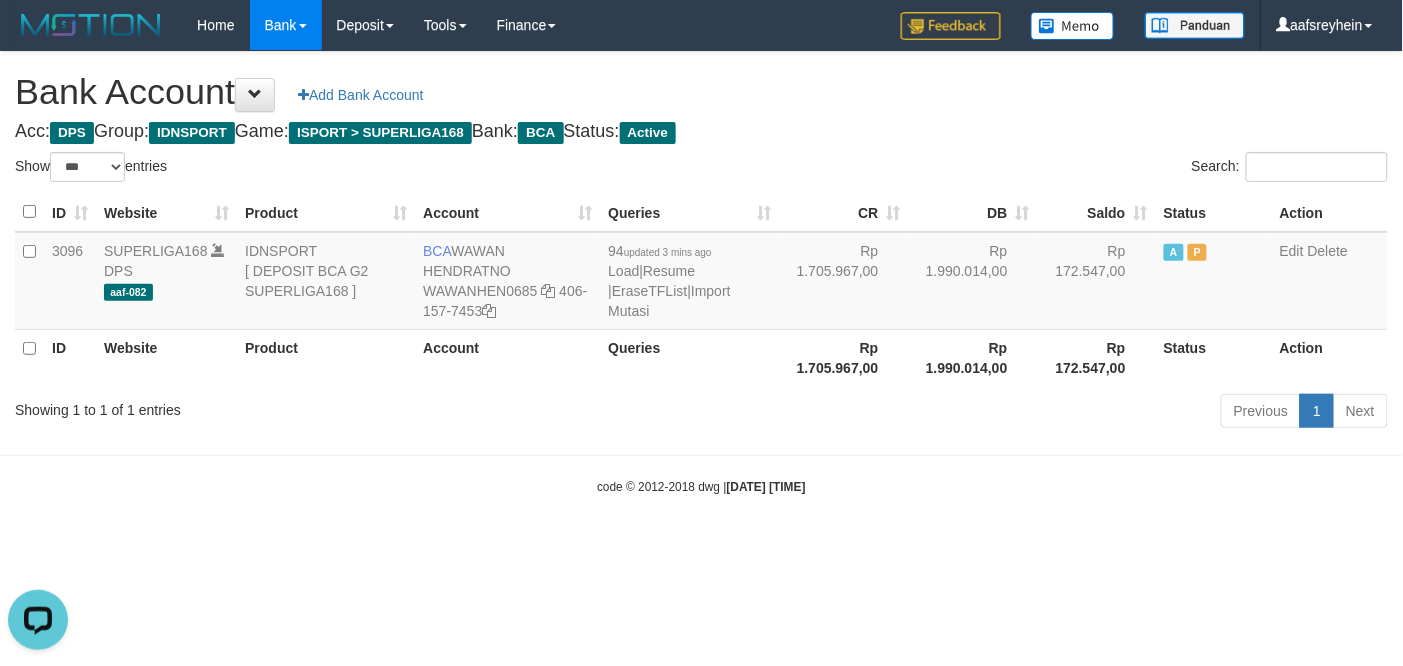 scroll, scrollTop: 0, scrollLeft: 0, axis: both 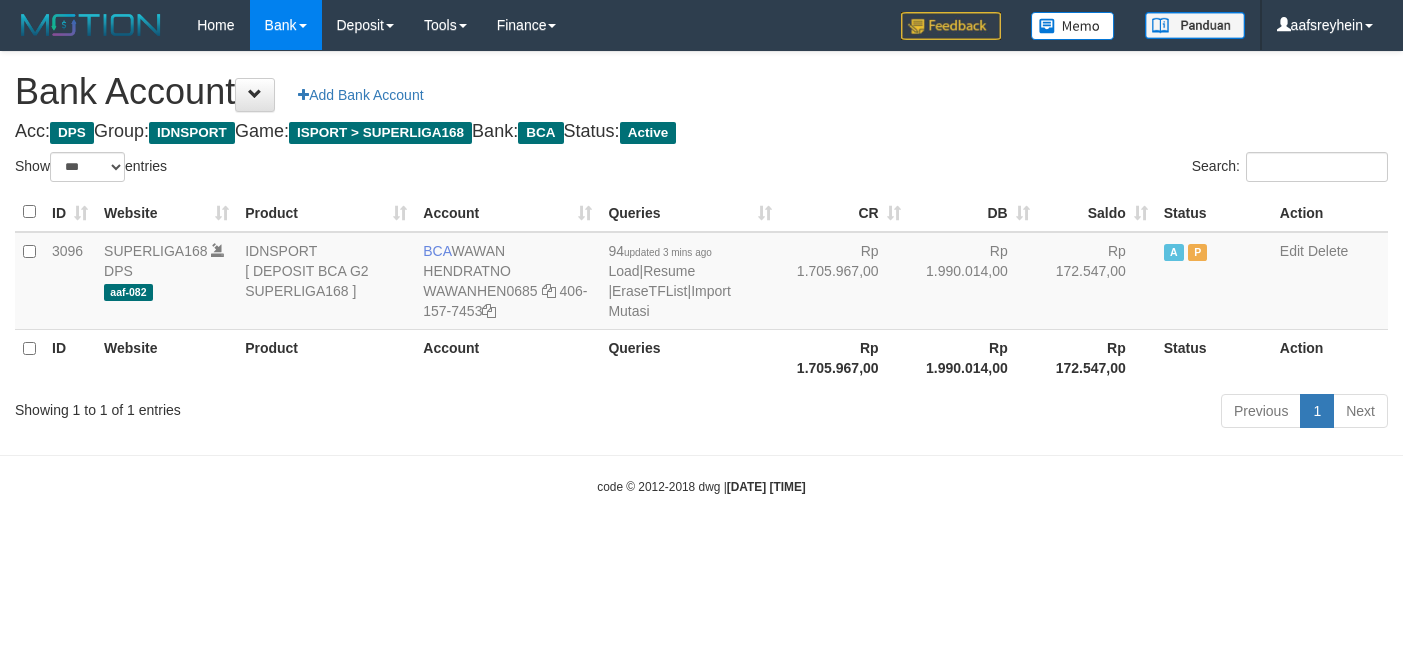 select on "***" 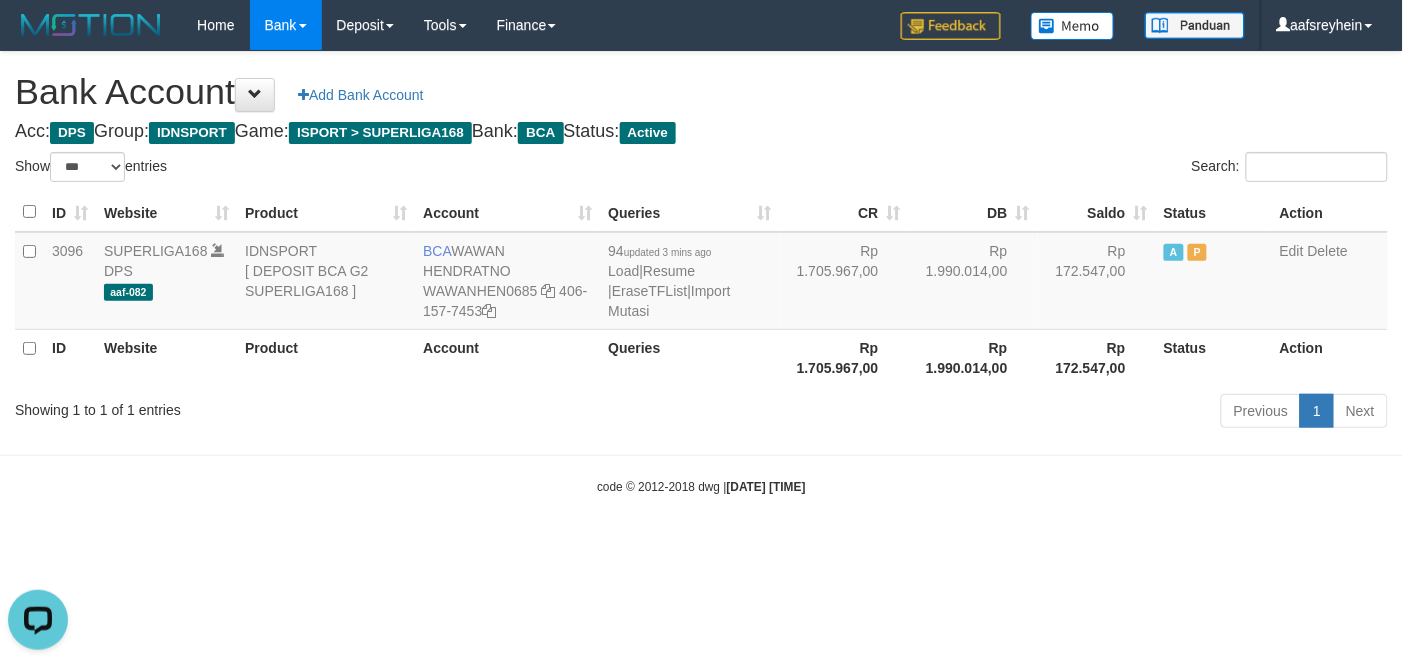 scroll, scrollTop: 0, scrollLeft: 0, axis: both 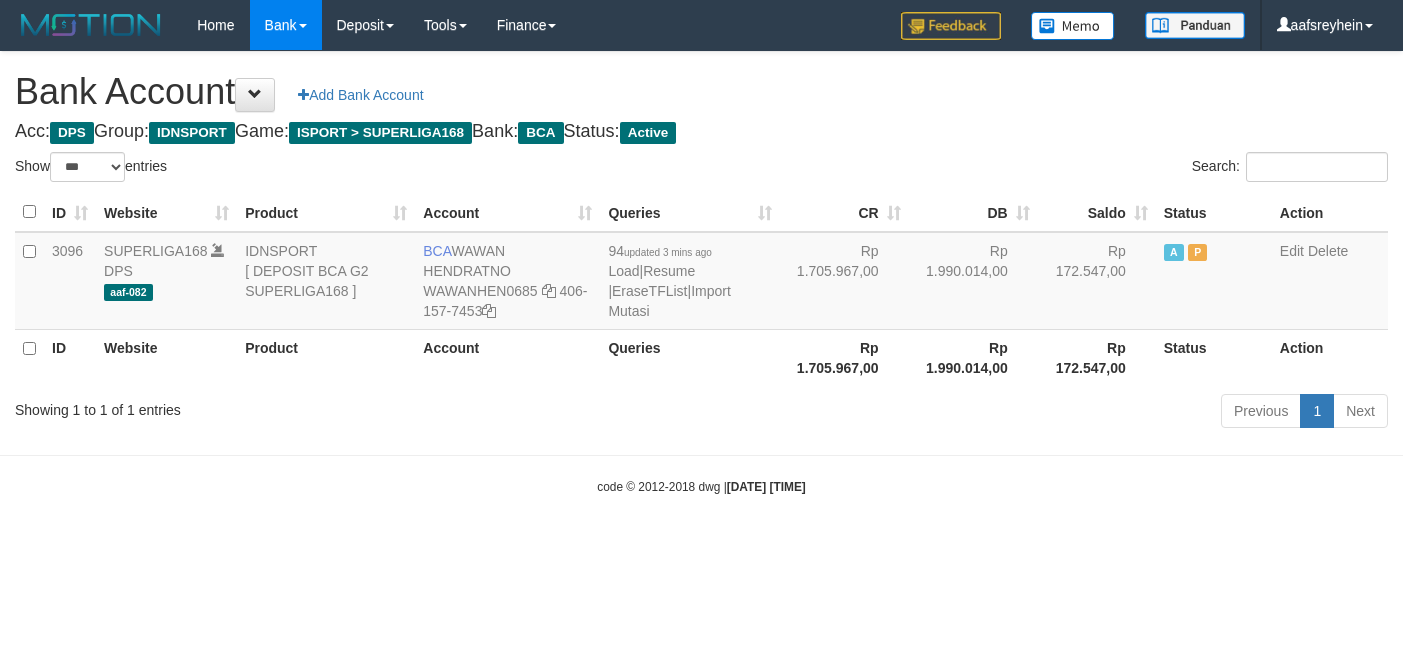 select on "***" 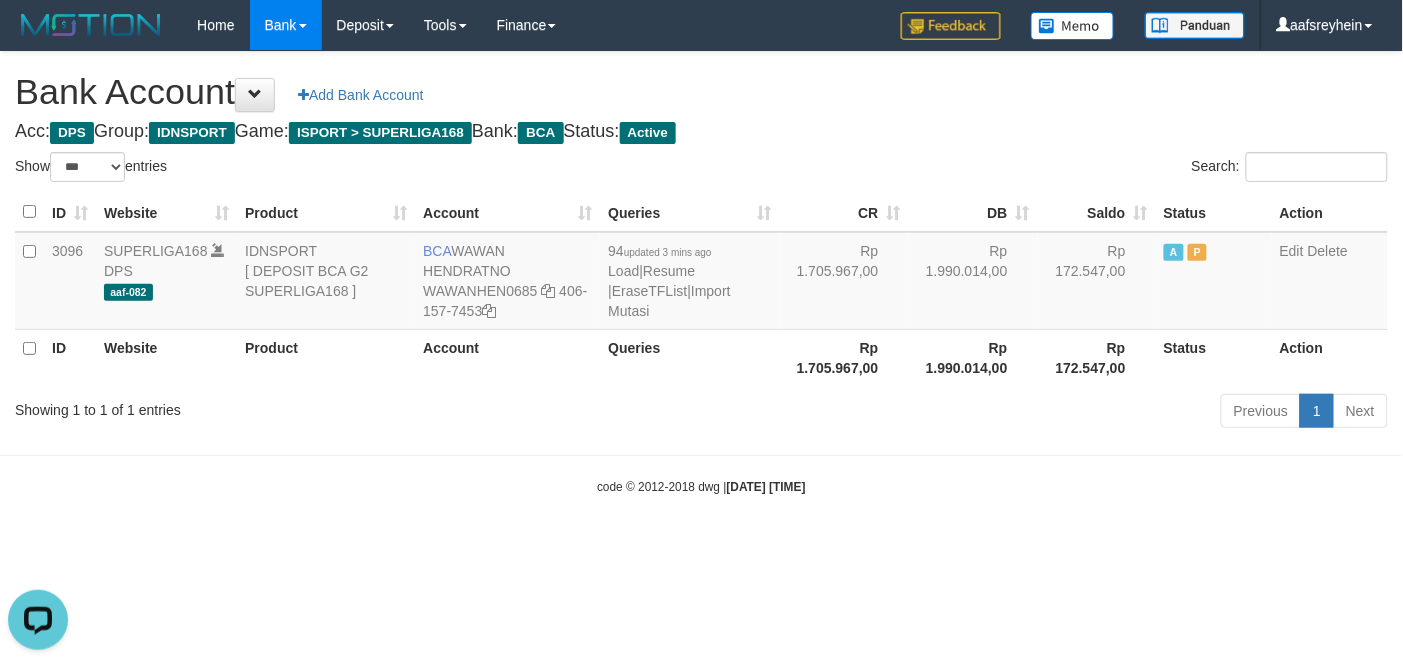 scroll, scrollTop: 0, scrollLeft: 0, axis: both 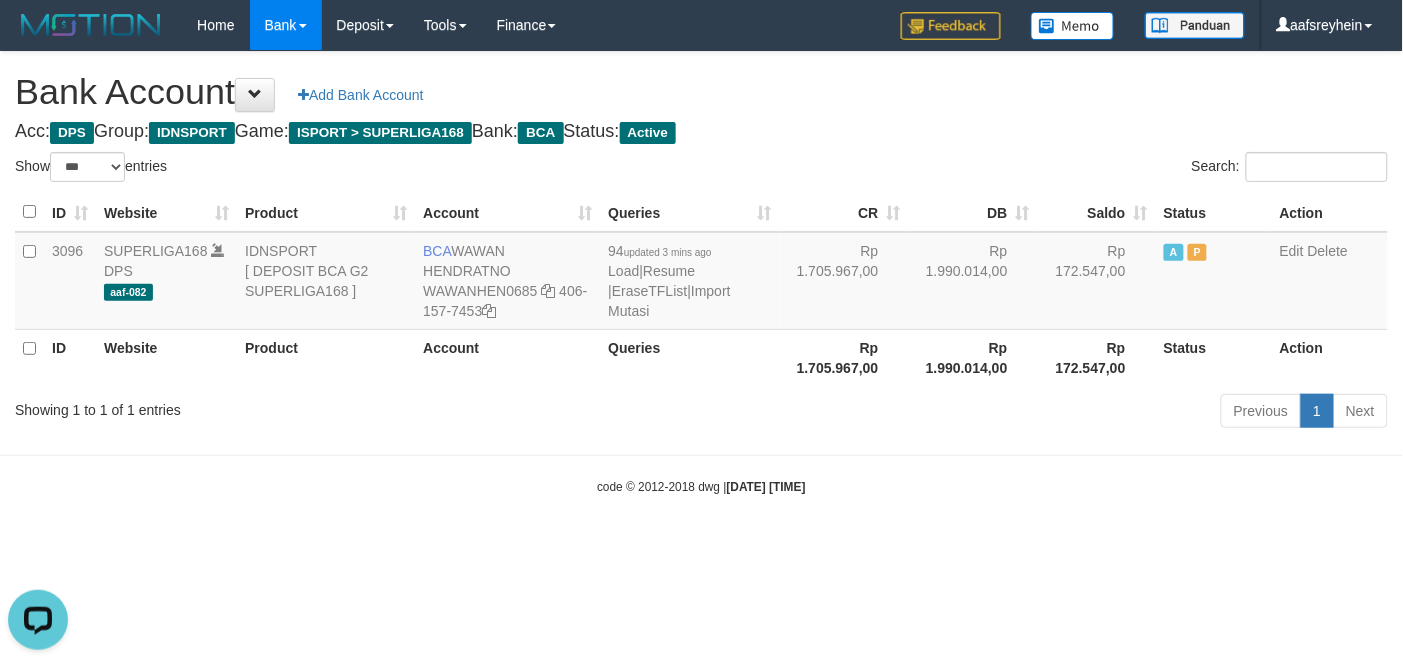drag, startPoint x: 1035, startPoint y: 456, endPoint x: 1270, endPoint y: 421, distance: 237.59209 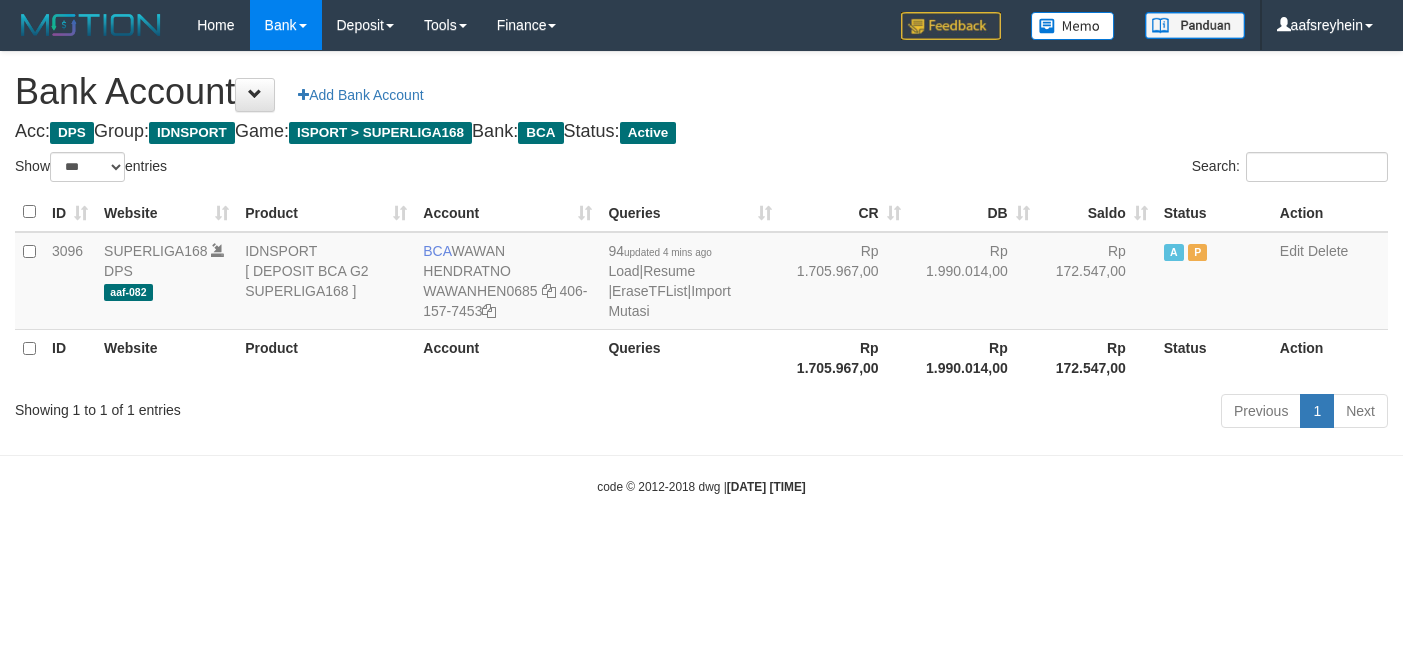 select on "***" 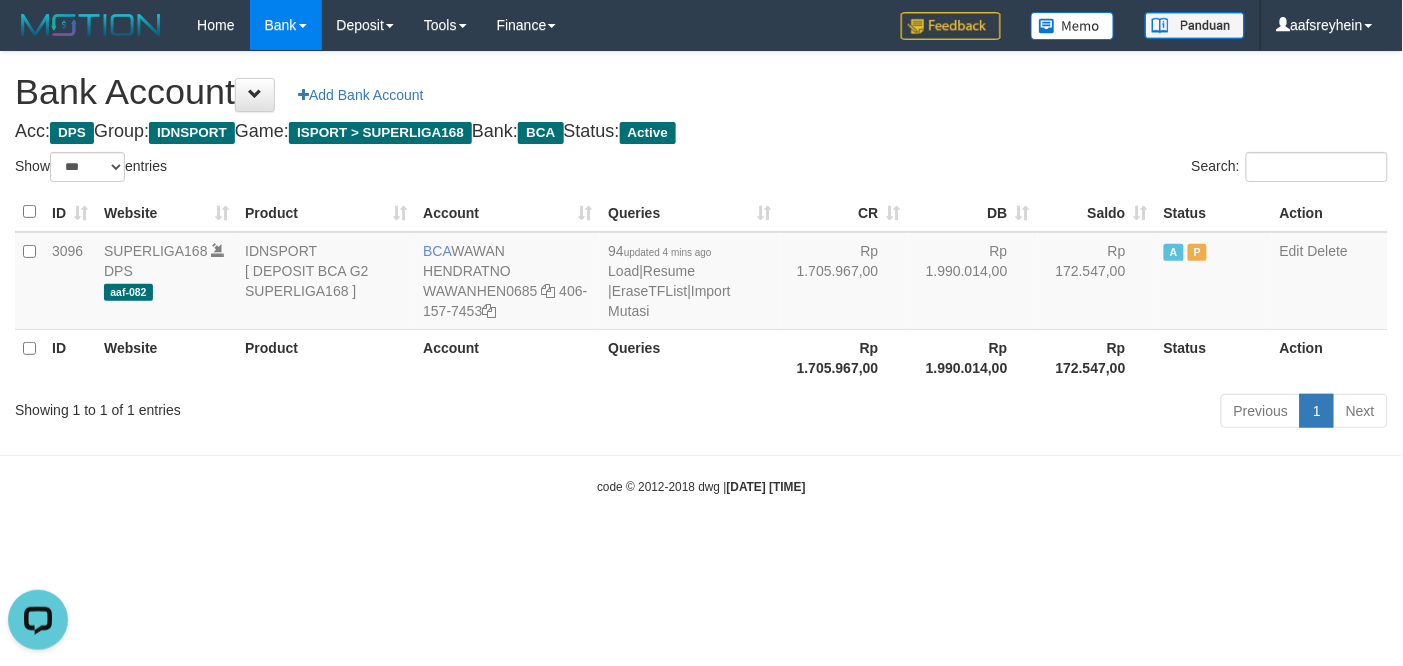 scroll, scrollTop: 0, scrollLeft: 0, axis: both 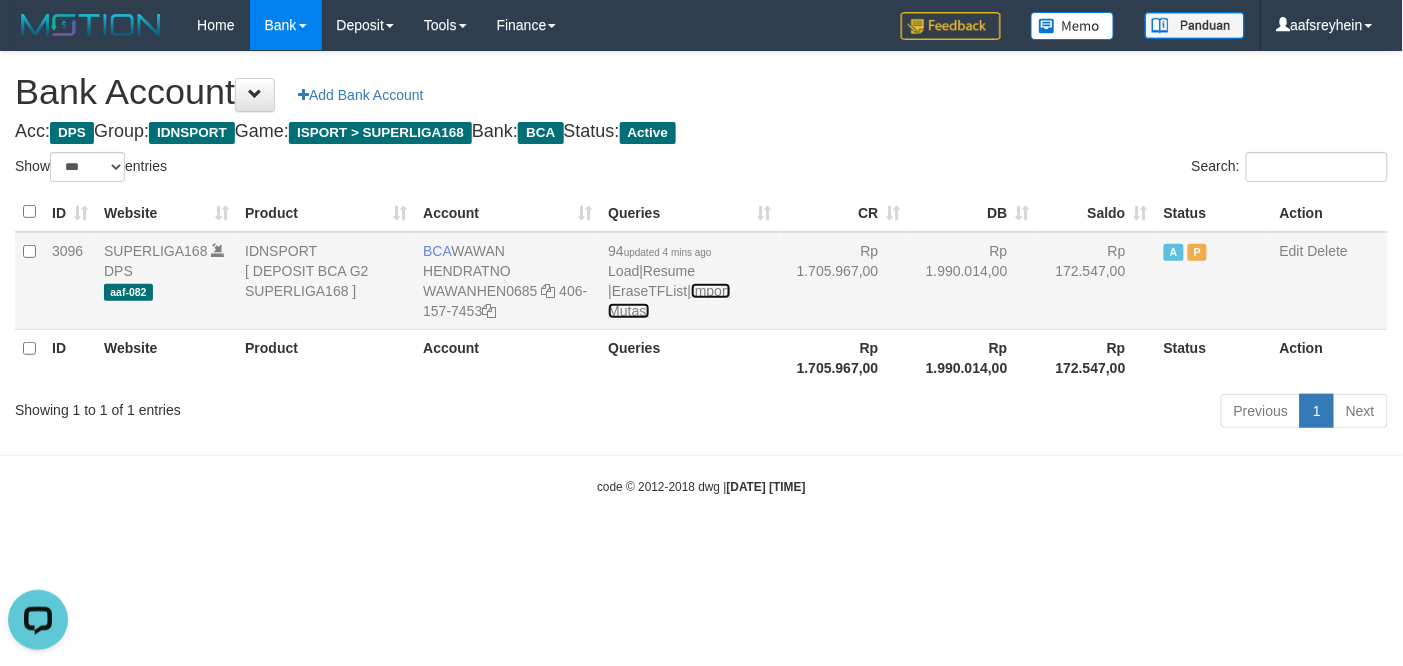 click on "Import Mutasi" at bounding box center [669, 301] 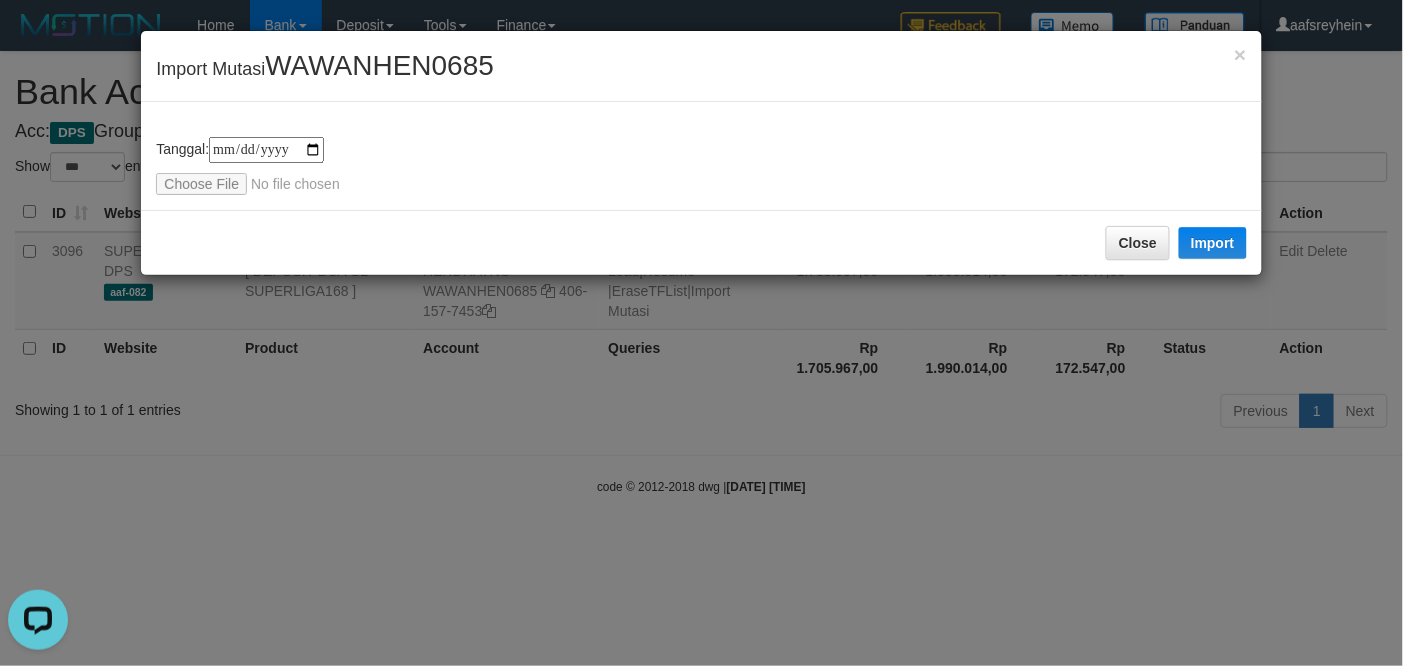type on "**********" 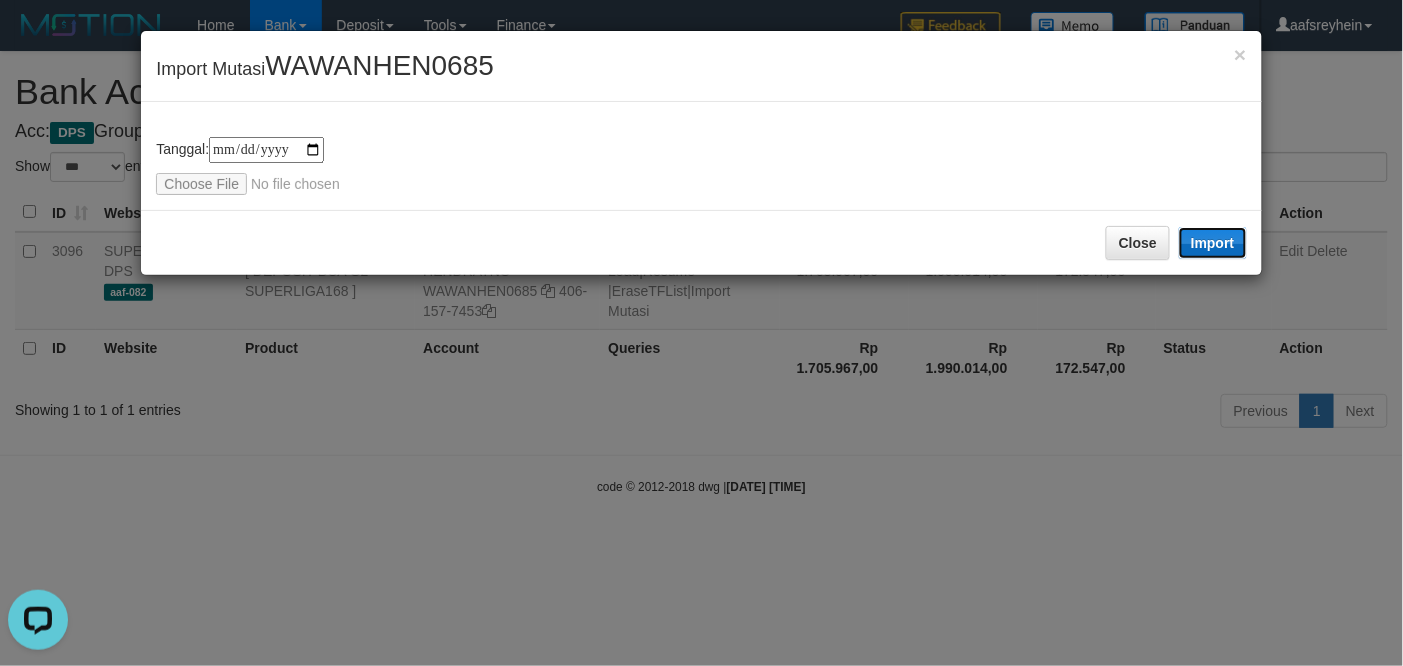 click on "Import" at bounding box center (1213, 243) 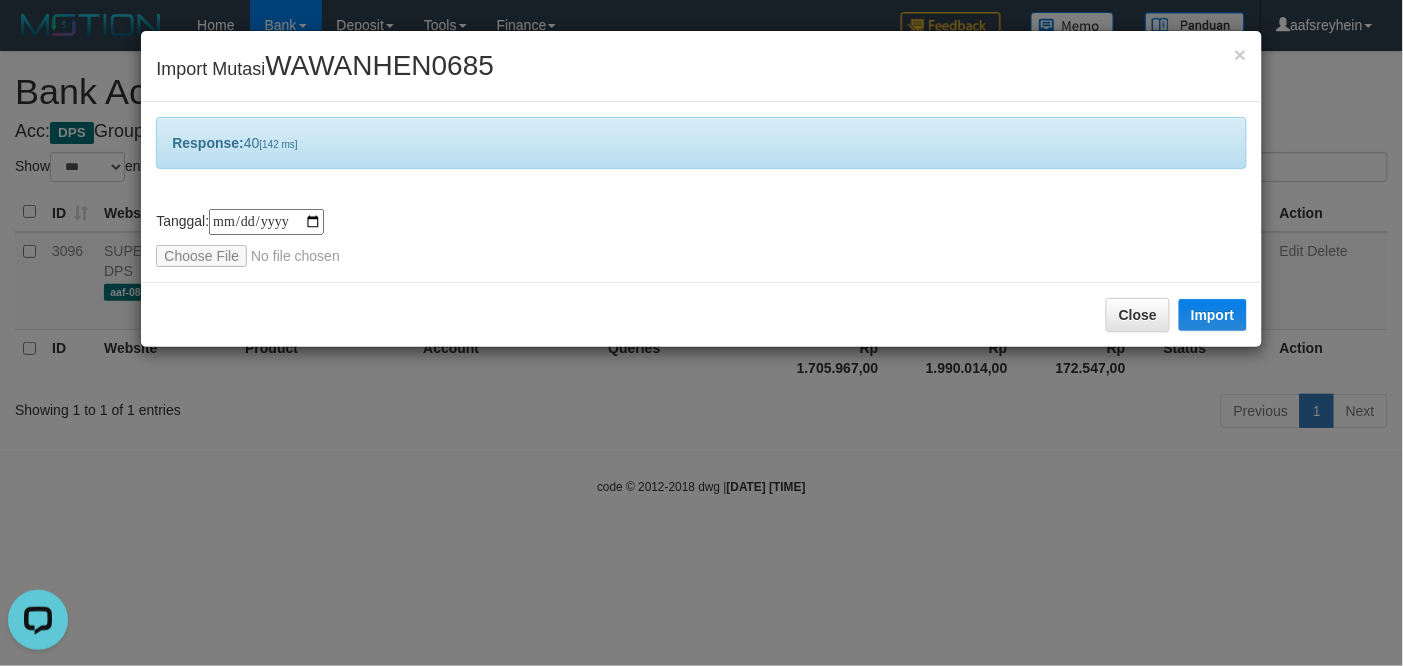 click on "**********" at bounding box center (701, 333) 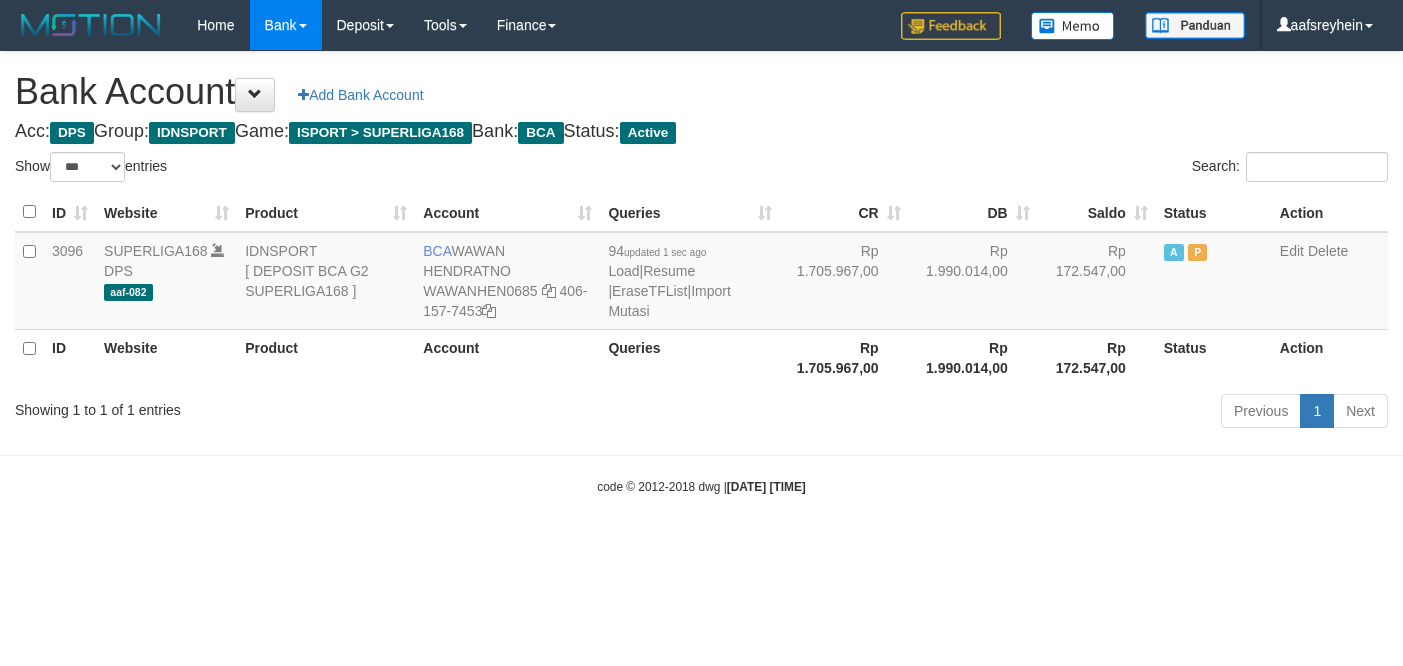 select on "***" 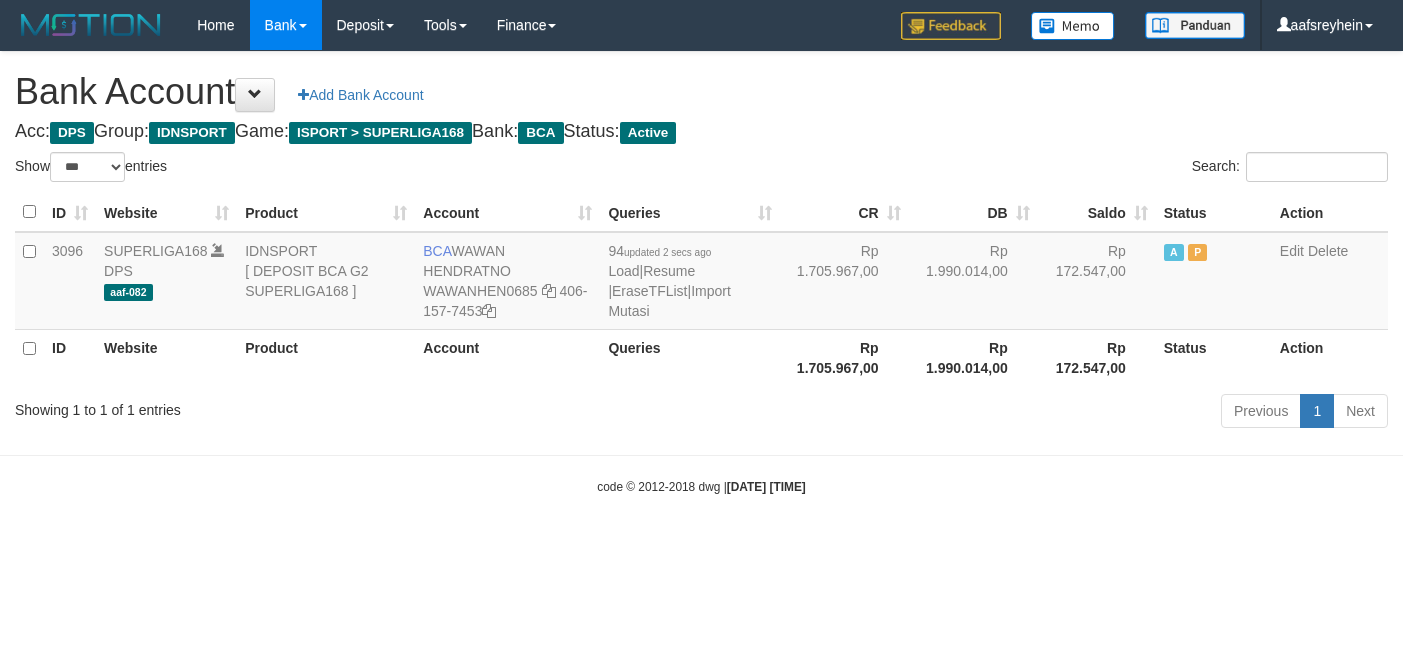 select on "***" 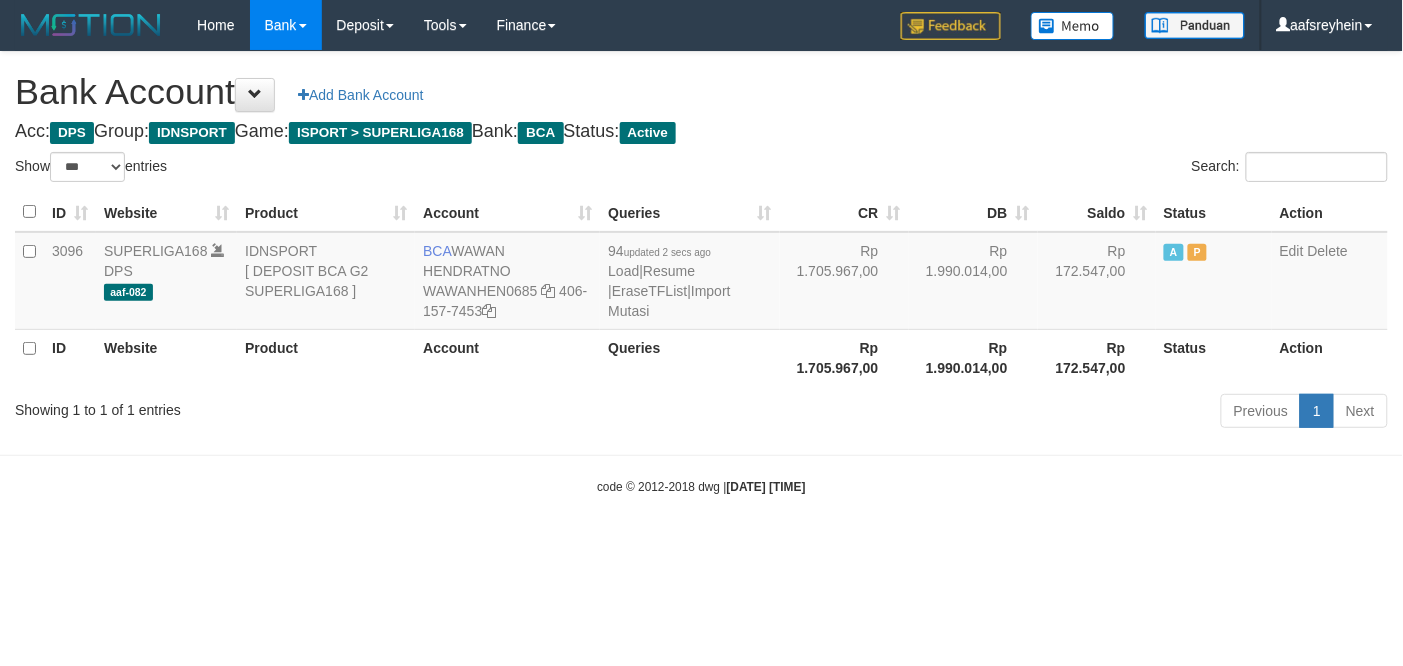 drag, startPoint x: 0, startPoint y: 0, endPoint x: 873, endPoint y: 511, distance: 1011.5582 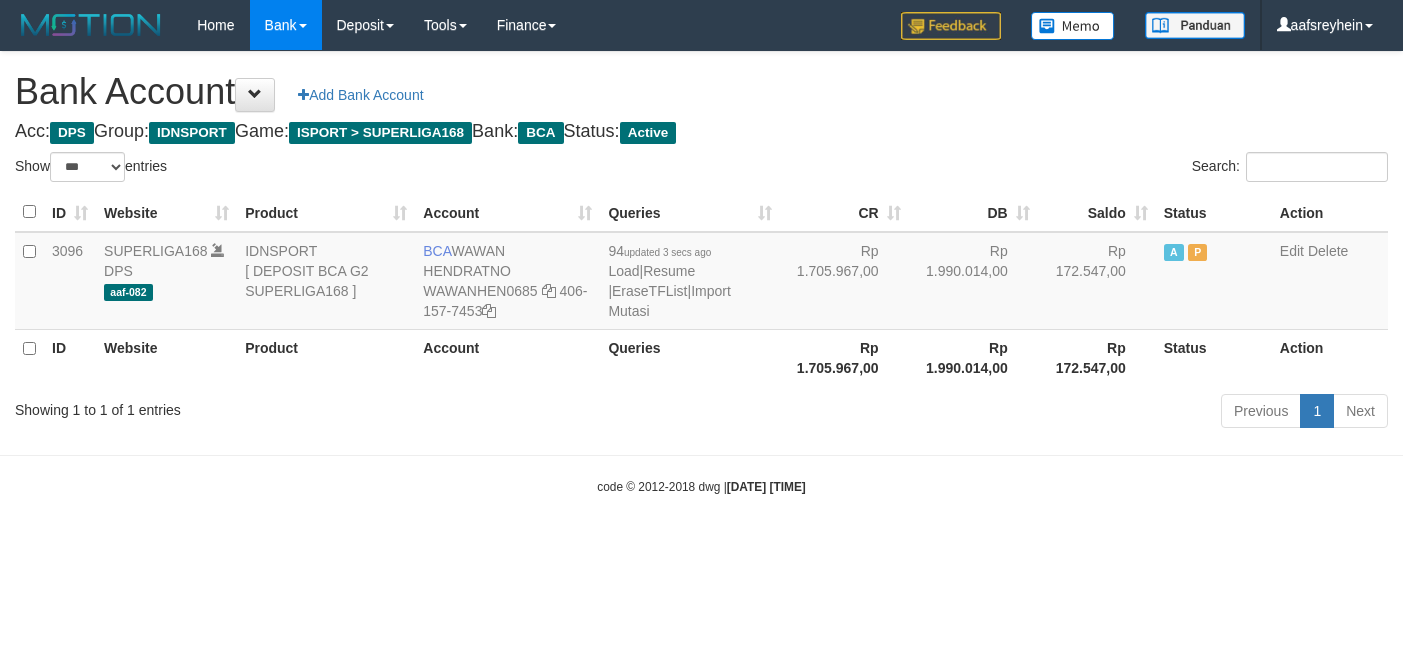 select on "***" 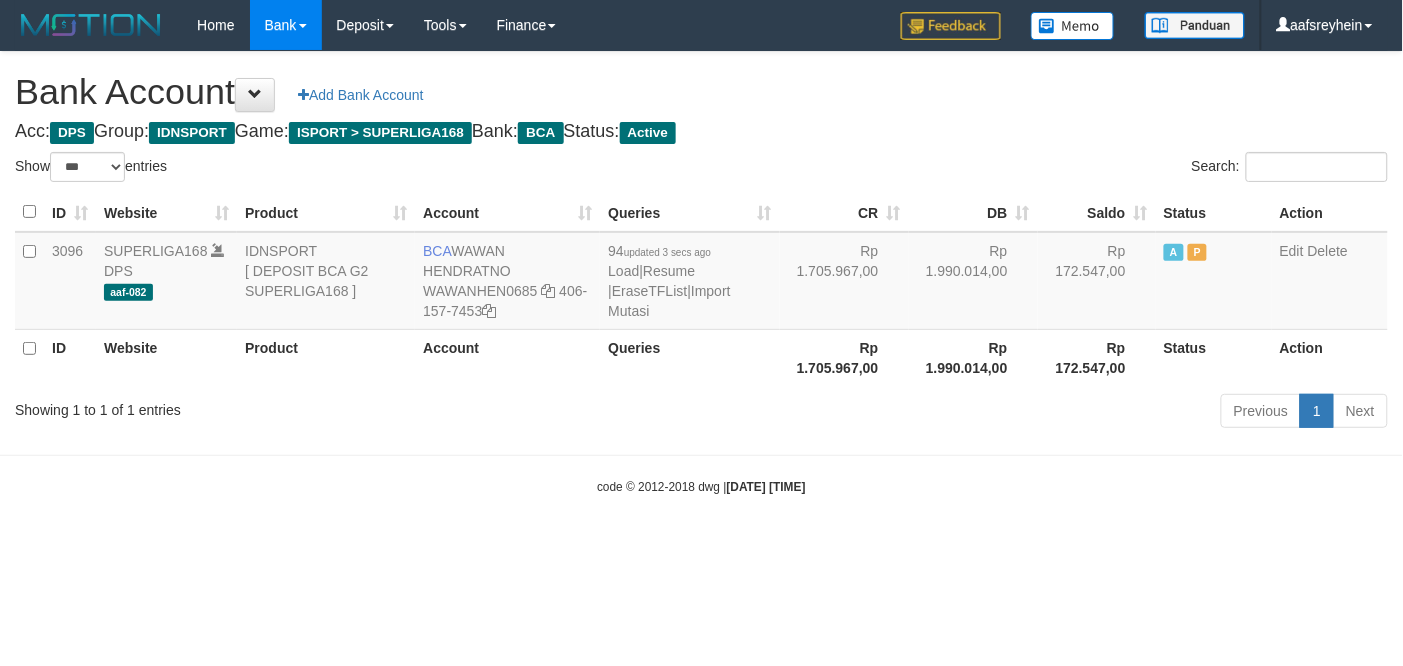 click on "Toggle navigation
Home
Bank
Account List
Load
By Website
Group
[ISPORT]													SUPERLIGA168
By Load Group (DPS)" at bounding box center [701, 273] 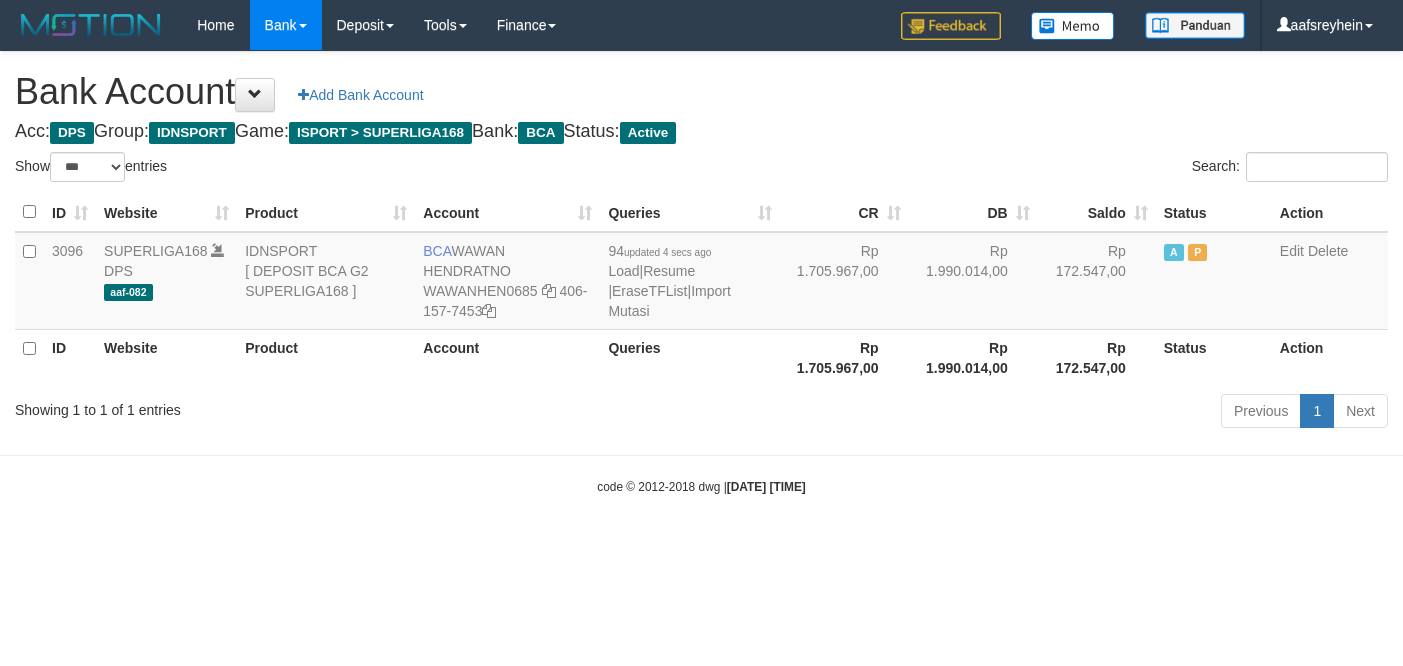 select on "***" 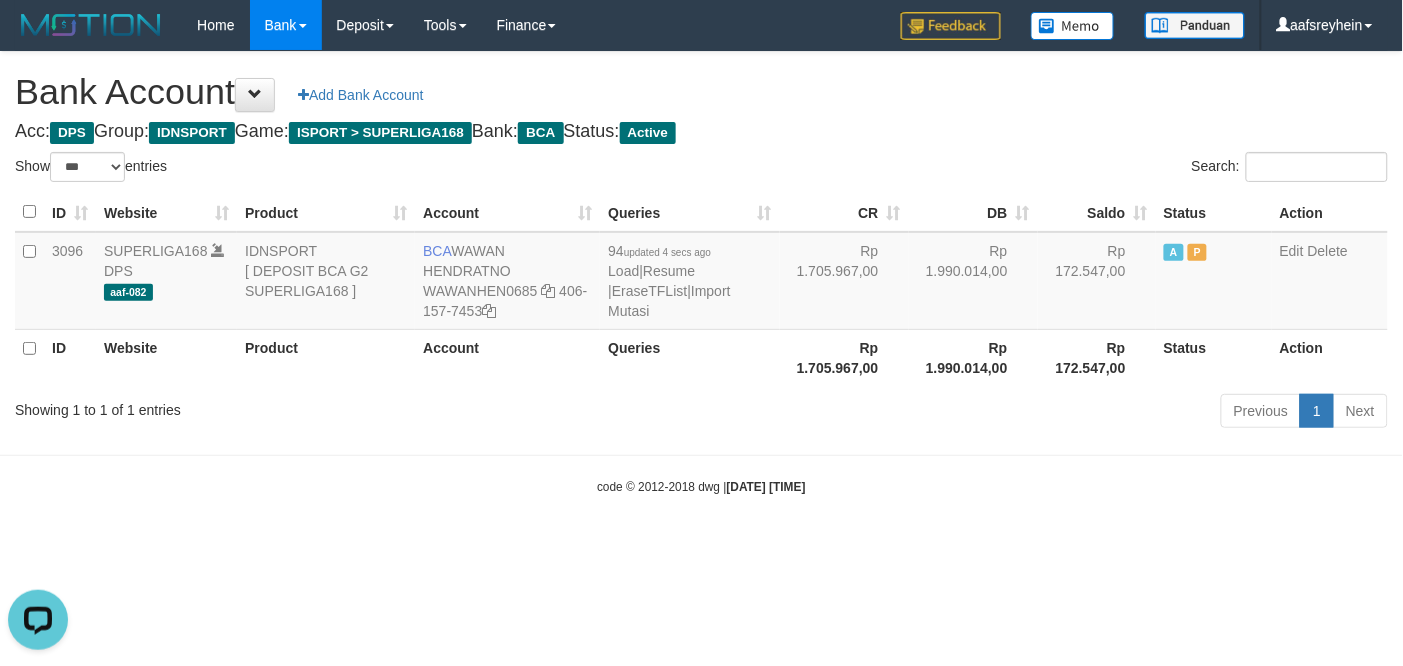 scroll, scrollTop: 0, scrollLeft: 0, axis: both 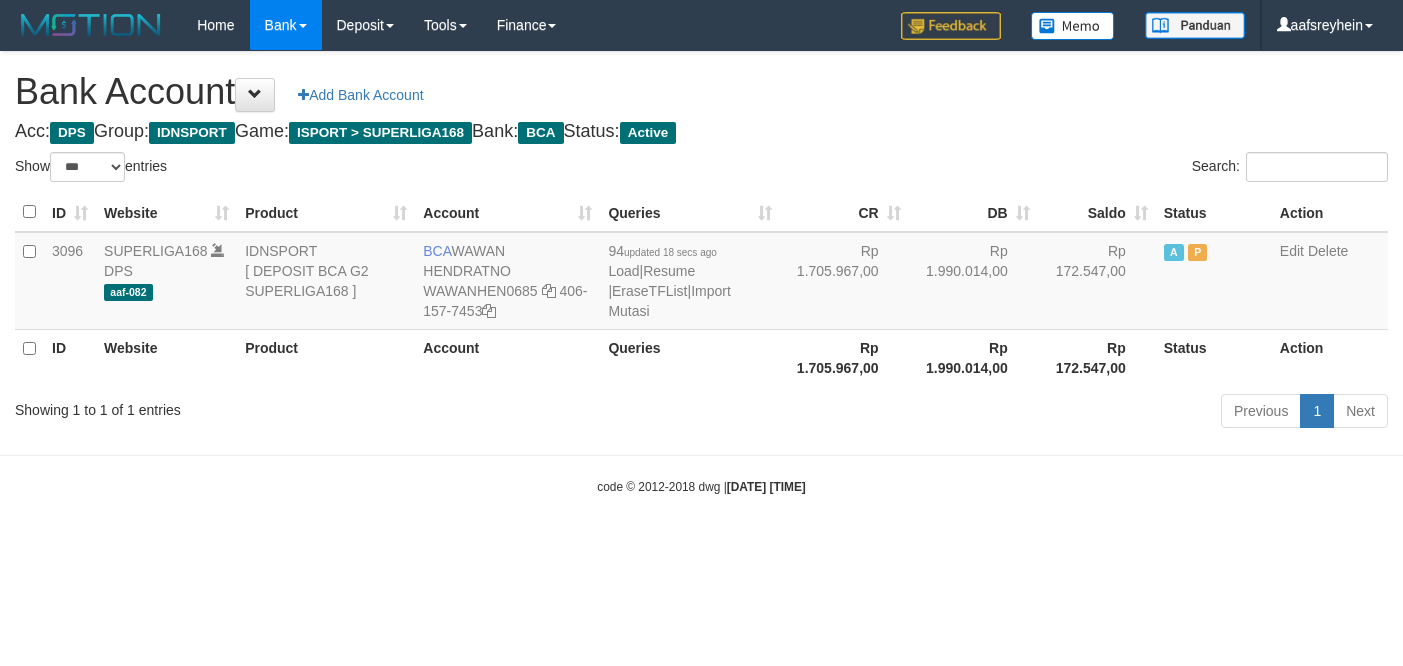 select on "***" 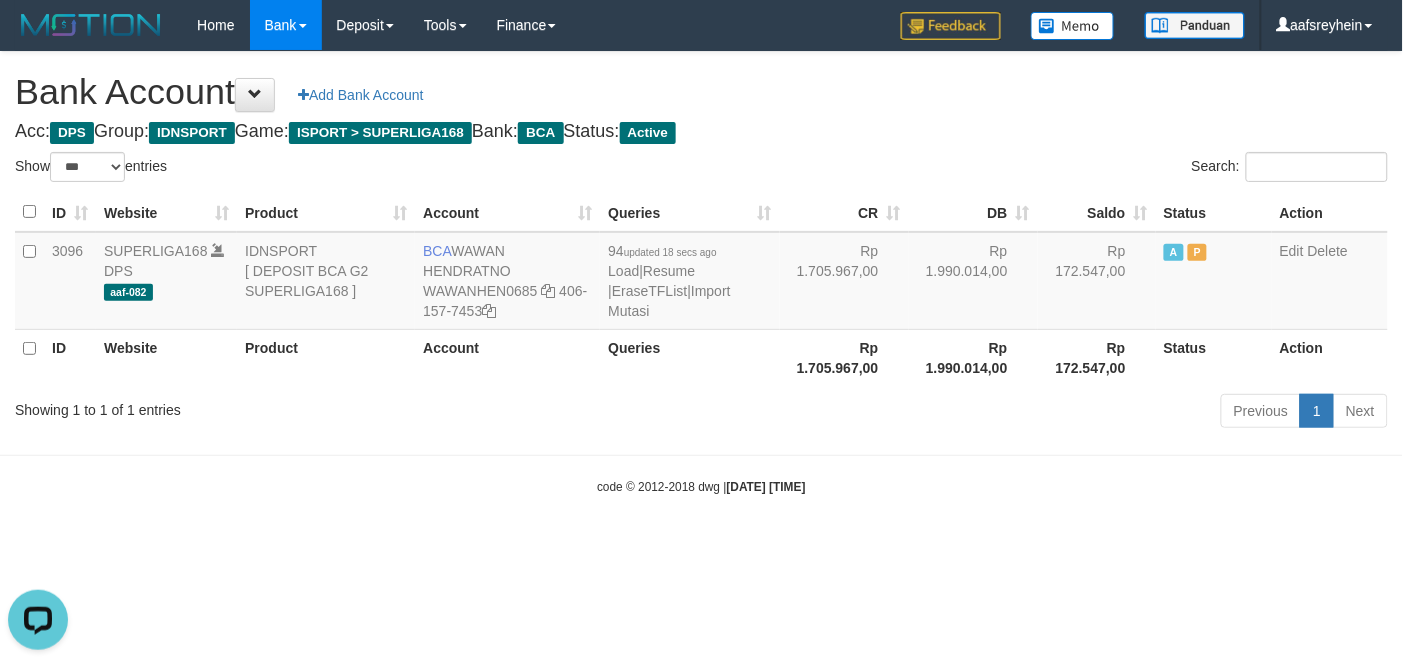 scroll, scrollTop: 0, scrollLeft: 0, axis: both 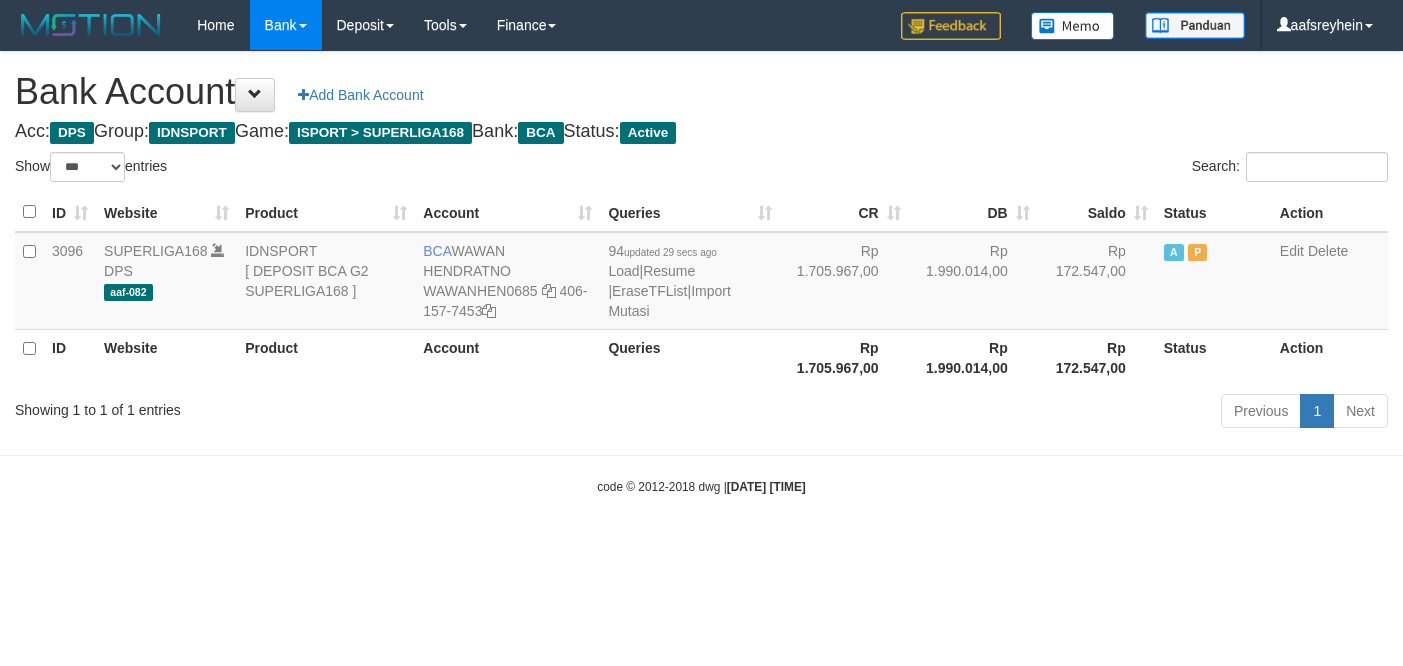 select on "***" 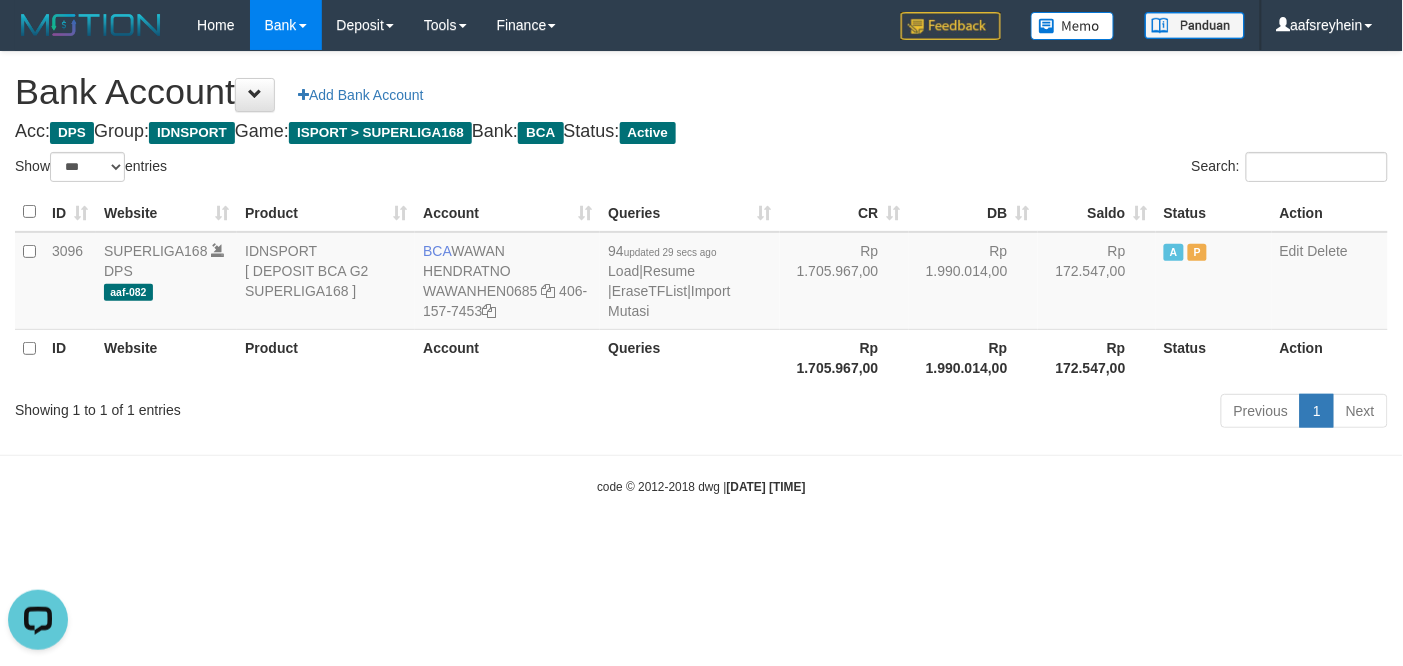 scroll, scrollTop: 0, scrollLeft: 0, axis: both 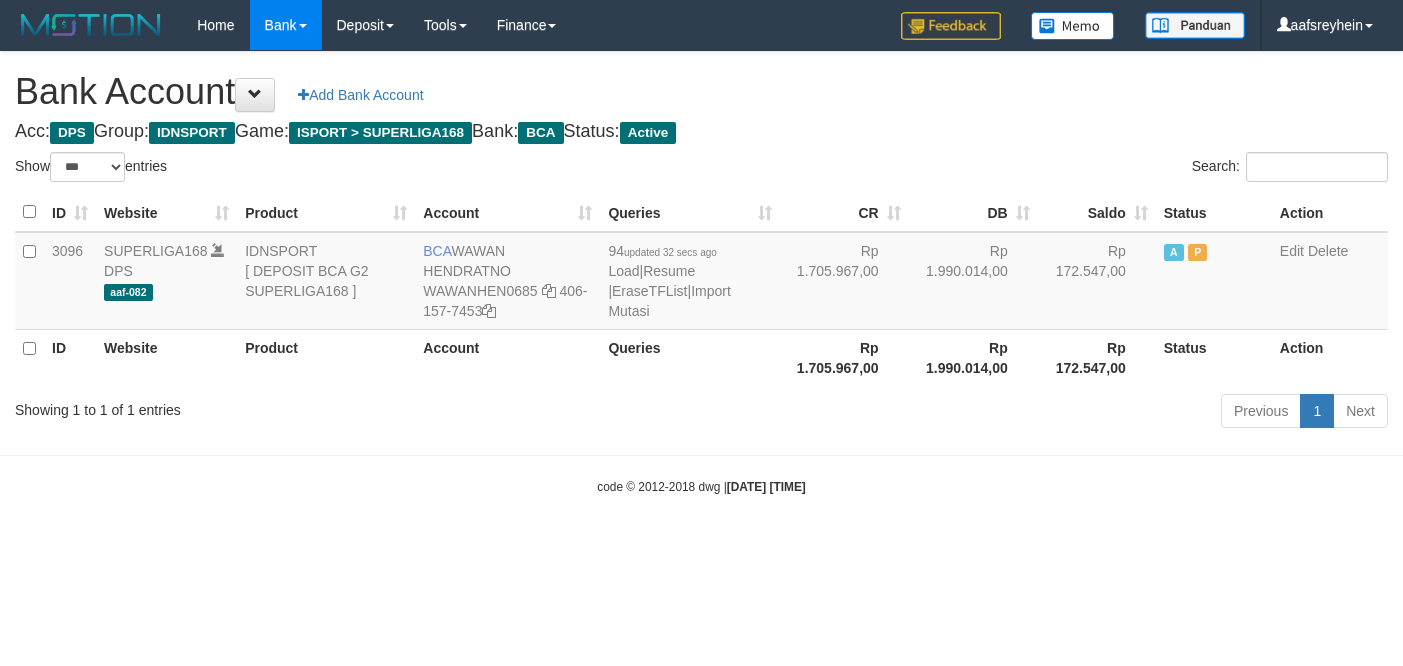 select on "***" 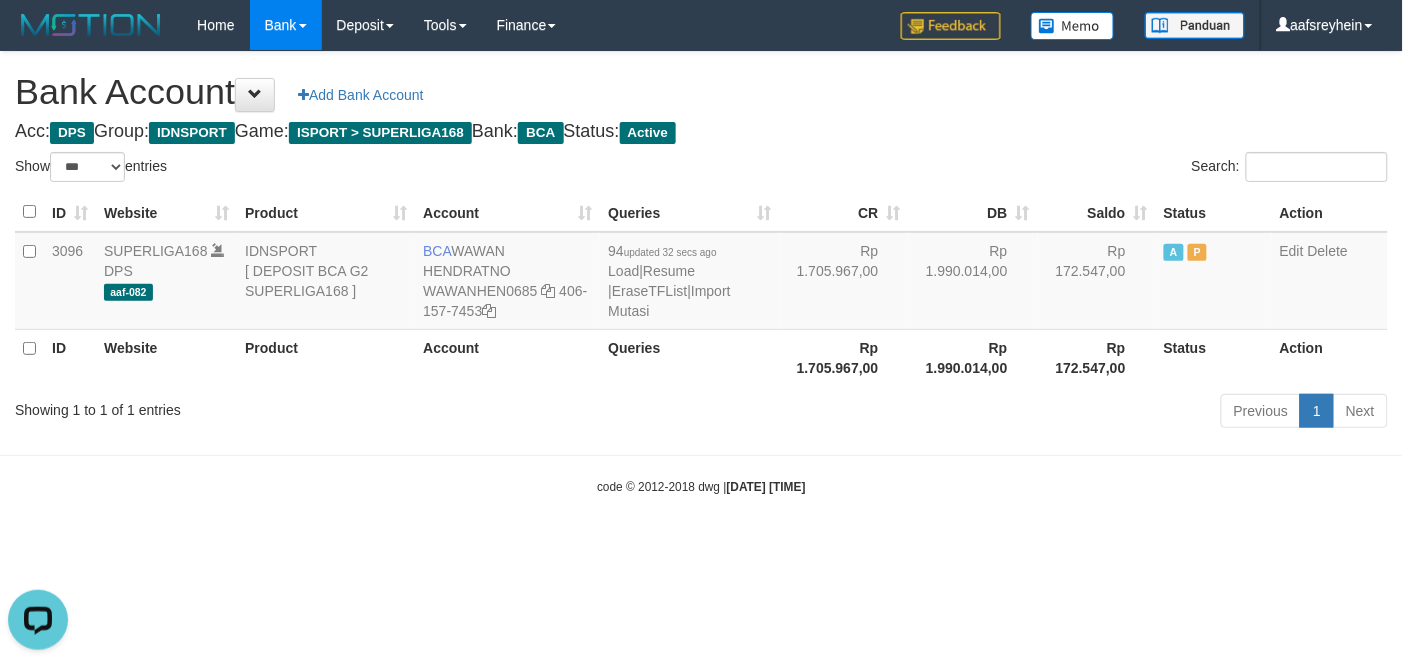 scroll, scrollTop: 0, scrollLeft: 0, axis: both 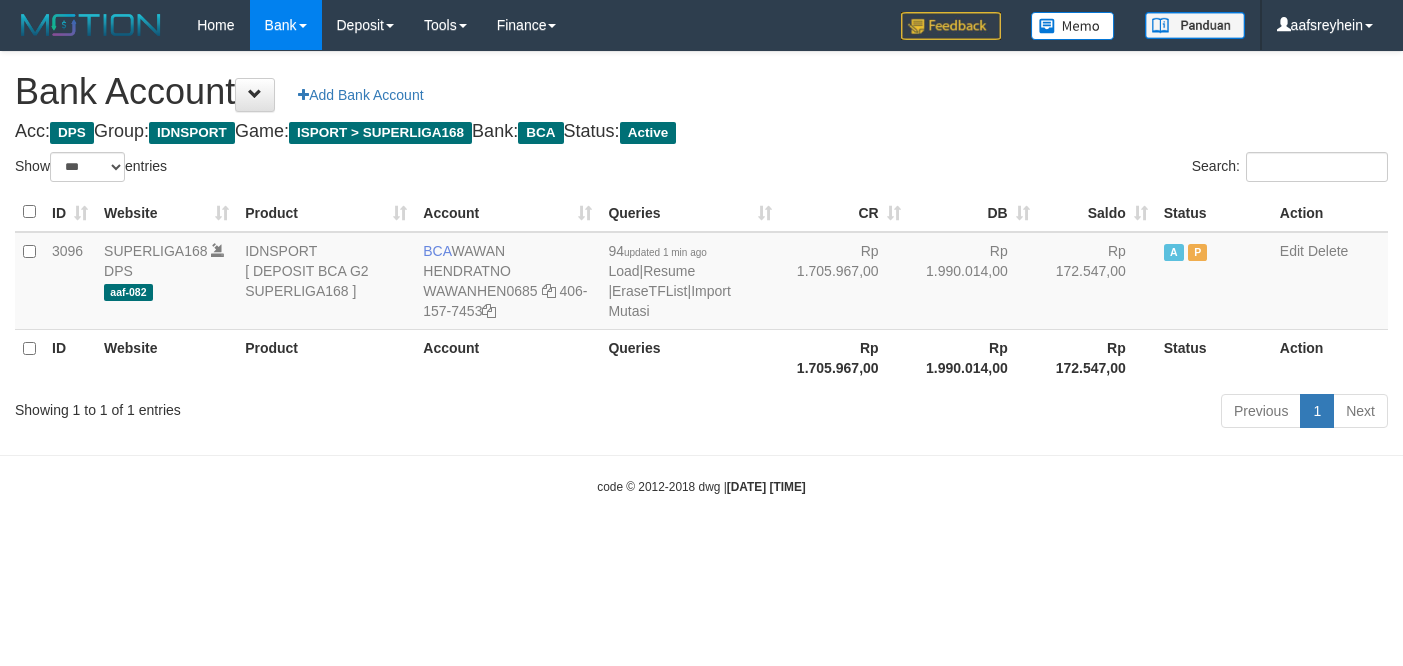 select on "***" 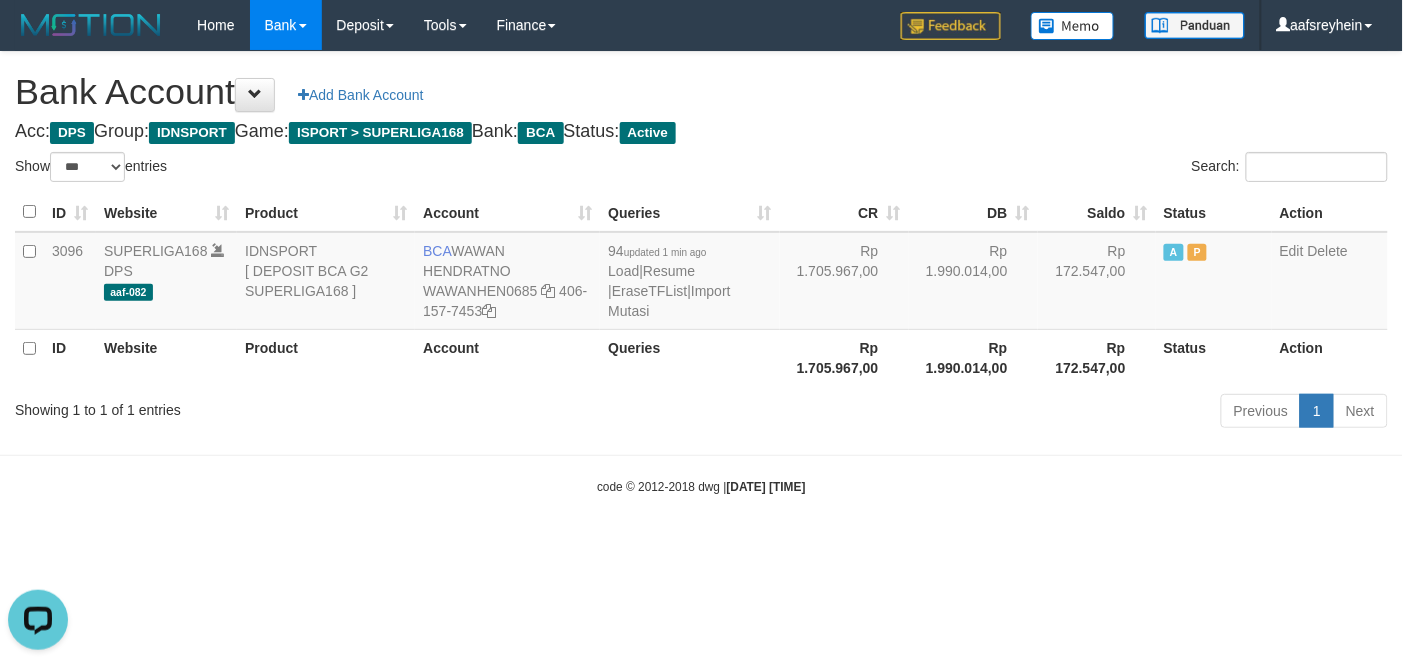 scroll, scrollTop: 0, scrollLeft: 0, axis: both 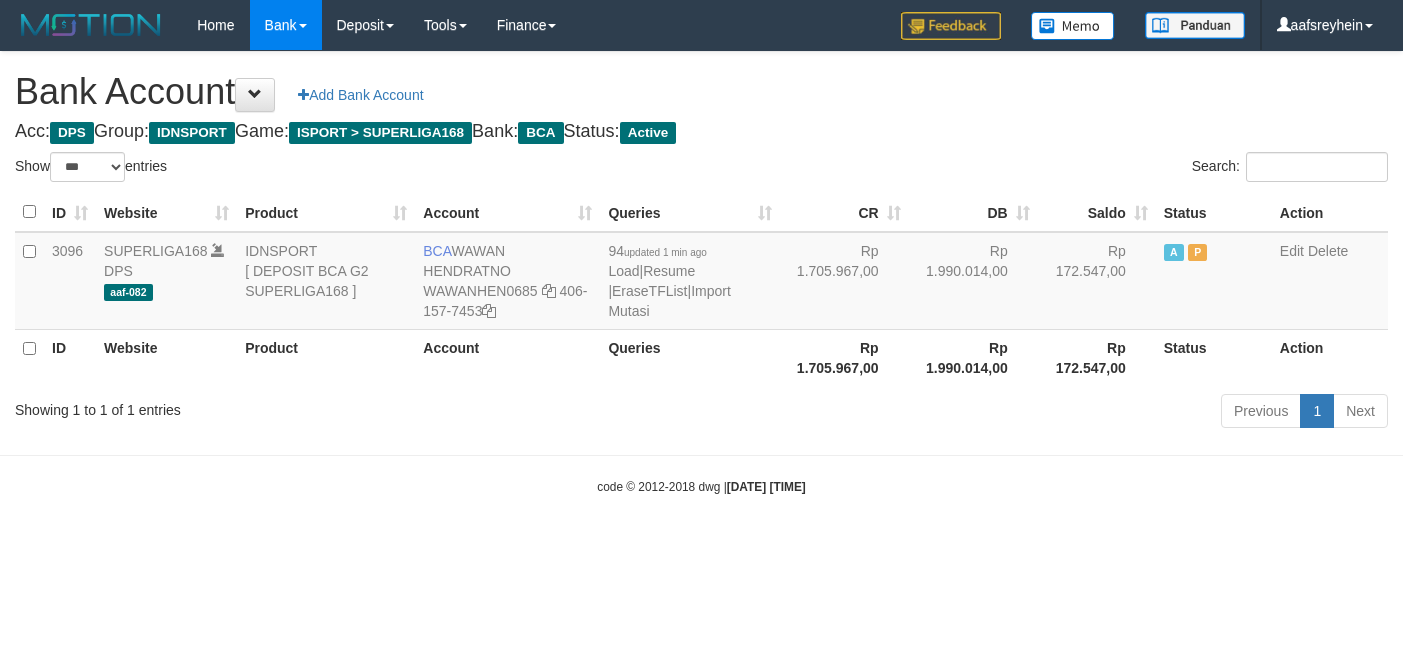 select on "***" 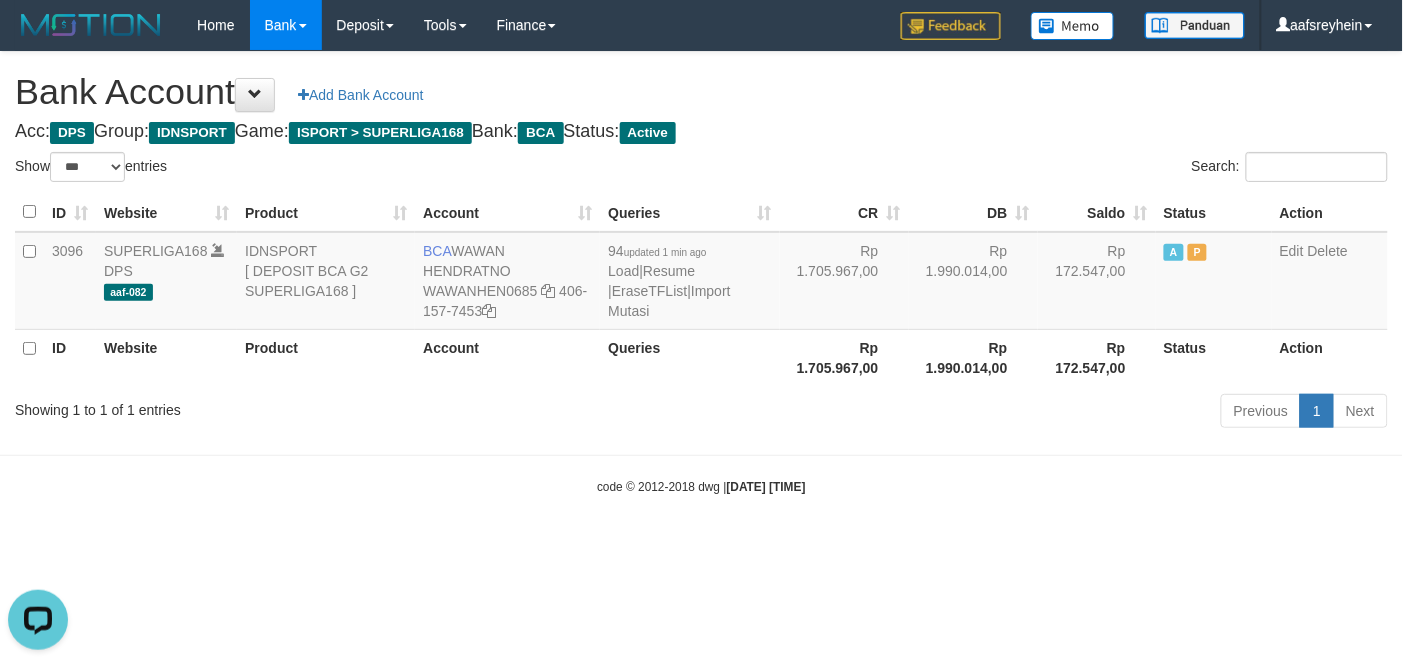 scroll, scrollTop: 0, scrollLeft: 0, axis: both 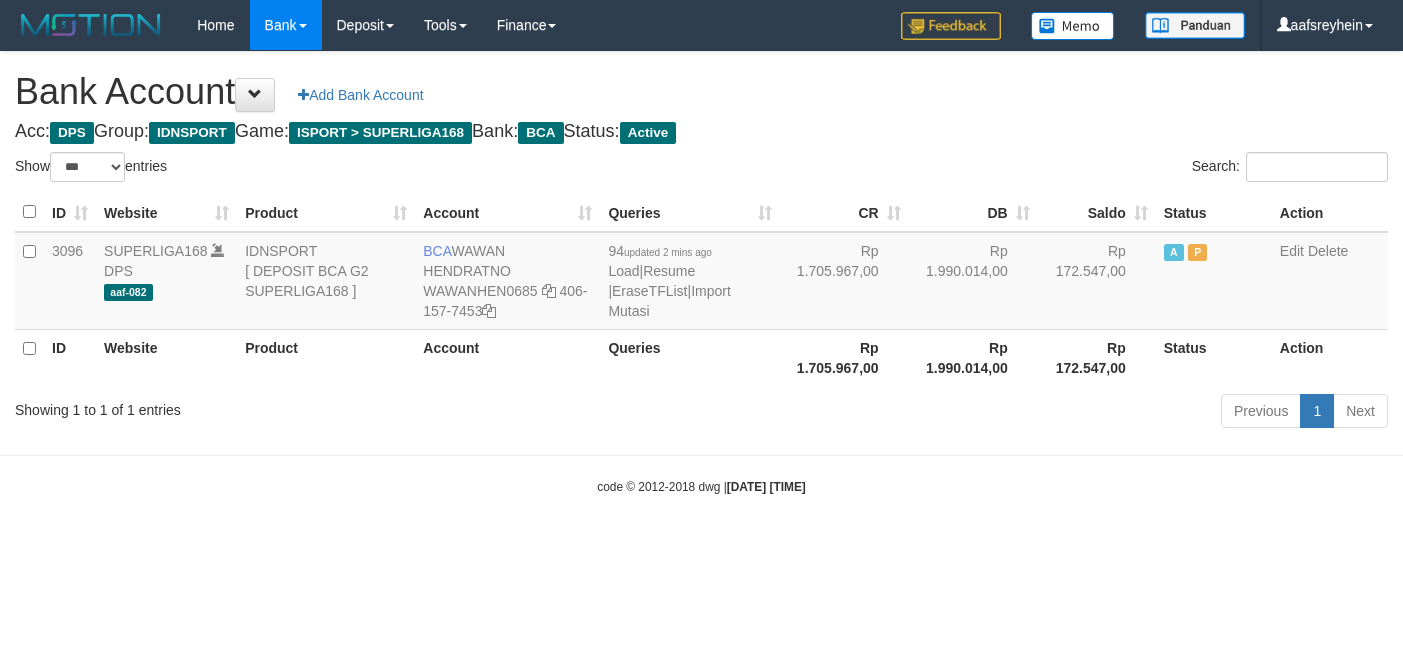 select on "***" 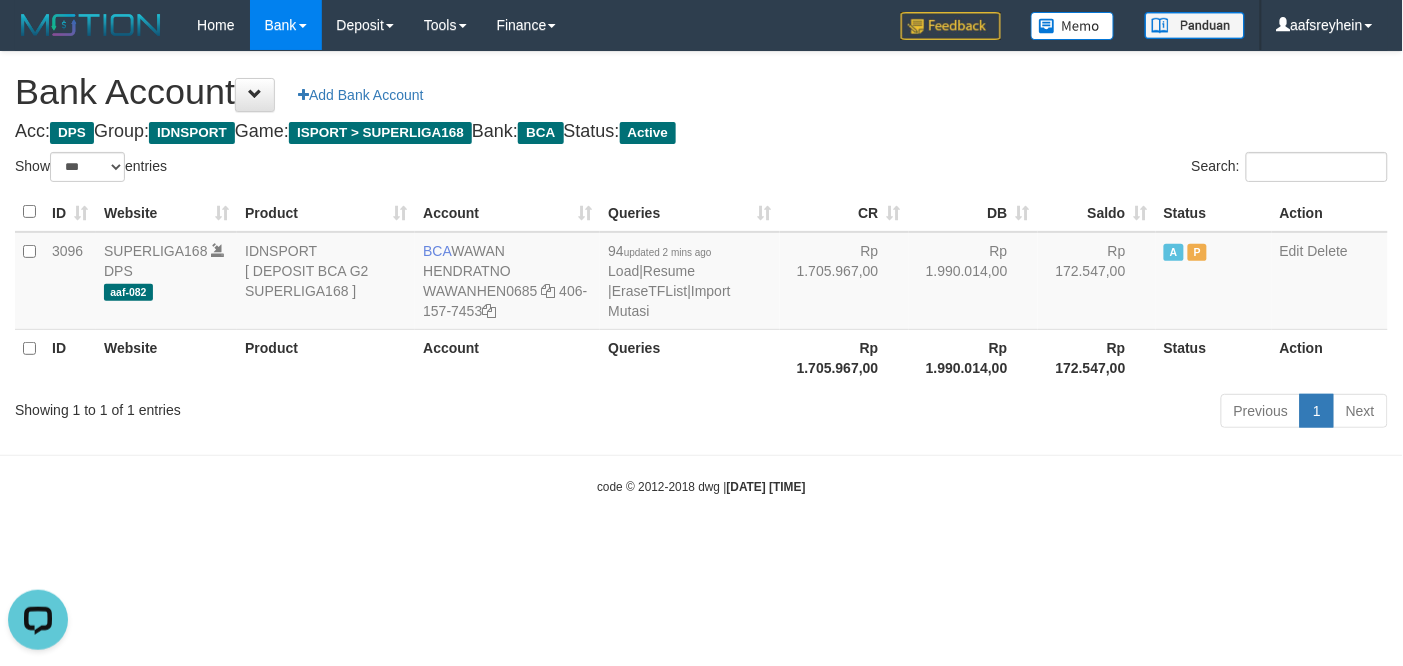 scroll, scrollTop: 0, scrollLeft: 0, axis: both 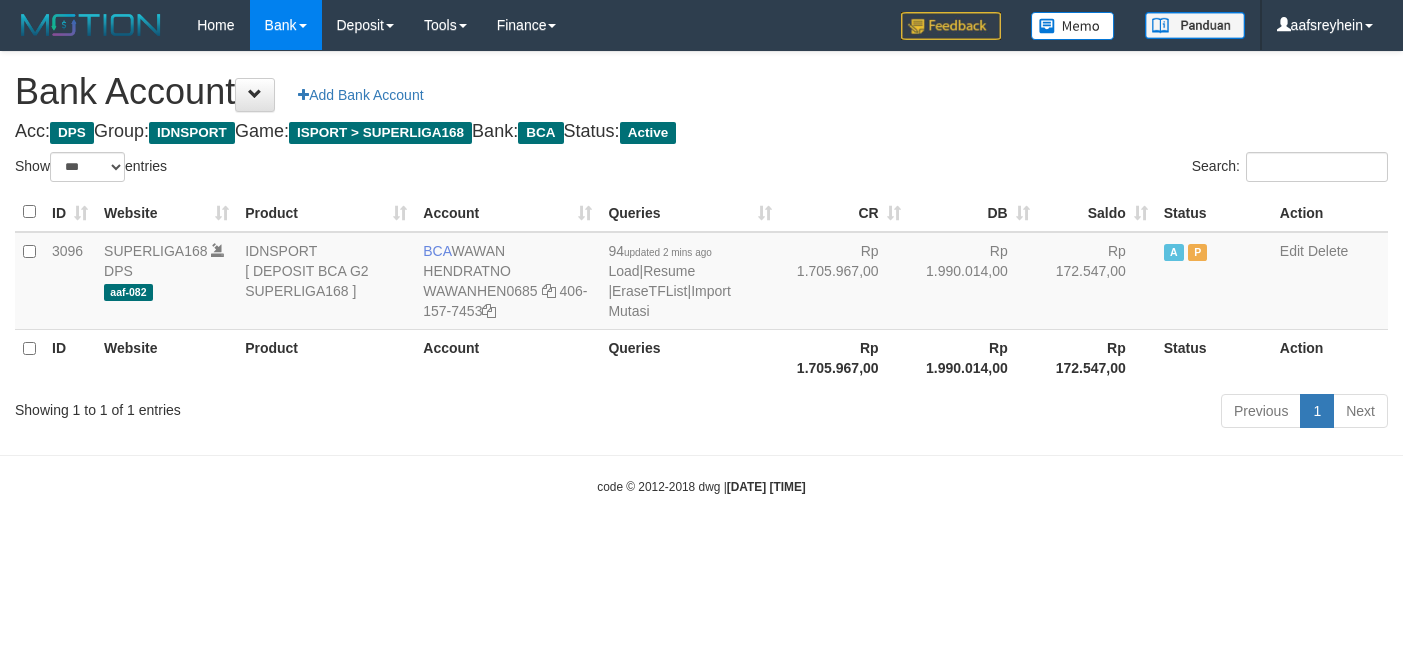 select on "***" 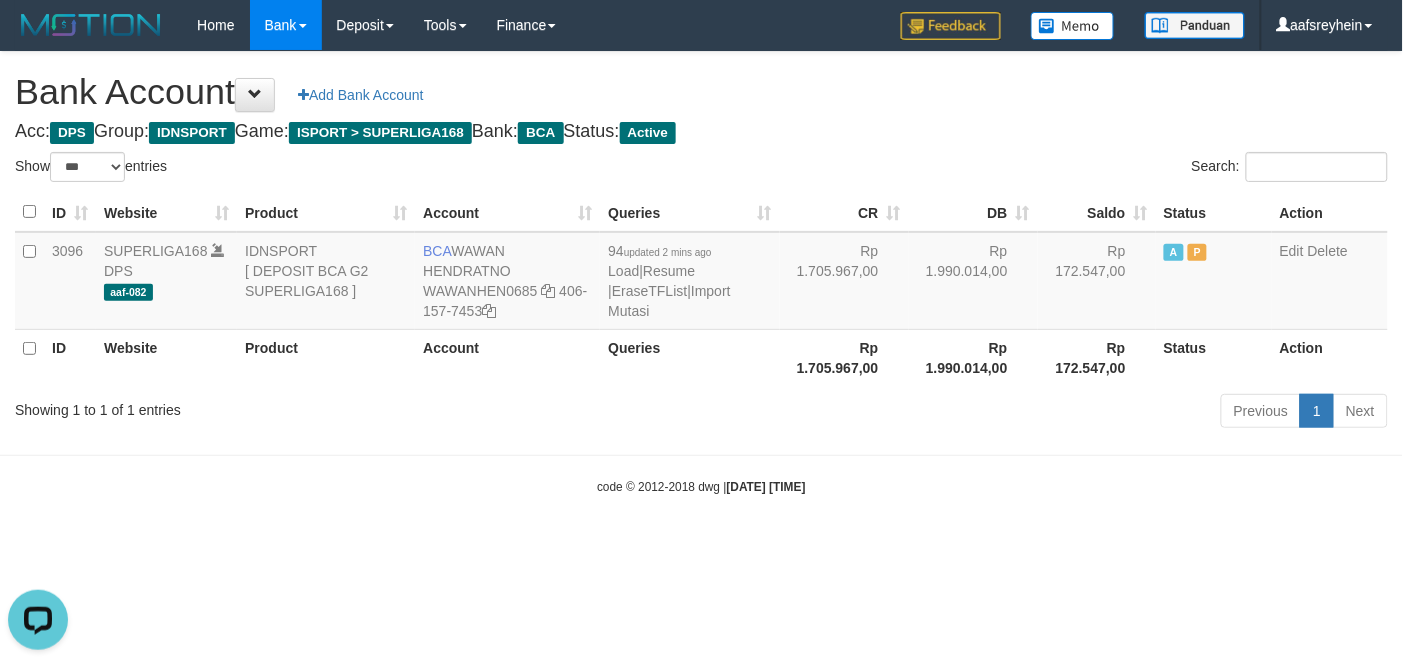scroll, scrollTop: 0, scrollLeft: 0, axis: both 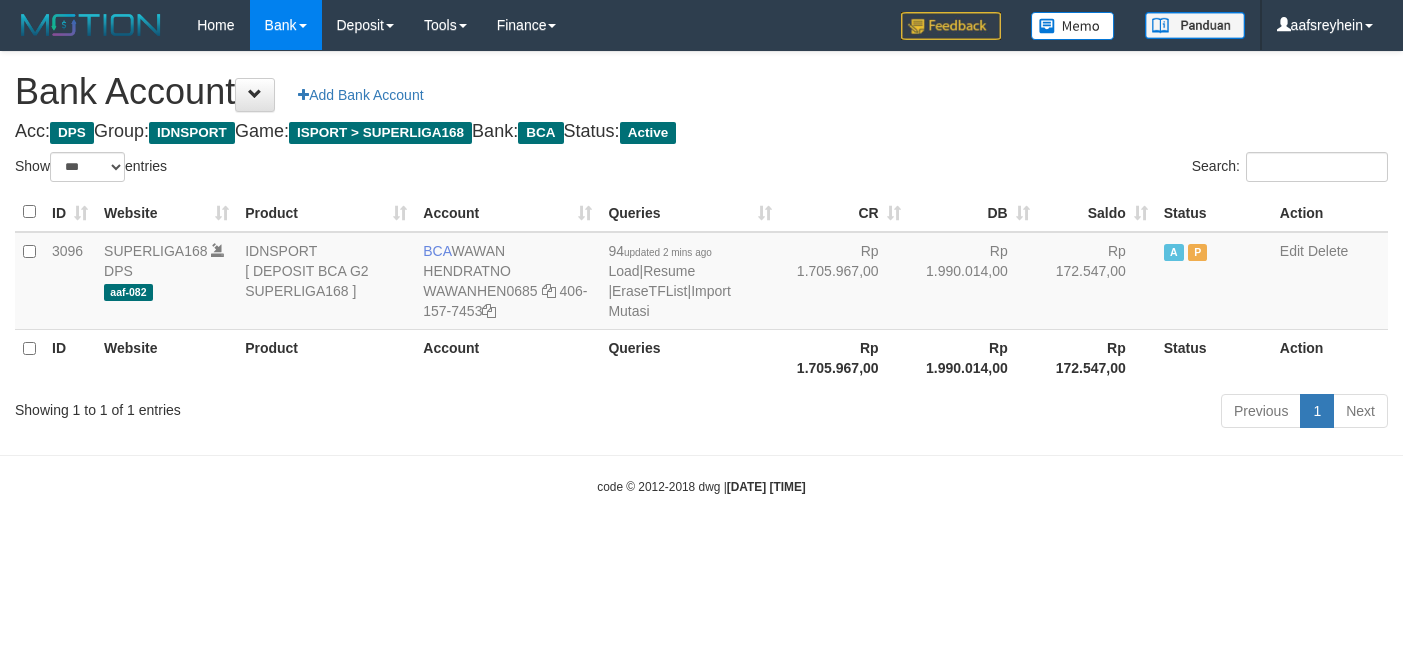select on "***" 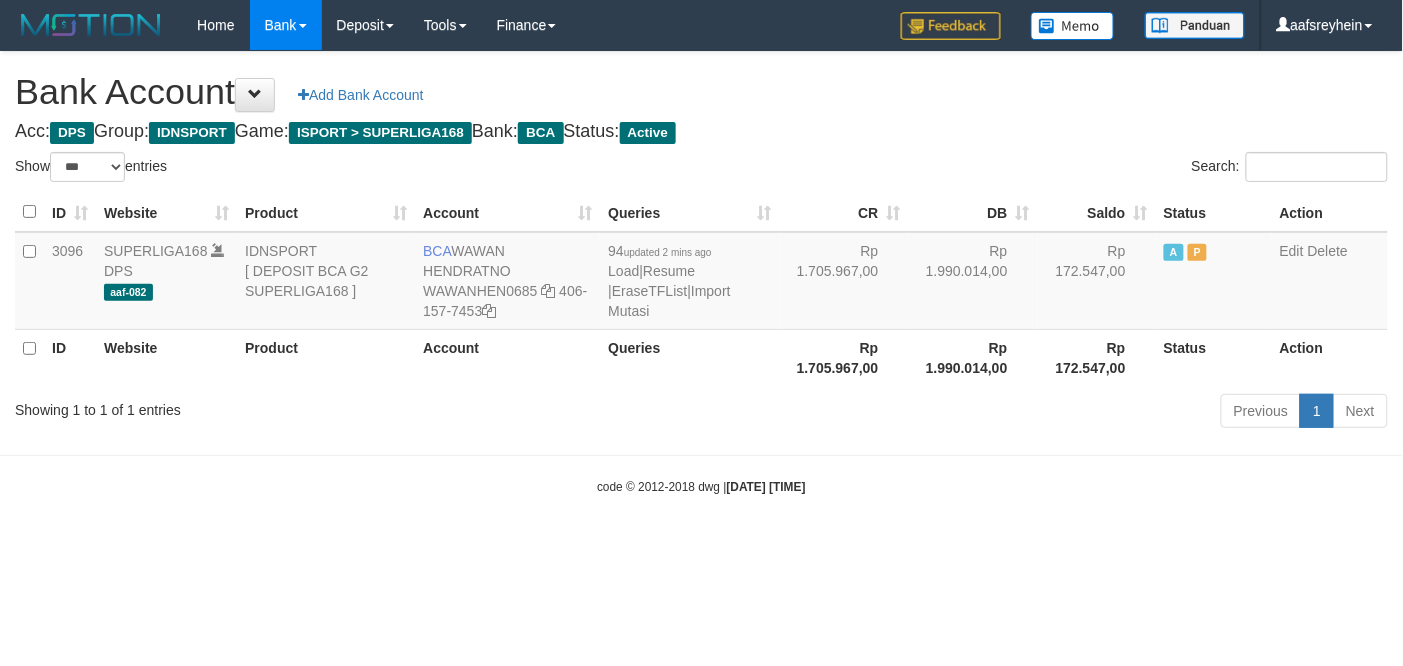 click on "Previous 1 Next" at bounding box center [994, 413] 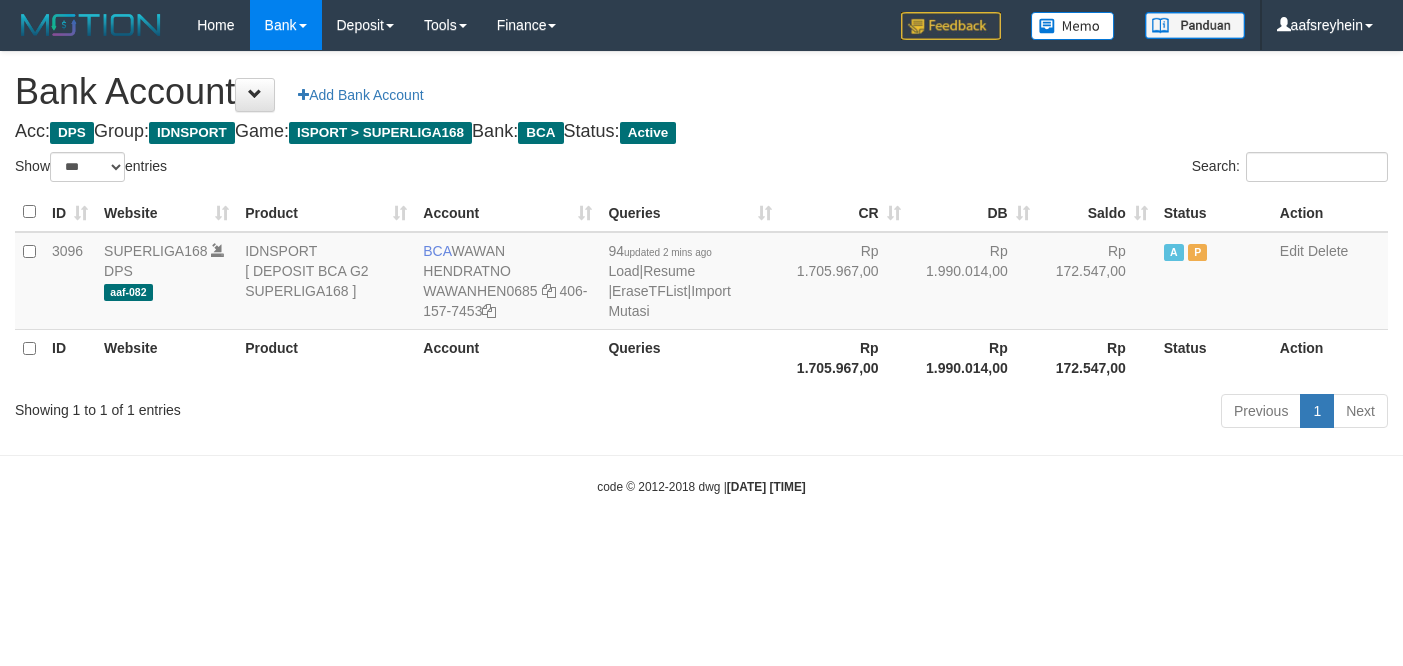select on "***" 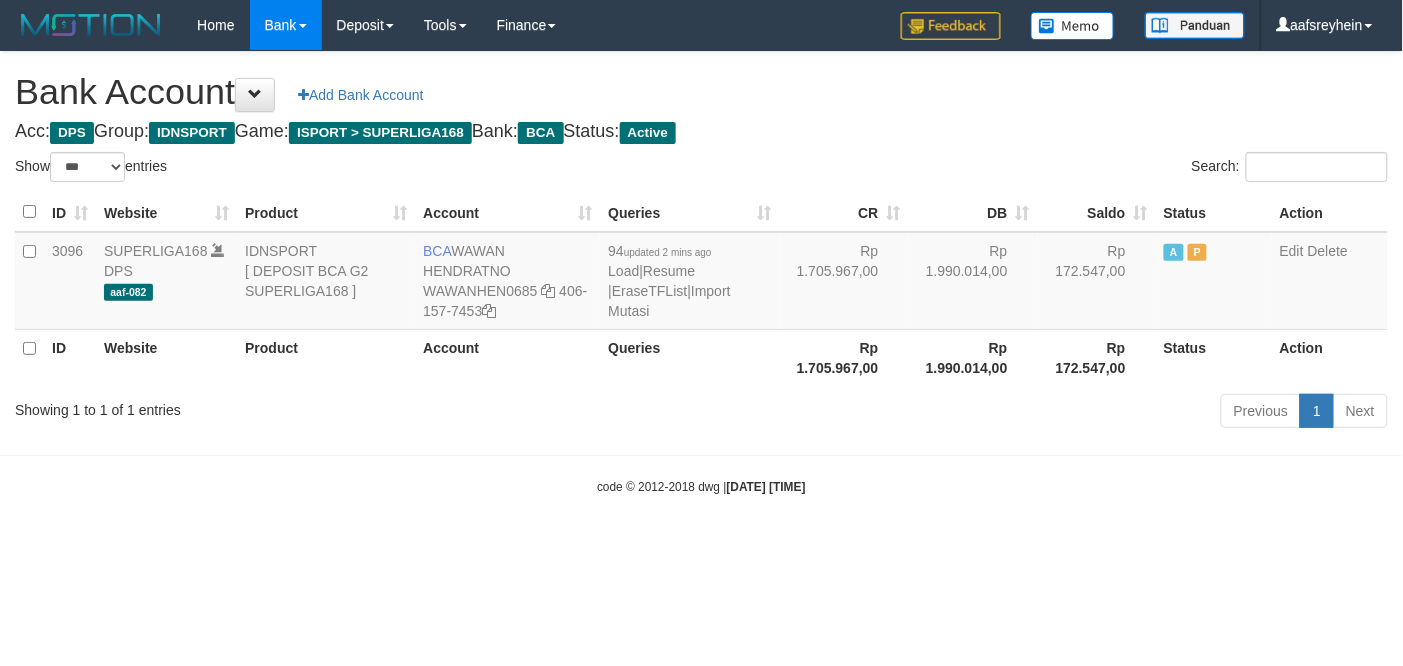 click on "Previous 1 Next" at bounding box center (994, 413) 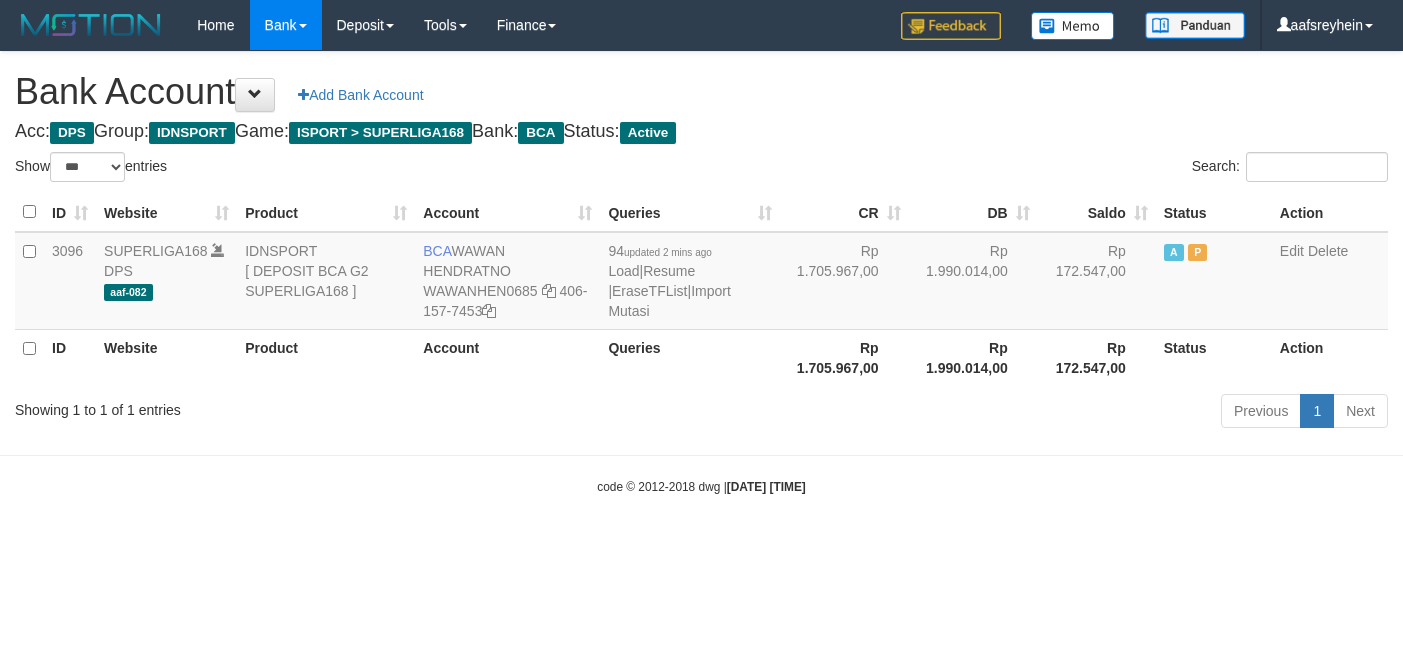 select on "***" 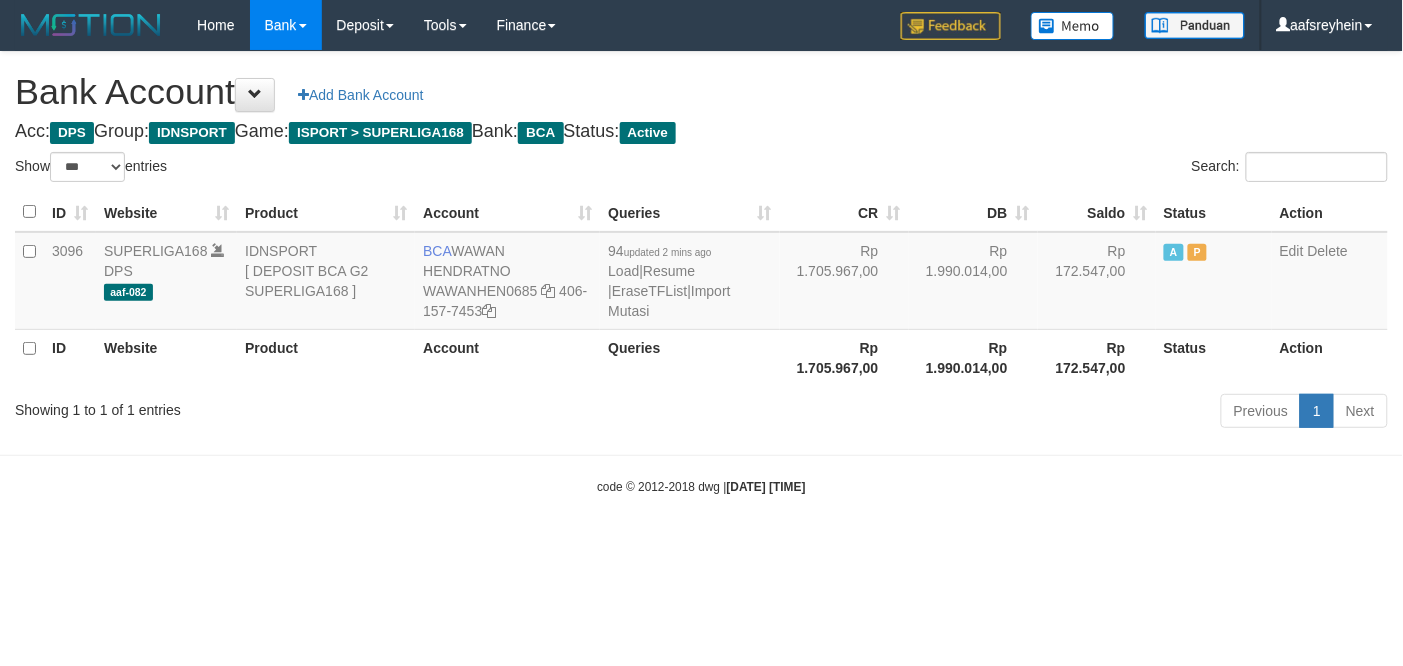 click on "Previous 1 Next" at bounding box center [994, 413] 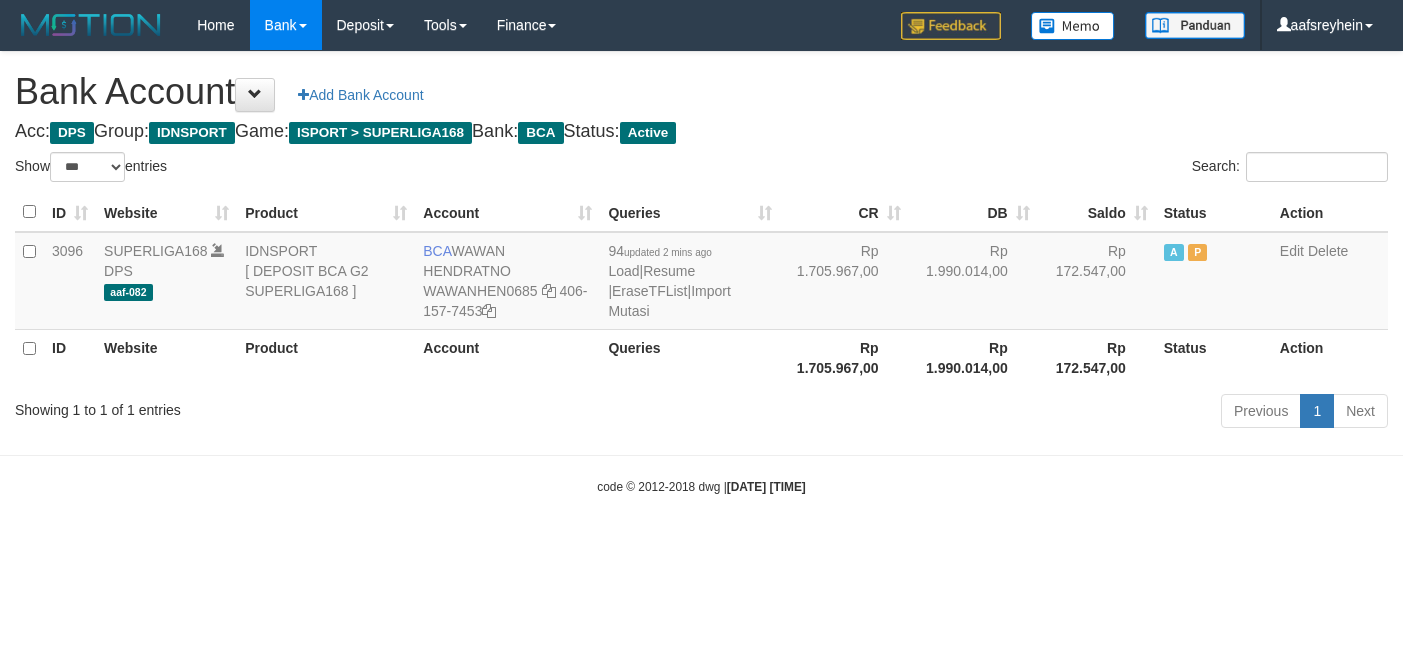 select on "***" 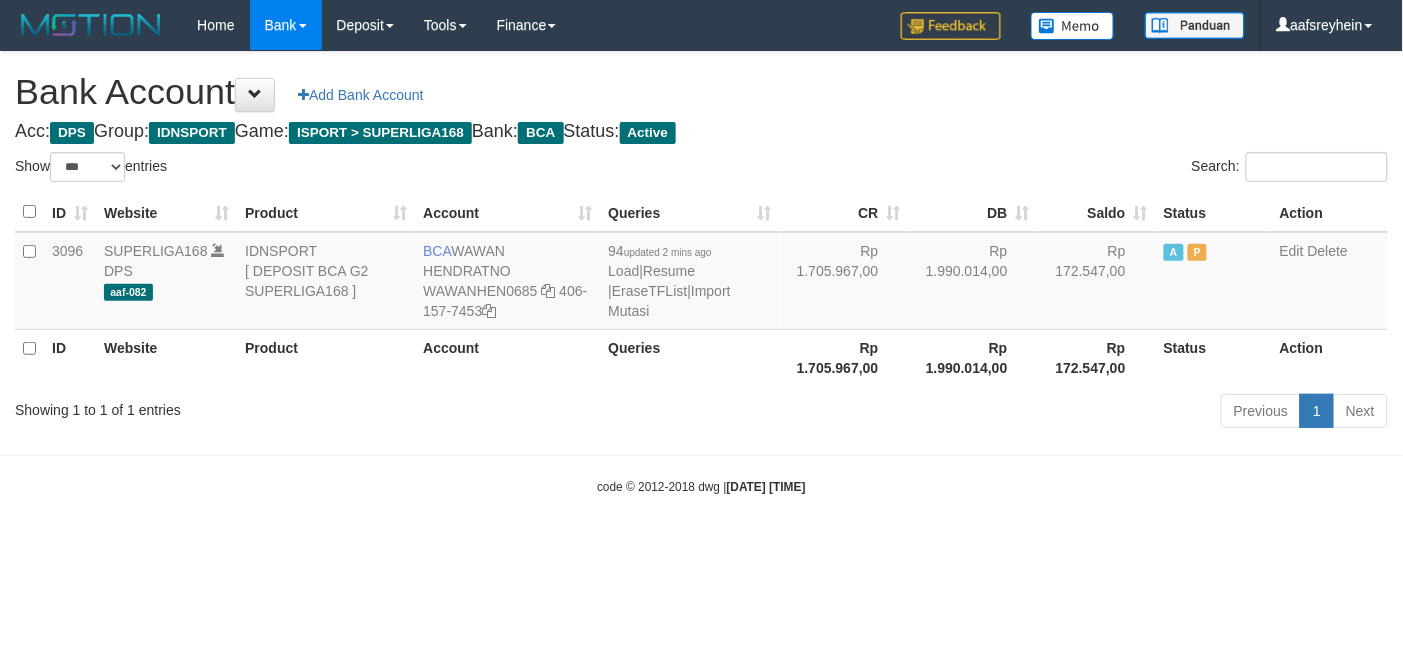 click on "Toggle navigation
Home
Bank
Account List
Load
By Website
Group
[ISPORT]													SUPERLIGA168
By Load Group (DPS)
-" at bounding box center [701, 273] 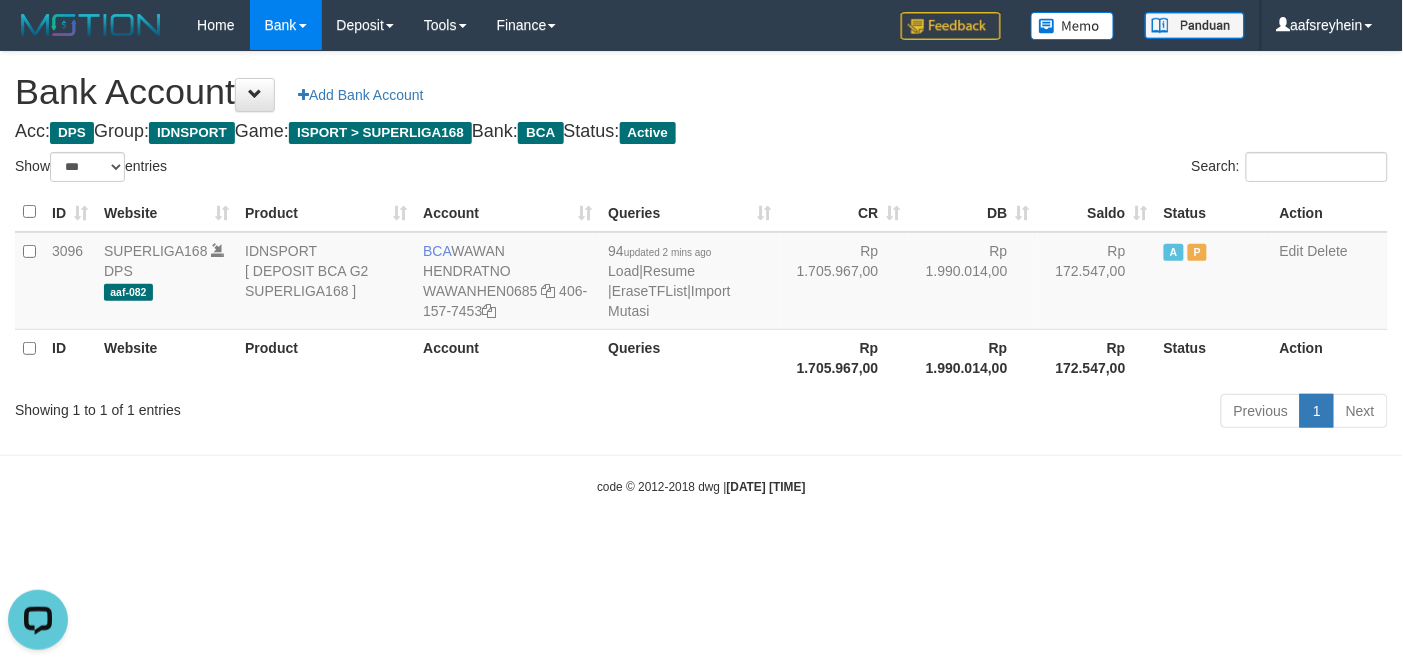 scroll, scrollTop: 0, scrollLeft: 0, axis: both 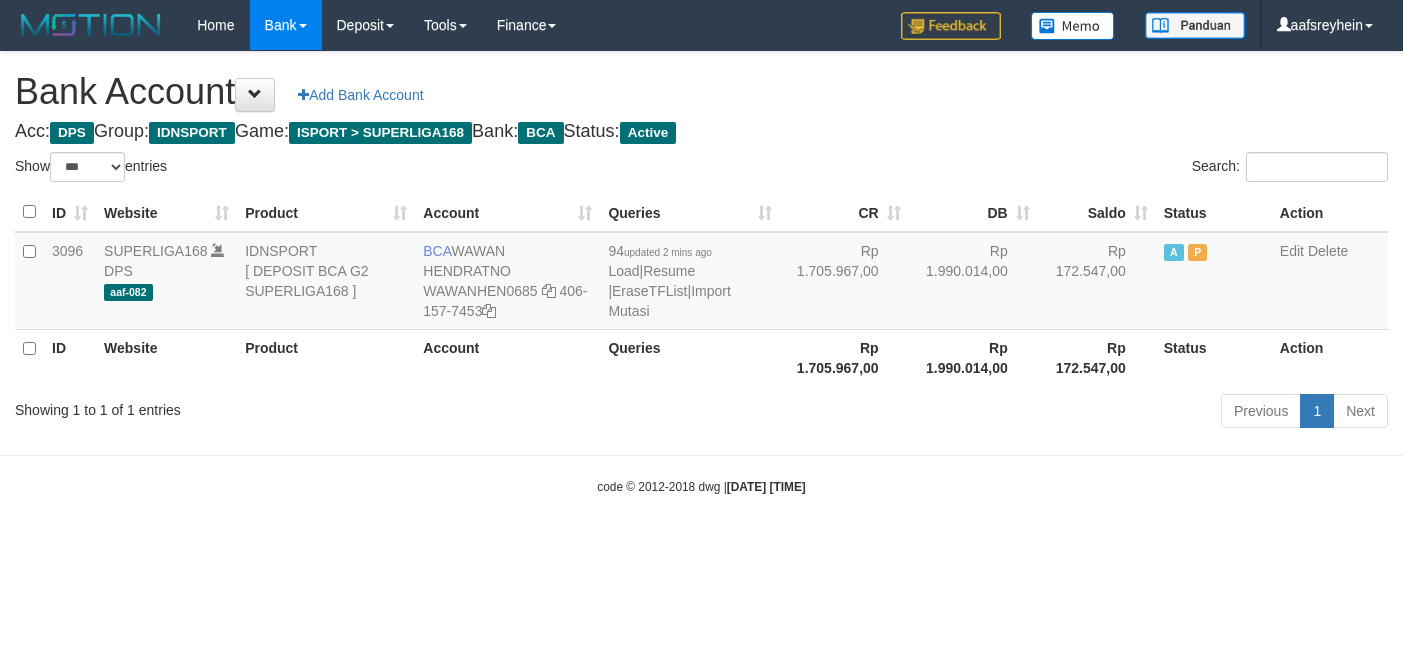 select on "***" 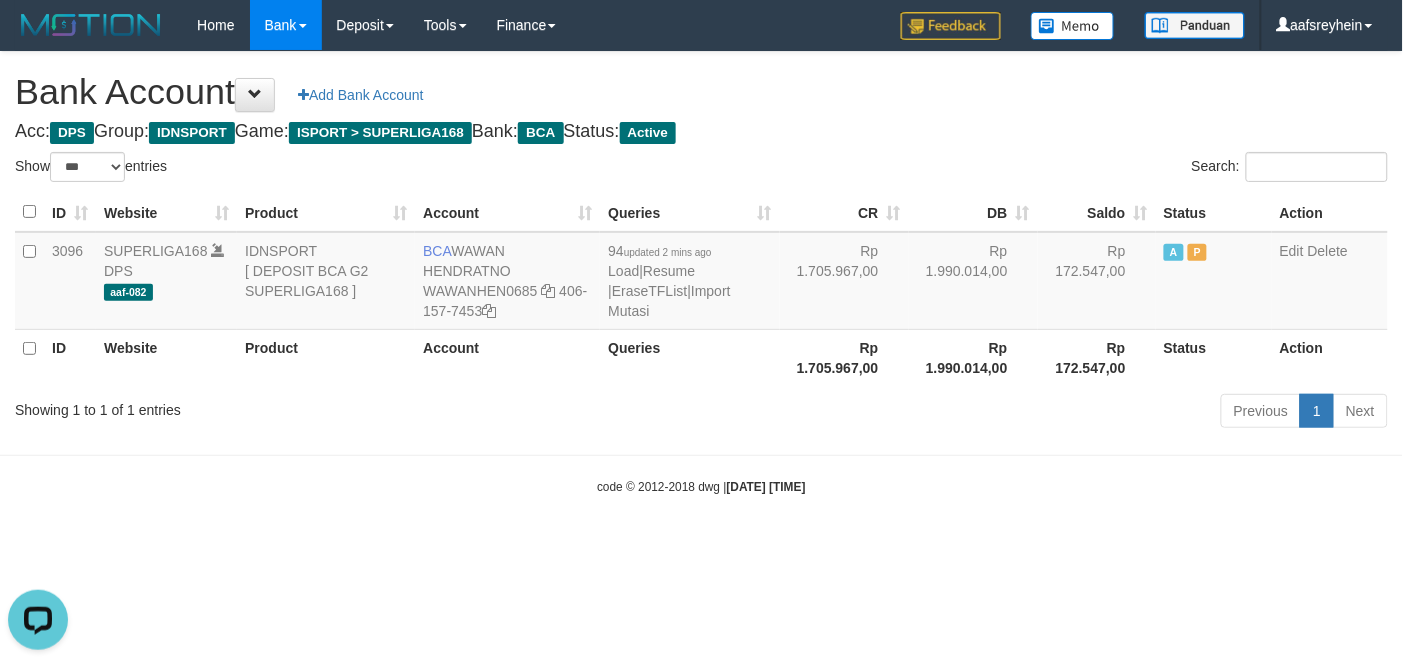 scroll, scrollTop: 0, scrollLeft: 0, axis: both 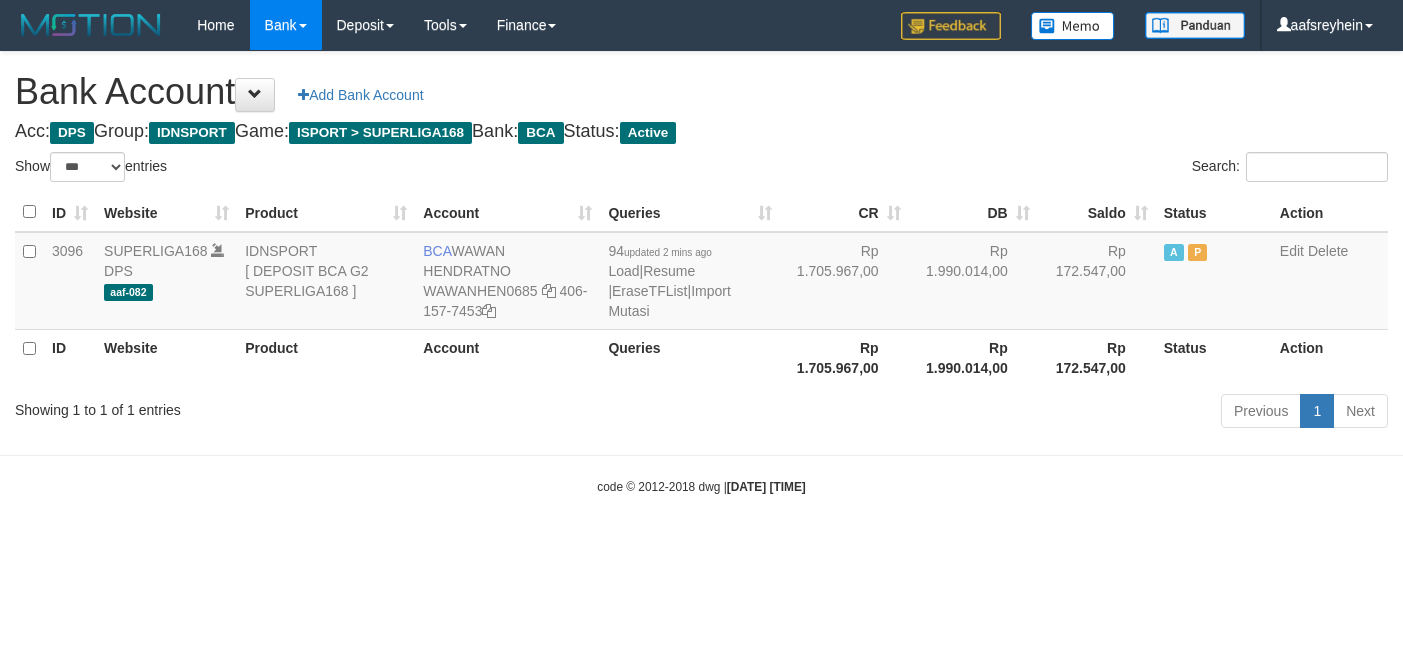 select on "***" 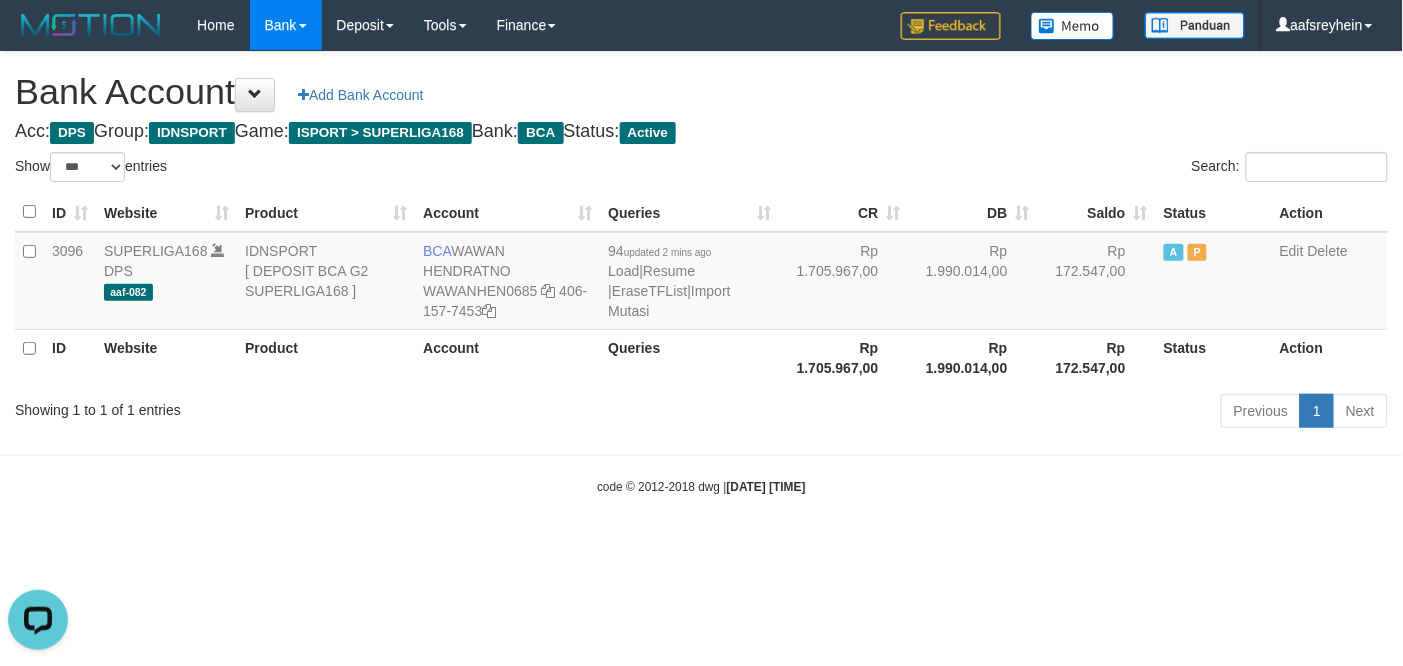 scroll, scrollTop: 0, scrollLeft: 0, axis: both 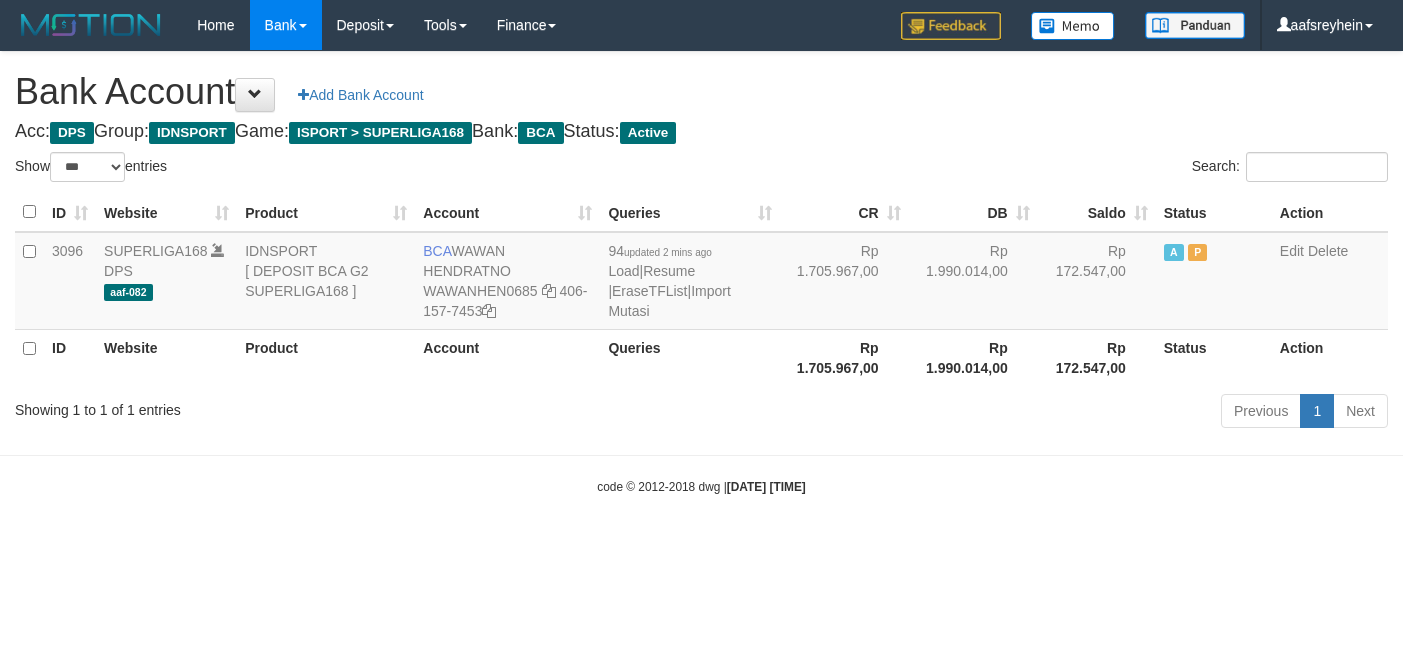 select on "***" 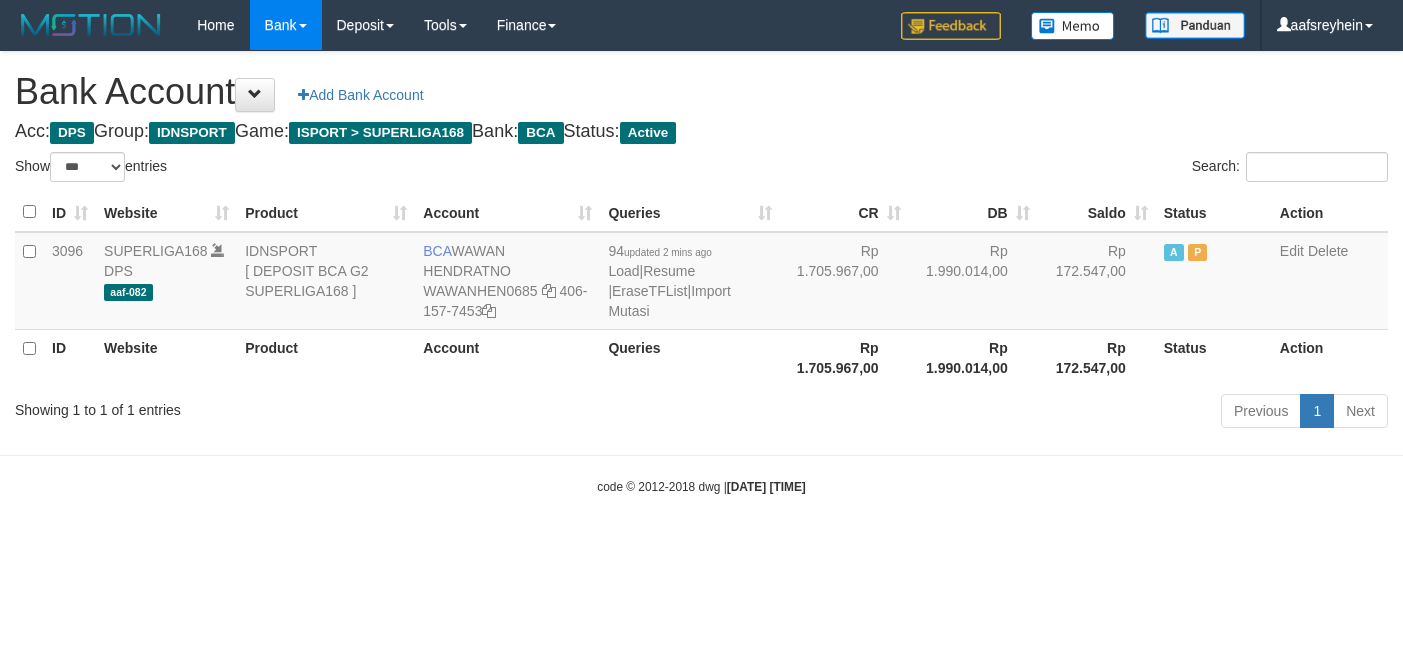 scroll, scrollTop: 0, scrollLeft: 0, axis: both 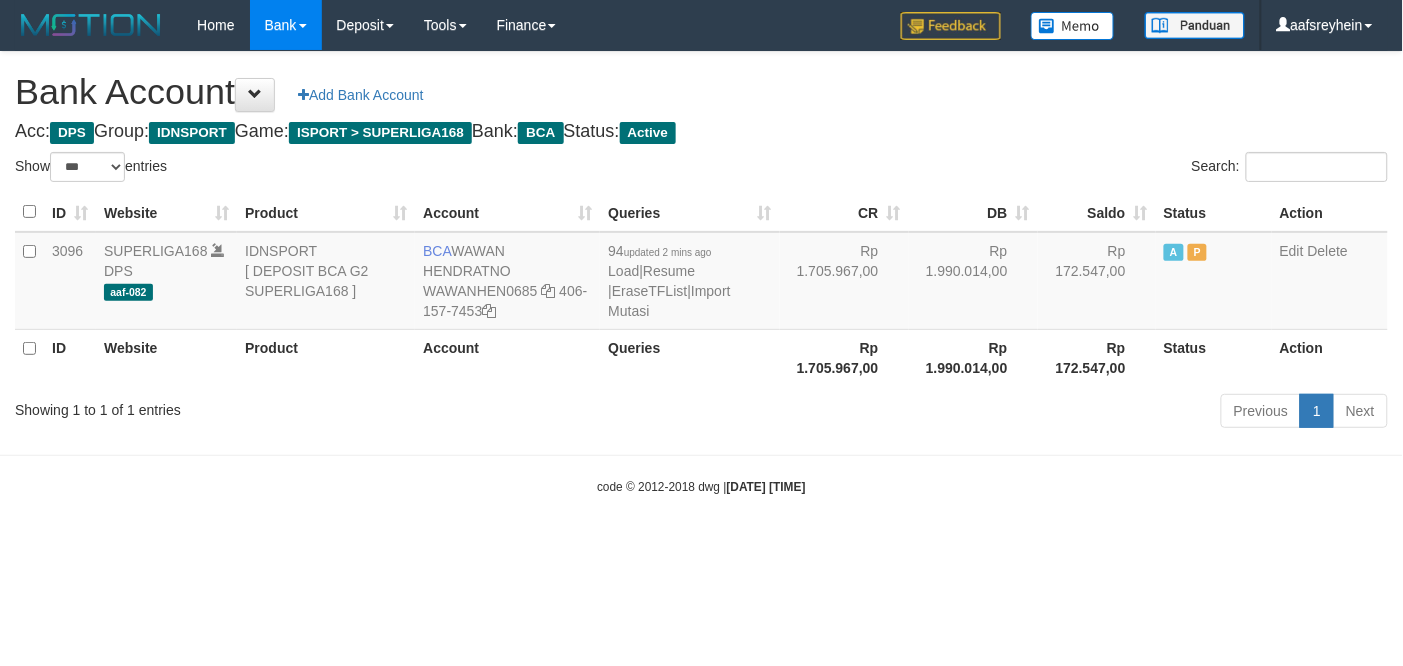 click on "code © 2012-2018 dwg |  2025/07/13 08:07:05" at bounding box center (701, 486) 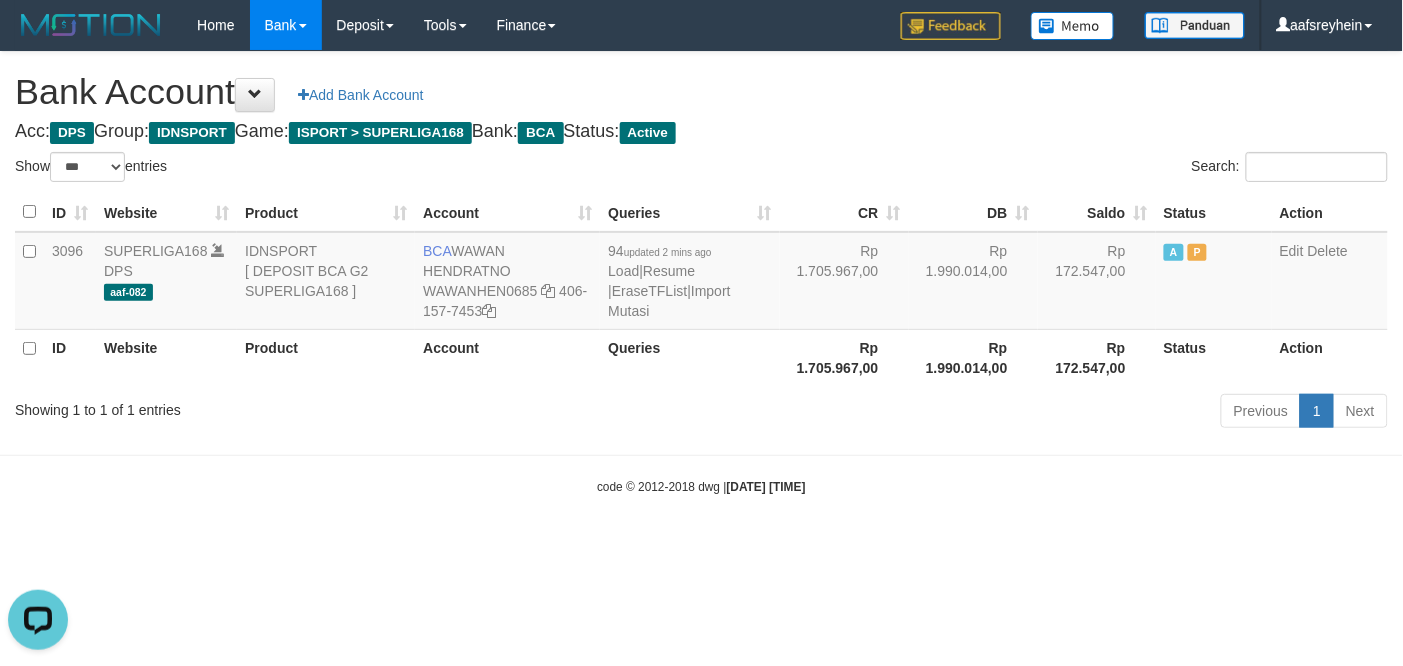 scroll, scrollTop: 0, scrollLeft: 0, axis: both 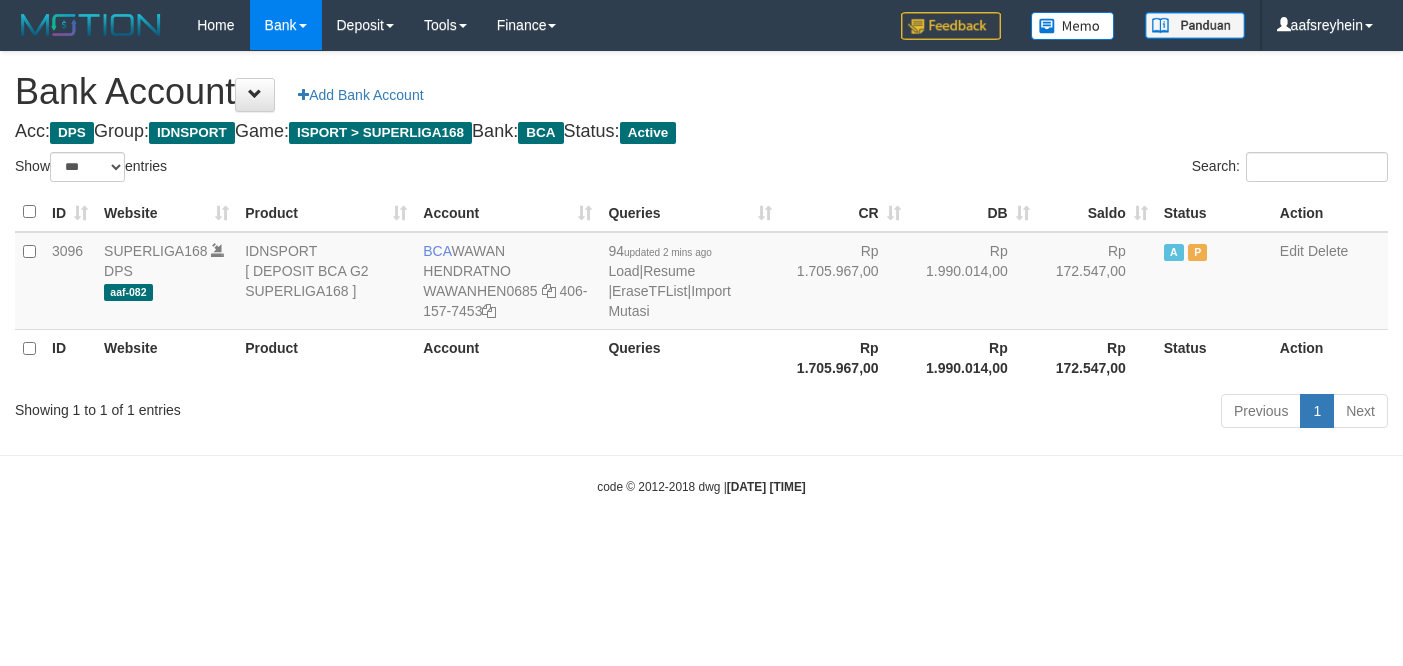 select on "***" 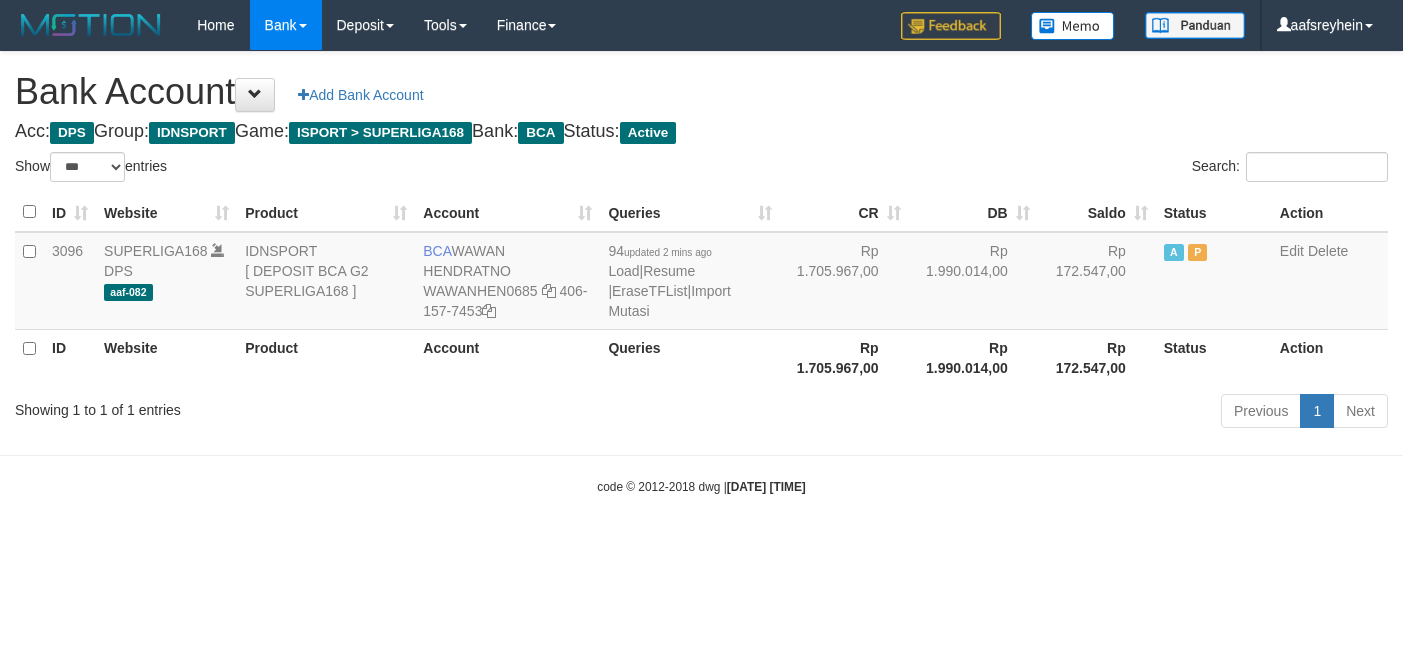scroll, scrollTop: 0, scrollLeft: 0, axis: both 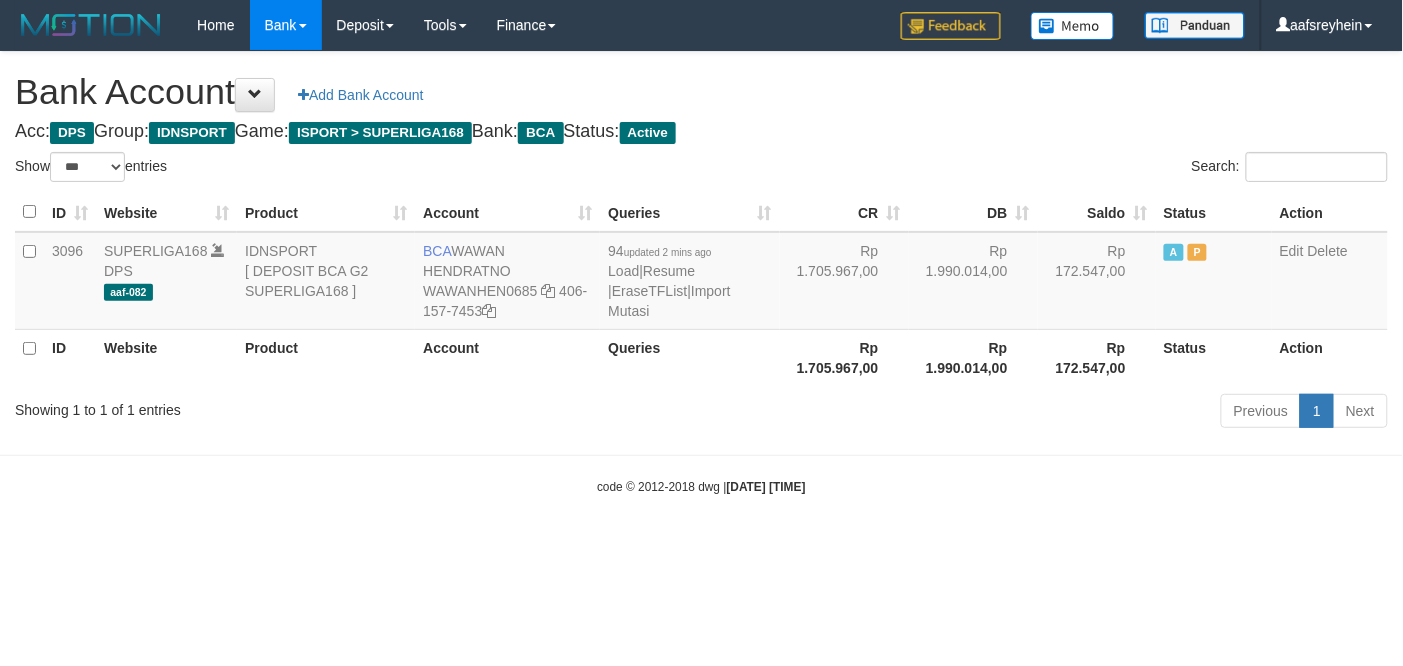 click on "code © 2012-2018 dwg |  2025/07/13 08:07:07" at bounding box center (701, 486) 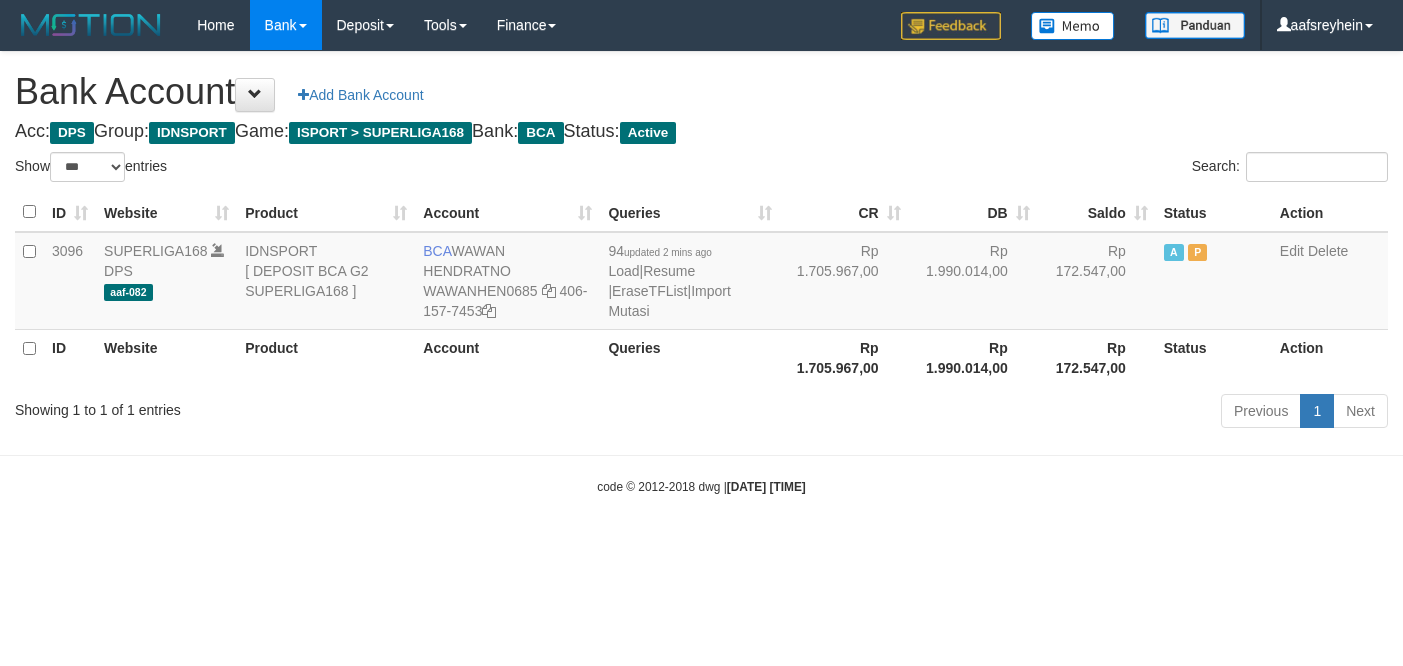 select on "***" 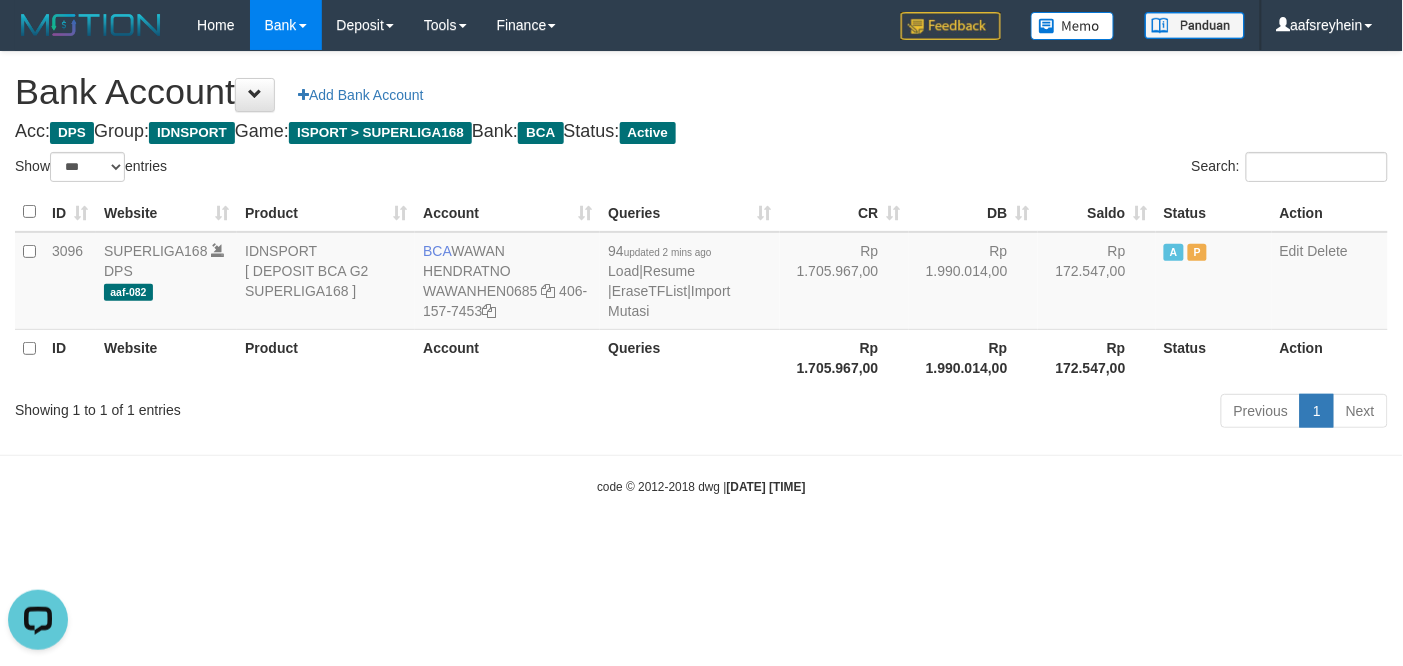 scroll, scrollTop: 0, scrollLeft: 0, axis: both 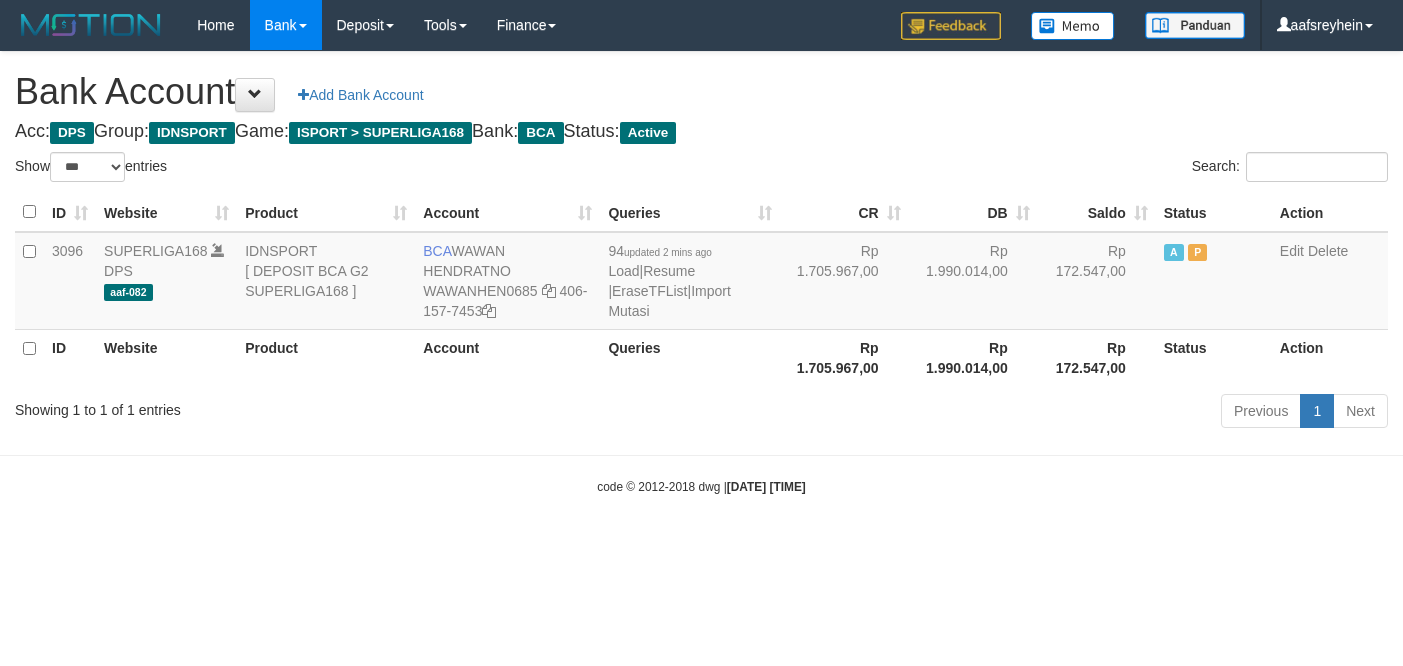 select on "***" 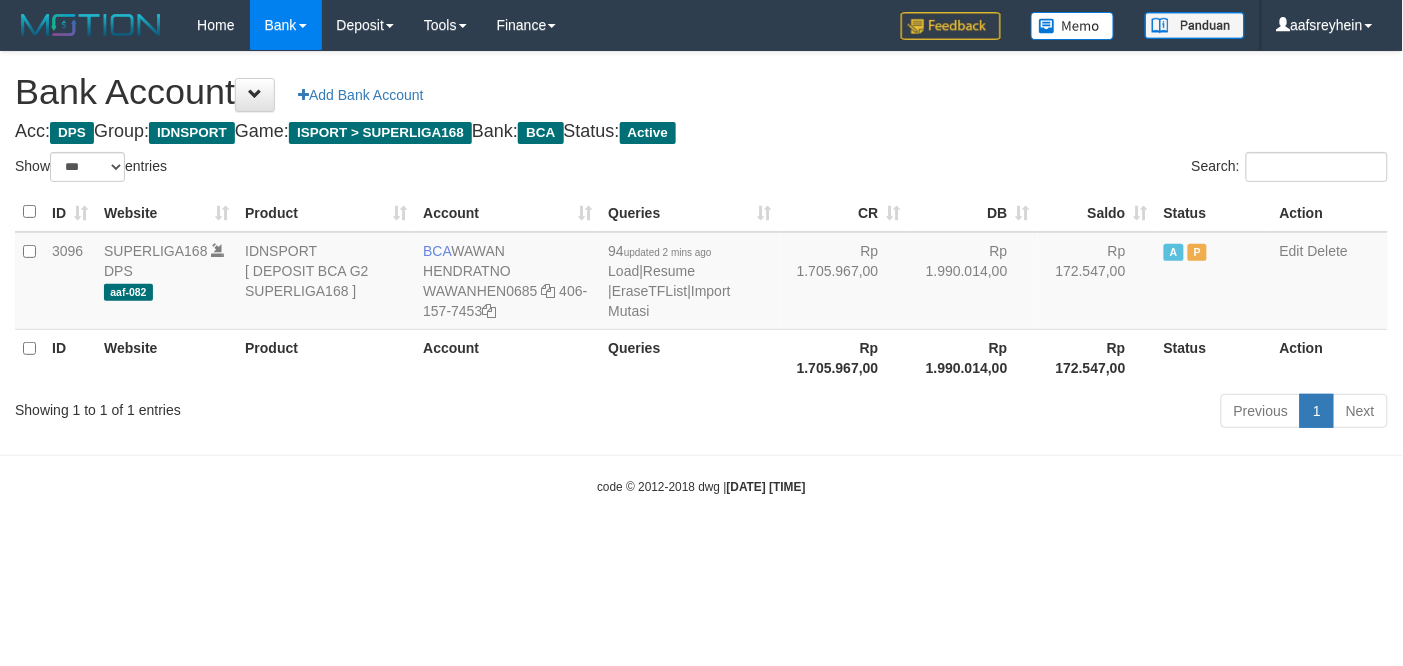 click on "Toggle navigation
Home
Bank
Account List
Load
By Website
Group
[ISPORT]													SUPERLIGA168
By Load Group (DPS)
-" at bounding box center (701, 273) 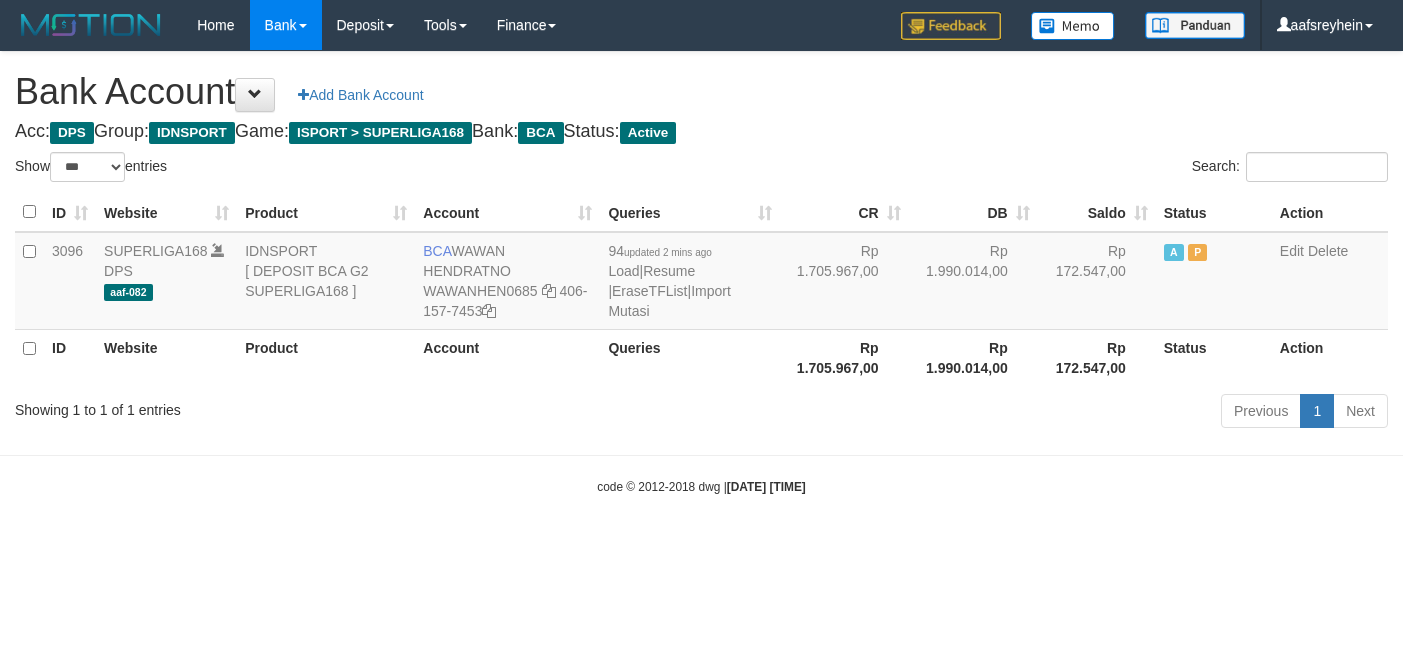 select on "***" 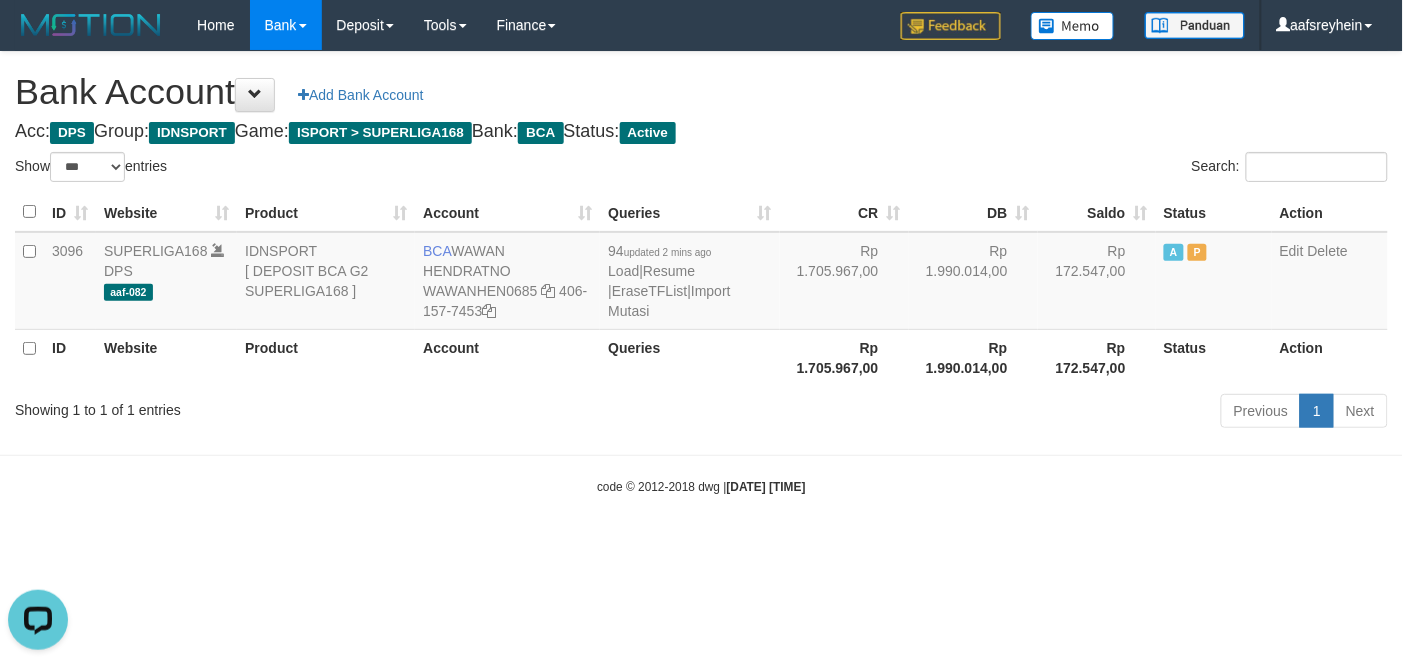 scroll, scrollTop: 0, scrollLeft: 0, axis: both 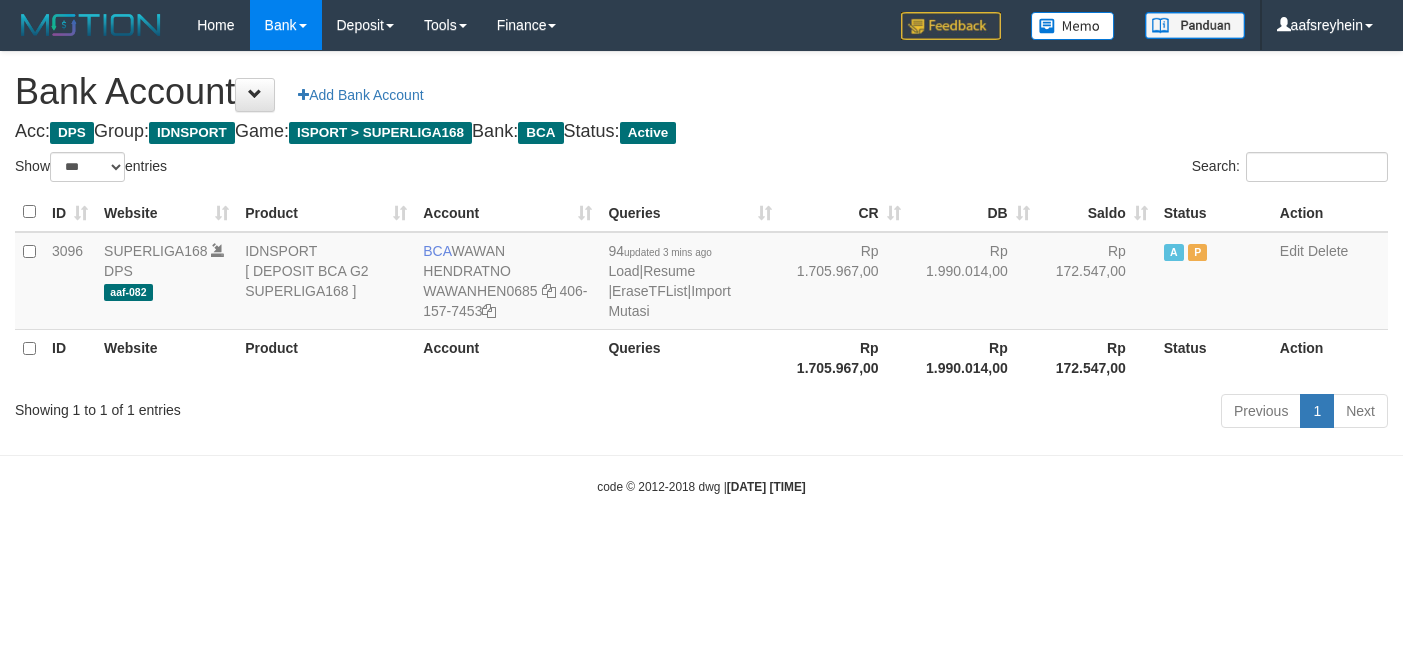 select on "***" 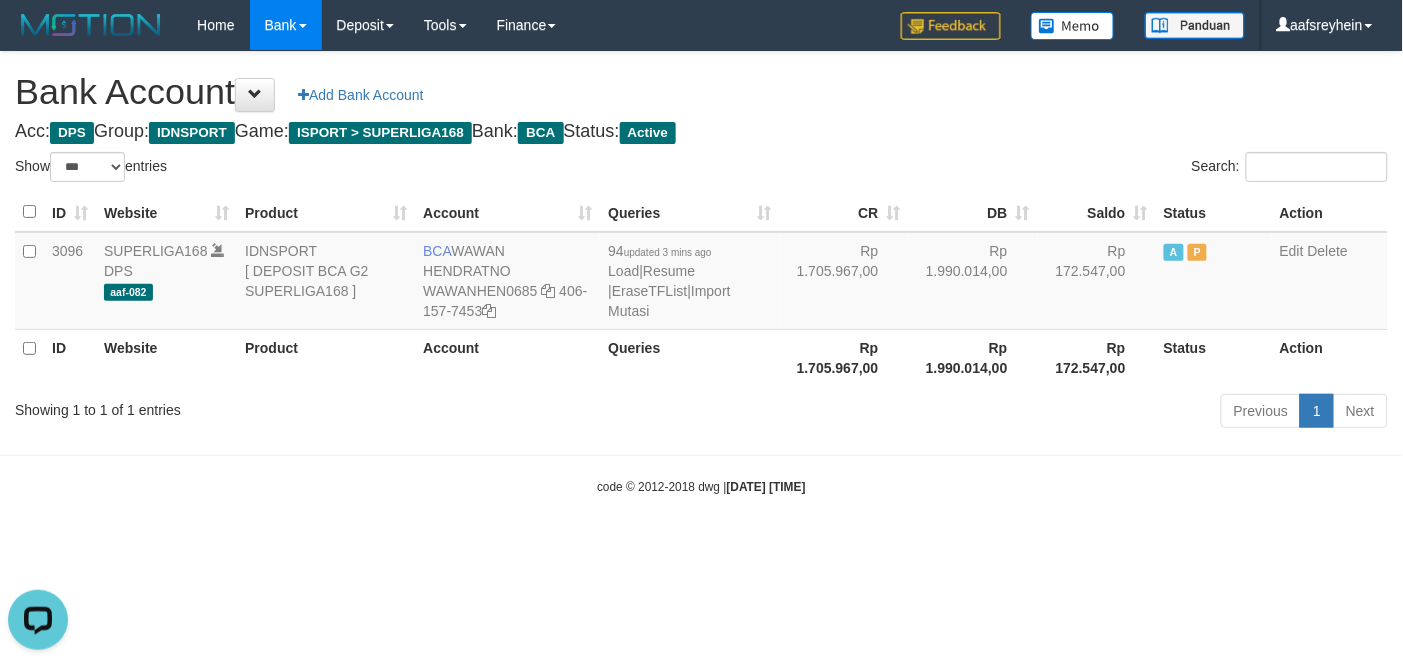 scroll, scrollTop: 0, scrollLeft: 0, axis: both 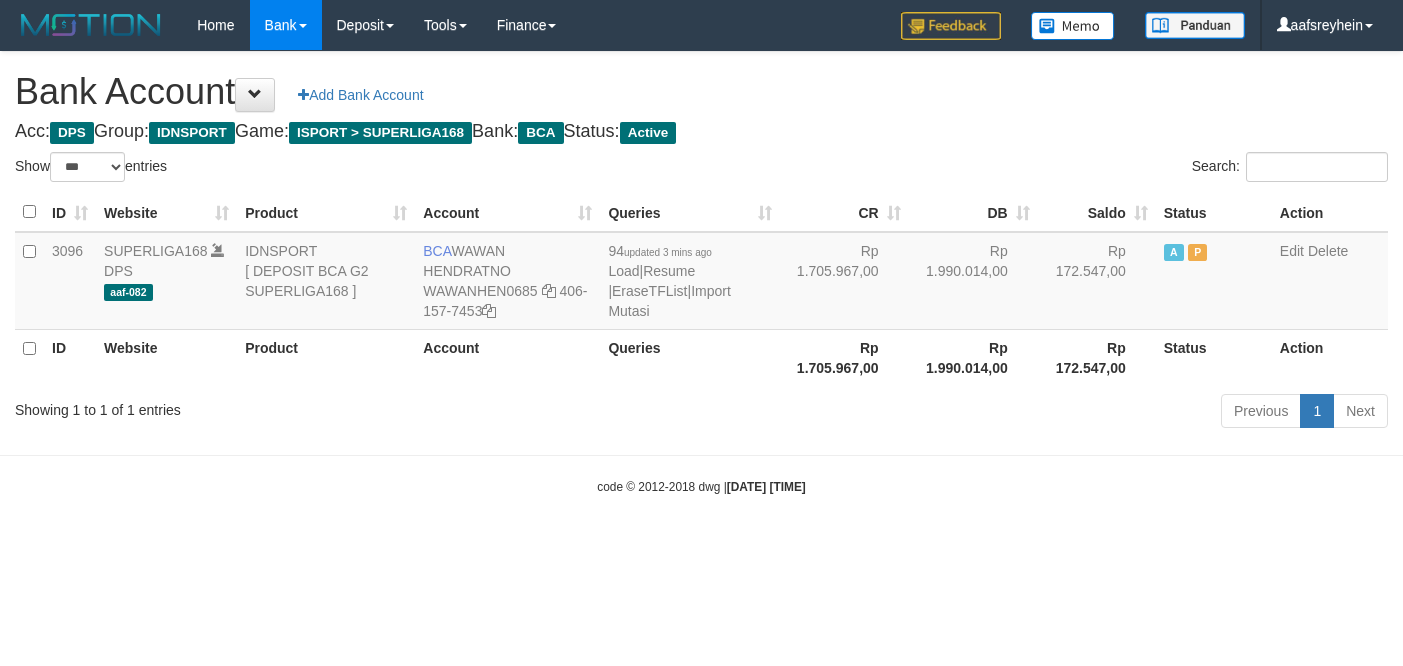 select on "***" 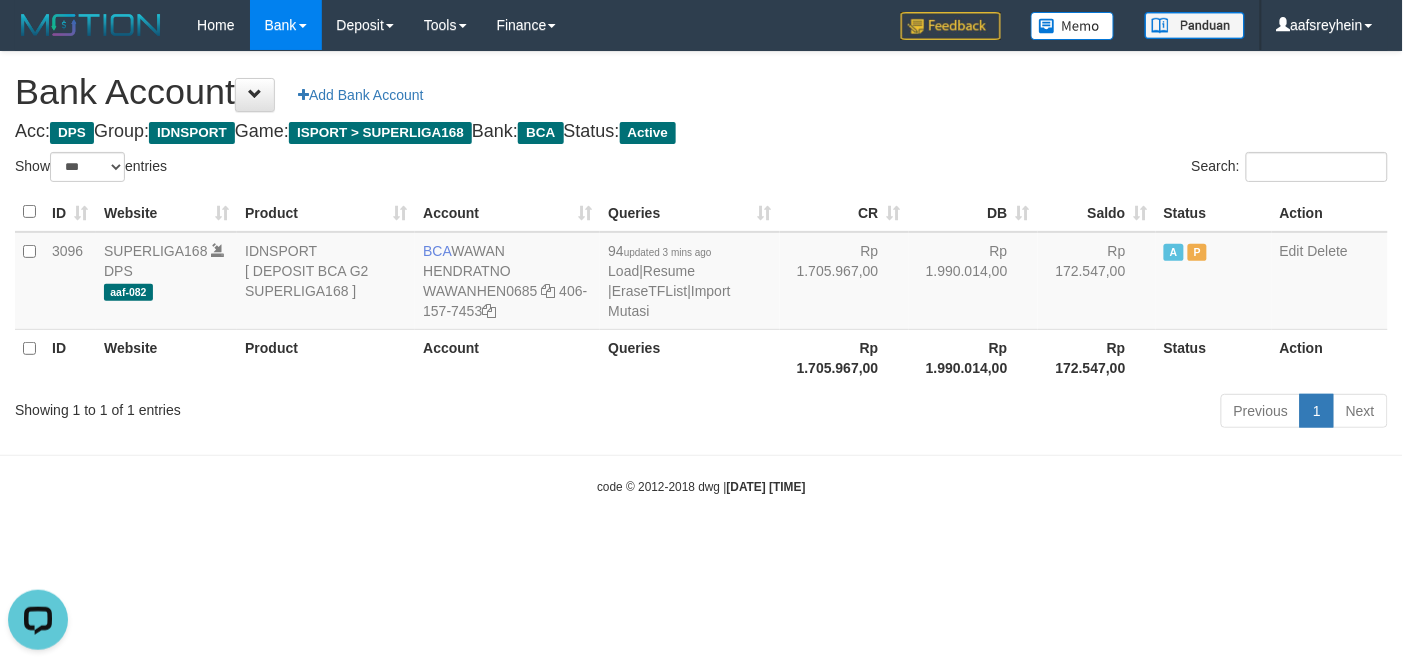 scroll, scrollTop: 0, scrollLeft: 0, axis: both 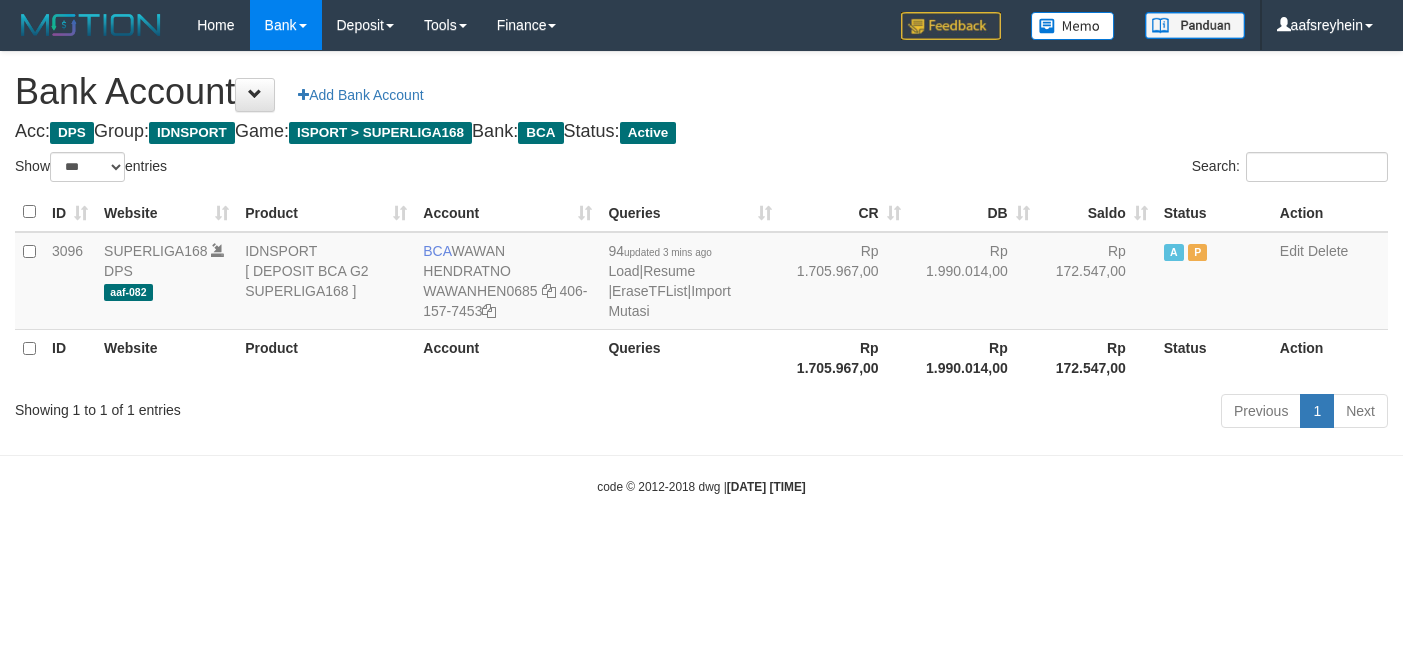 select on "***" 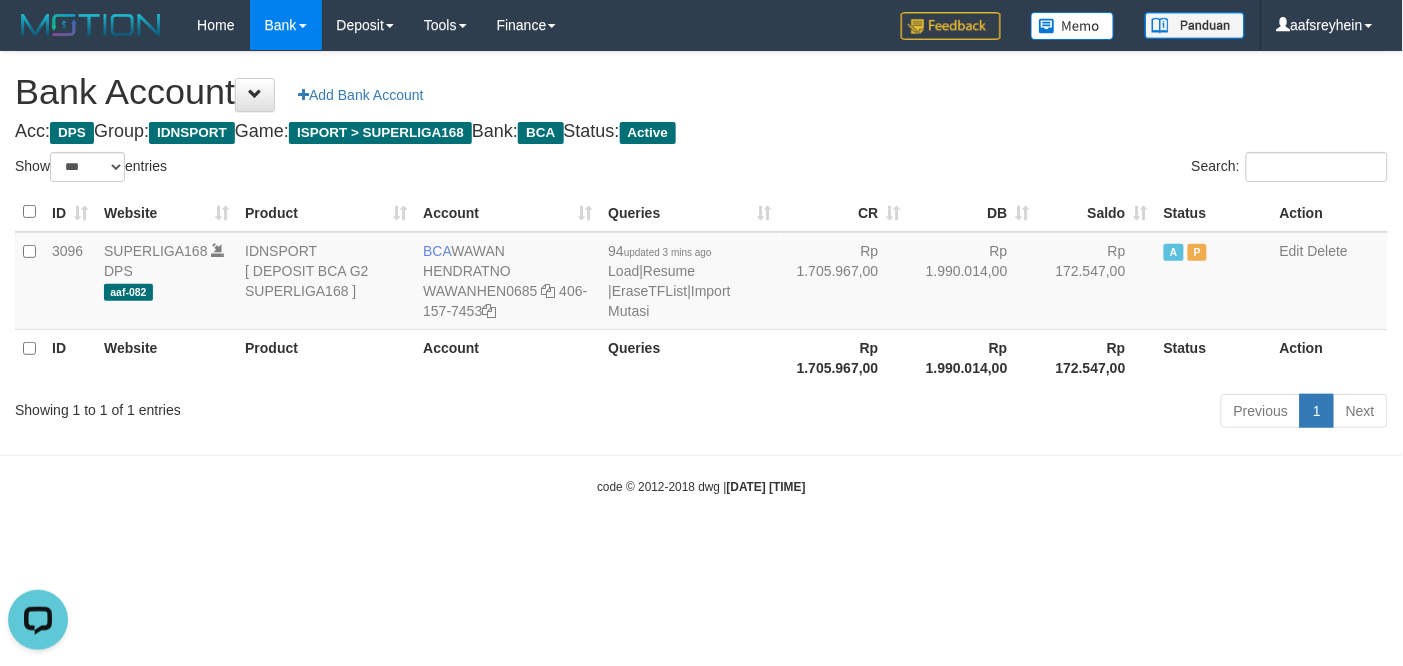 scroll, scrollTop: 0, scrollLeft: 0, axis: both 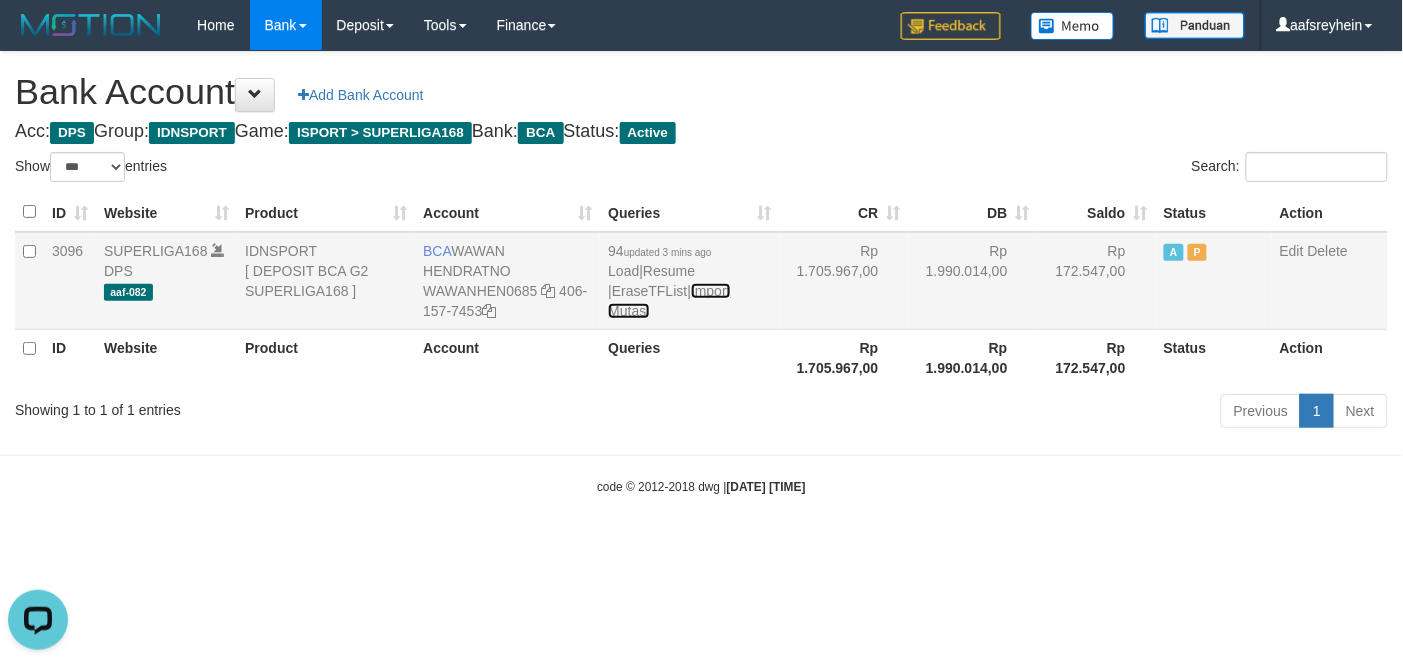 click on "Import Mutasi" at bounding box center (669, 301) 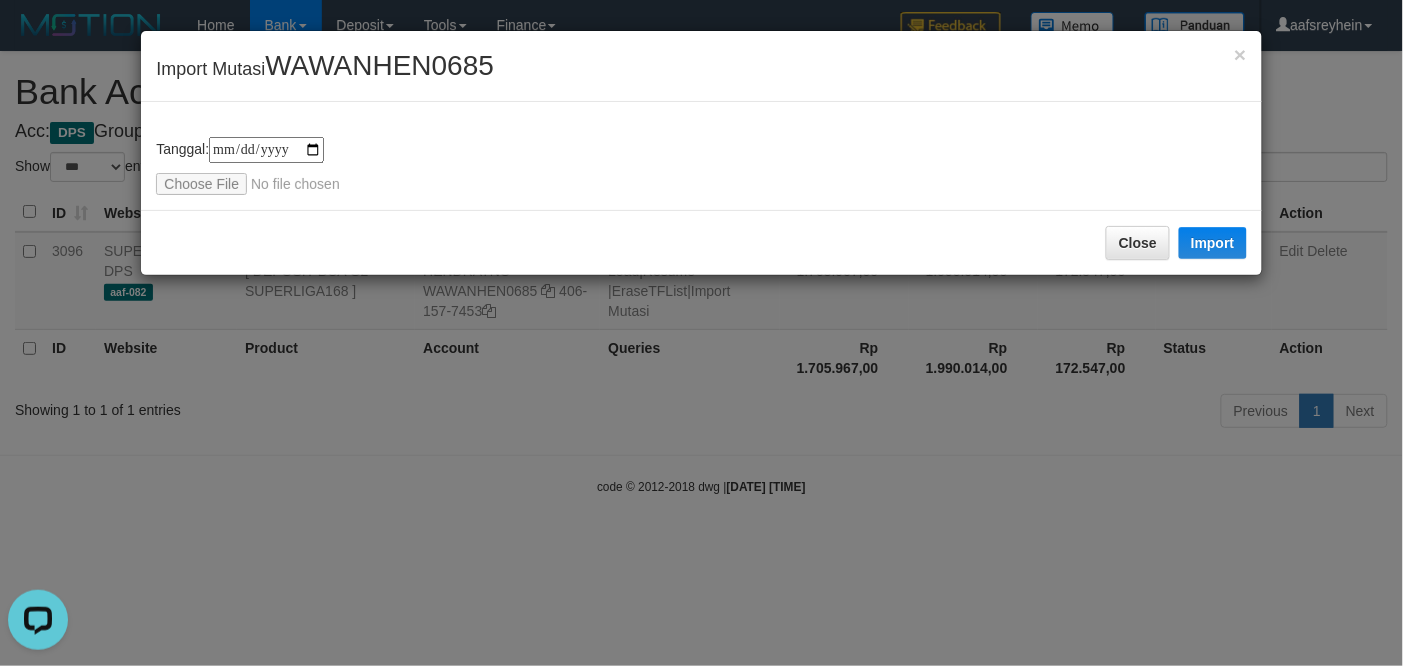type on "**********" 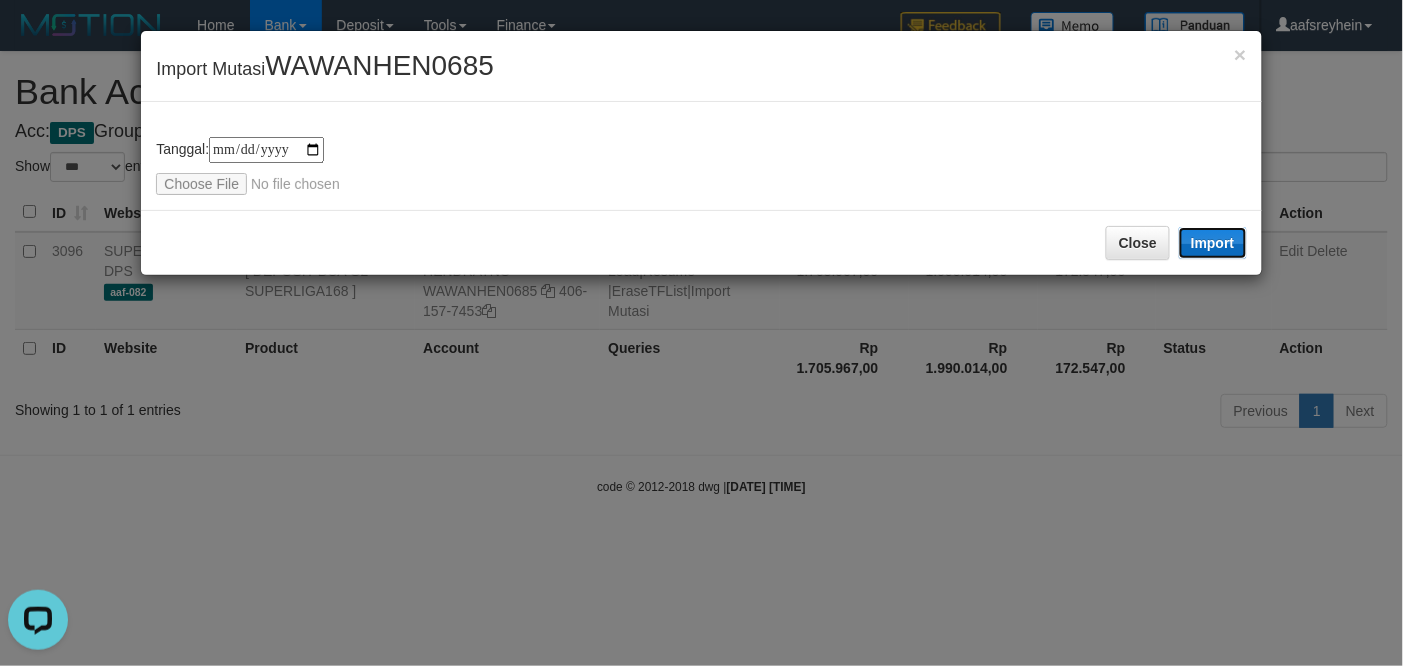 drag, startPoint x: 1228, startPoint y: 243, endPoint x: 1065, endPoint y: 471, distance: 280.27307 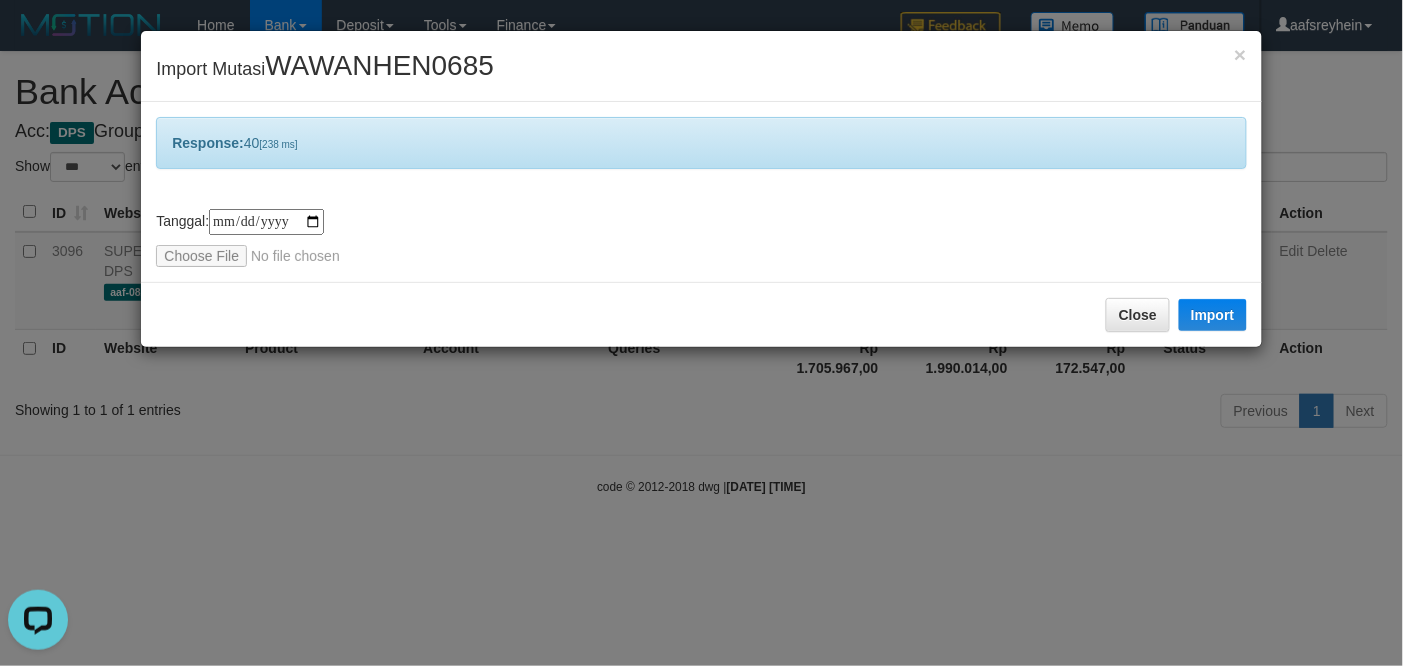 click on "**********" at bounding box center [701, 333] 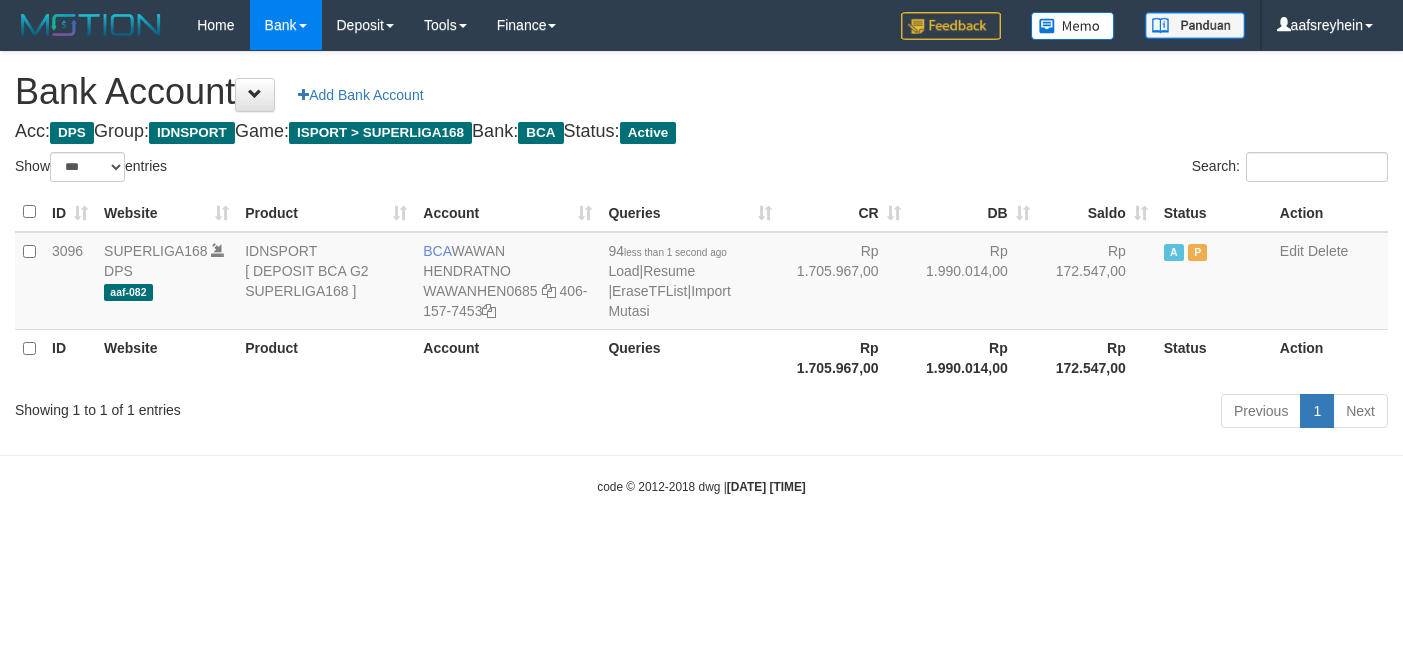 select on "***" 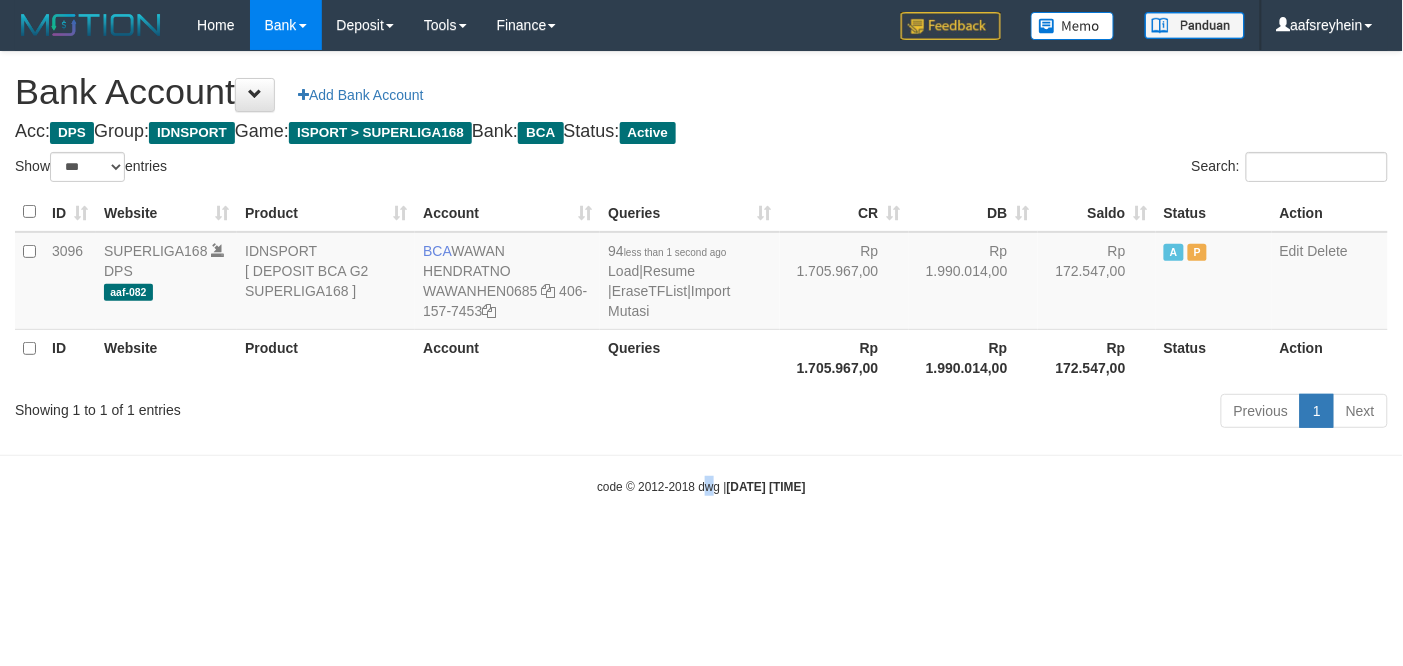 click on "Toggle navigation
Home
Bank
Account List
Load
By Website
Group
[ISPORT]													SUPERLIGA168
By Load Group (DPS)
-" at bounding box center [701, 273] 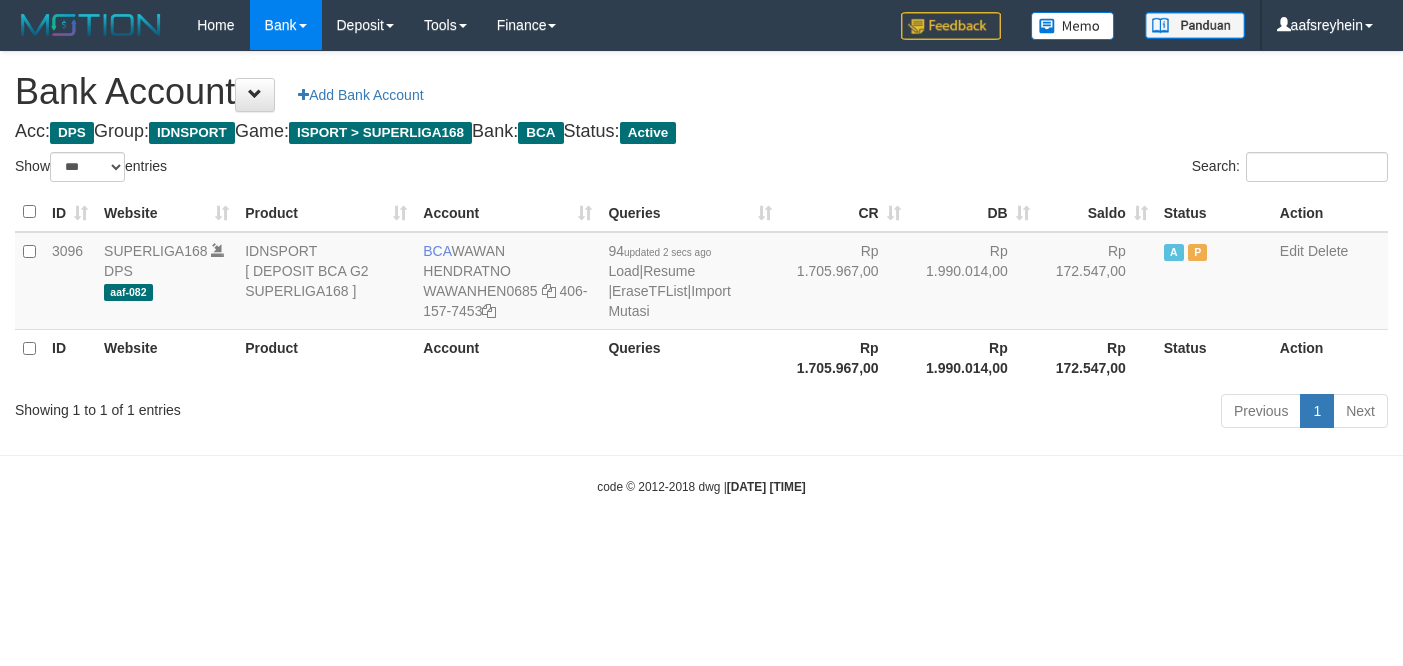 select on "***" 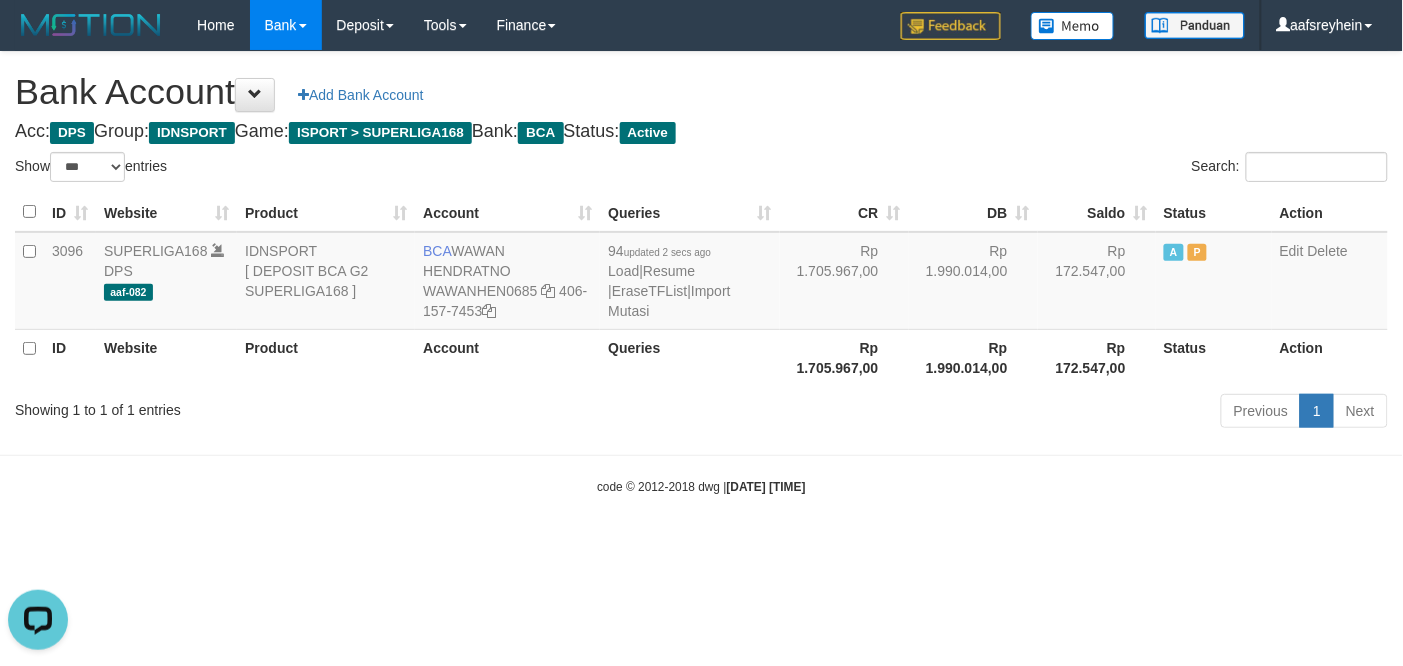 scroll, scrollTop: 0, scrollLeft: 0, axis: both 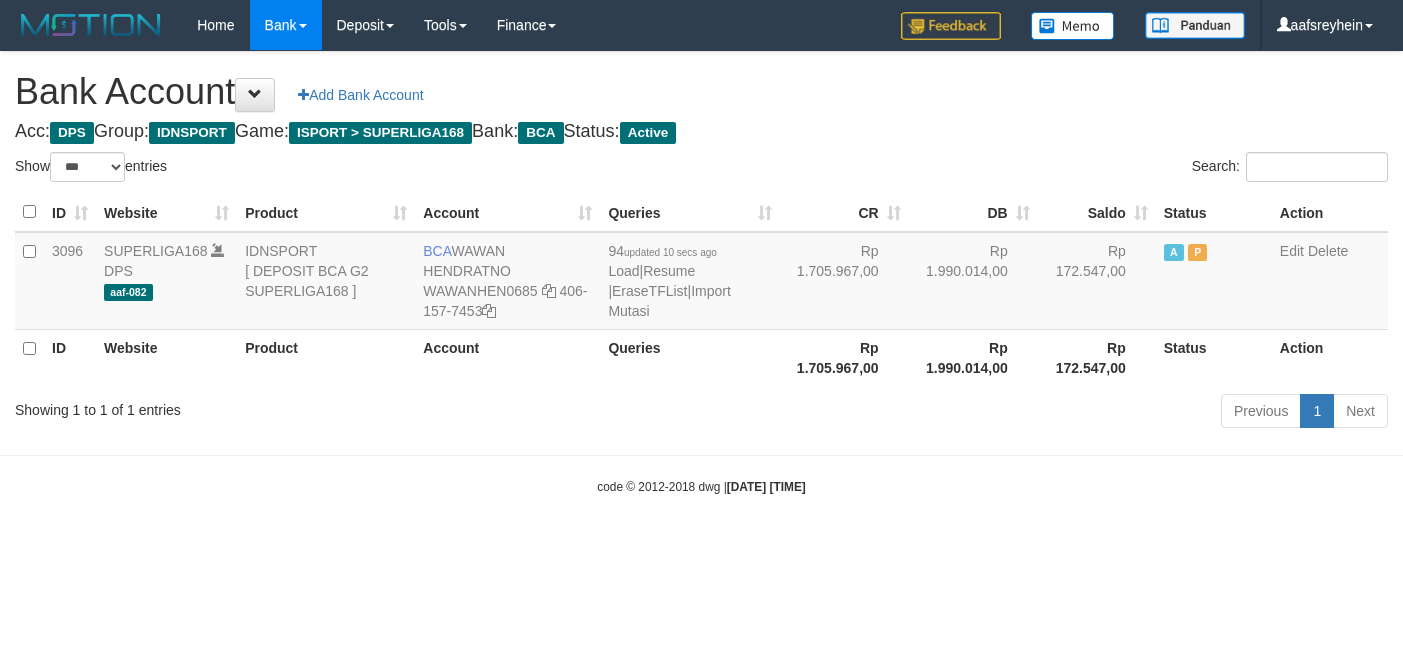 select on "***" 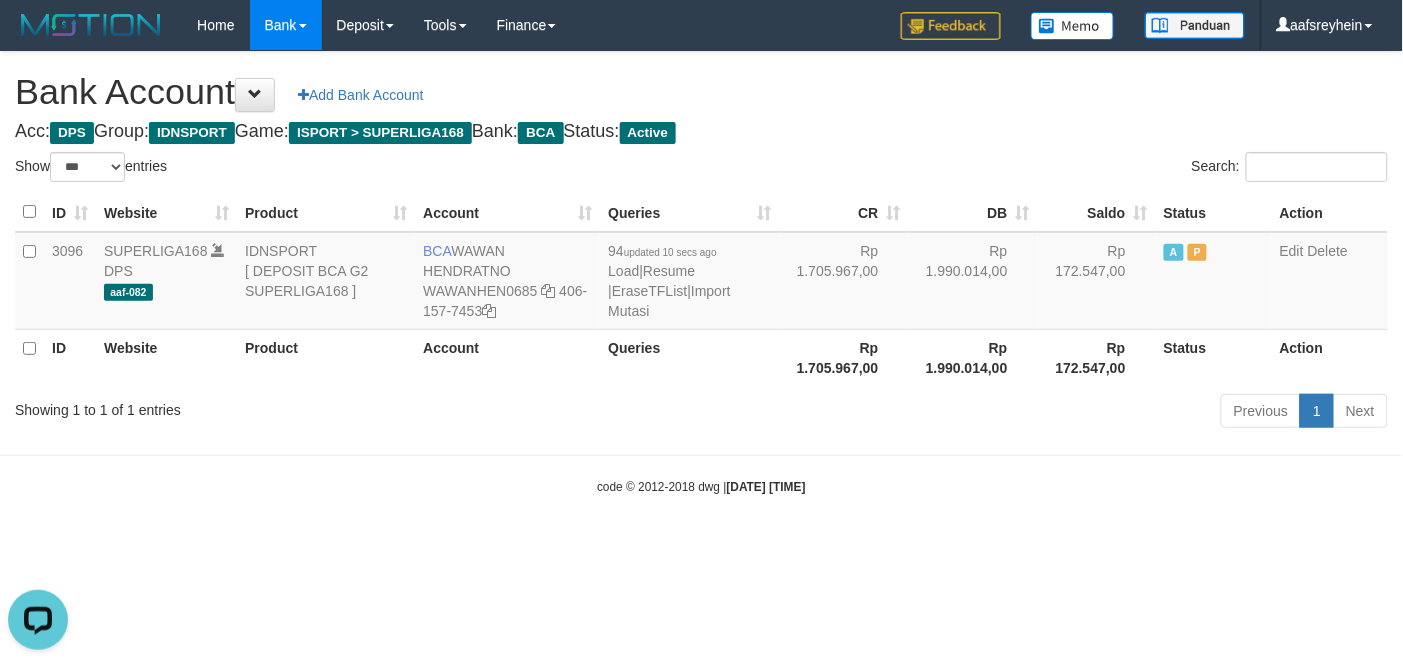 scroll, scrollTop: 0, scrollLeft: 0, axis: both 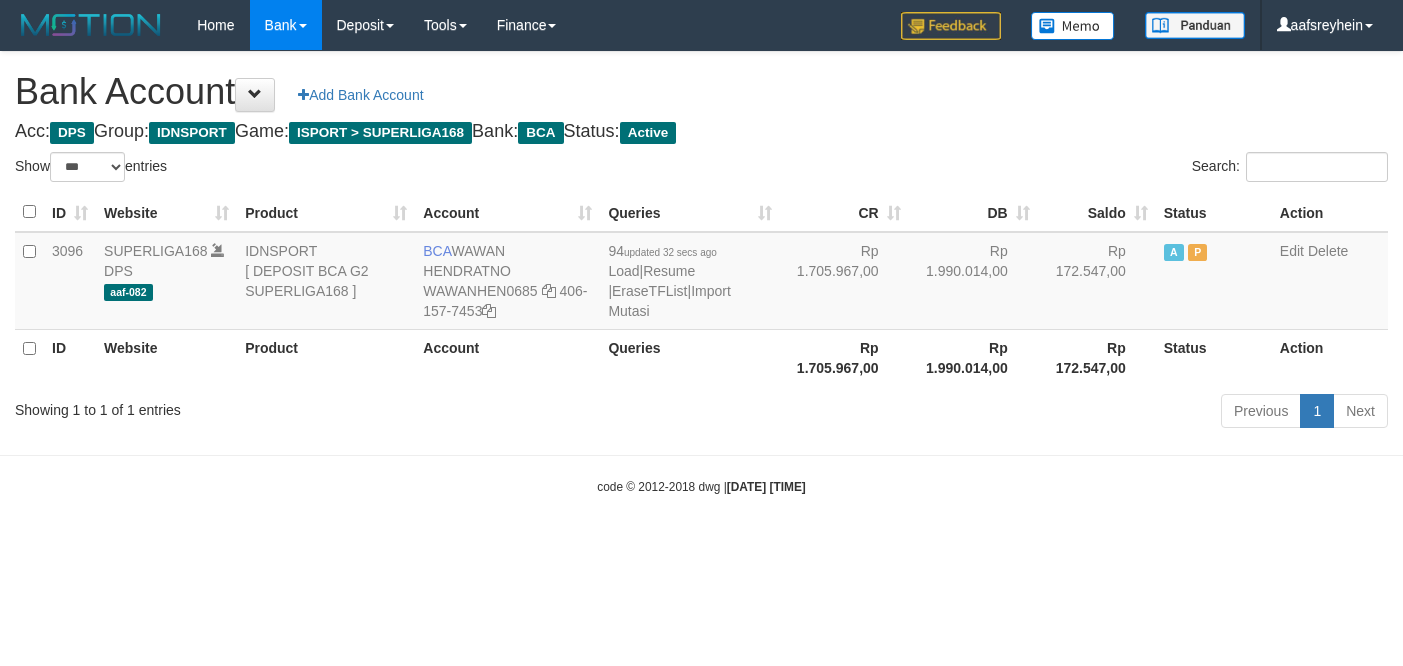 select on "***" 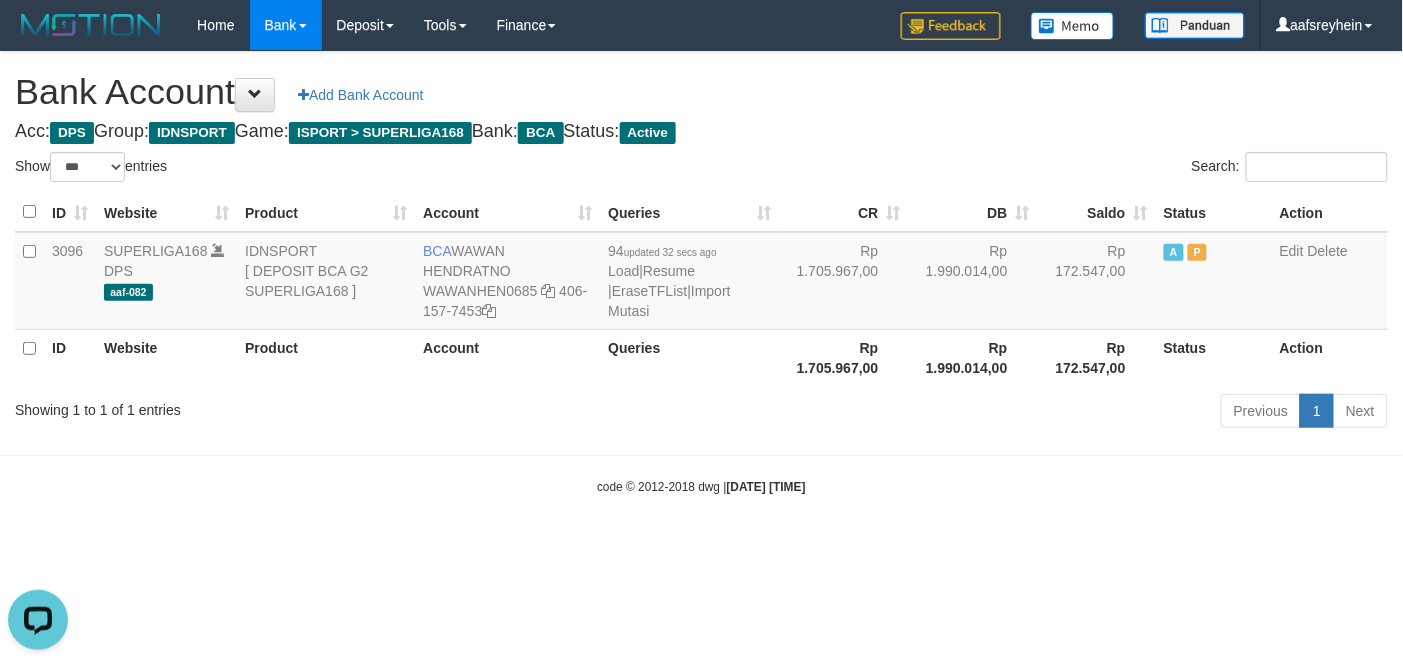 scroll, scrollTop: 0, scrollLeft: 0, axis: both 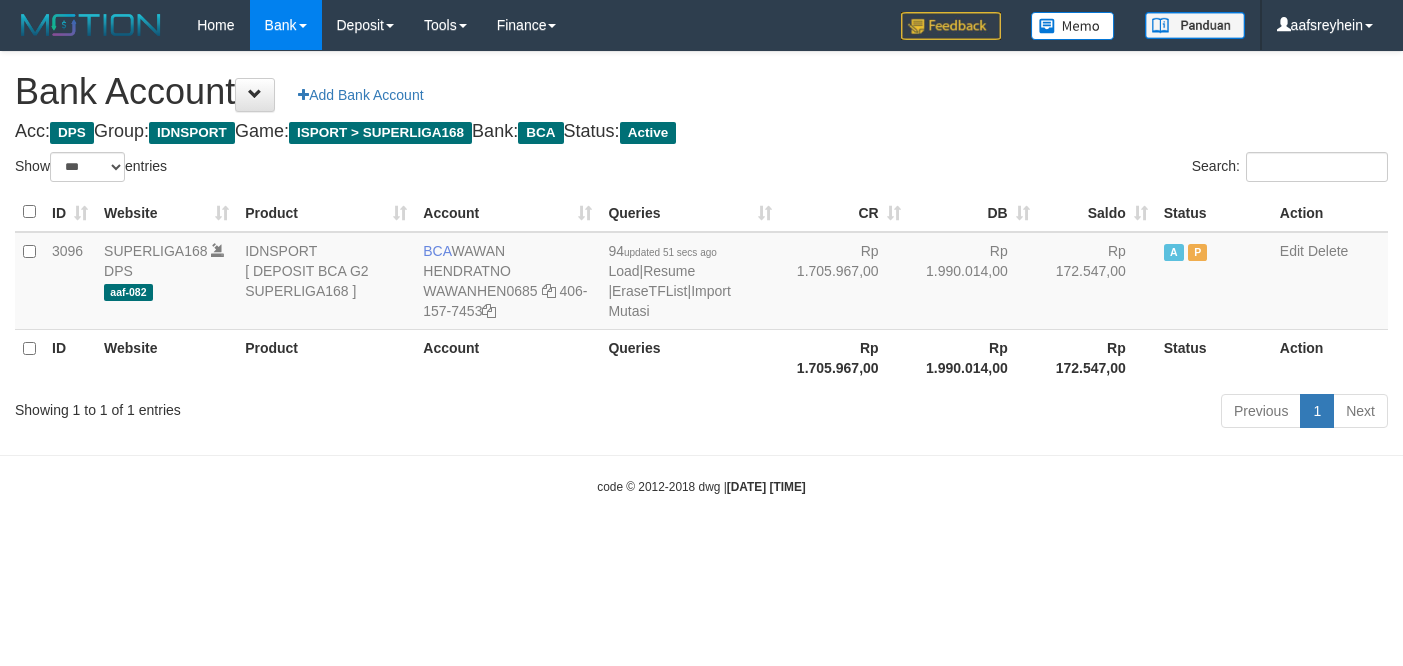 select on "***" 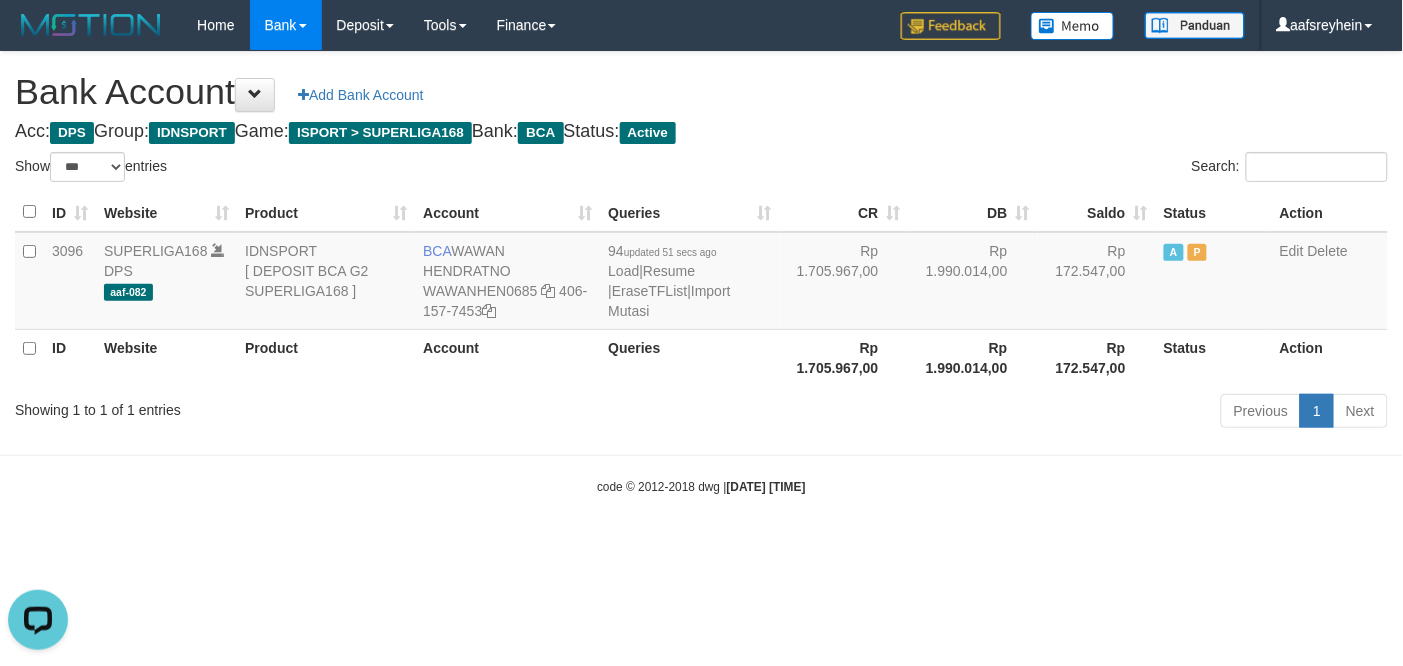 scroll, scrollTop: 0, scrollLeft: 0, axis: both 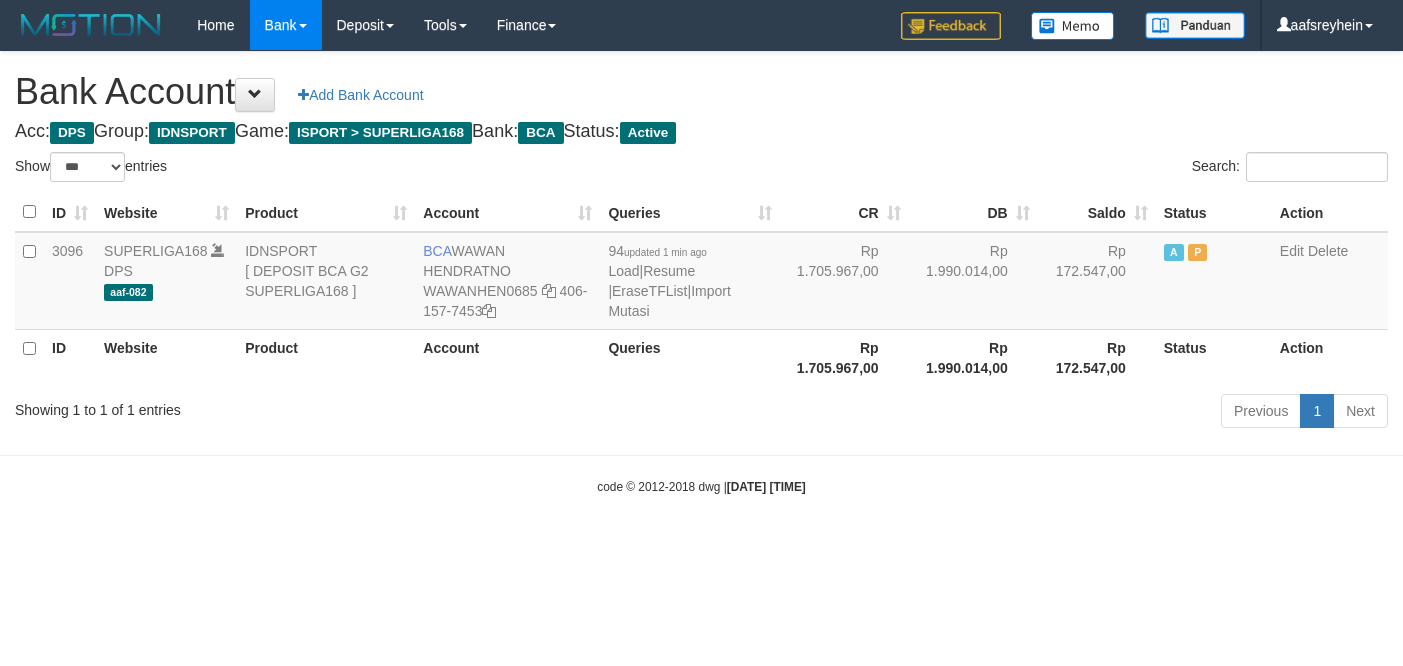 select on "***" 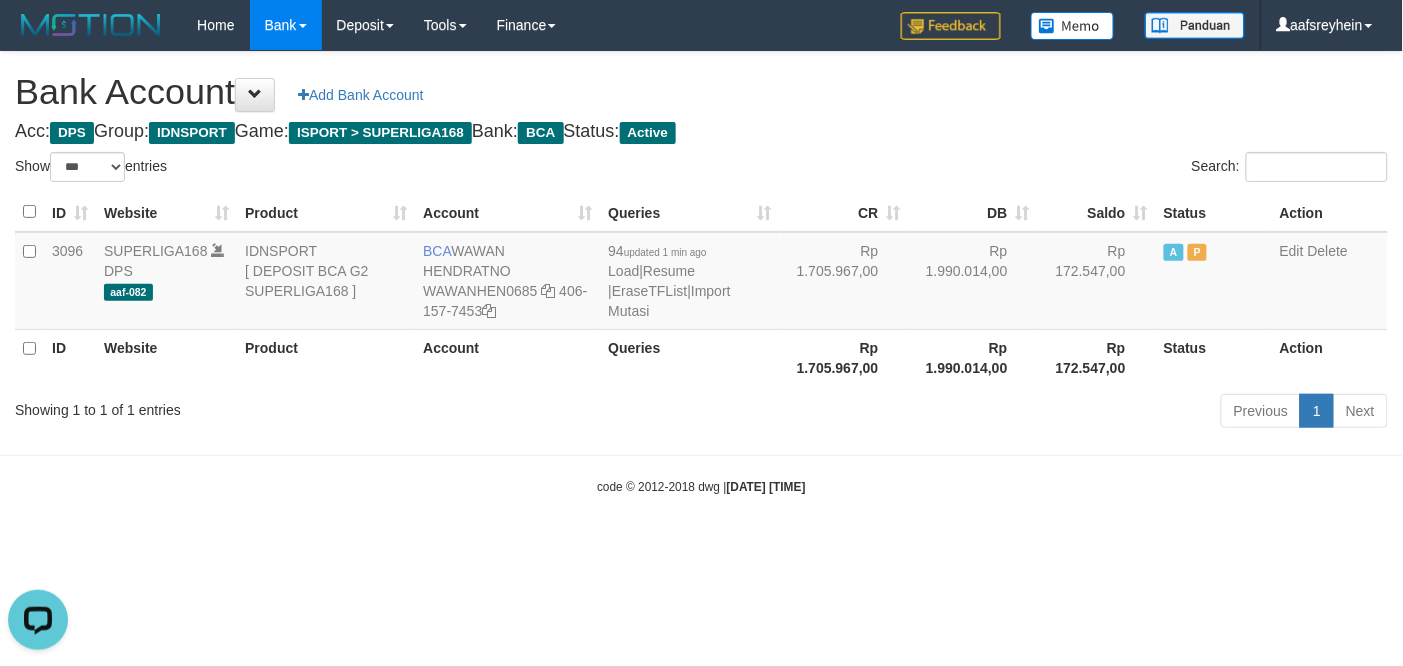 scroll, scrollTop: 0, scrollLeft: 0, axis: both 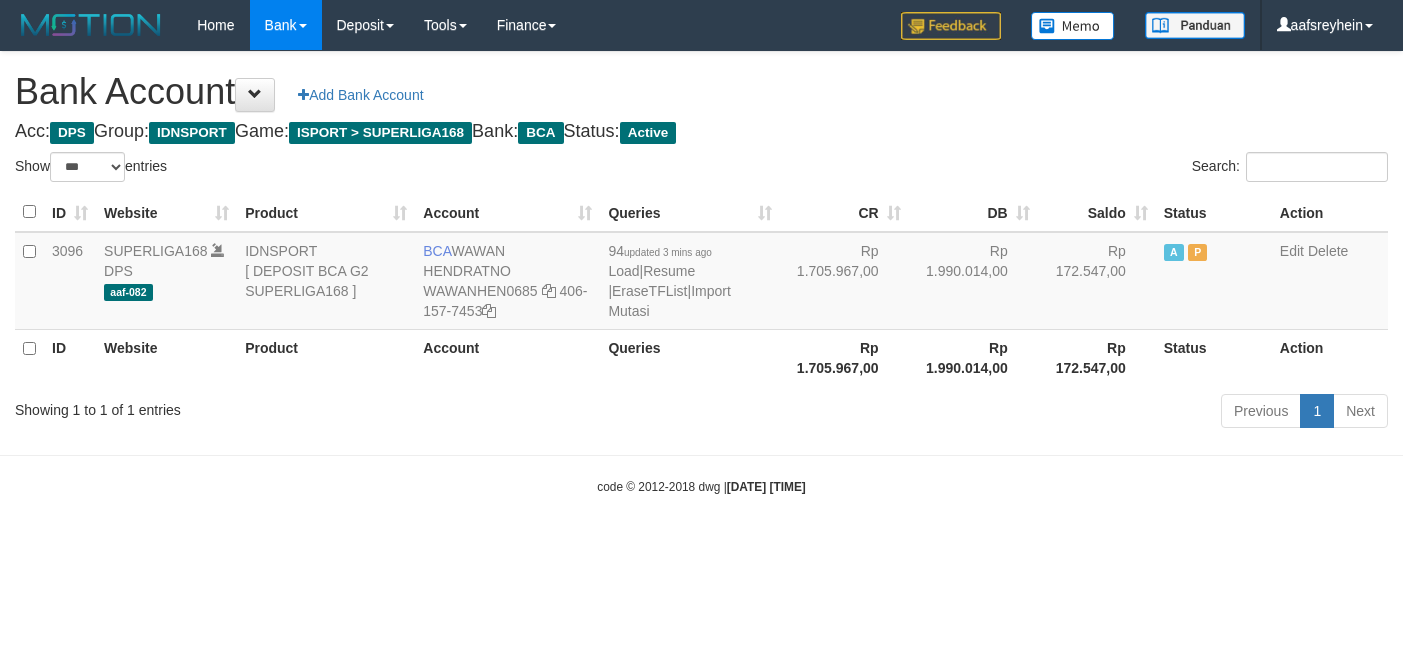 select on "***" 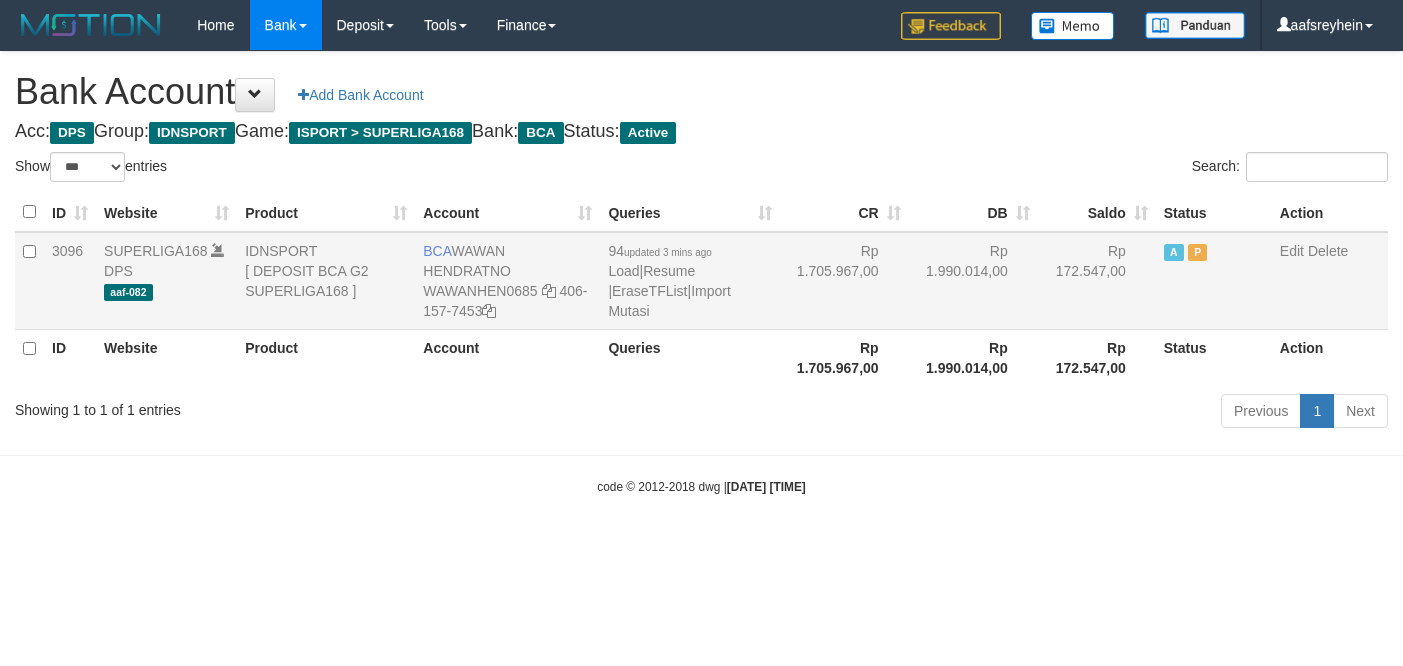 scroll, scrollTop: 0, scrollLeft: 0, axis: both 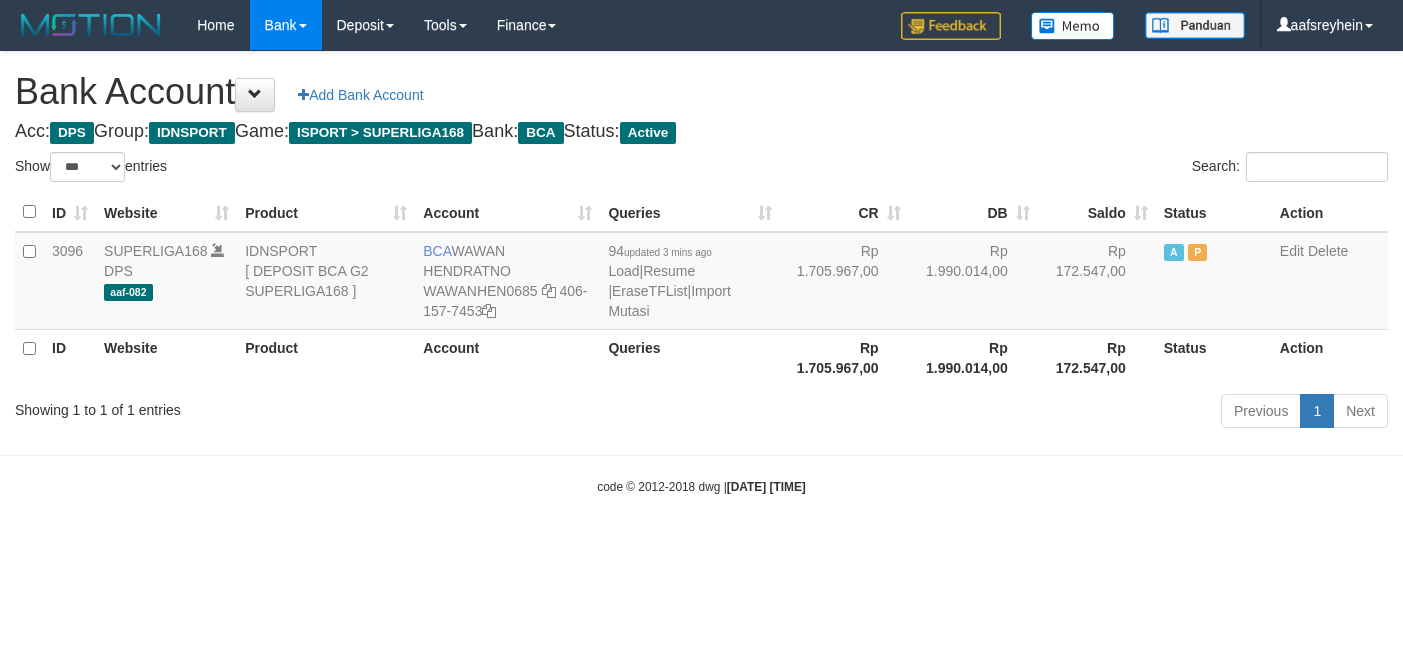 select on "***" 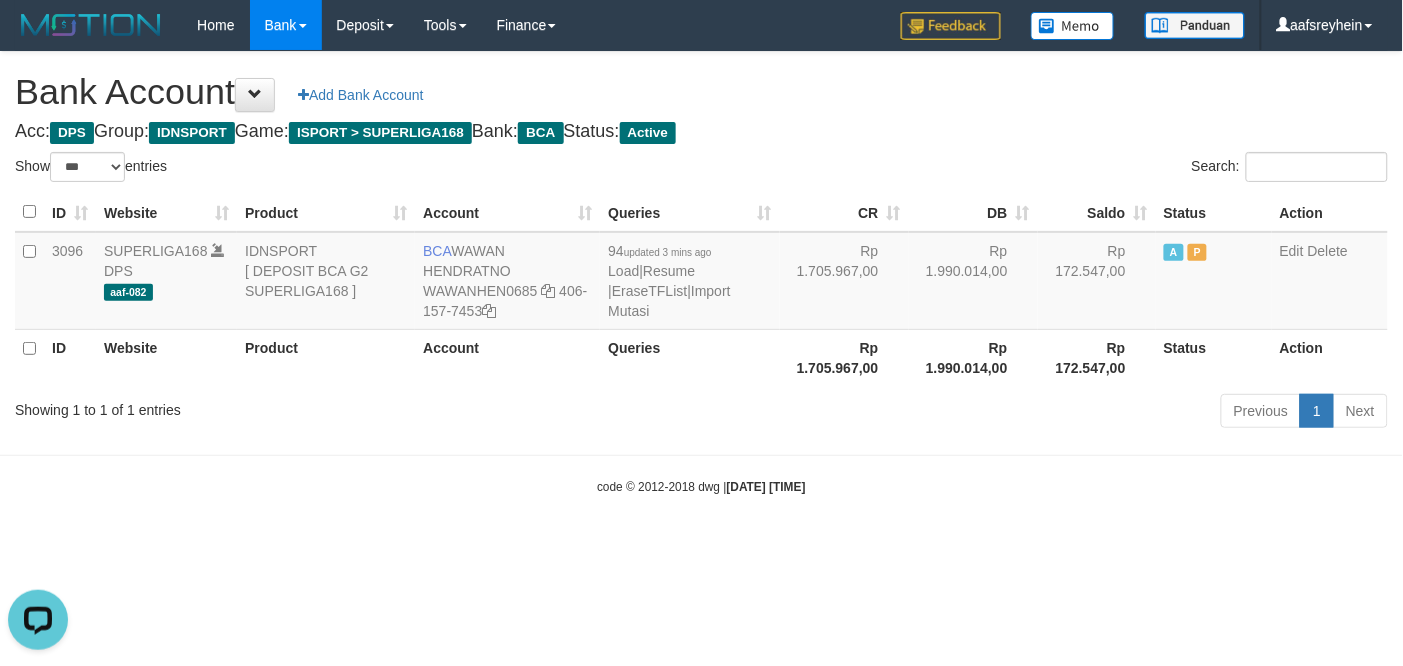 scroll, scrollTop: 0, scrollLeft: 0, axis: both 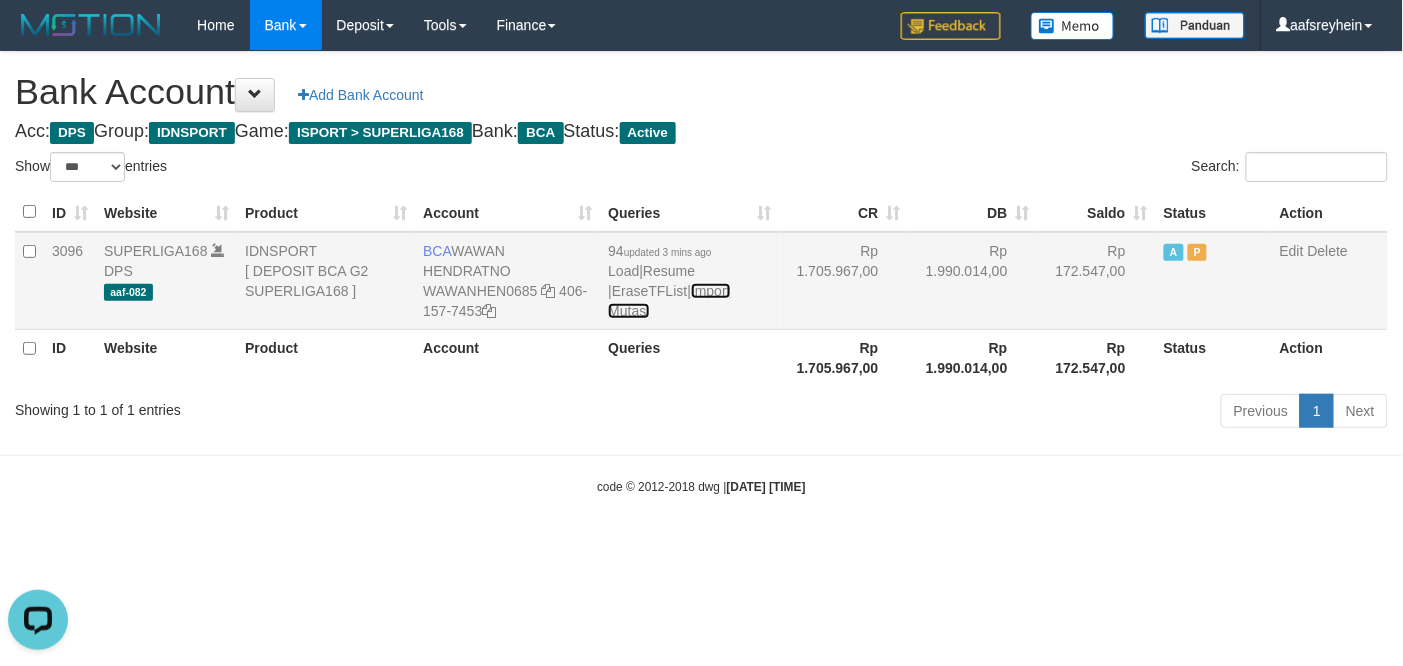 click on "Import Mutasi" at bounding box center (669, 301) 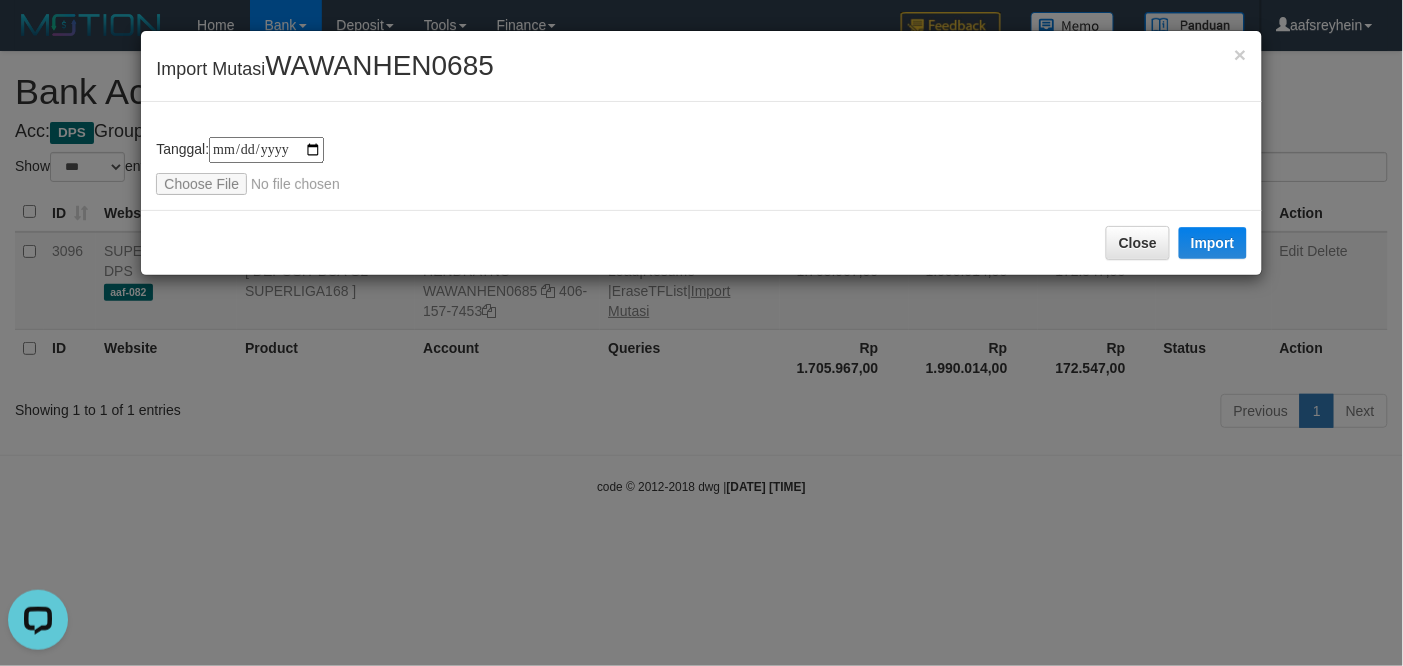 type on "**********" 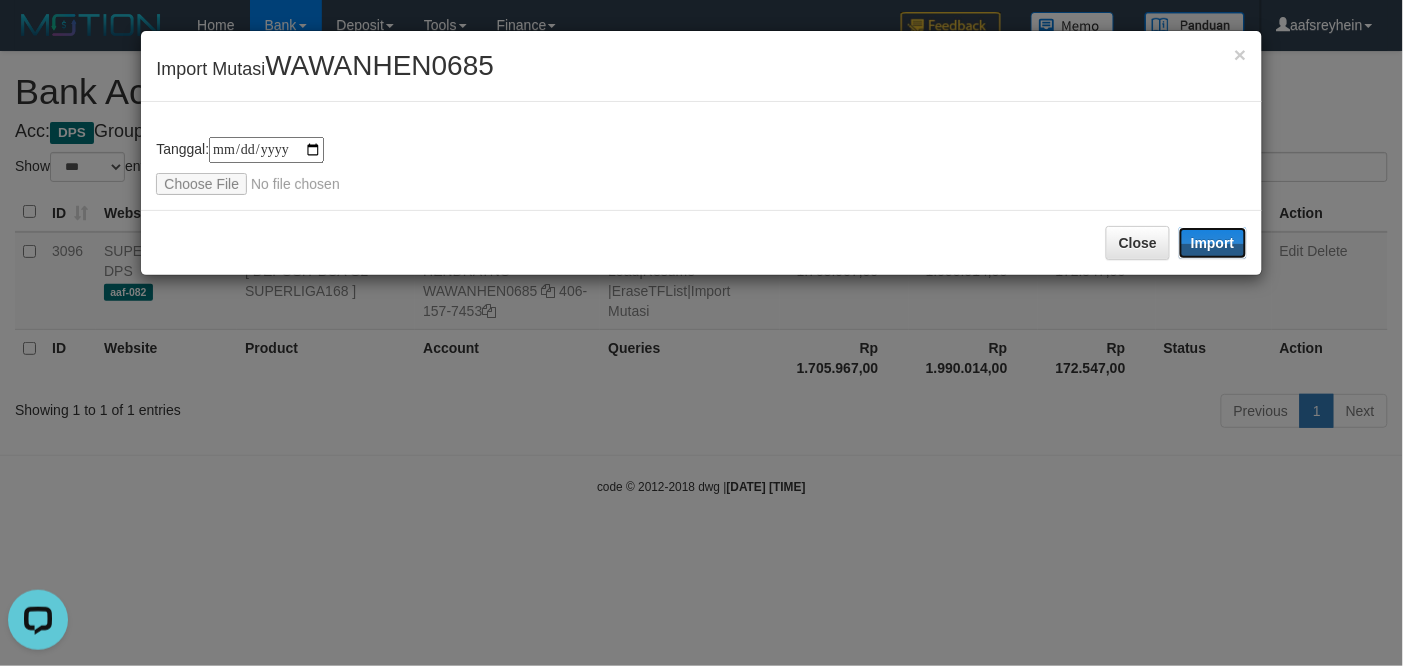 drag, startPoint x: 1202, startPoint y: 242, endPoint x: 1400, endPoint y: 190, distance: 204.71443 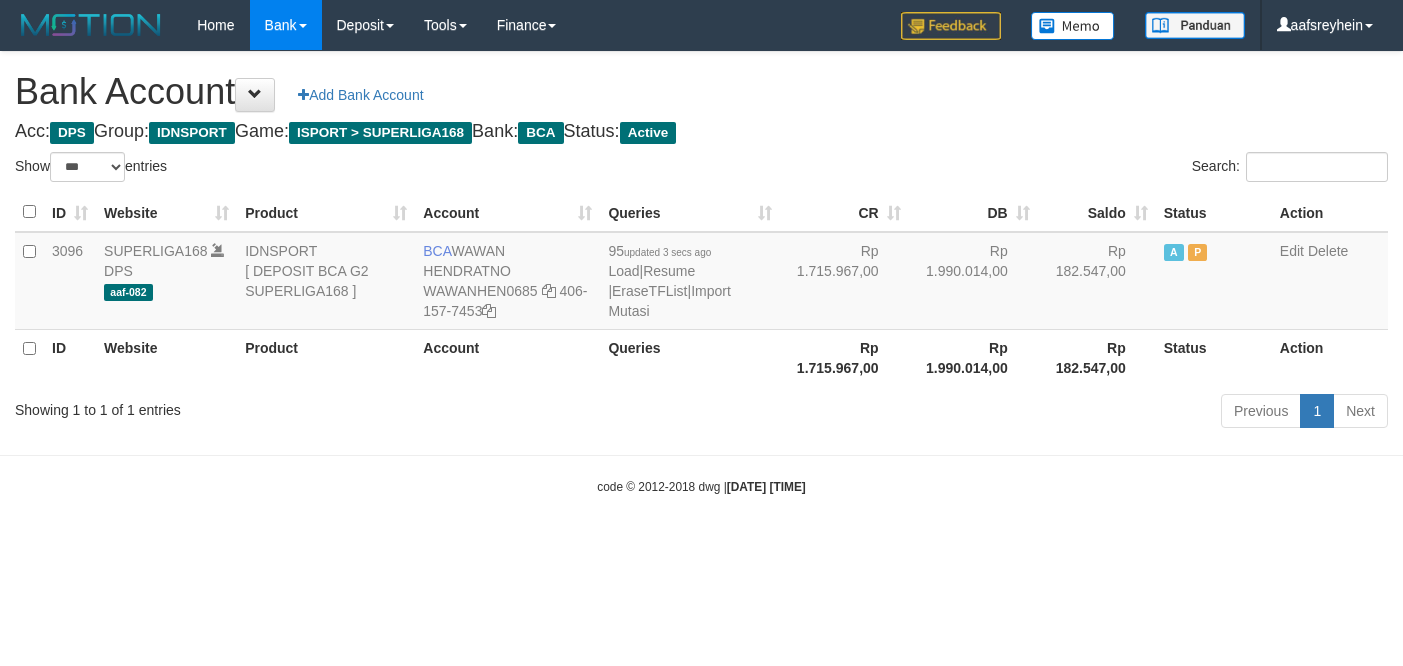 select on "***" 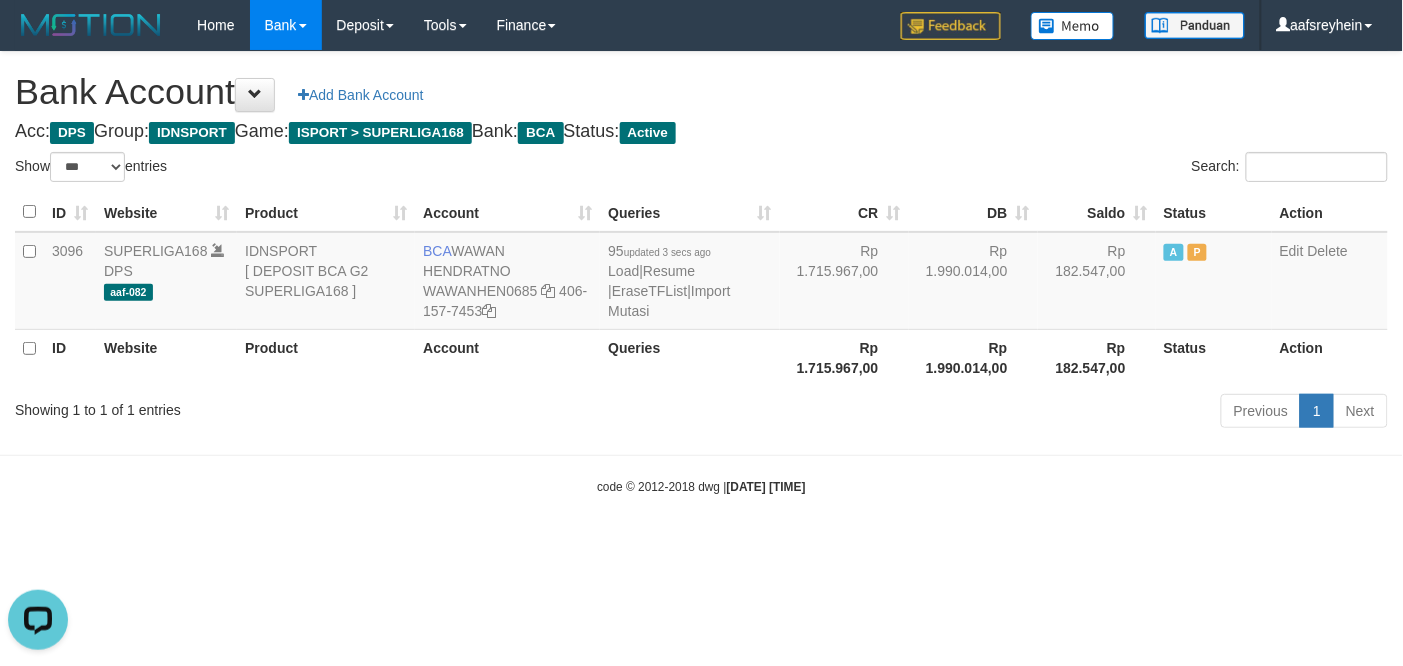 scroll, scrollTop: 0, scrollLeft: 0, axis: both 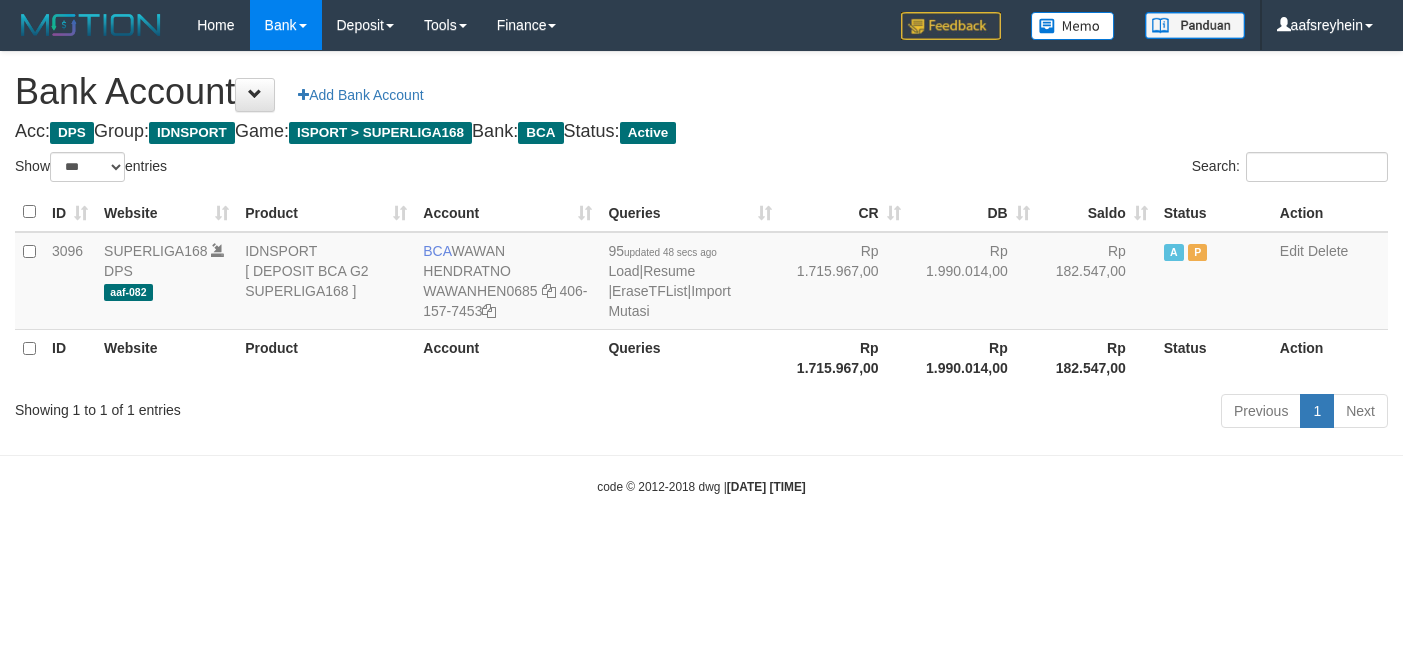select on "***" 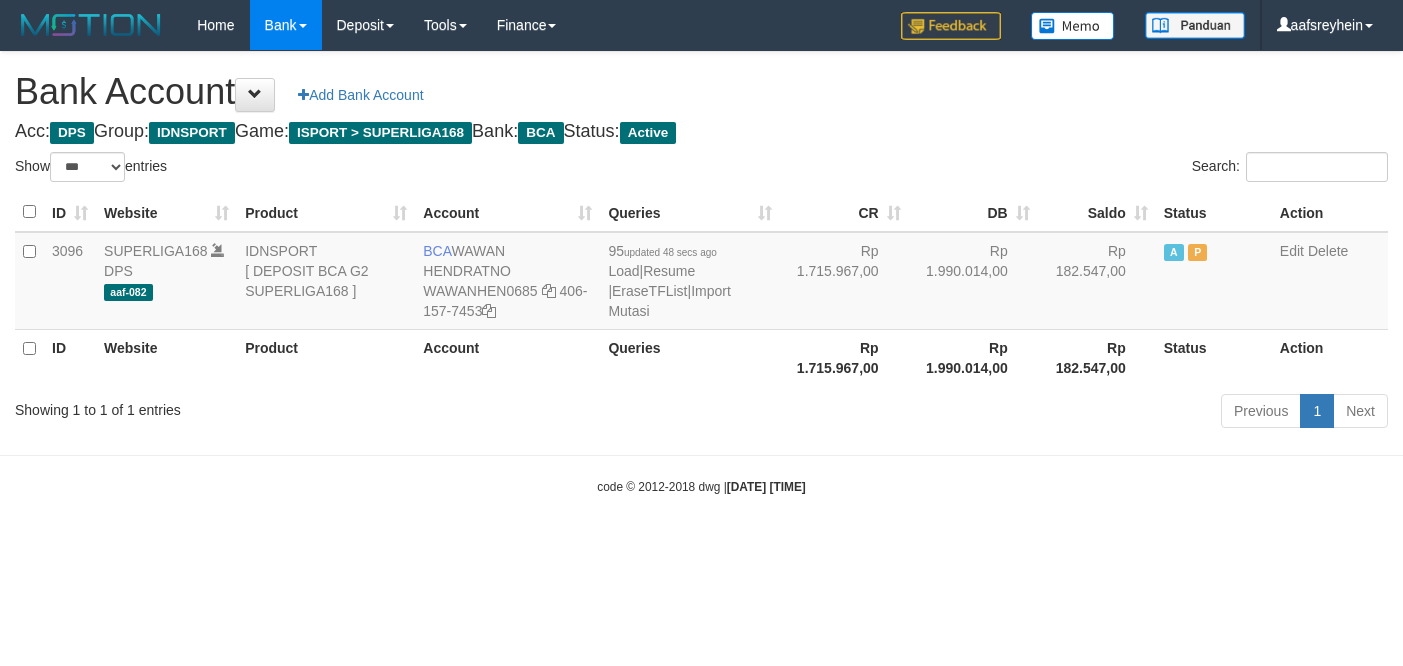scroll, scrollTop: 0, scrollLeft: 0, axis: both 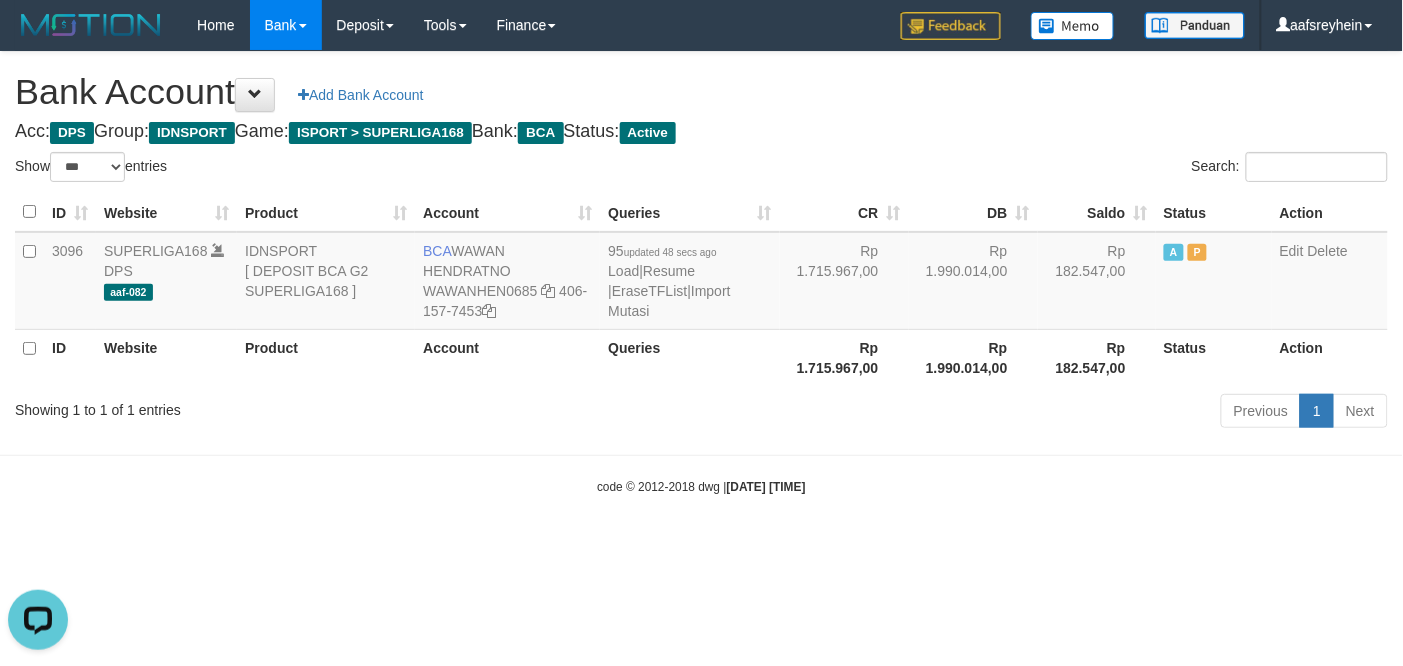 click on "code © 2012-2018 dwg |  2025/07/13 08:12:18" at bounding box center [701, 486] 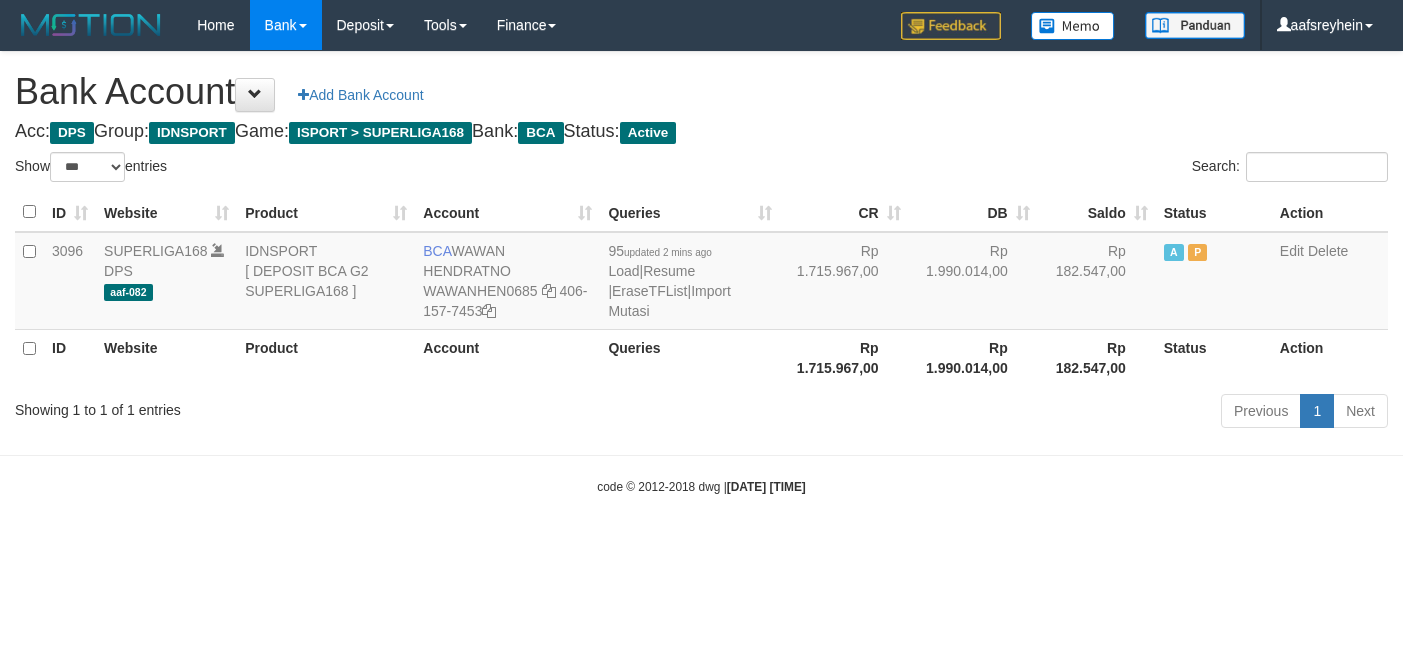 select on "***" 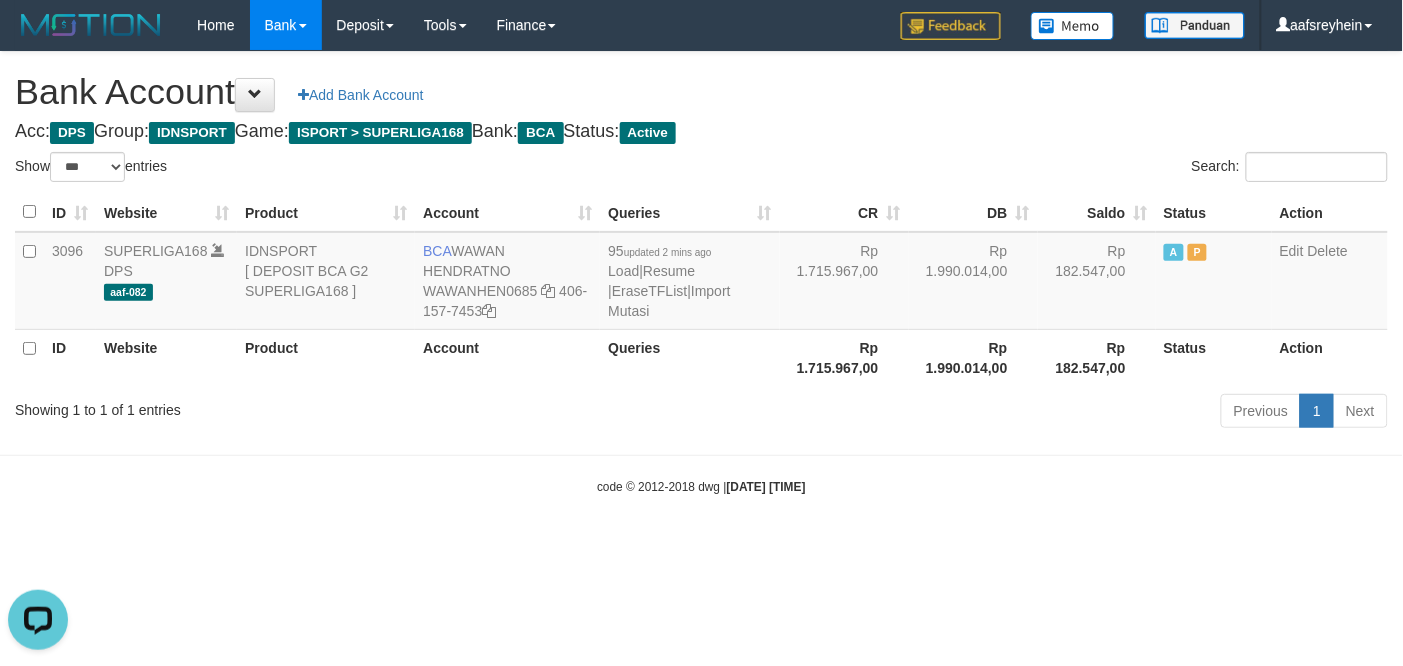 scroll, scrollTop: 0, scrollLeft: 0, axis: both 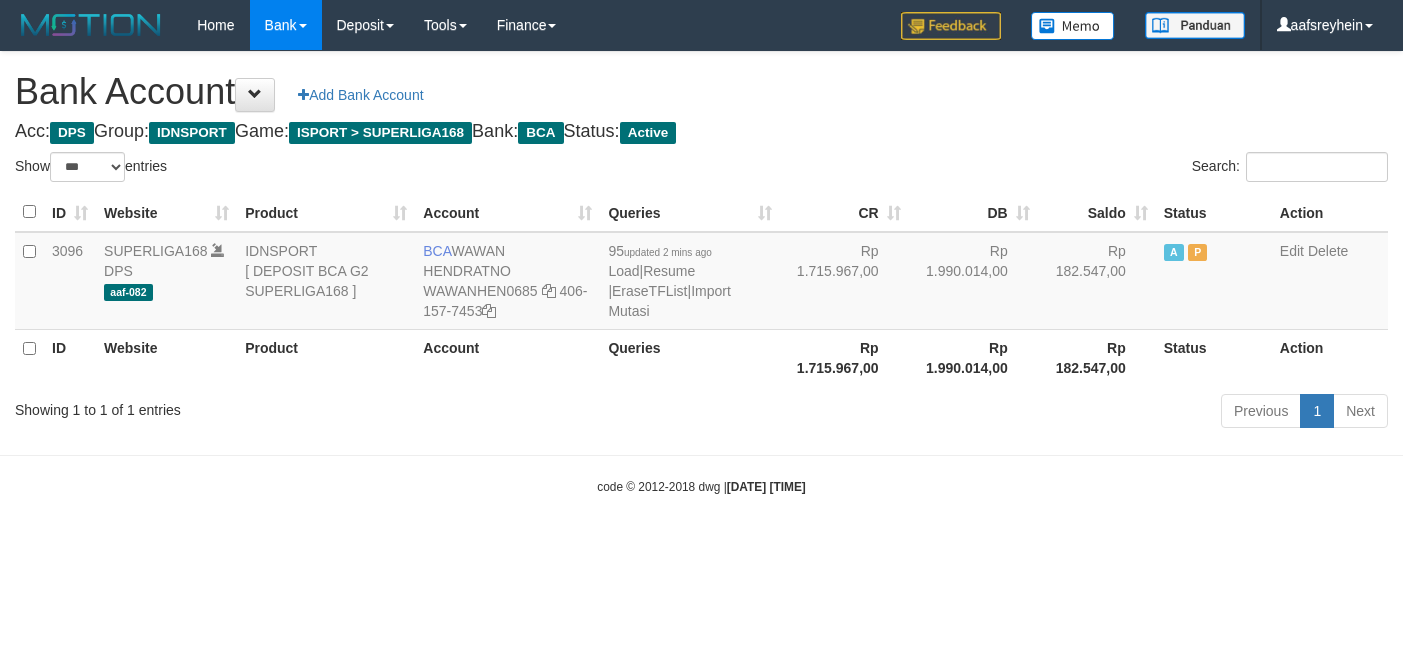 select on "***" 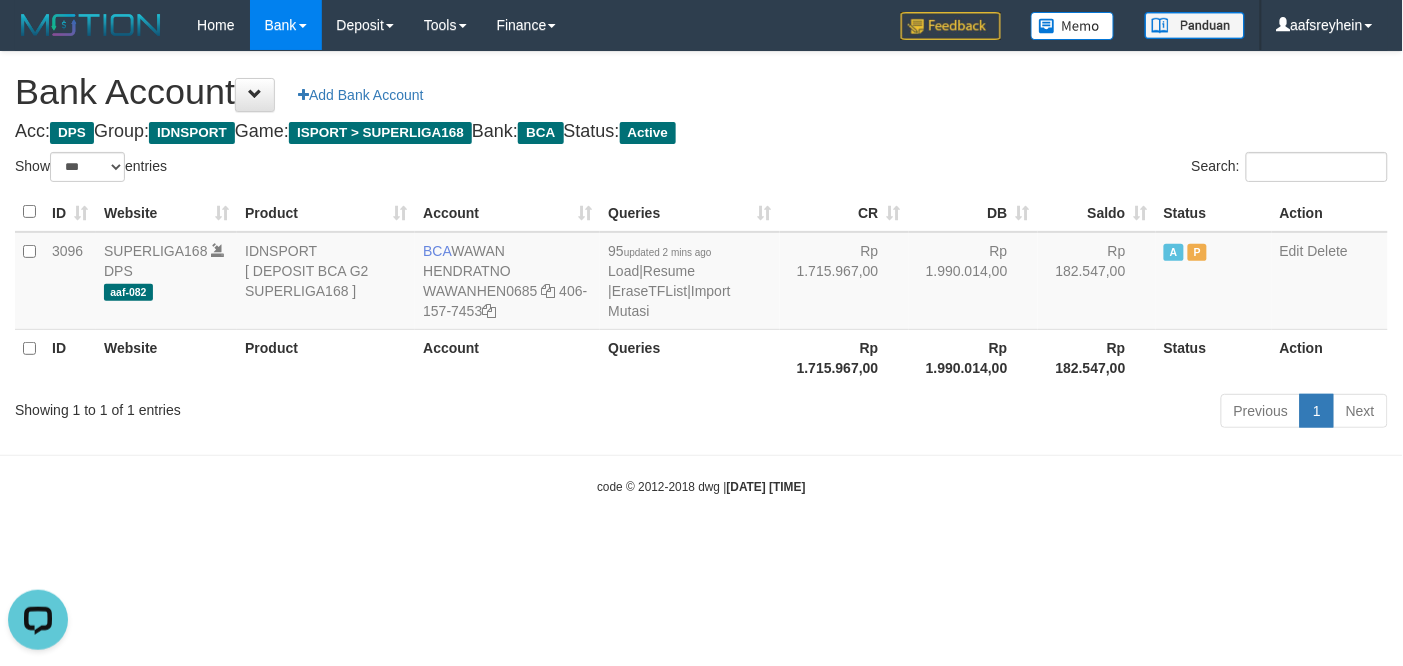 scroll, scrollTop: 0, scrollLeft: 0, axis: both 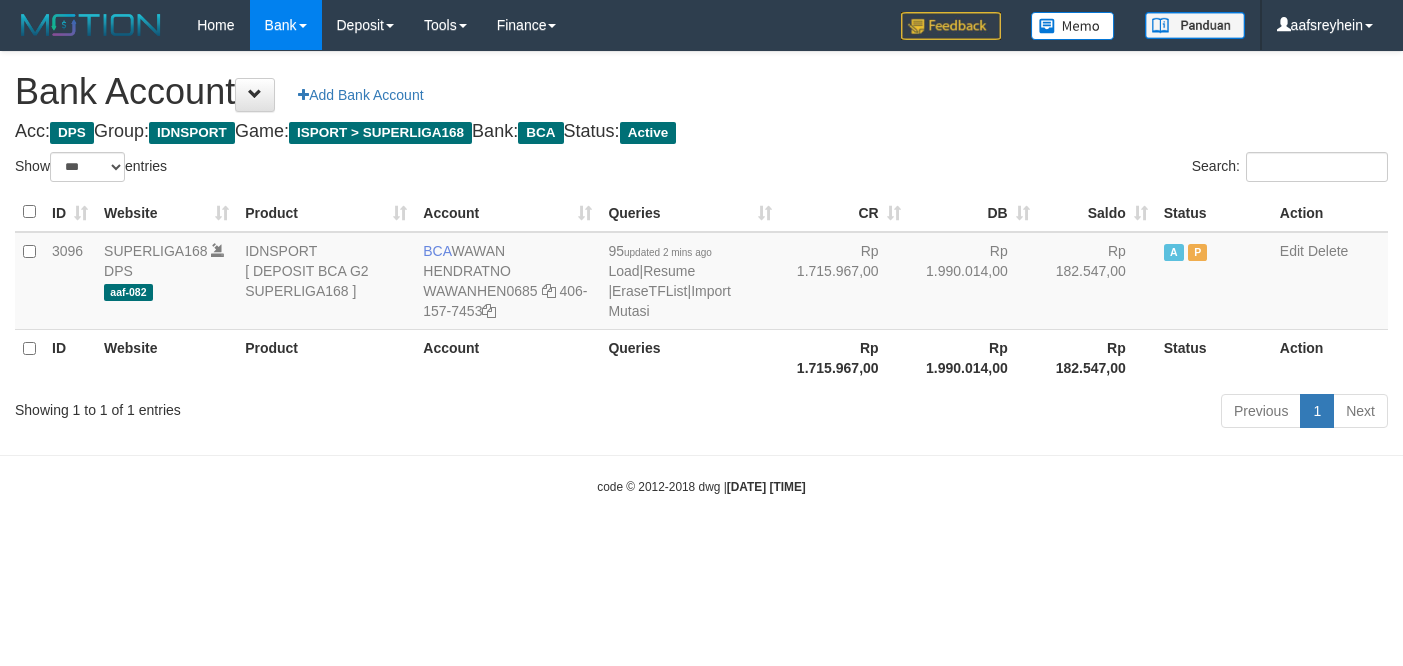 select on "***" 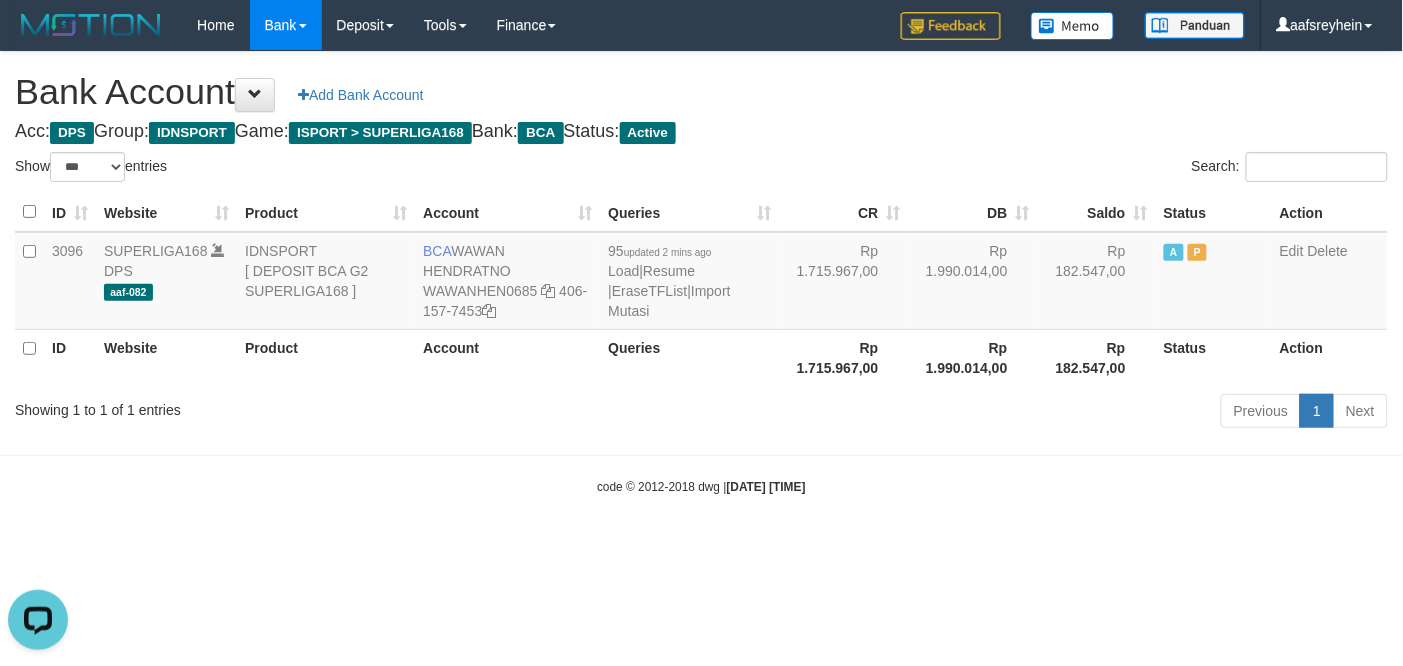 scroll, scrollTop: 0, scrollLeft: 0, axis: both 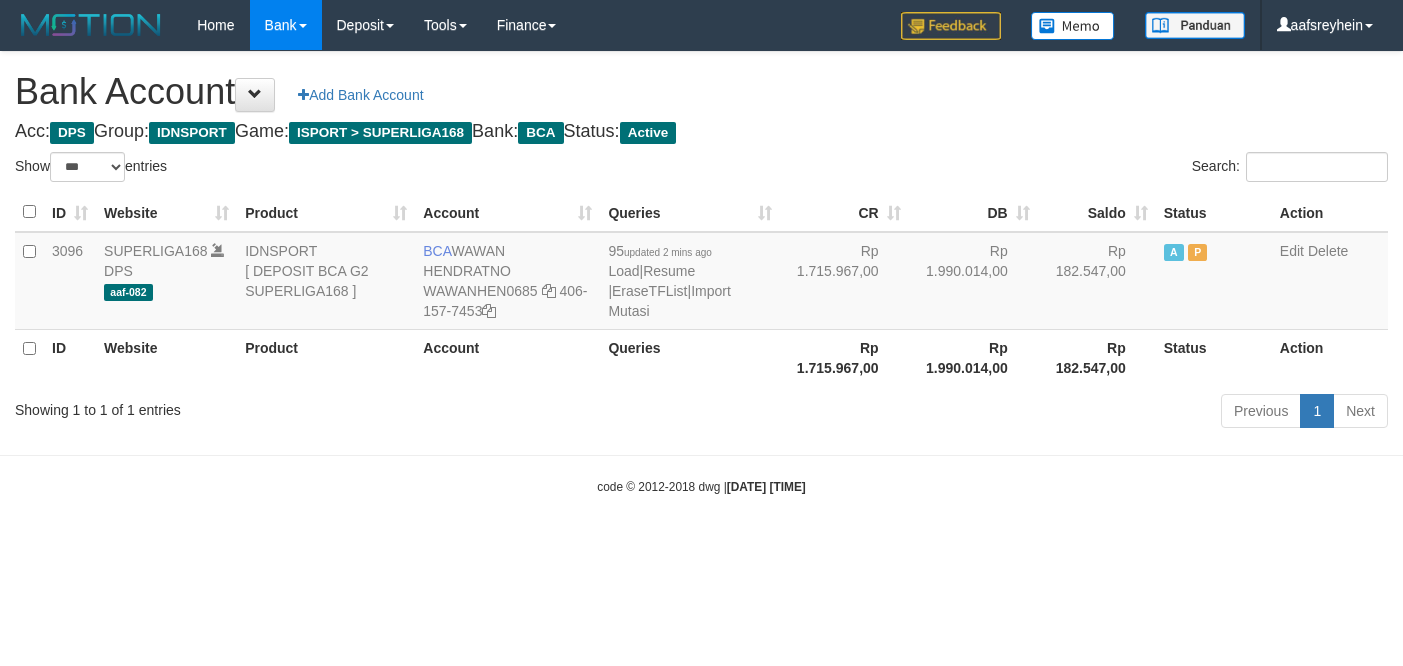 select on "***" 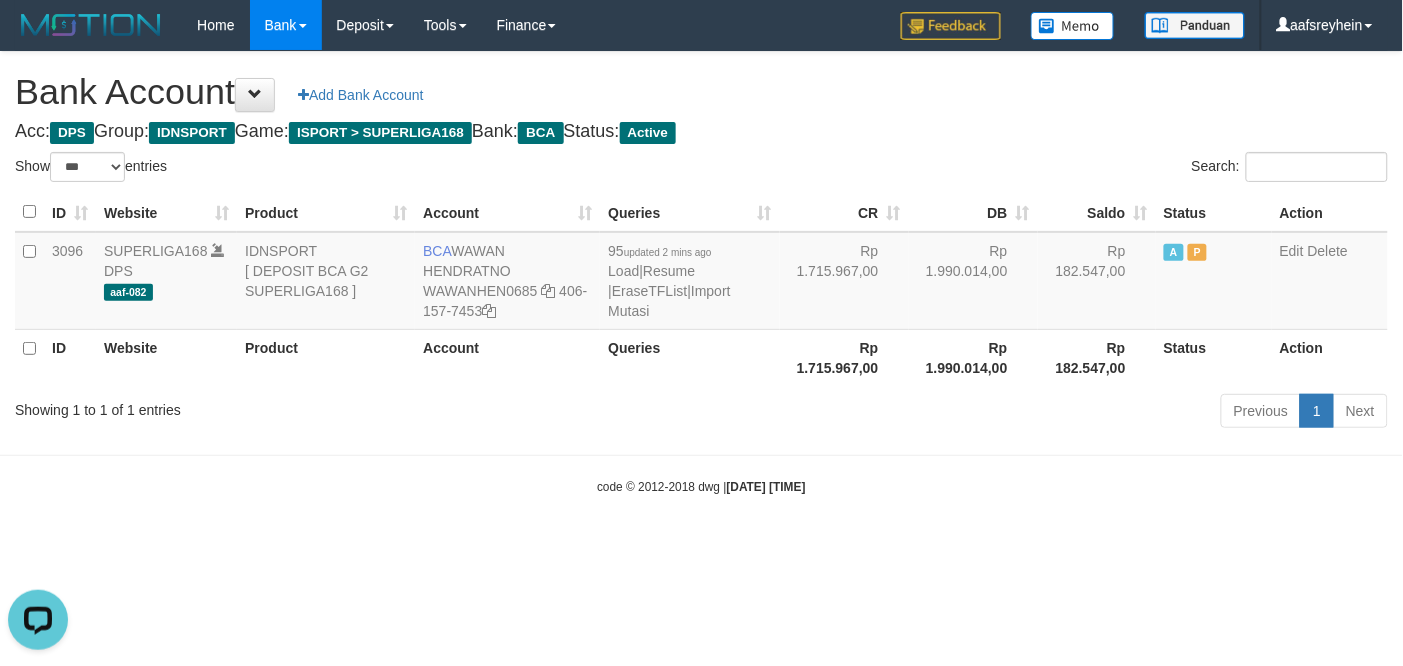 scroll, scrollTop: 0, scrollLeft: 0, axis: both 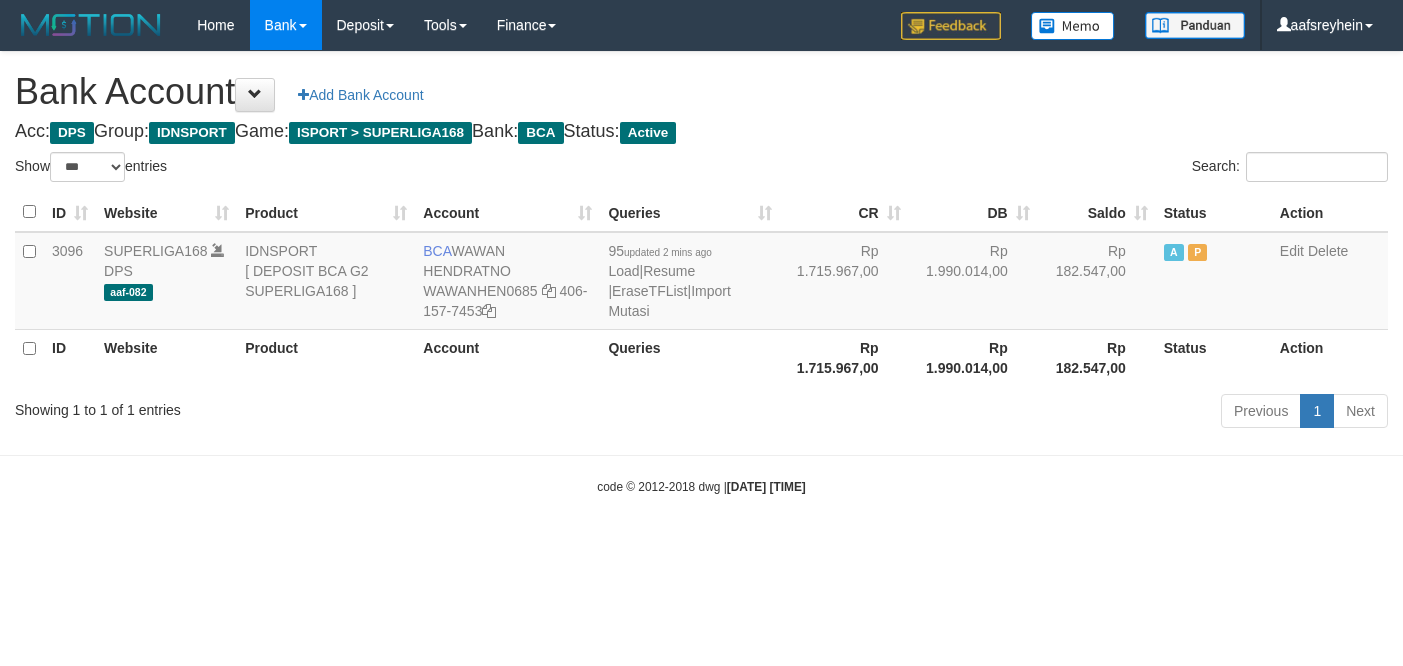 select on "***" 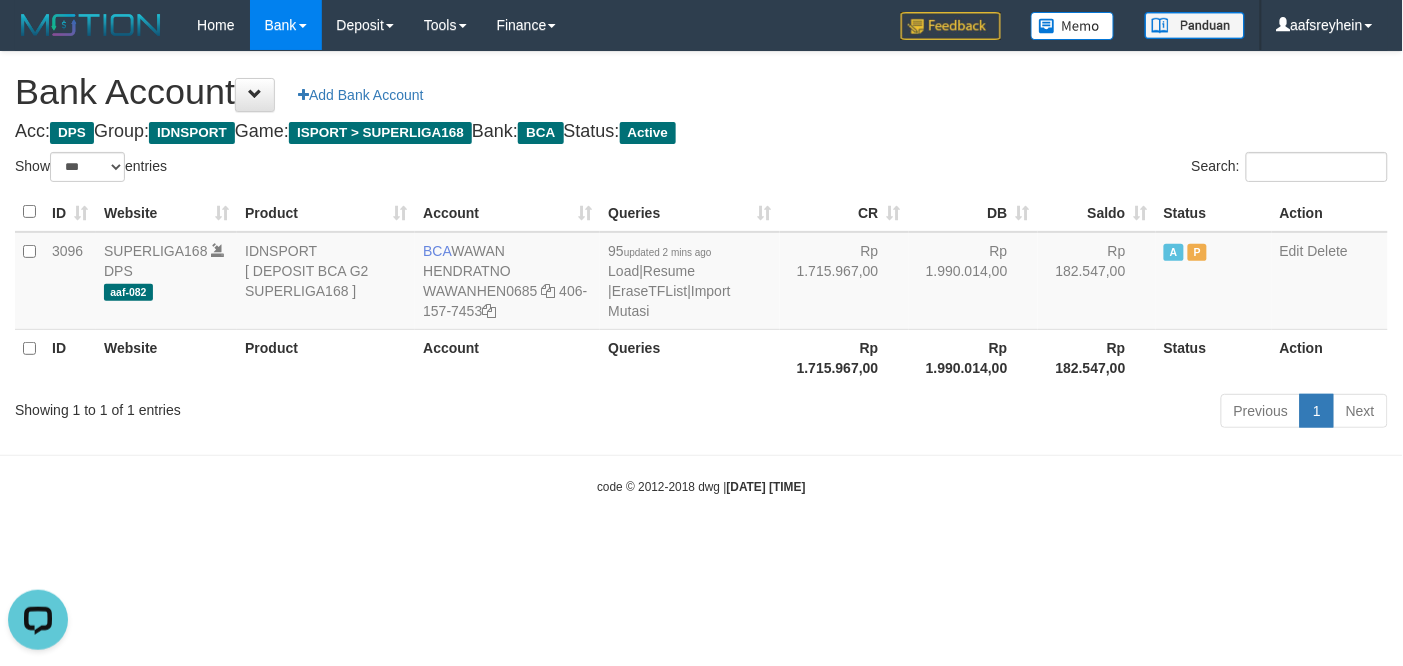 scroll, scrollTop: 0, scrollLeft: 0, axis: both 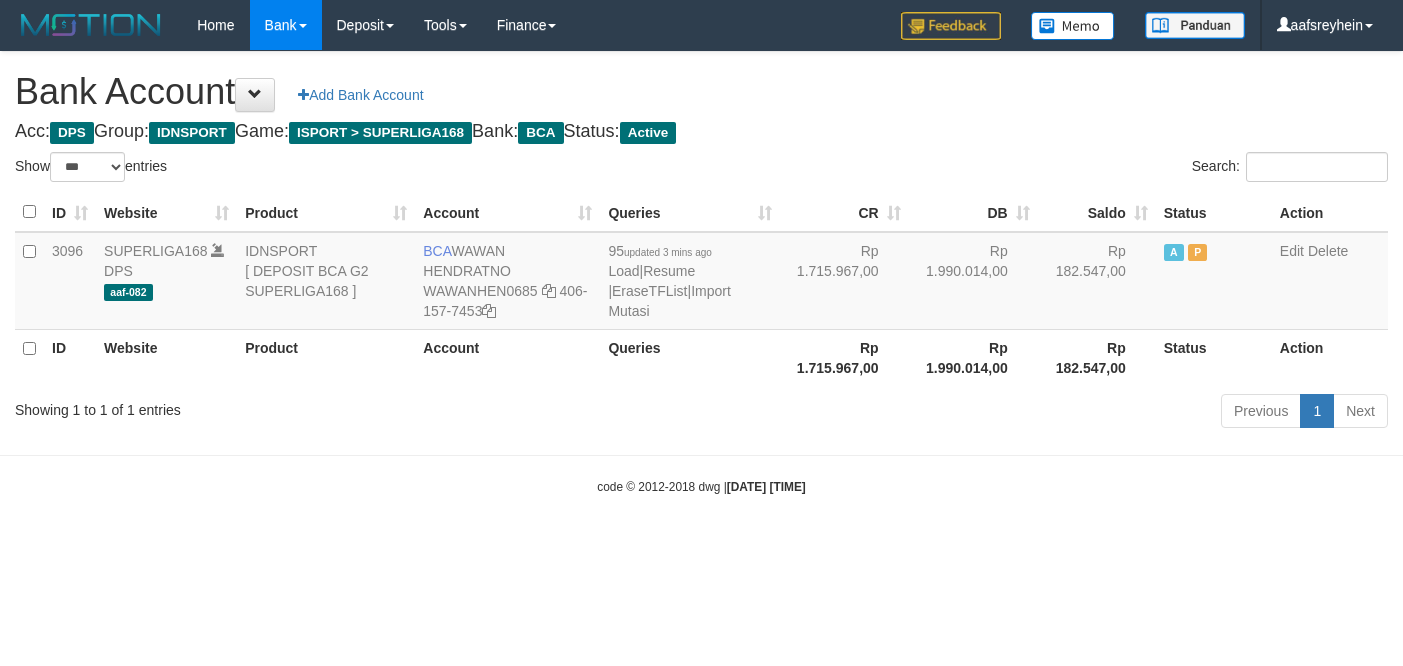 select on "***" 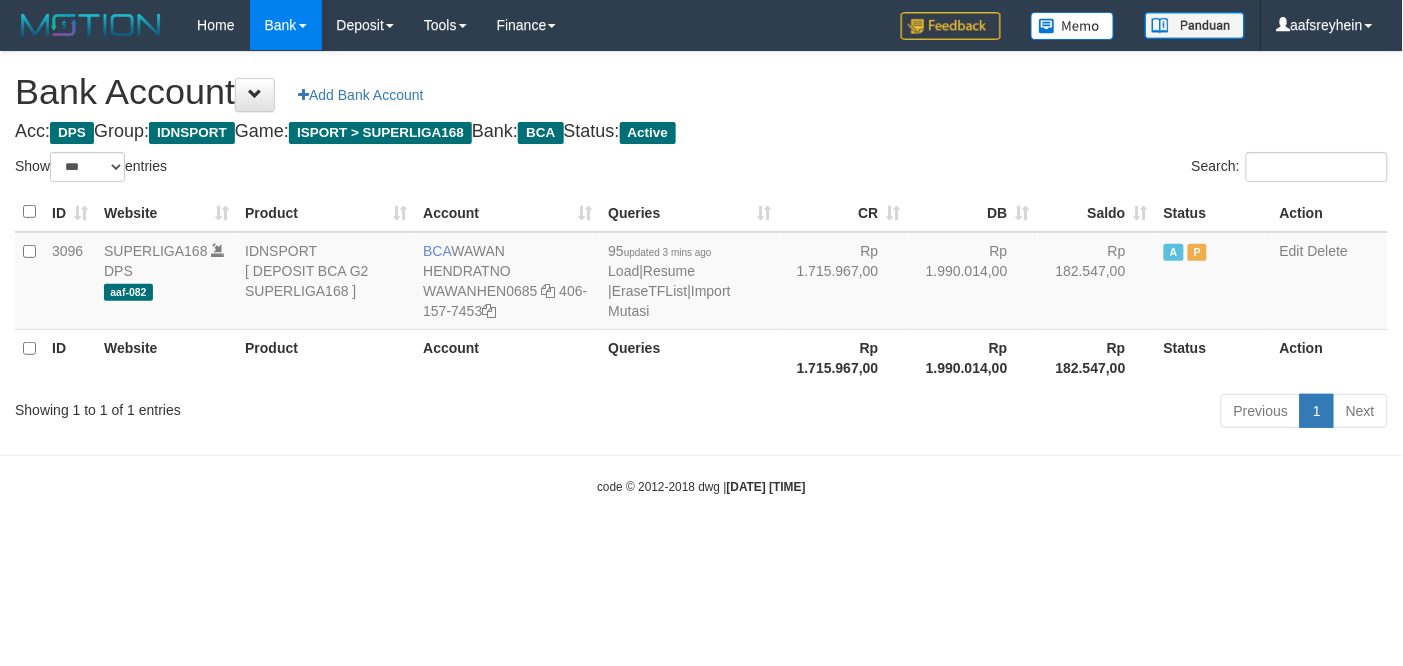 click on "Previous 1 Next" at bounding box center (994, 413) 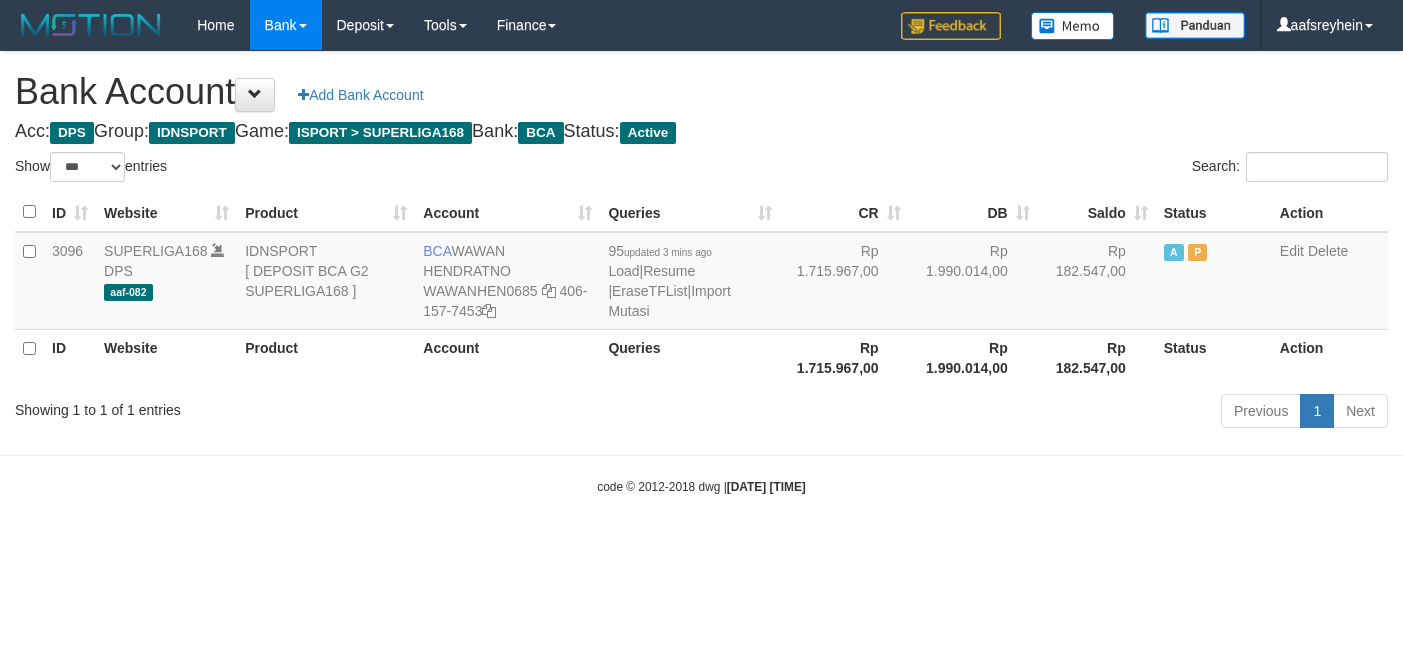 select on "***" 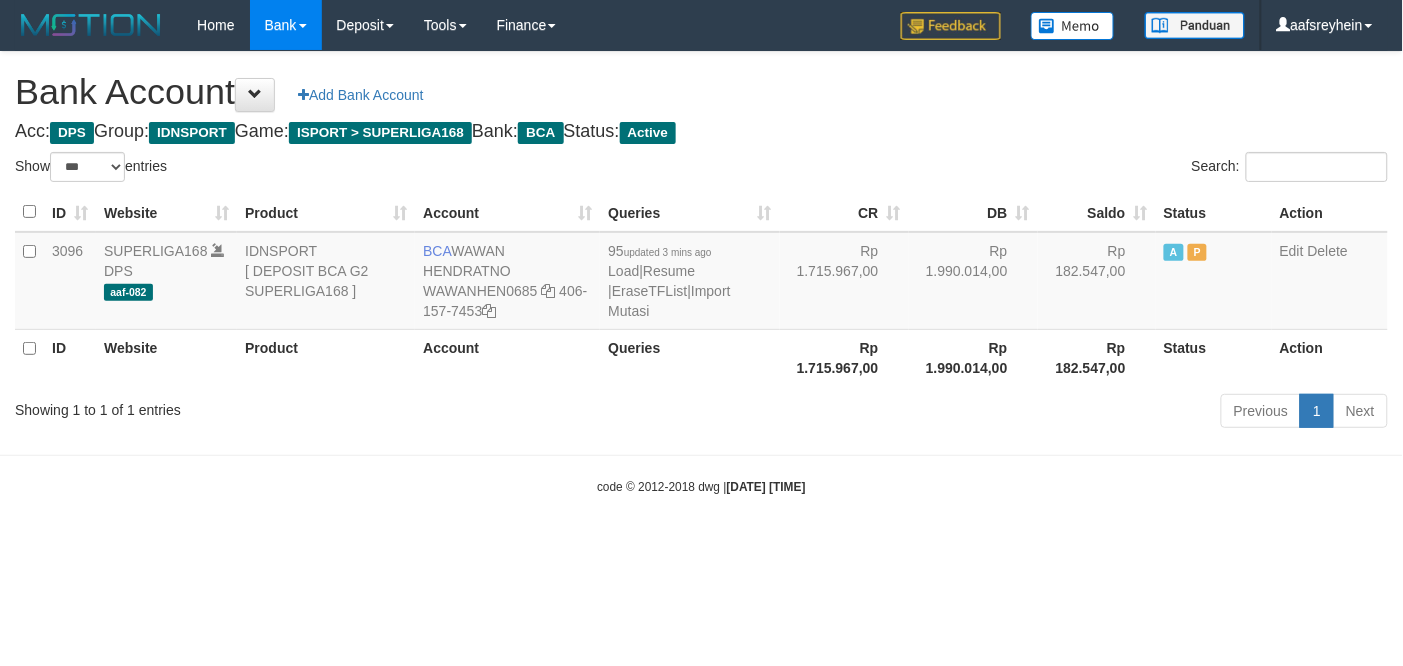 click on "Previous 1 Next" at bounding box center [994, 413] 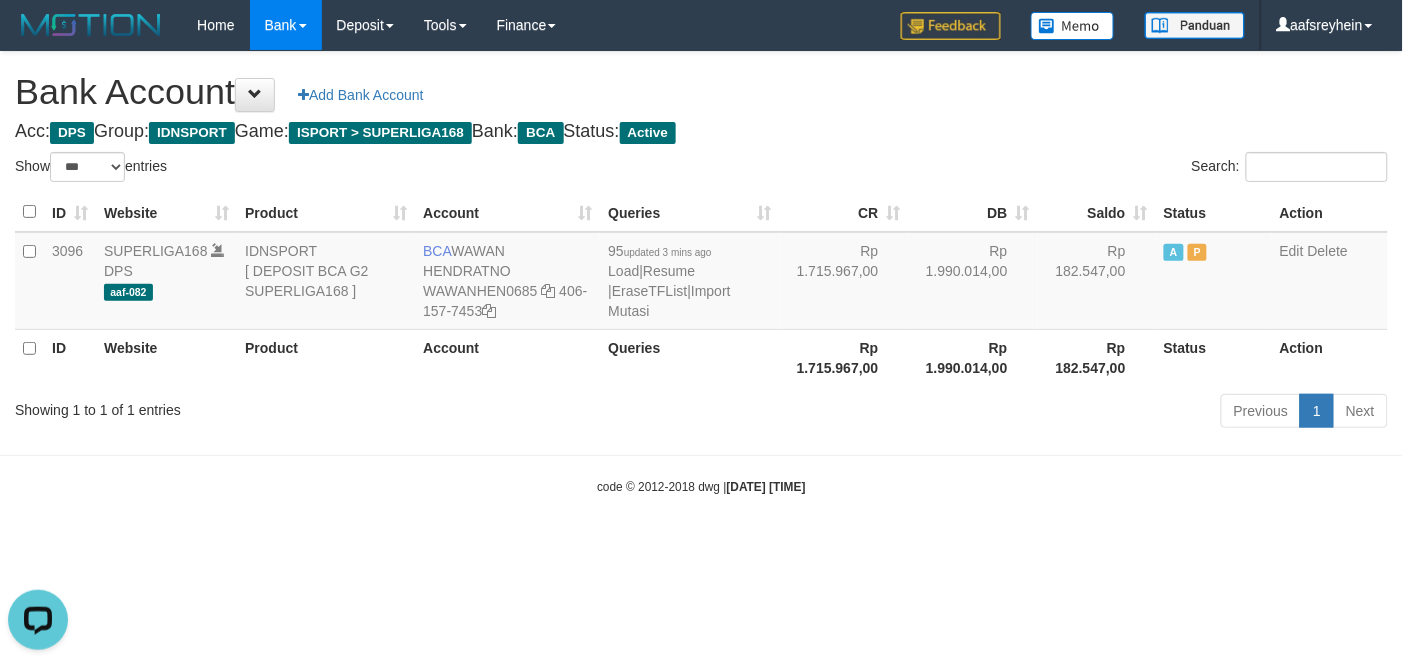 scroll, scrollTop: 0, scrollLeft: 0, axis: both 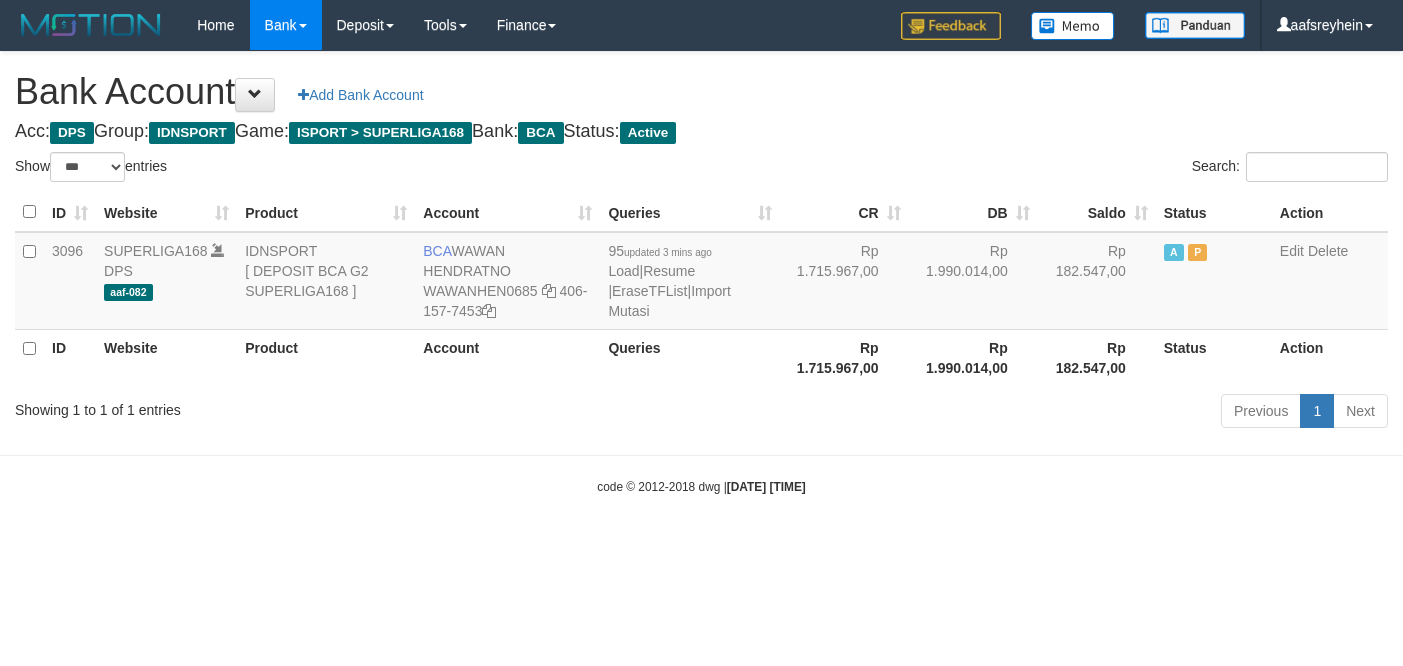 select on "***" 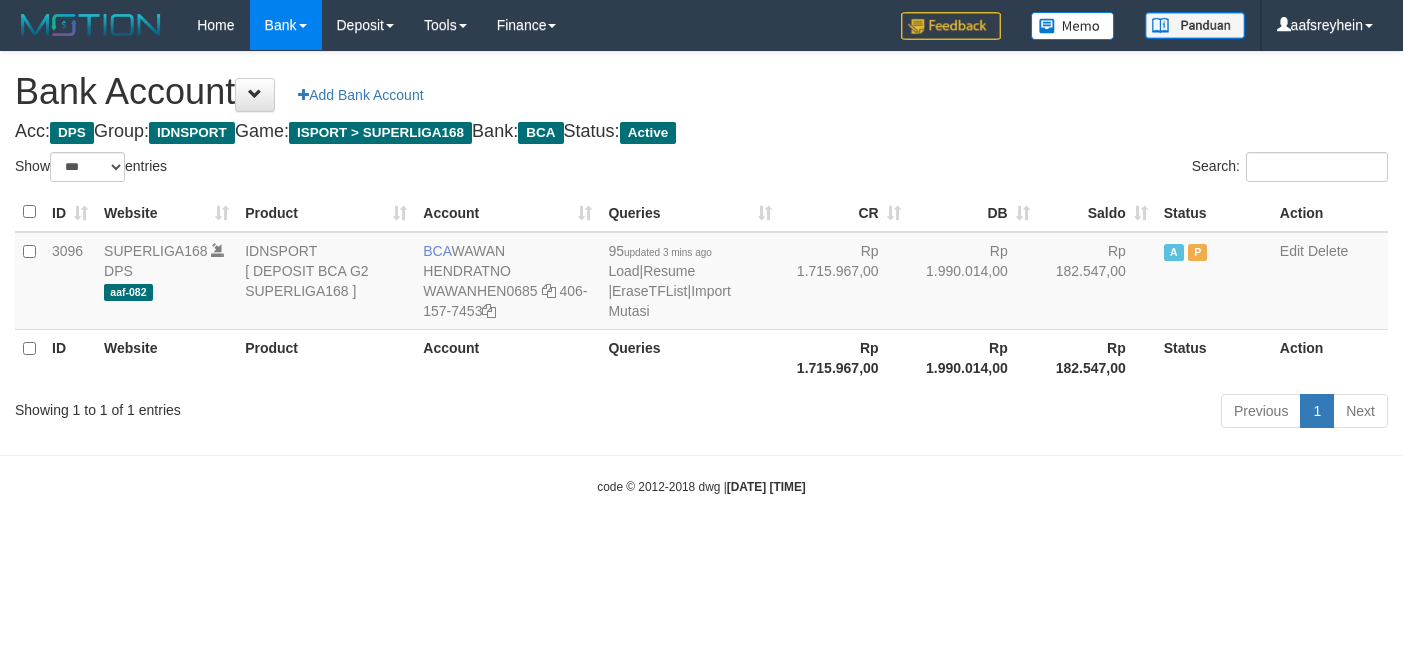 scroll, scrollTop: 0, scrollLeft: 0, axis: both 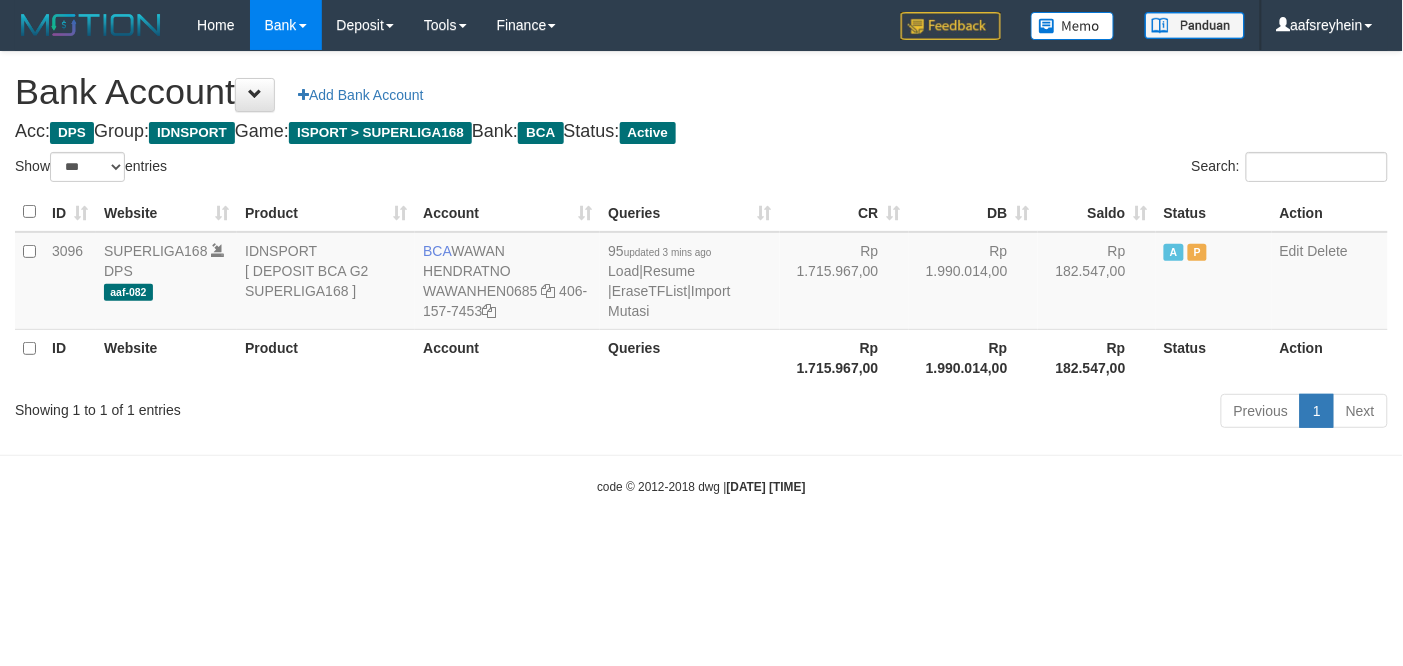 click on "Previous 1 Next" at bounding box center (994, 413) 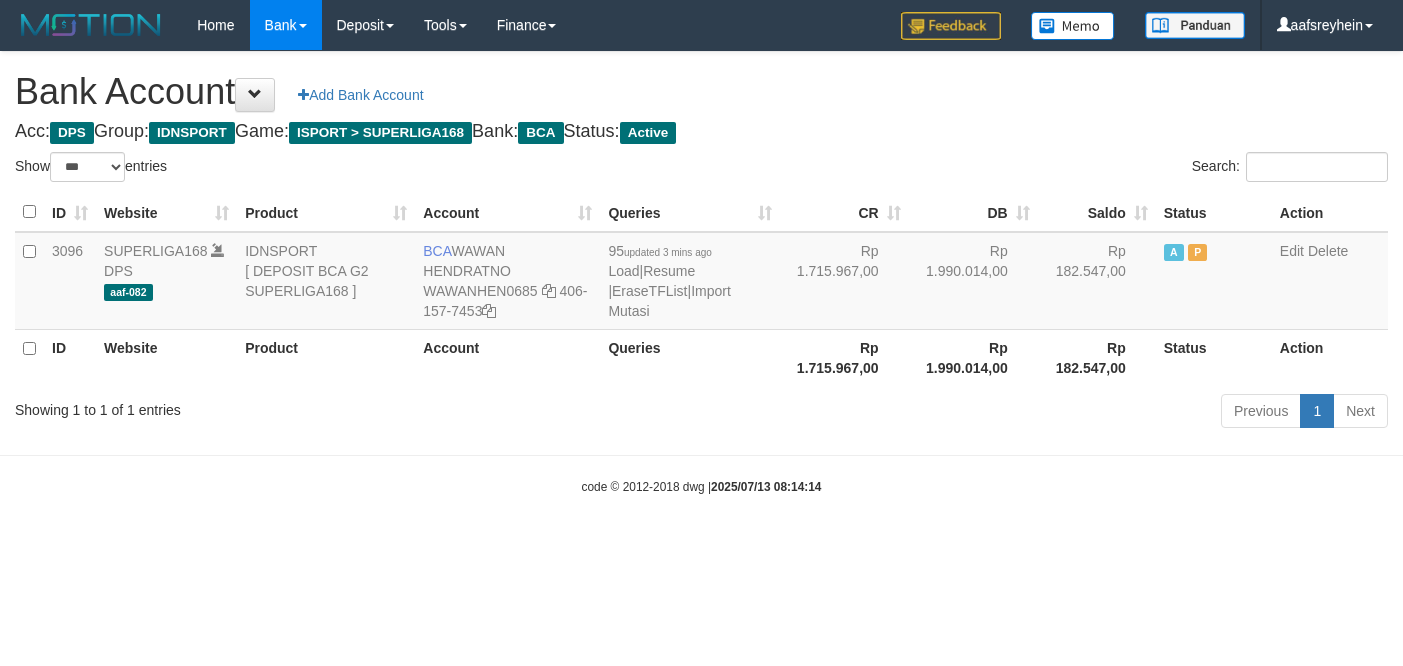 select on "***" 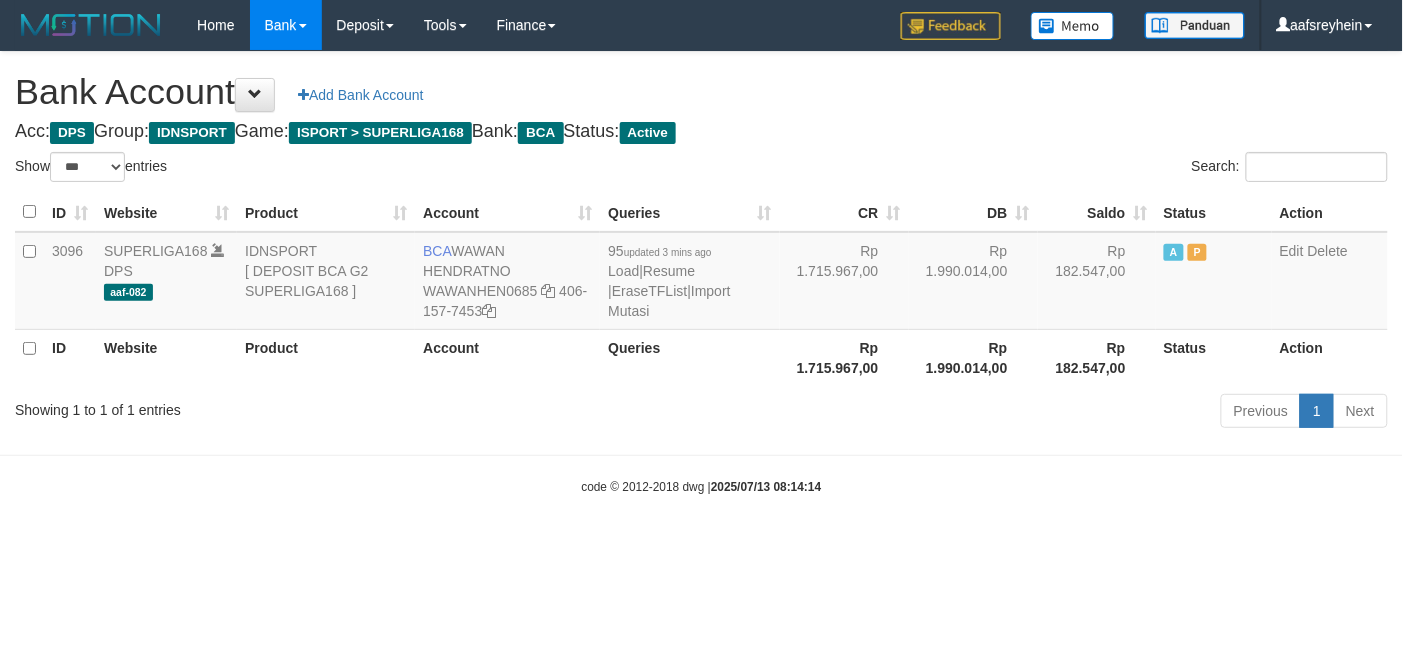 click on "Previous 1 Next" at bounding box center [994, 413] 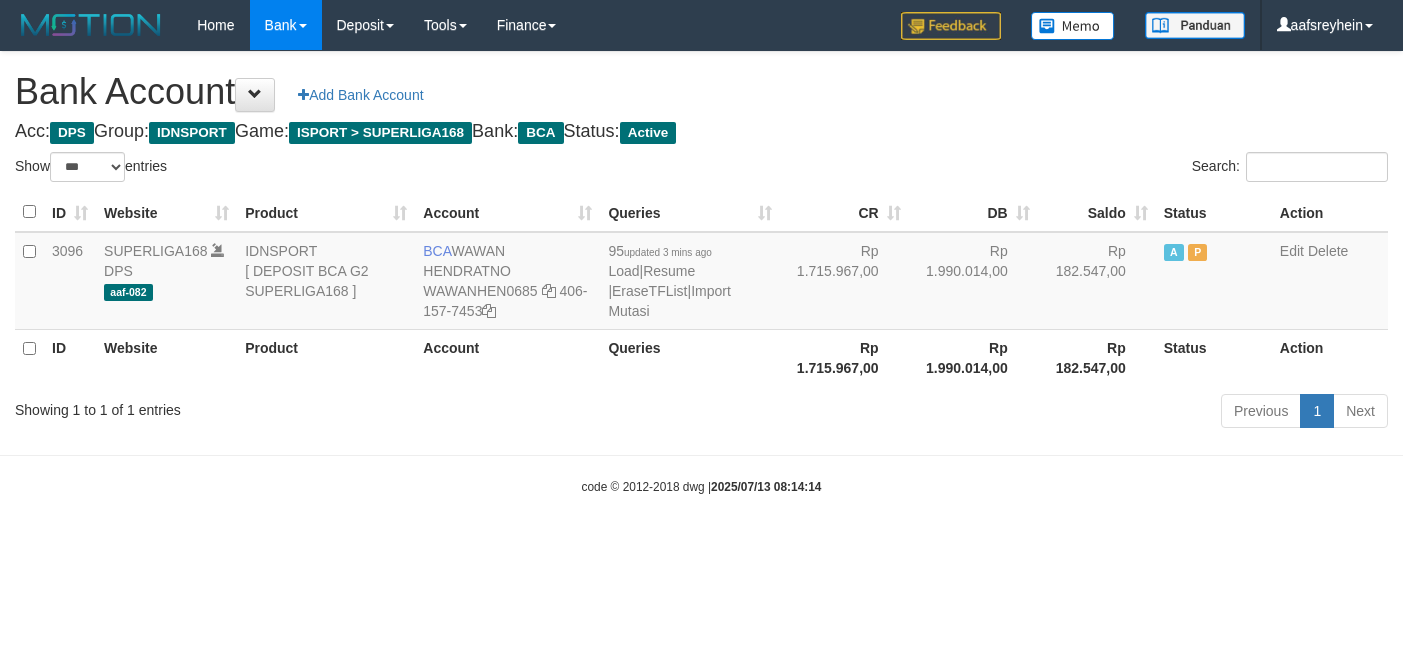 select on "***" 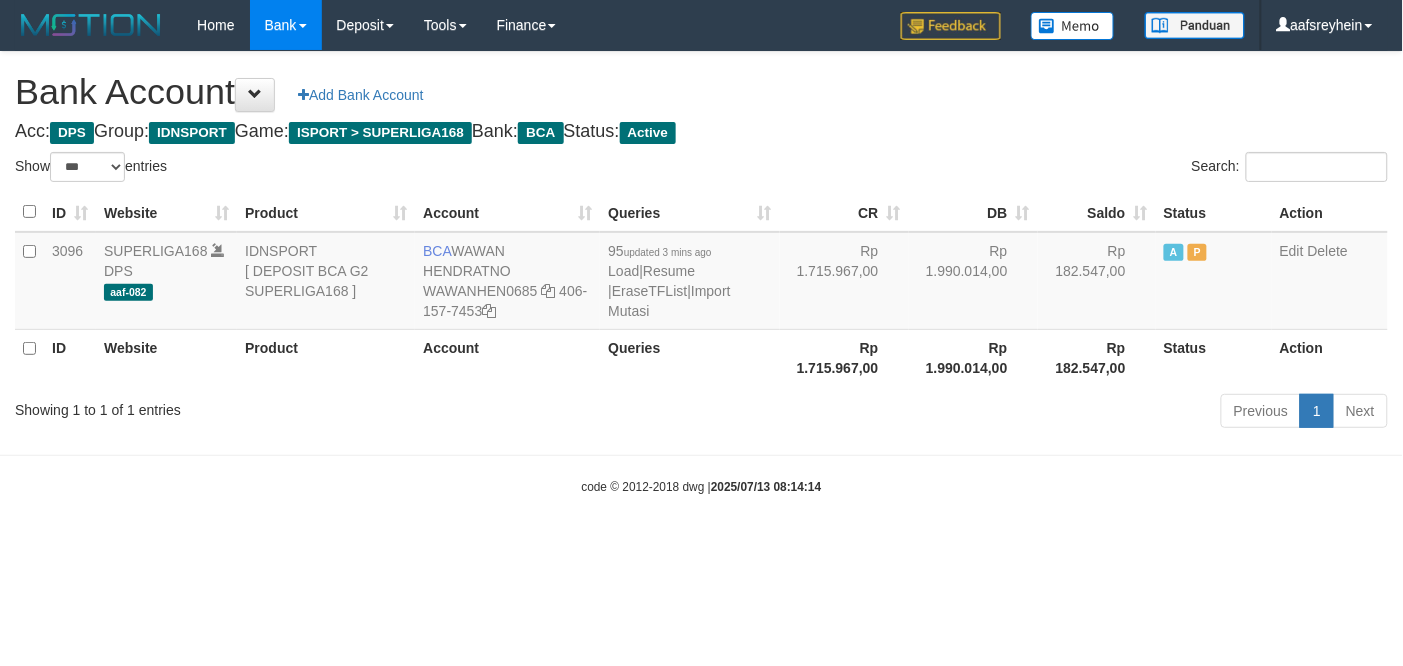 click on "Previous 1 Next" at bounding box center (994, 413) 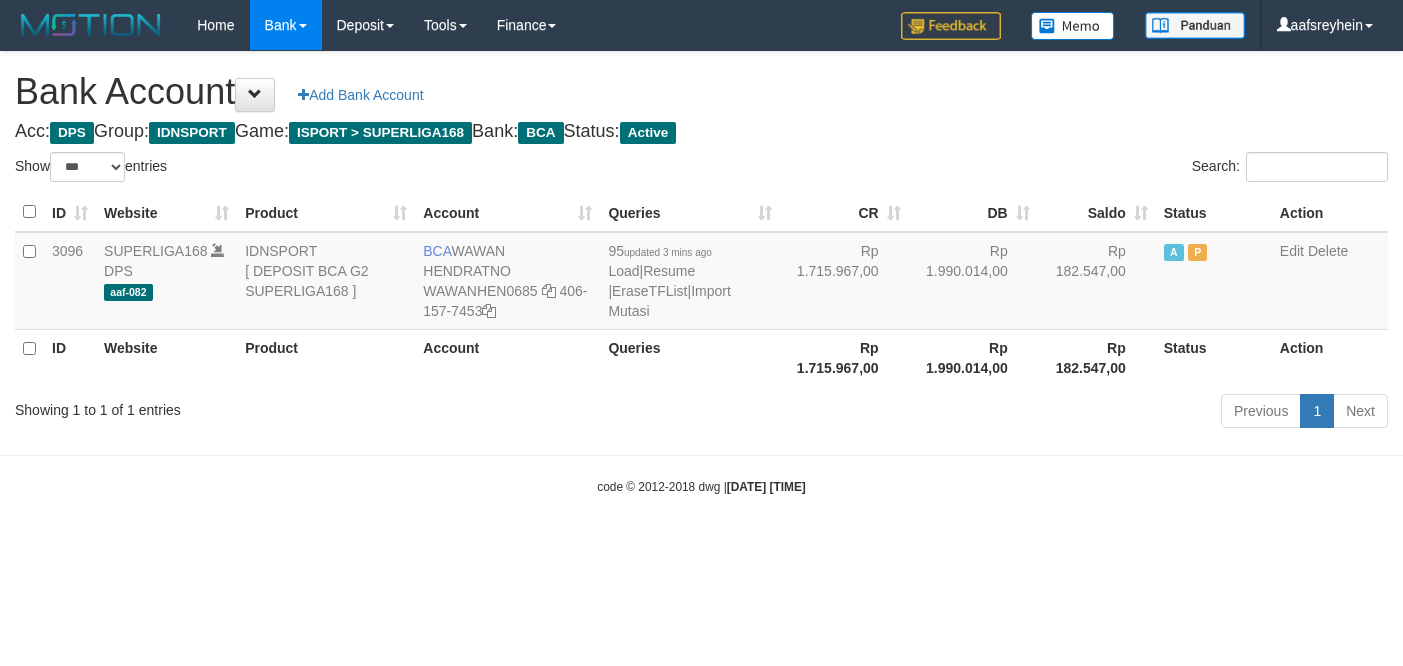 select on "***" 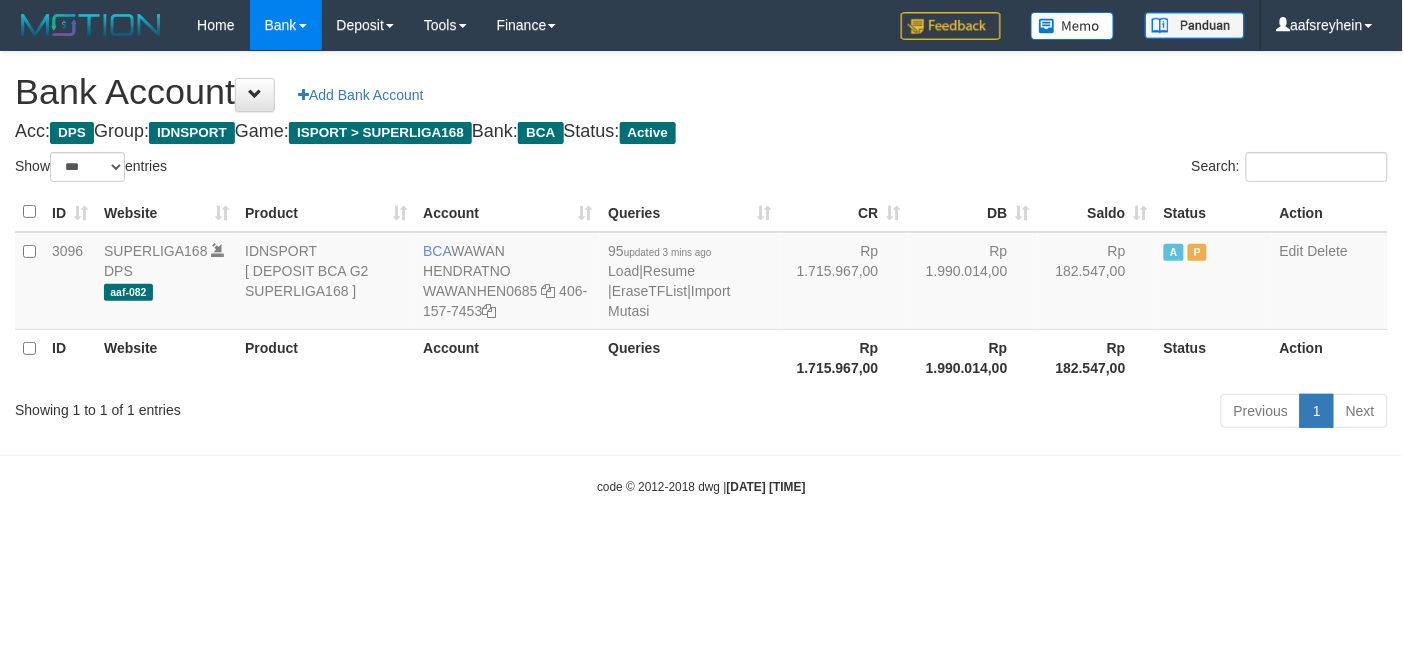 click on "Previous 1 Next" at bounding box center (994, 413) 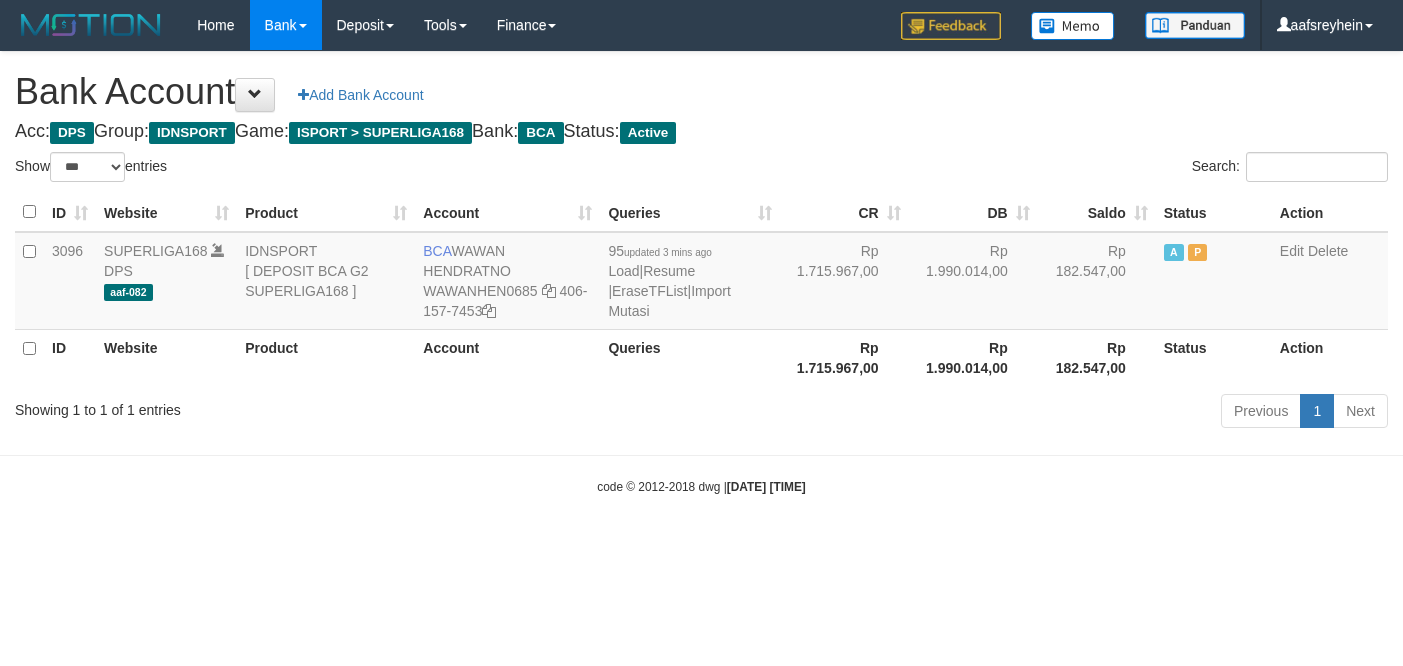 select on "***" 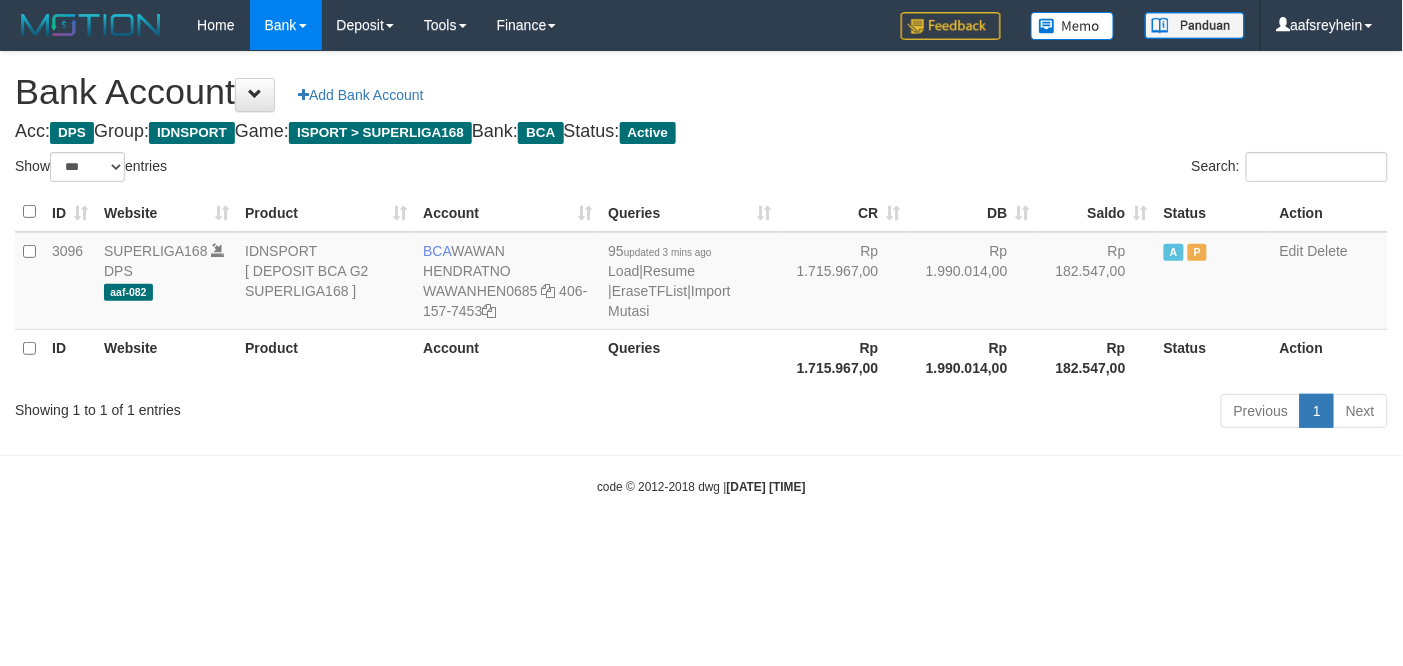 click on "Previous 1 Next" at bounding box center (994, 413) 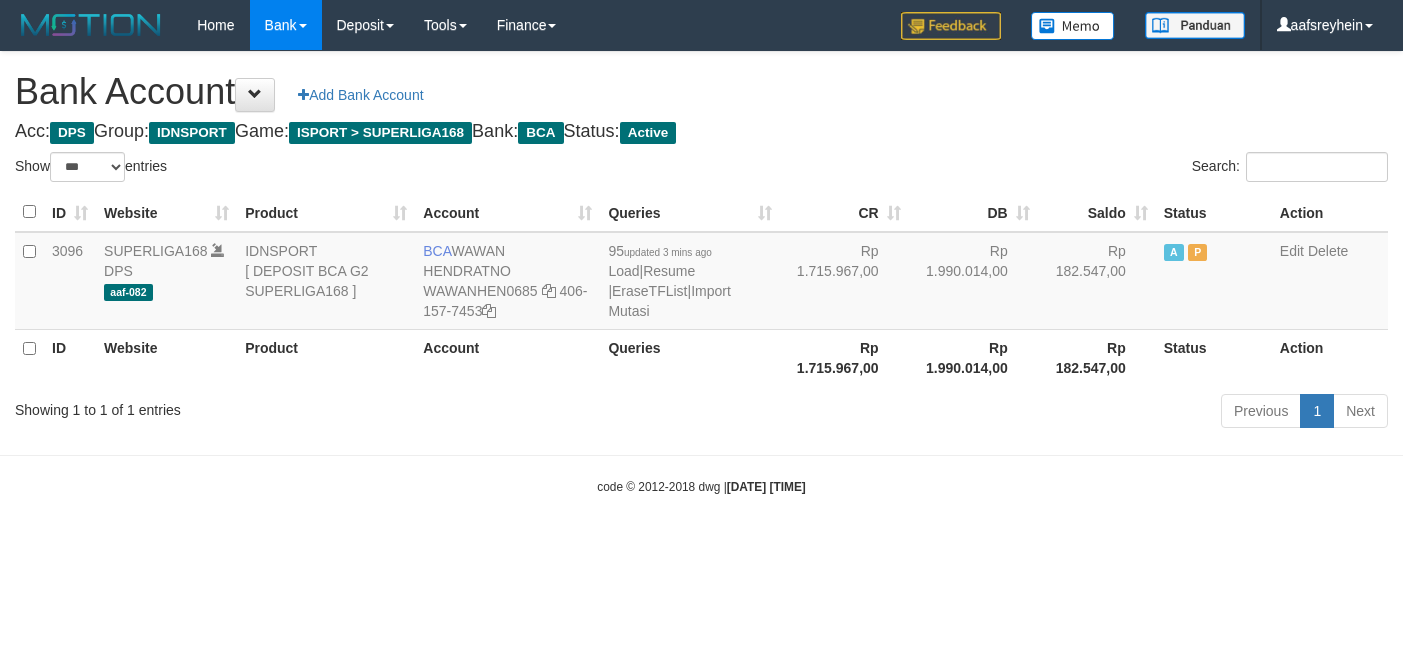 select on "***" 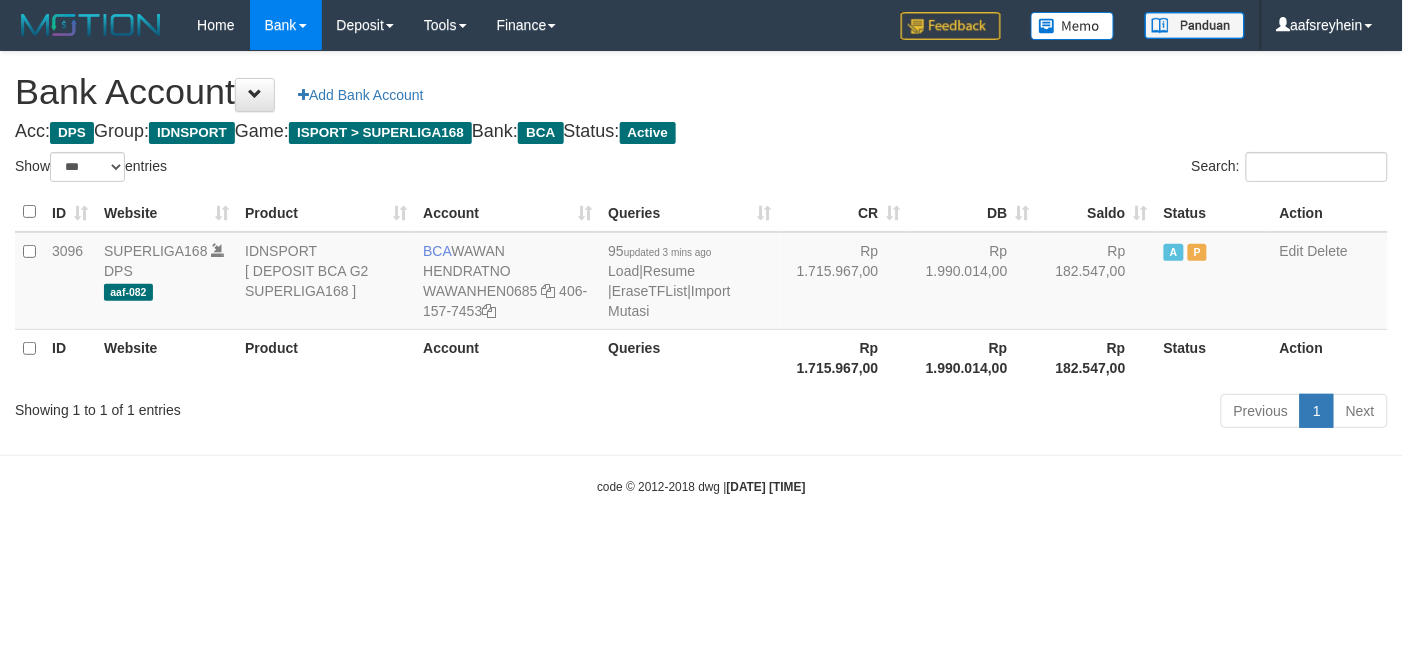 drag, startPoint x: 0, startPoint y: 0, endPoint x: 1125, endPoint y: 420, distance: 1200.8435 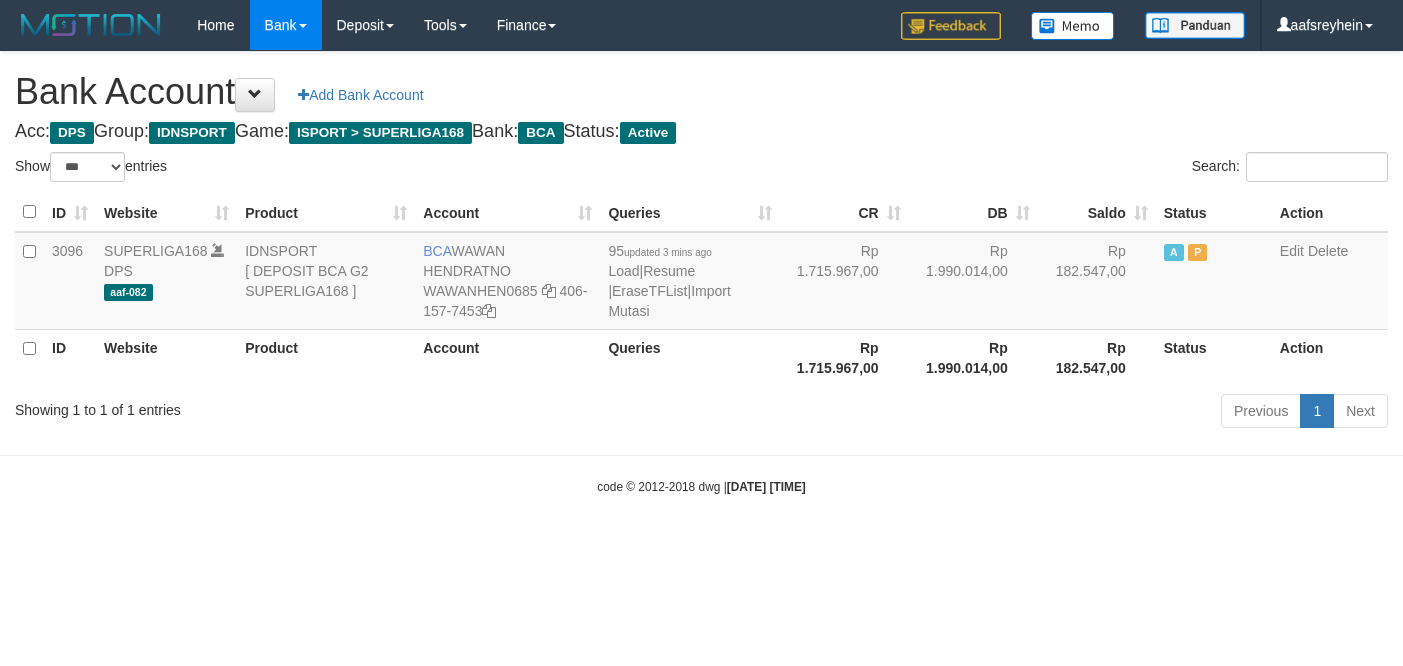 select on "***" 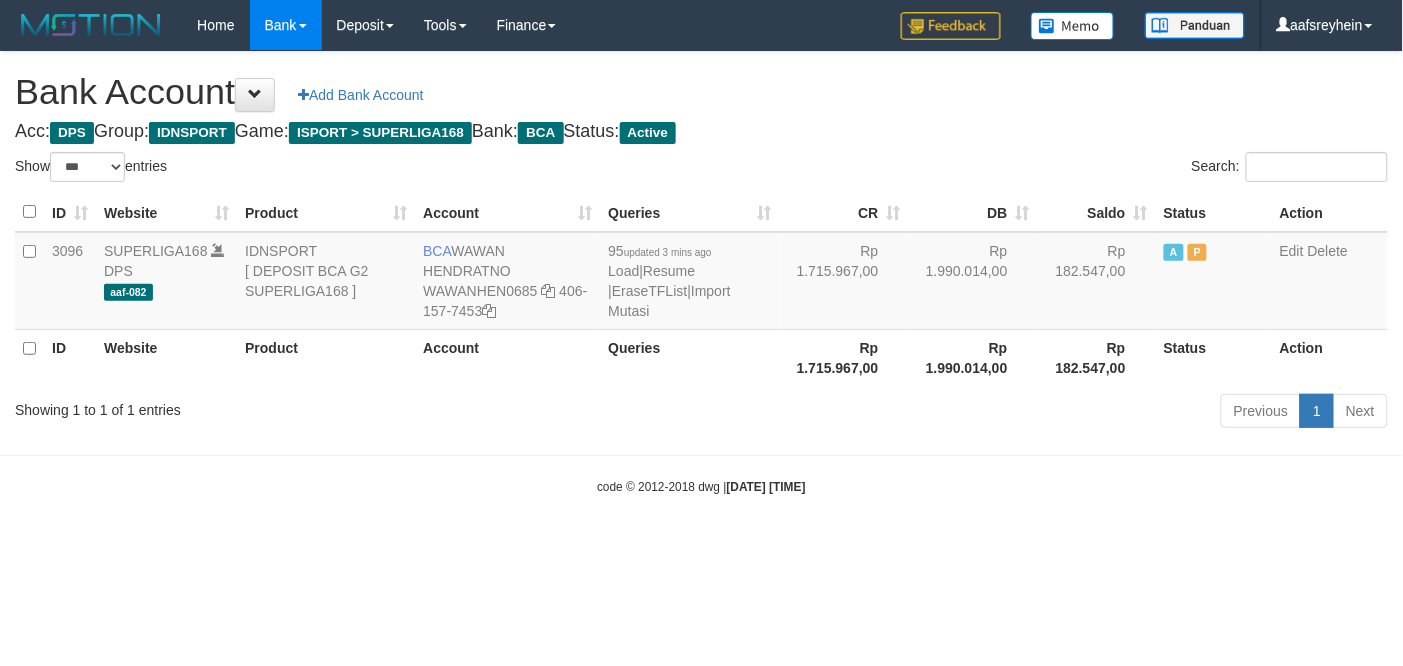 click on "Previous 1 Next" at bounding box center [994, 413] 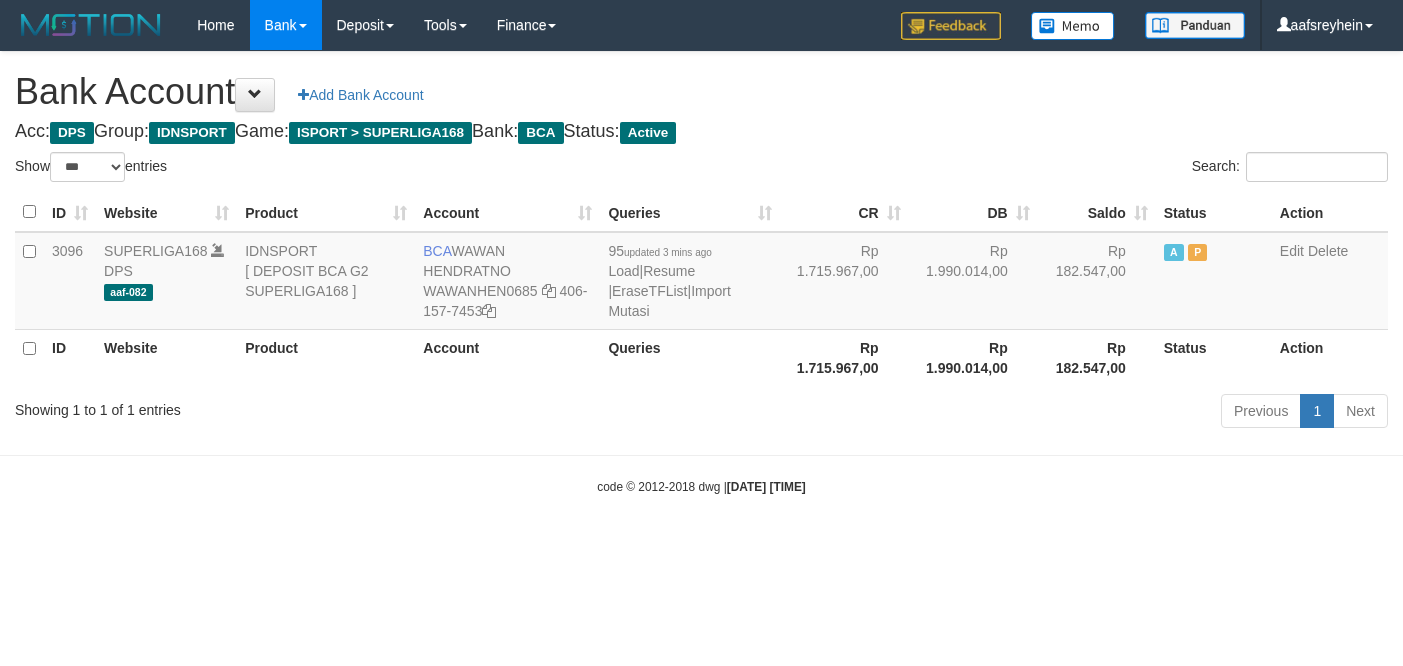 select on "***" 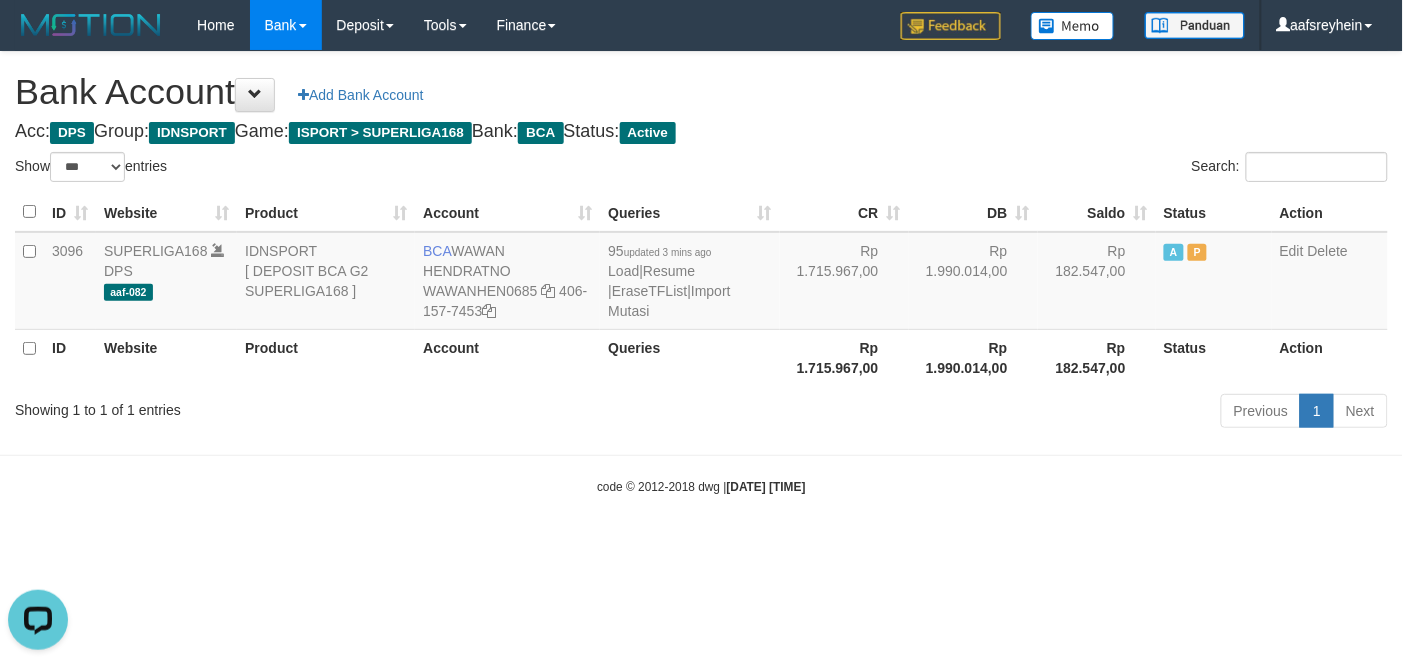 scroll, scrollTop: 0, scrollLeft: 0, axis: both 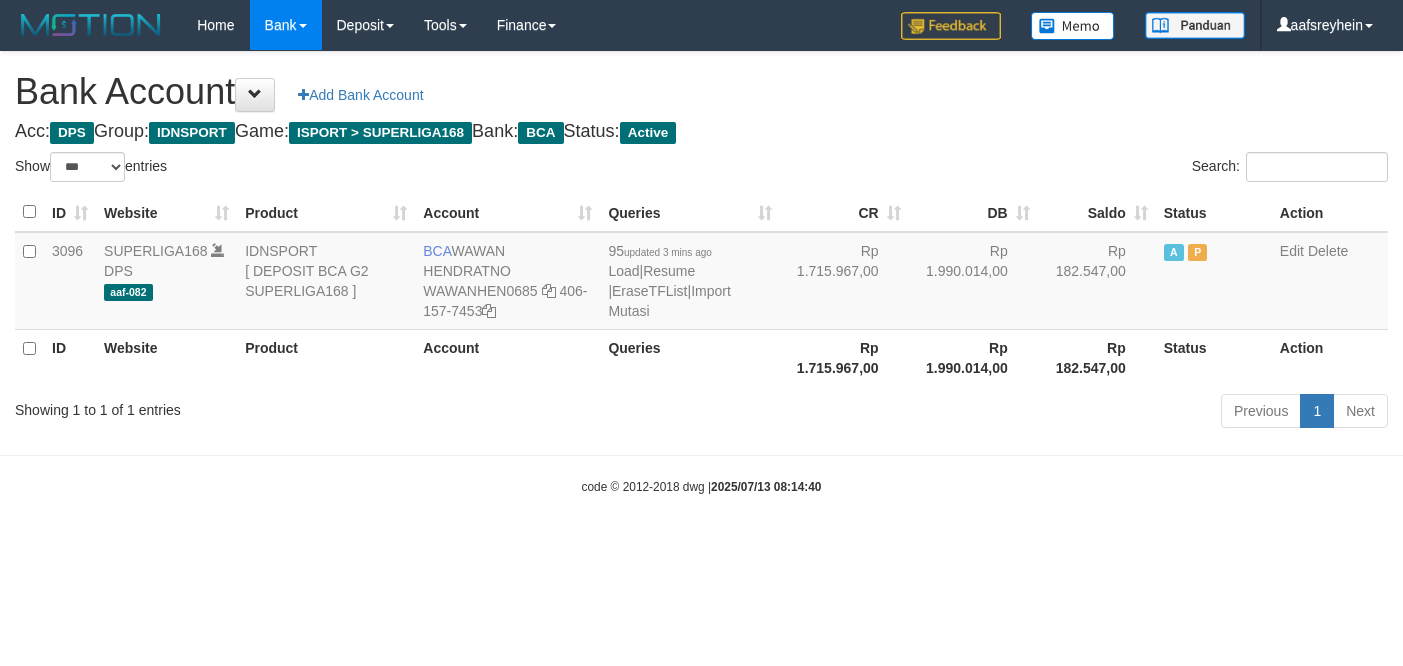 select on "***" 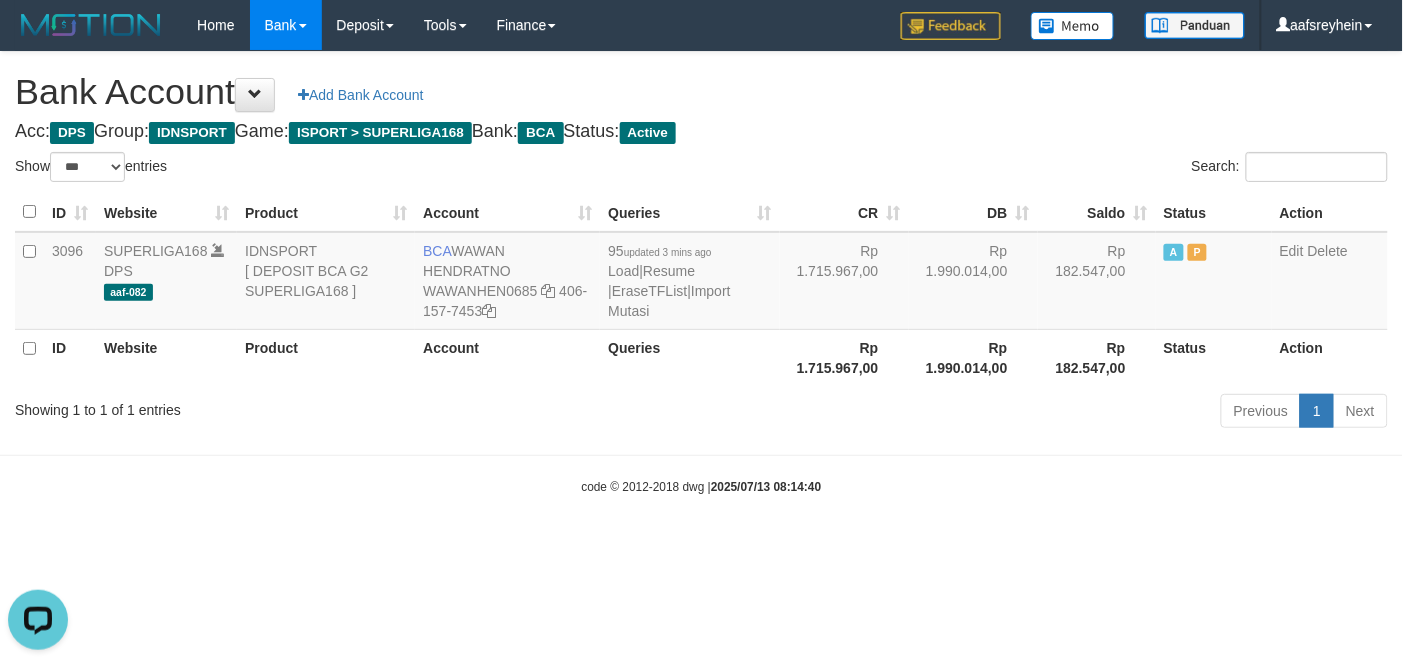 scroll, scrollTop: 0, scrollLeft: 0, axis: both 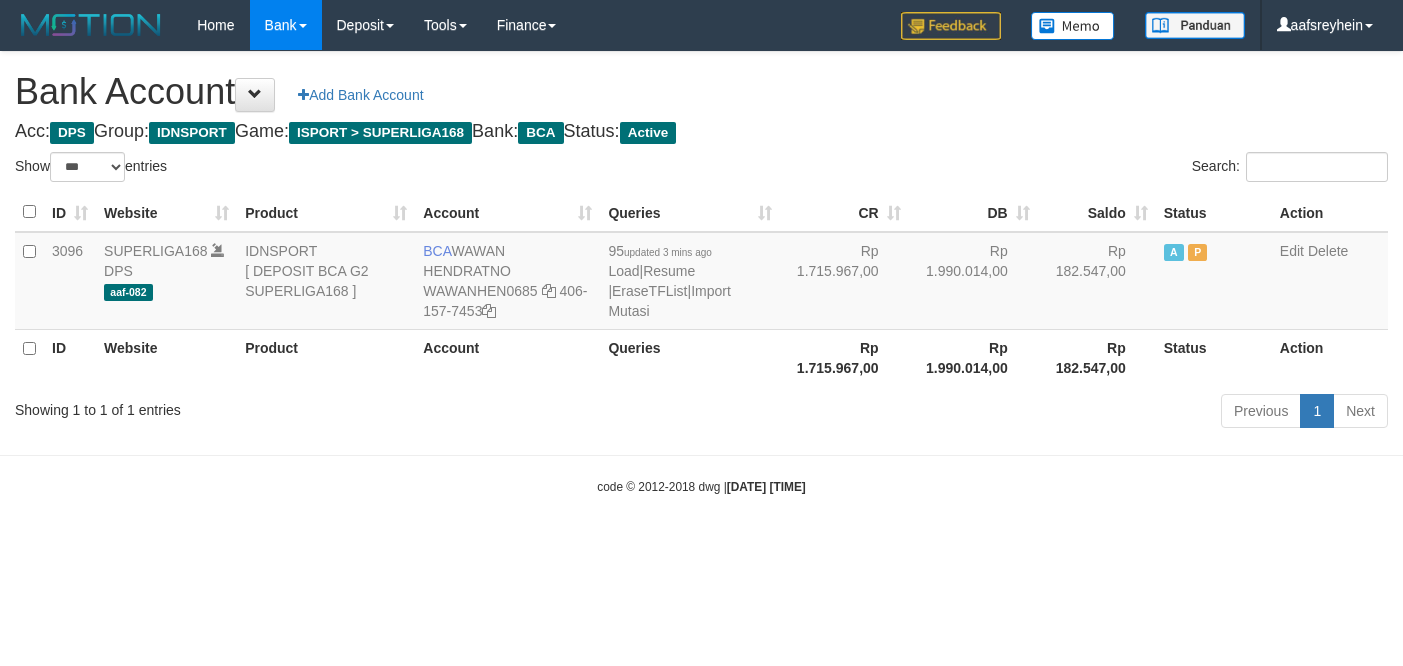 select on "***" 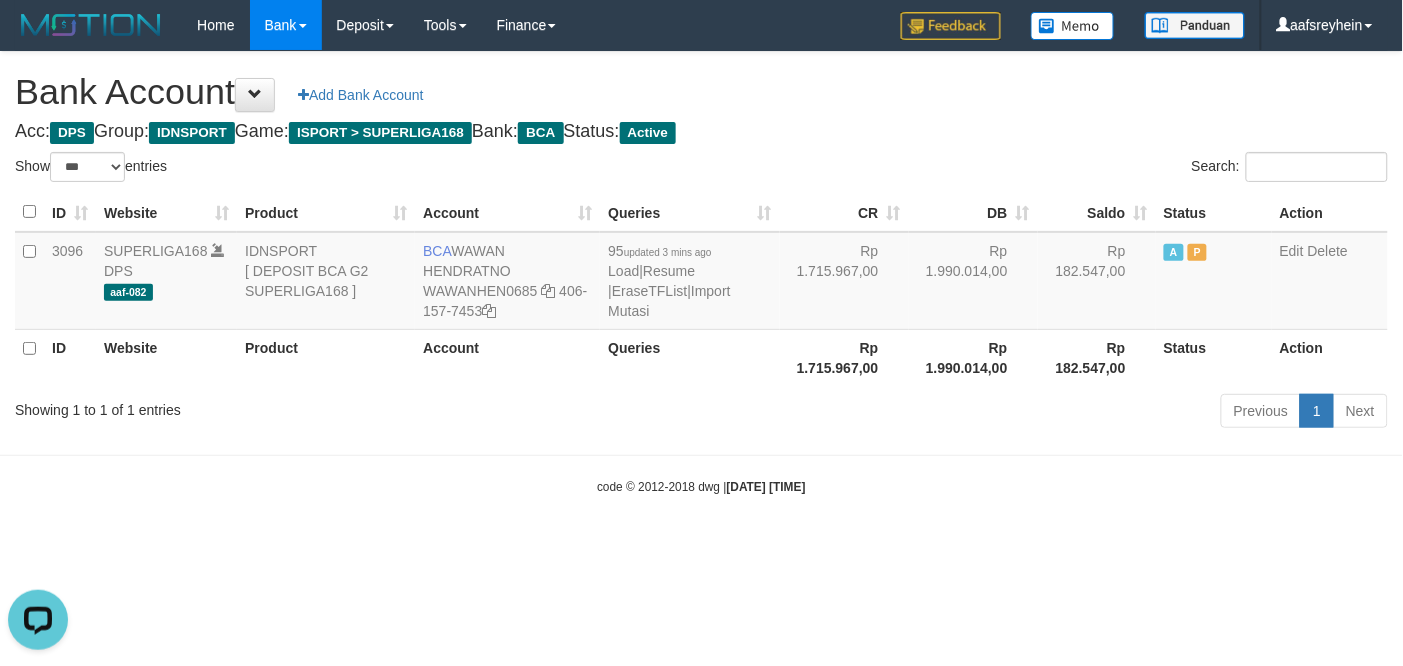 scroll, scrollTop: 0, scrollLeft: 0, axis: both 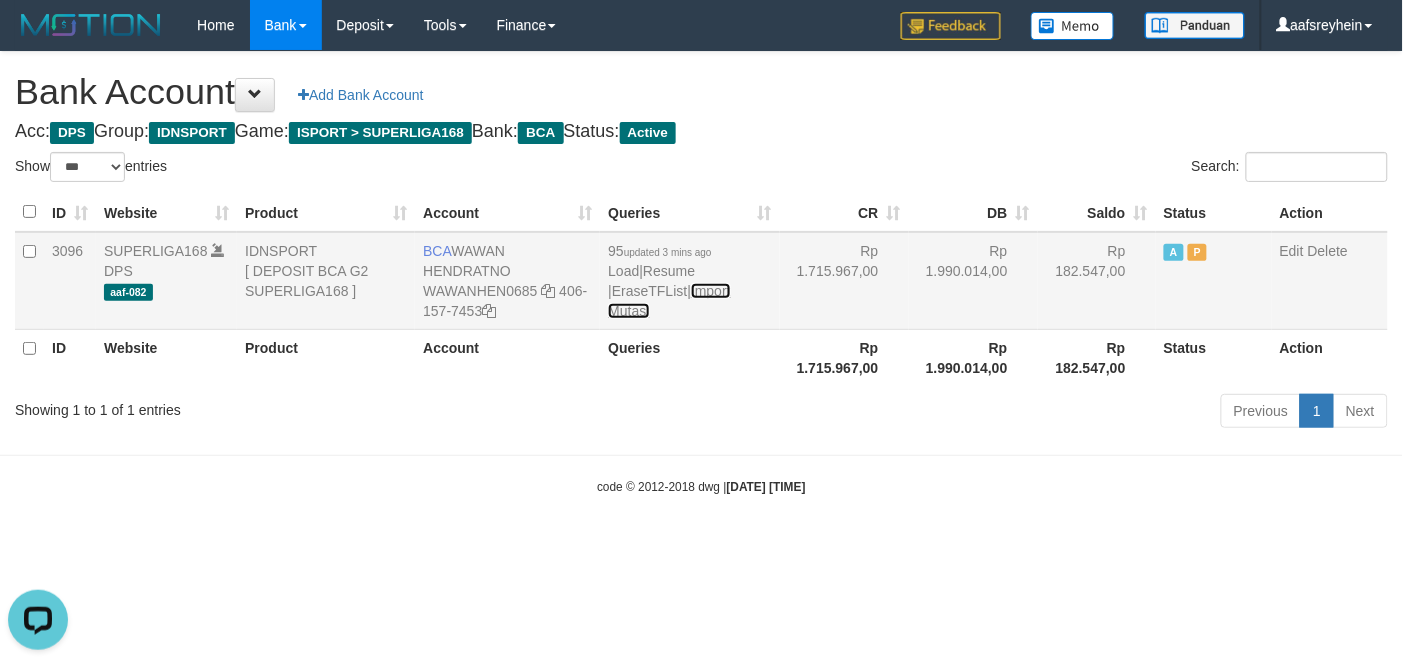 click on "Import Mutasi" at bounding box center (669, 301) 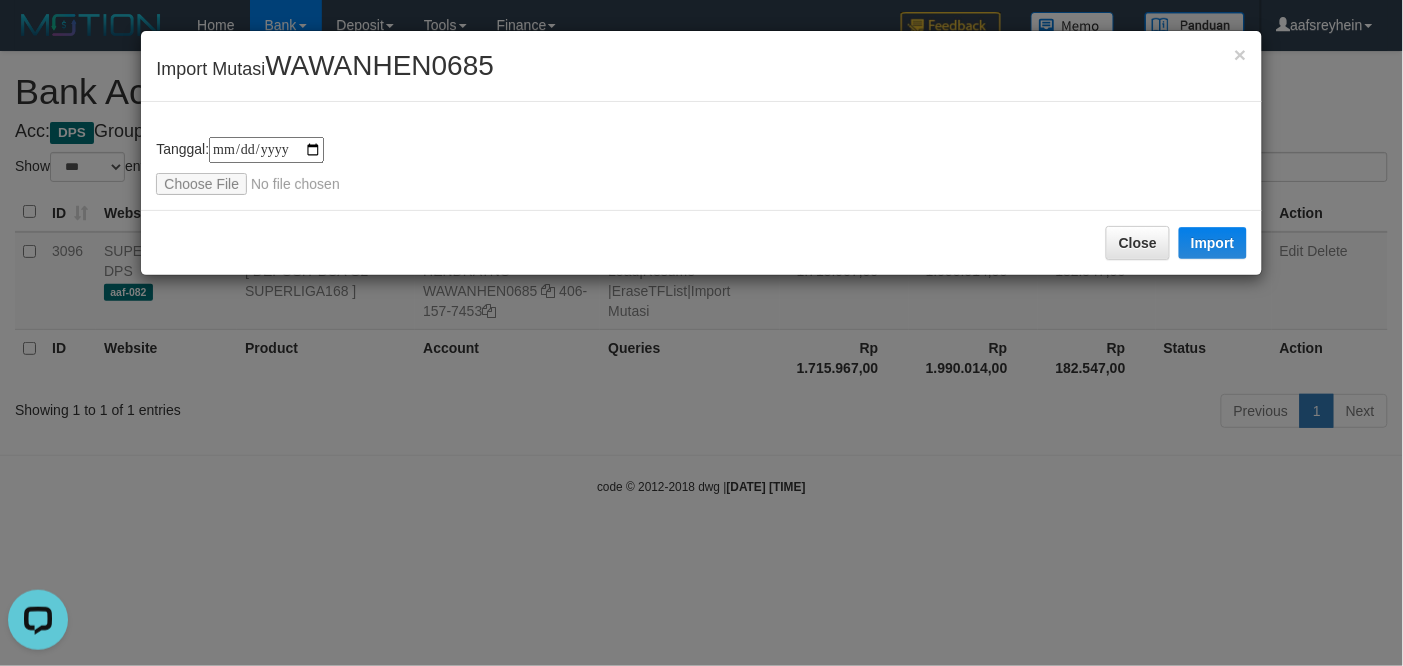 type on "**********" 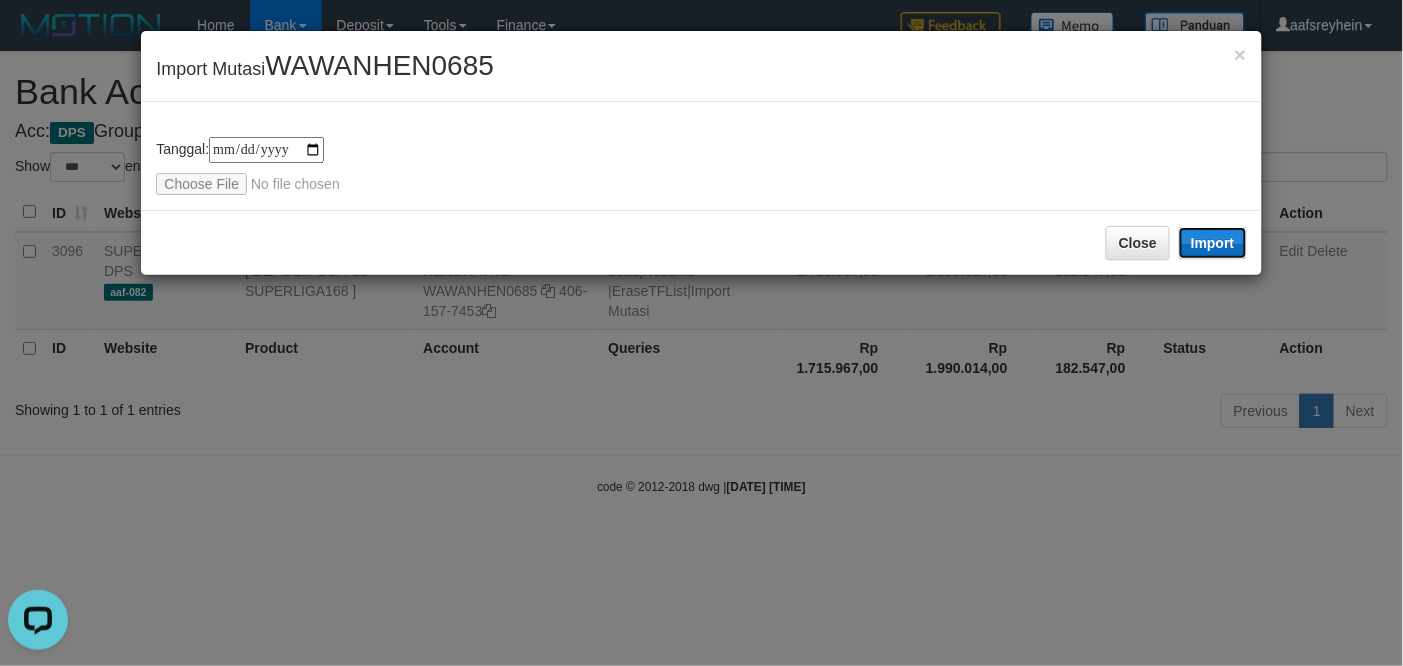 click on "Import" at bounding box center (1213, 243) 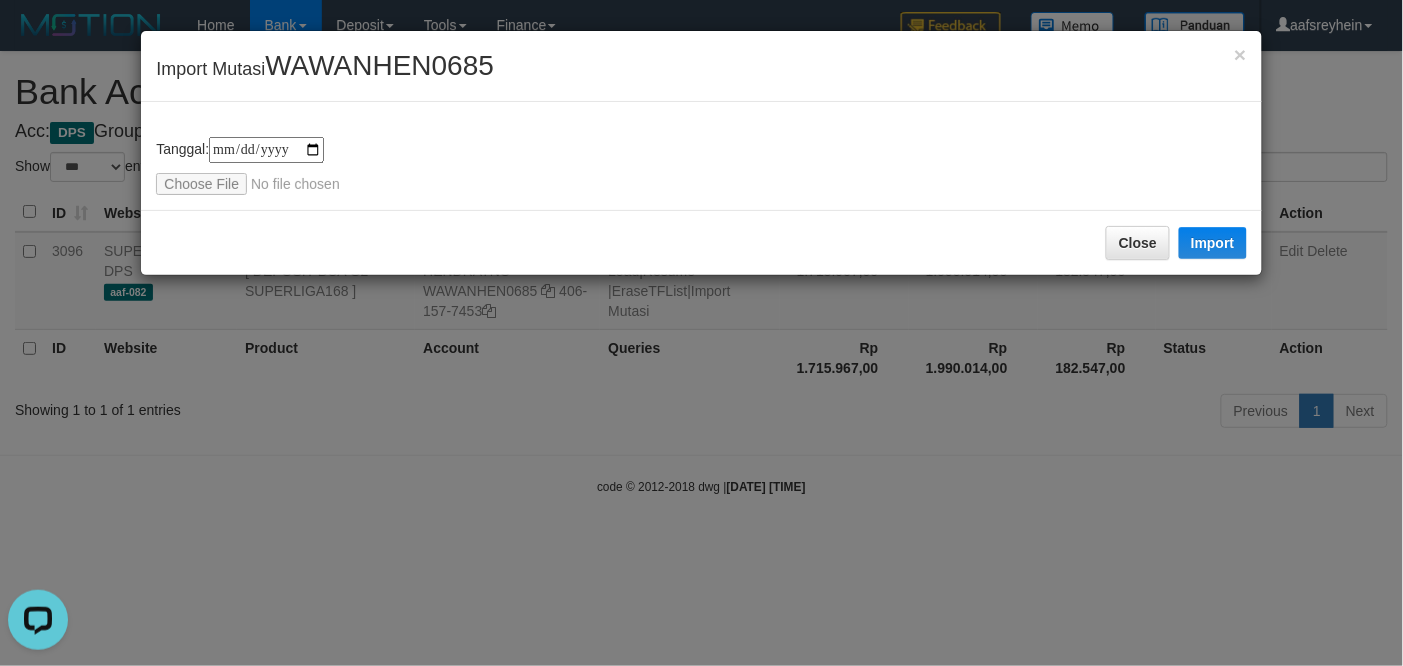 click on "**********" at bounding box center [701, 333] 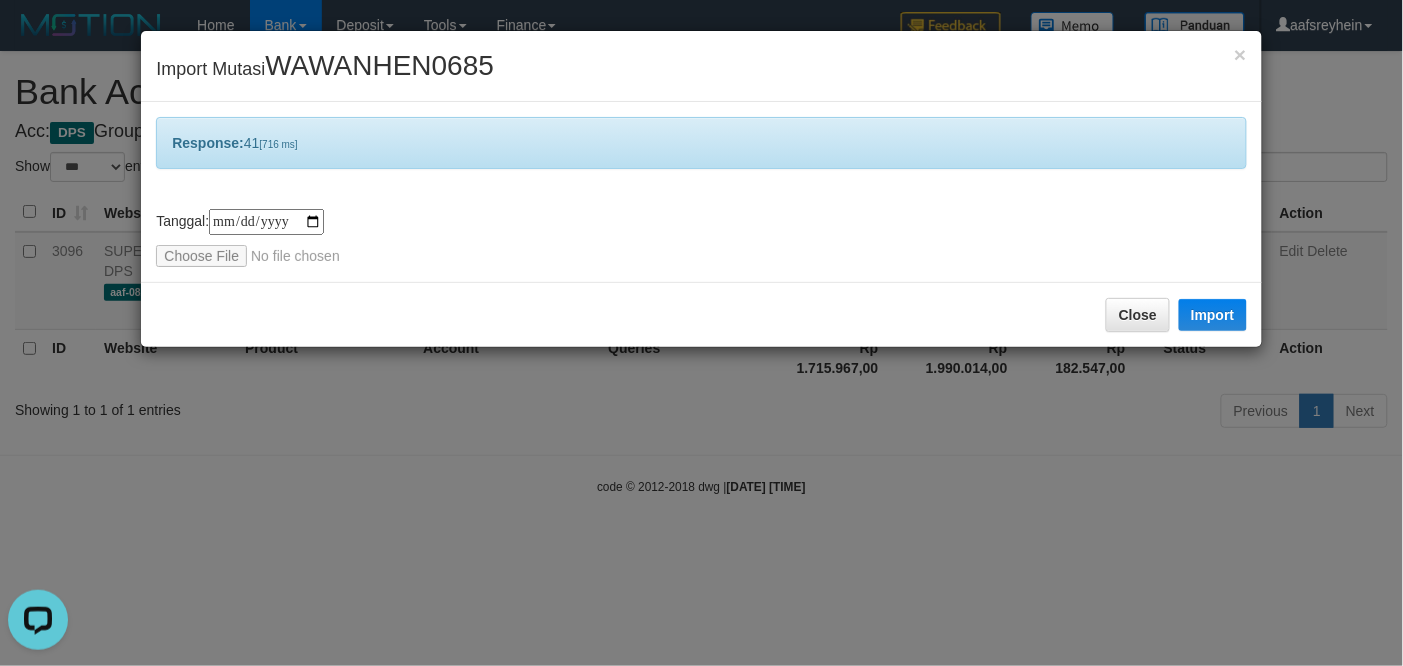 click on "**********" at bounding box center [701, 333] 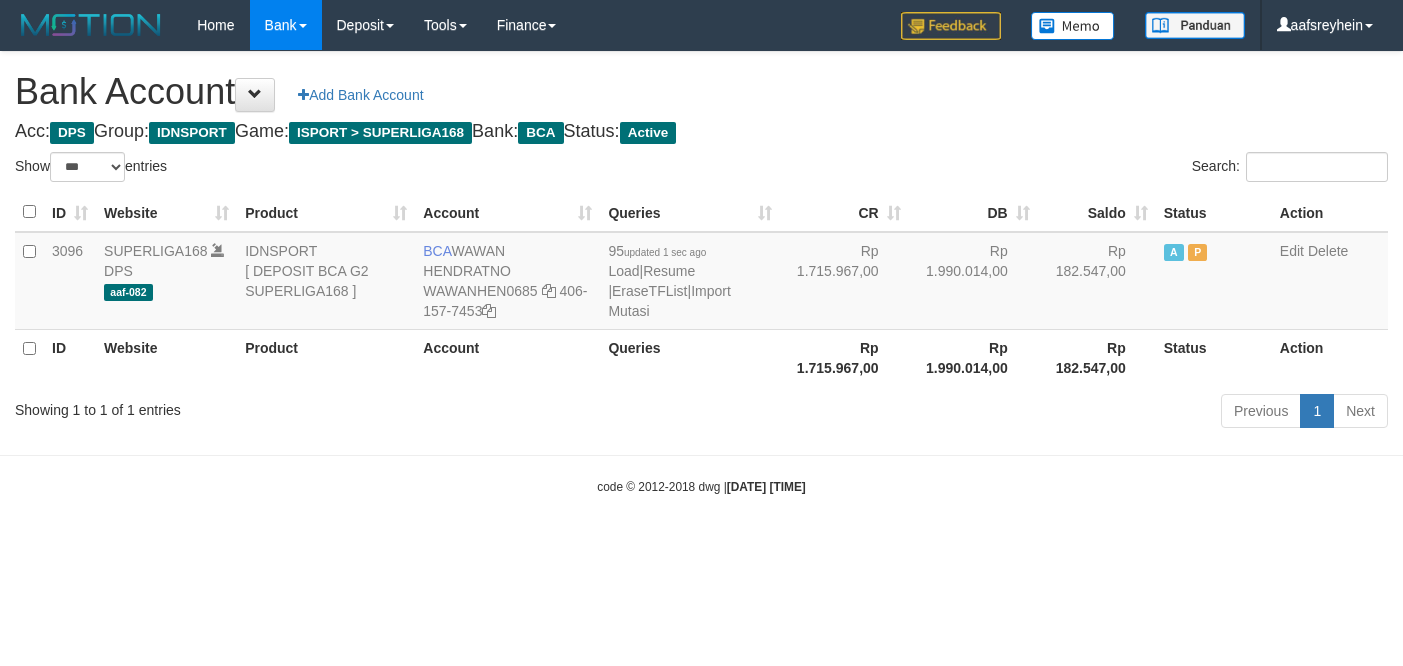 select on "***" 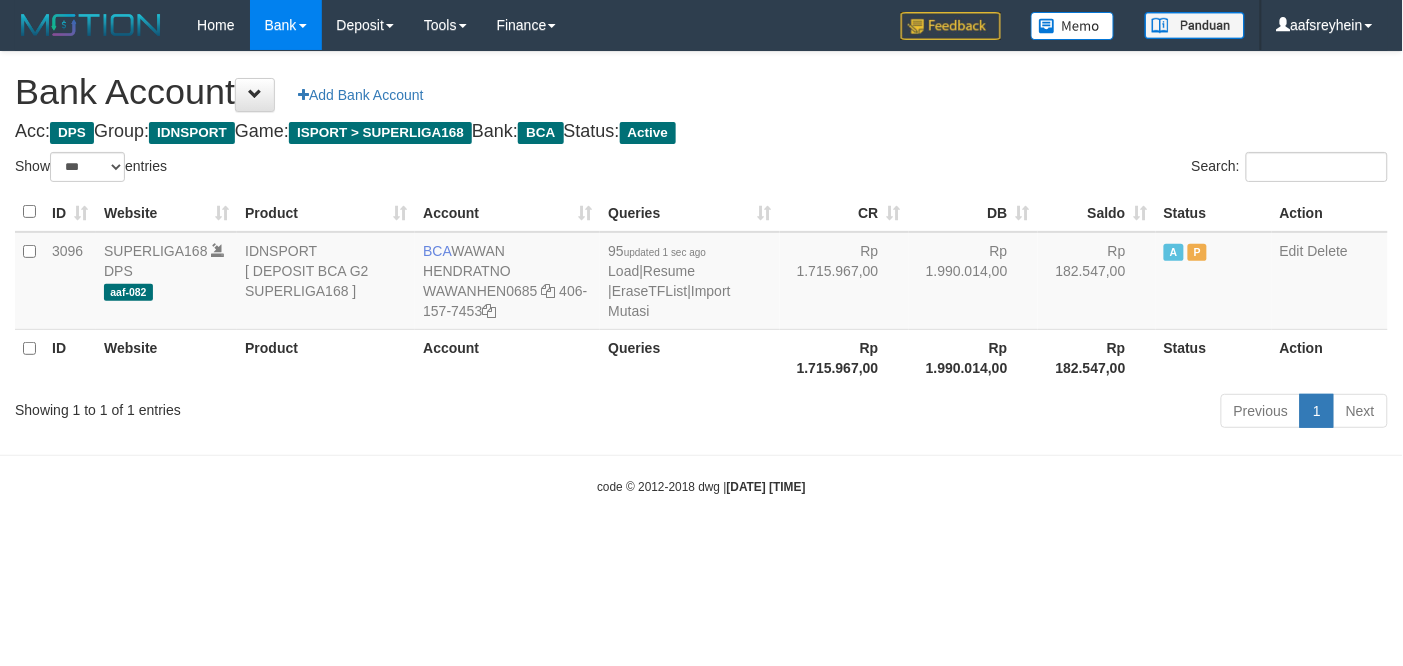 drag, startPoint x: 901, startPoint y: 472, endPoint x: 941, endPoint y: 483, distance: 41.484936 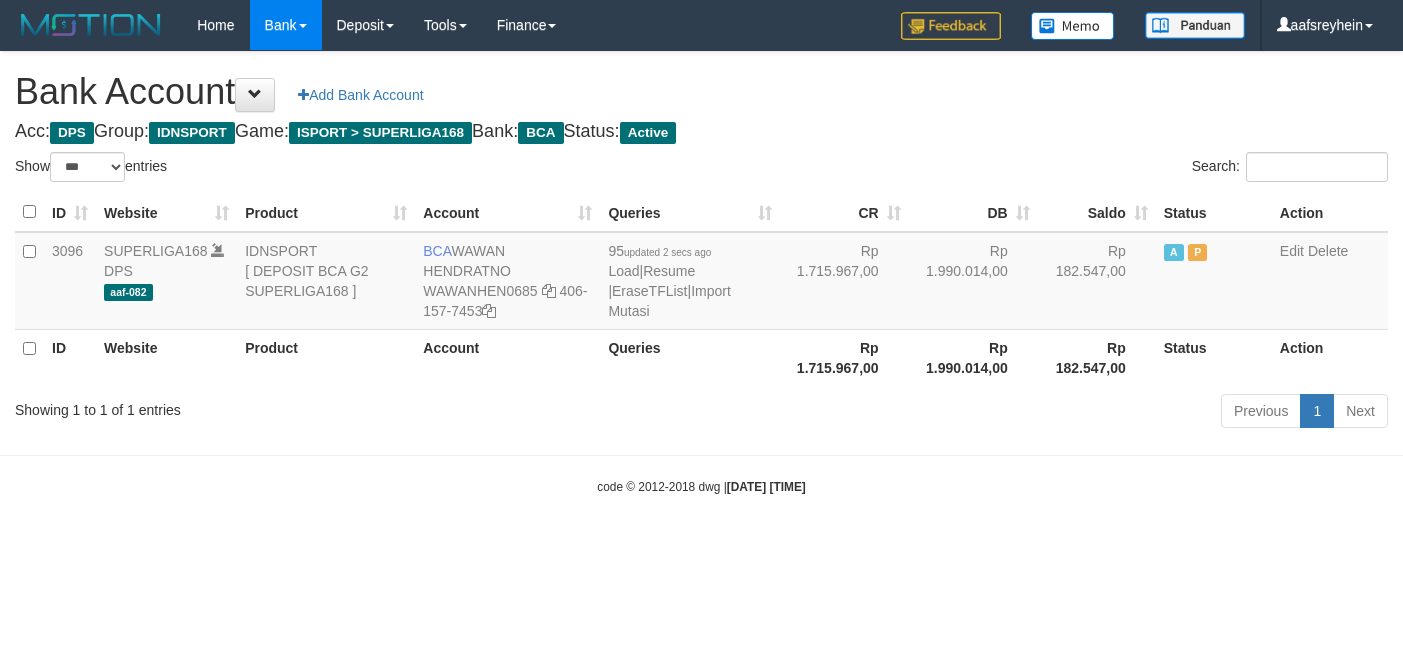 select on "***" 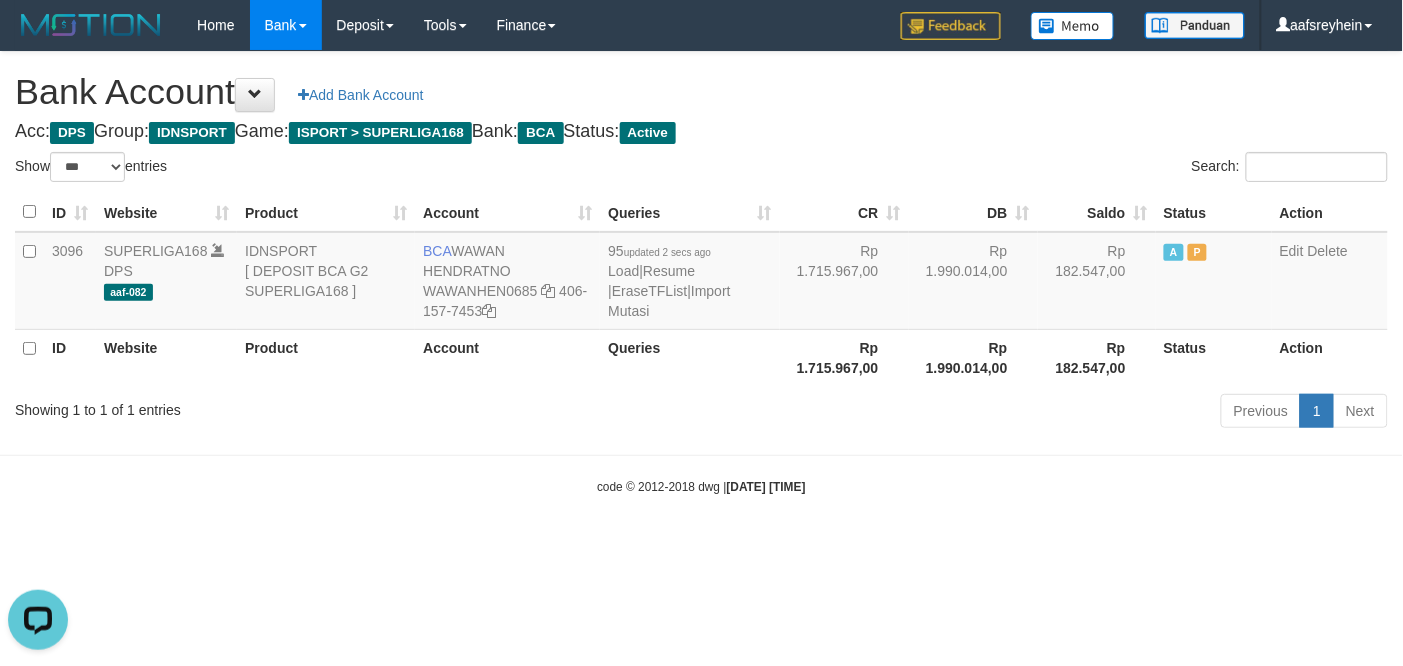scroll, scrollTop: 0, scrollLeft: 0, axis: both 